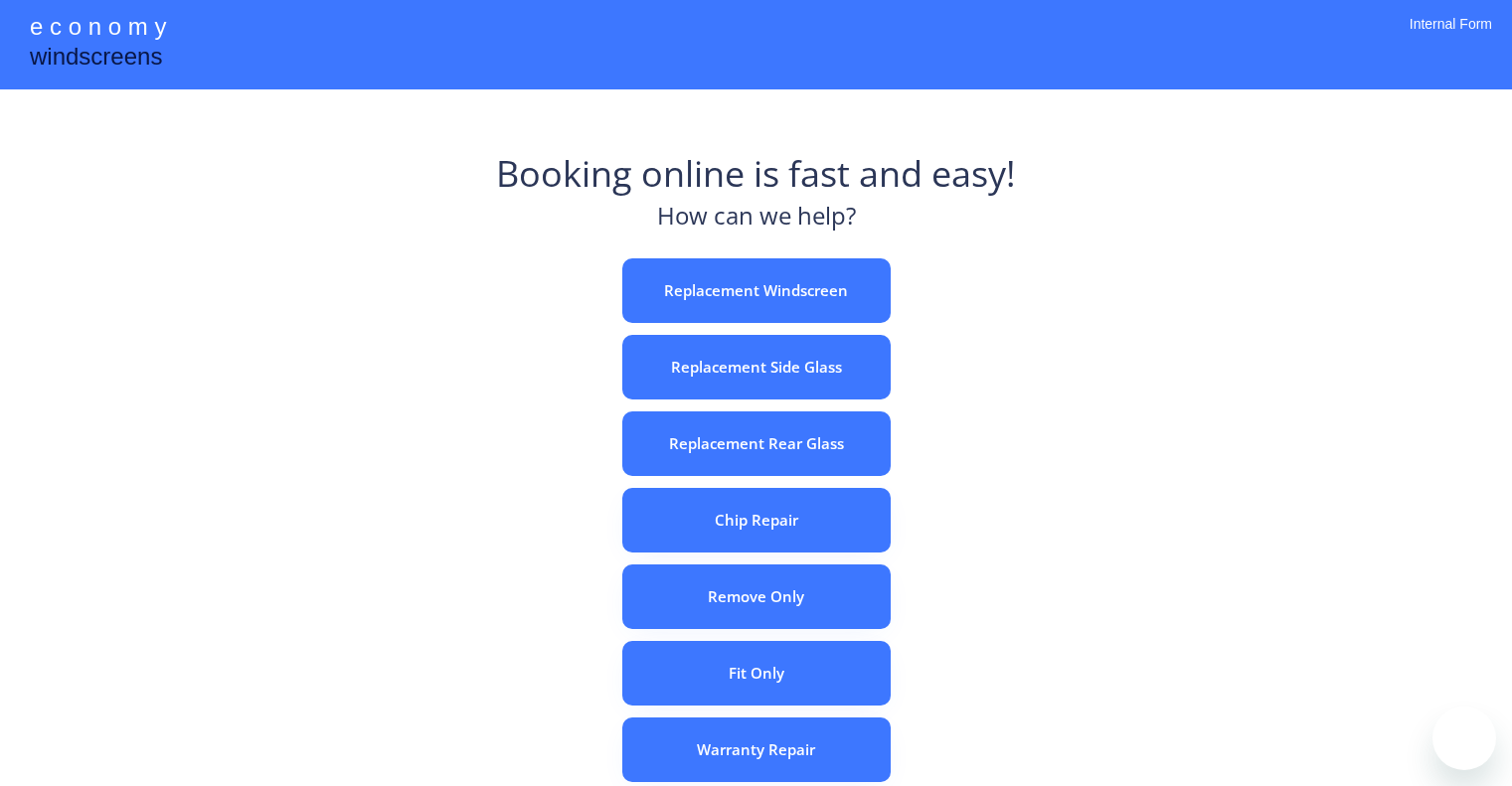 scroll, scrollTop: 0, scrollLeft: 0, axis: both 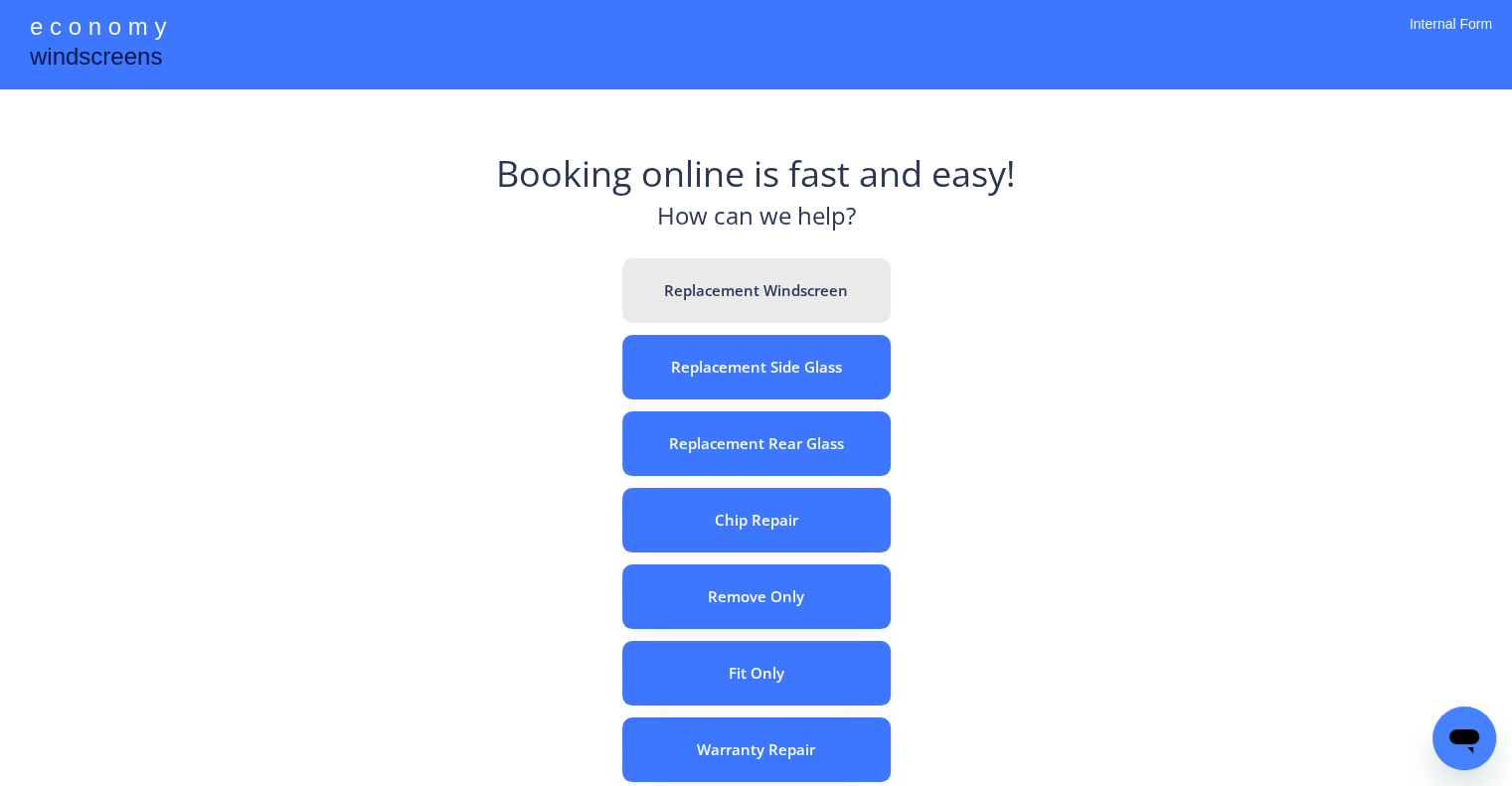 click on "Replacement Windscreen" at bounding box center [756, 290] 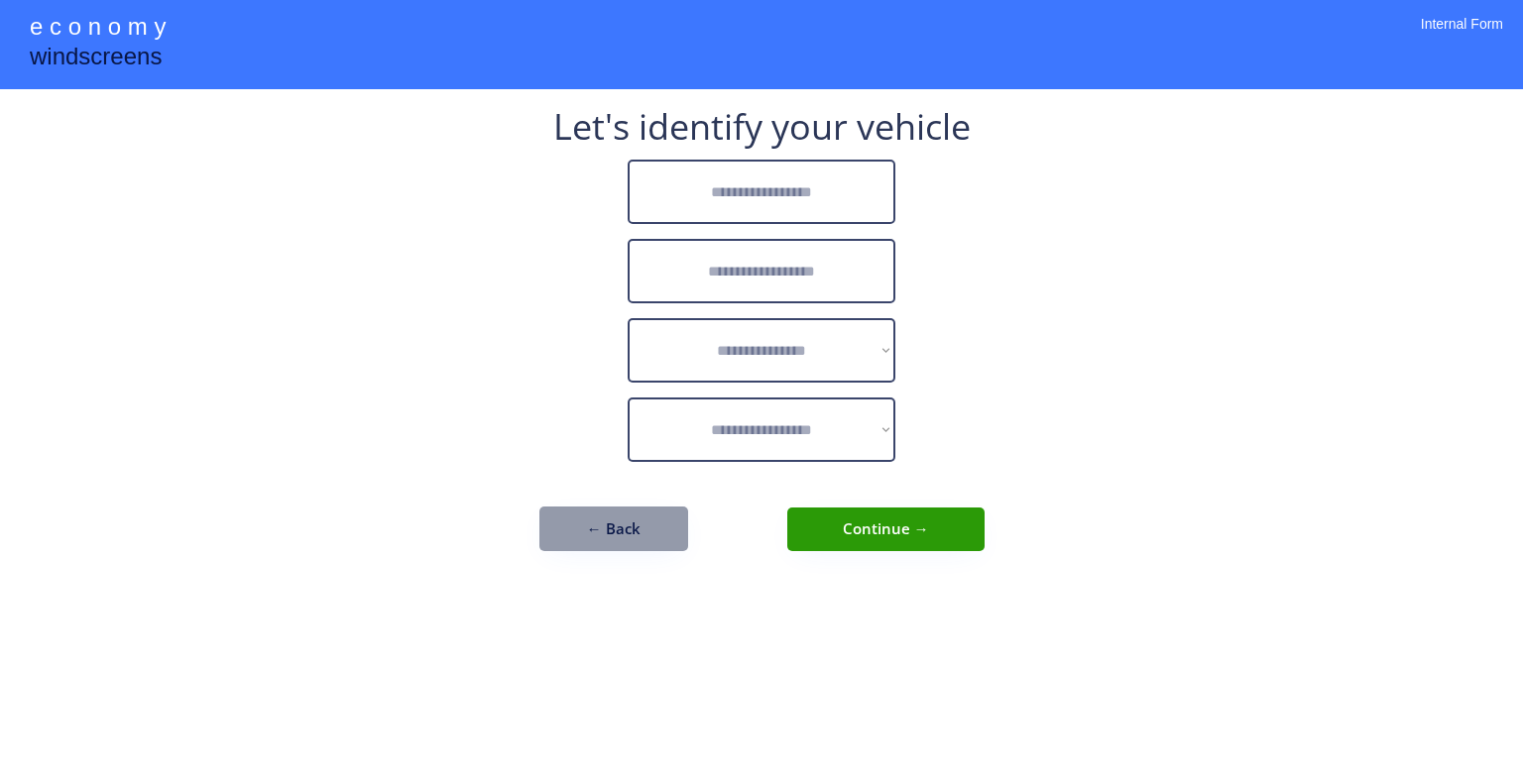 scroll, scrollTop: 0, scrollLeft: 0, axis: both 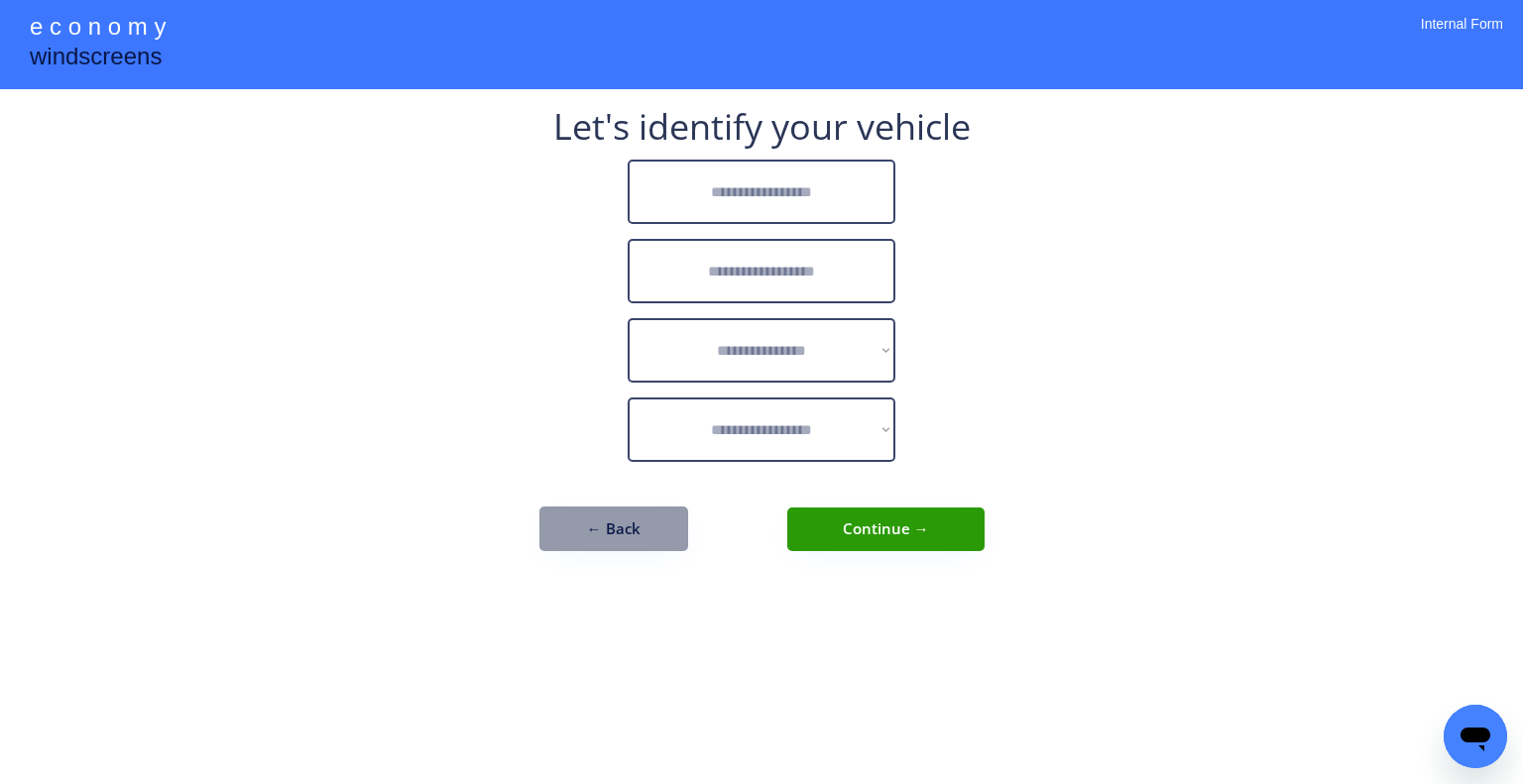 click at bounding box center [762, 191] 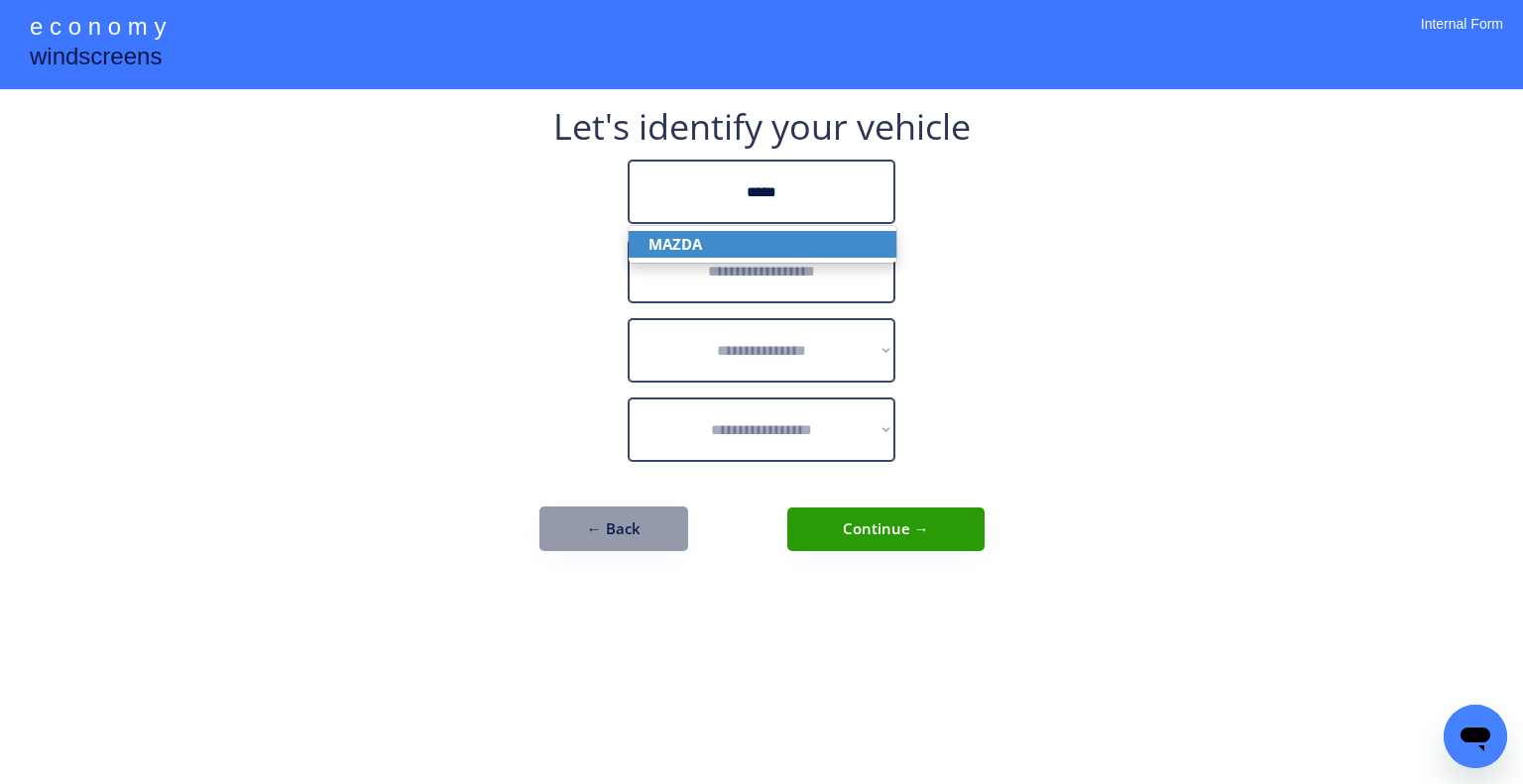 click on "MAZDA" at bounding box center (762, 244) 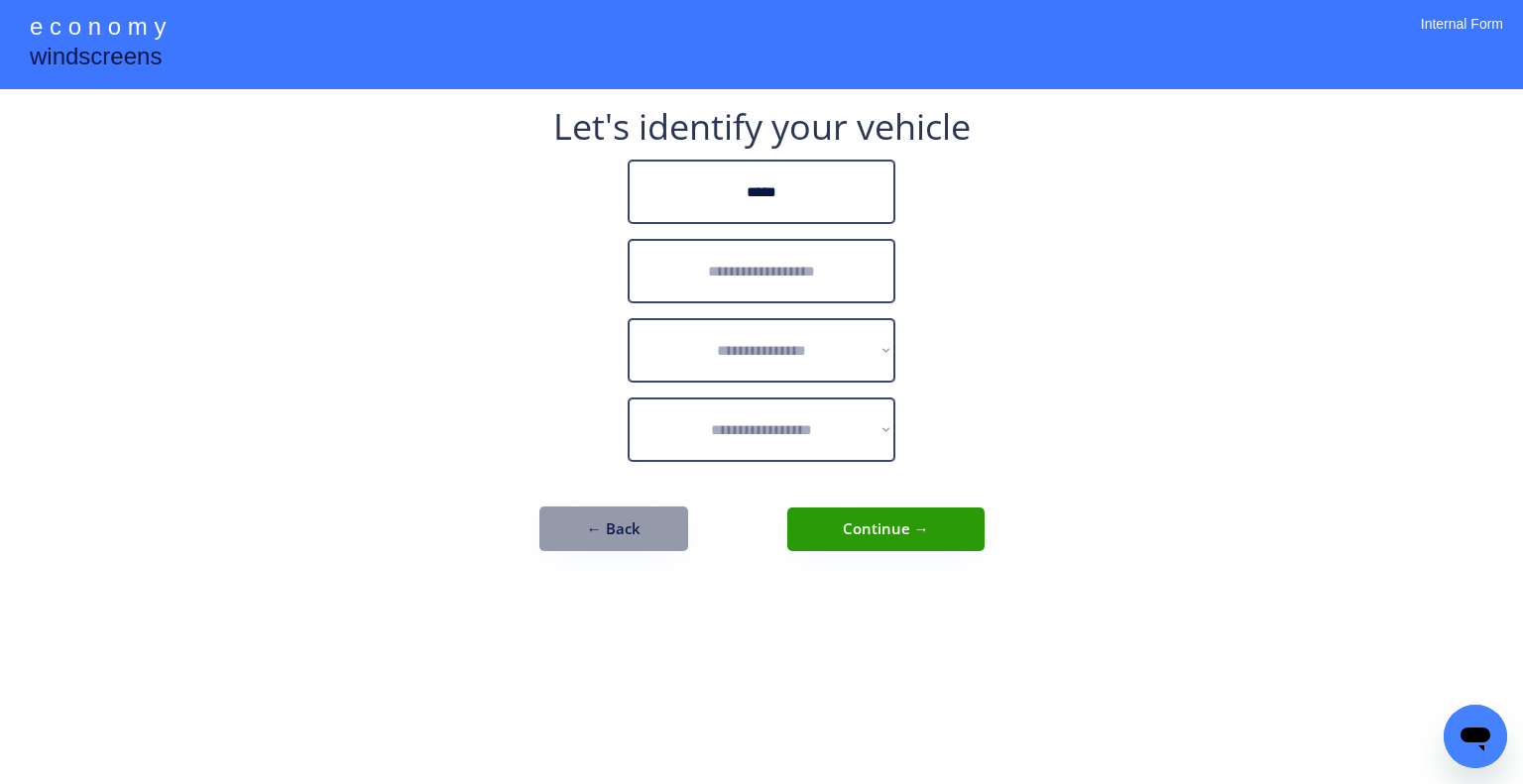 click at bounding box center [762, 271] 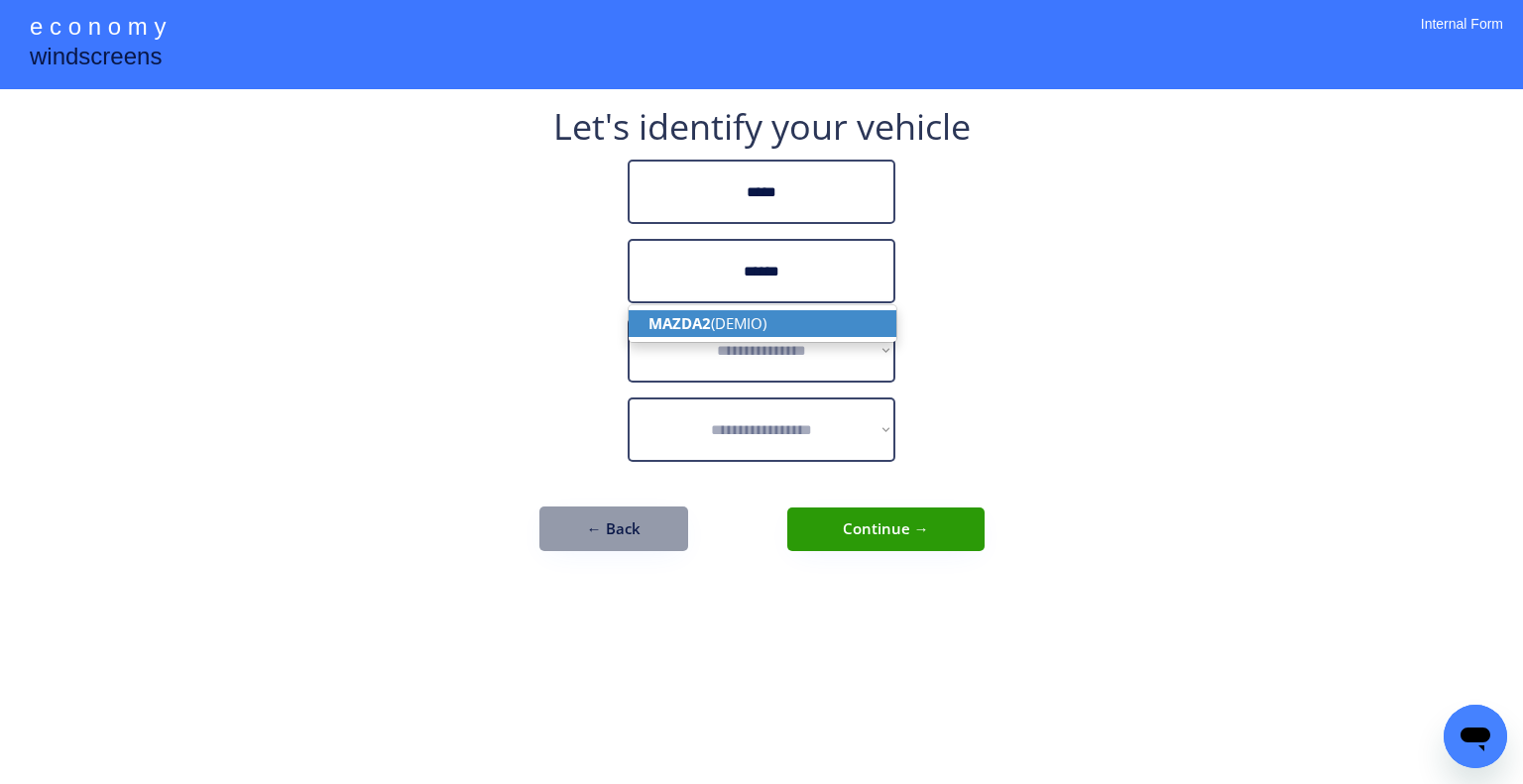 click on "MAZDA2  (DEMIO)" at bounding box center [762, 323] 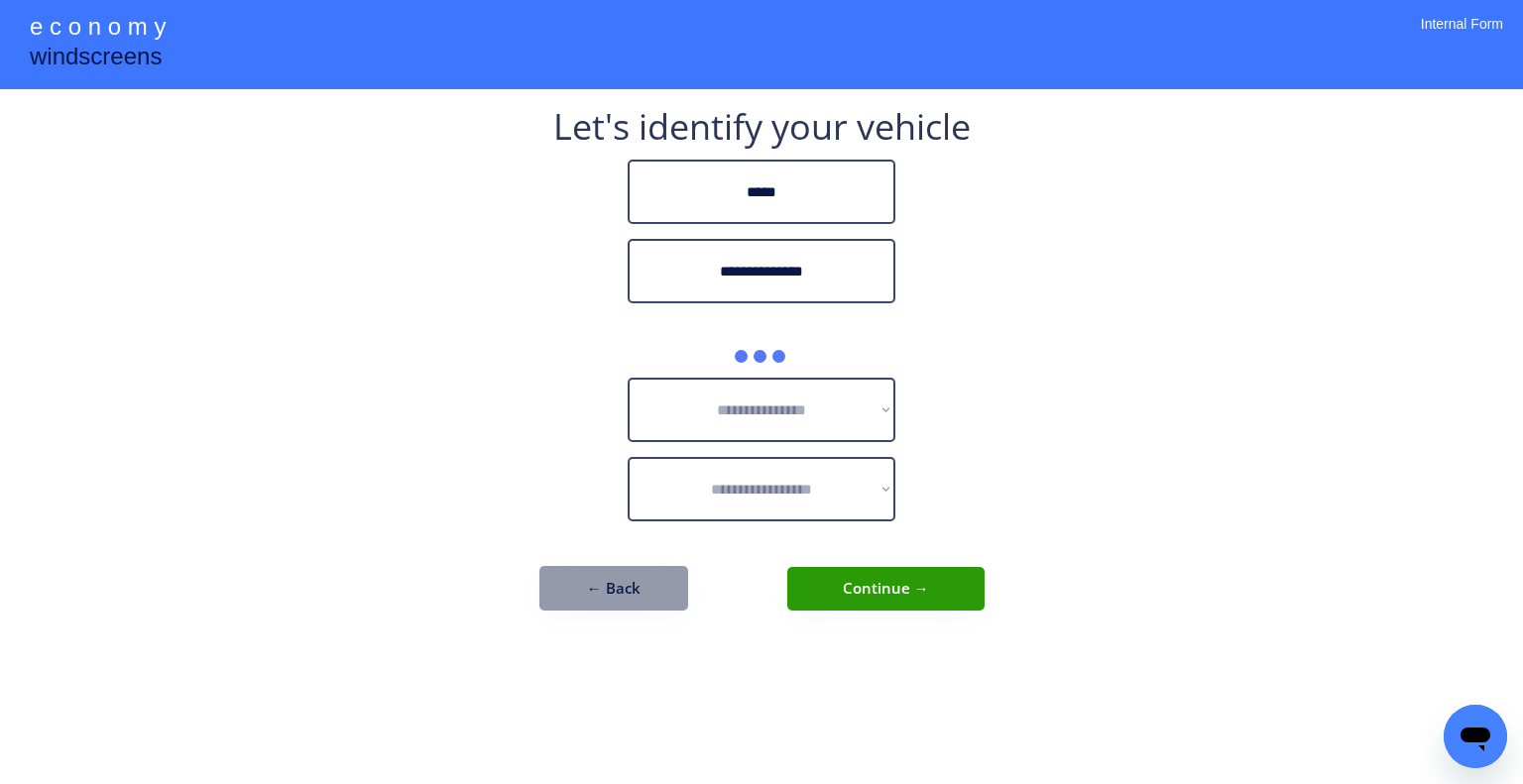 type on "**********" 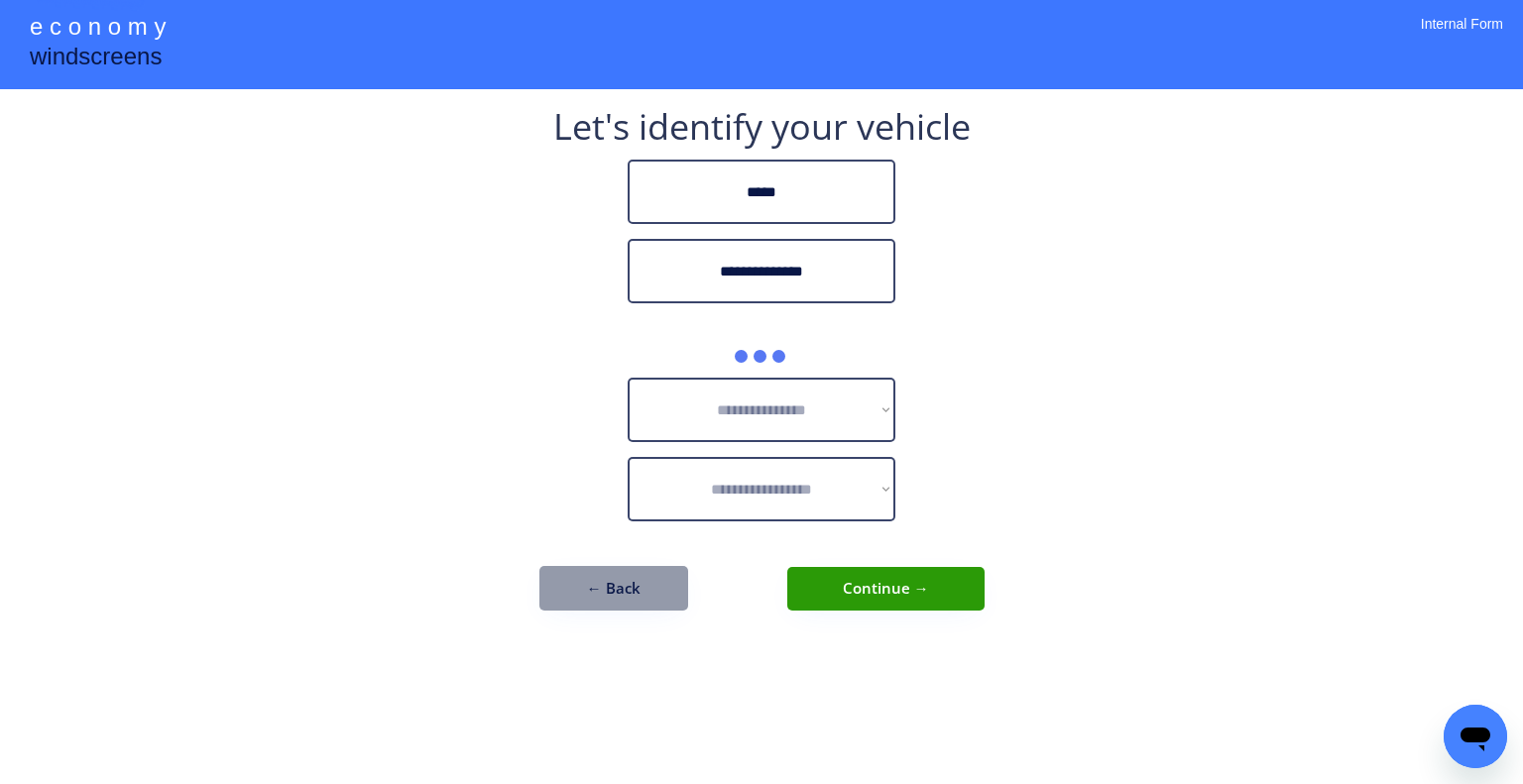 click on "**********" at bounding box center [762, 392] 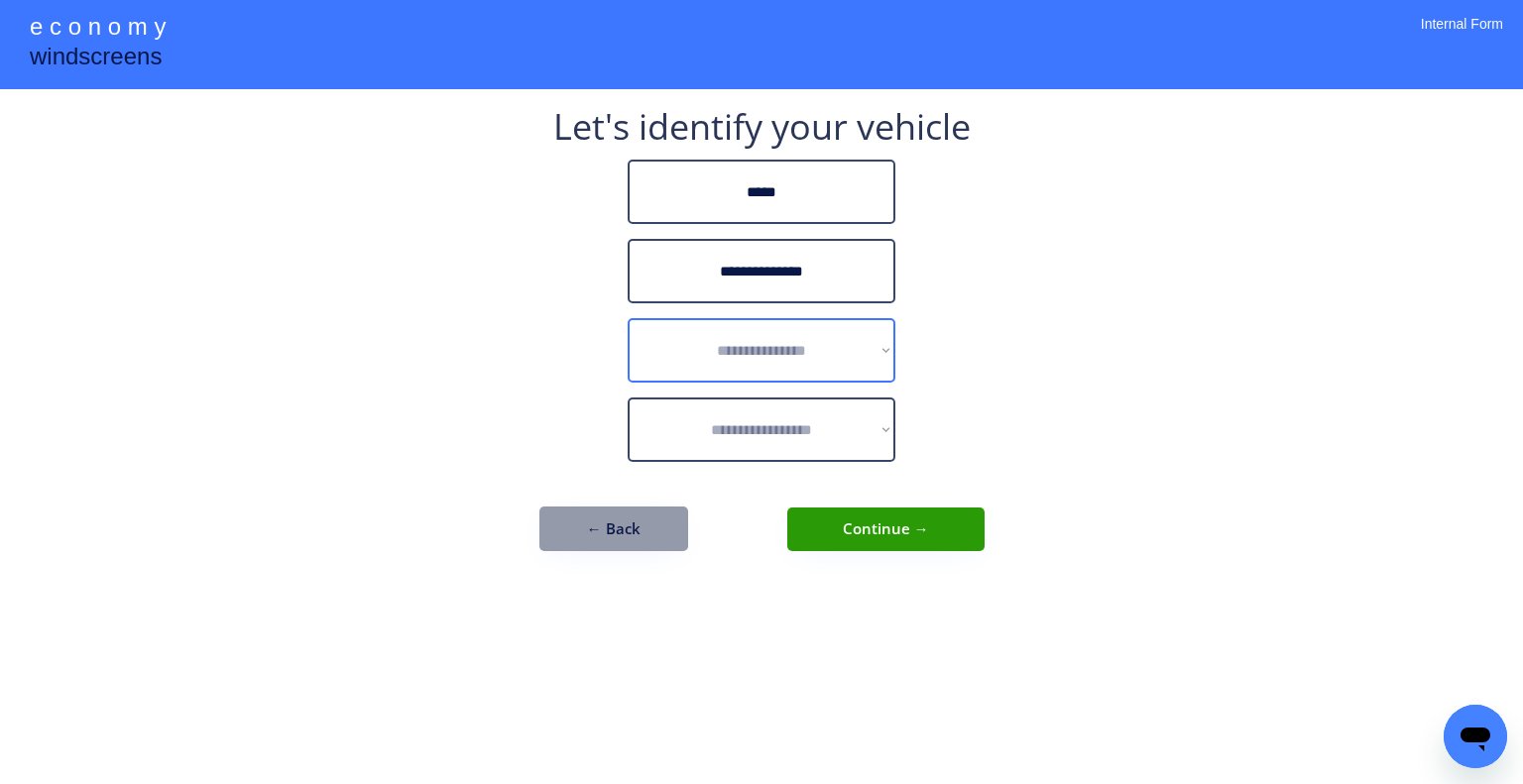 click on "**********" at bounding box center (762, 350) 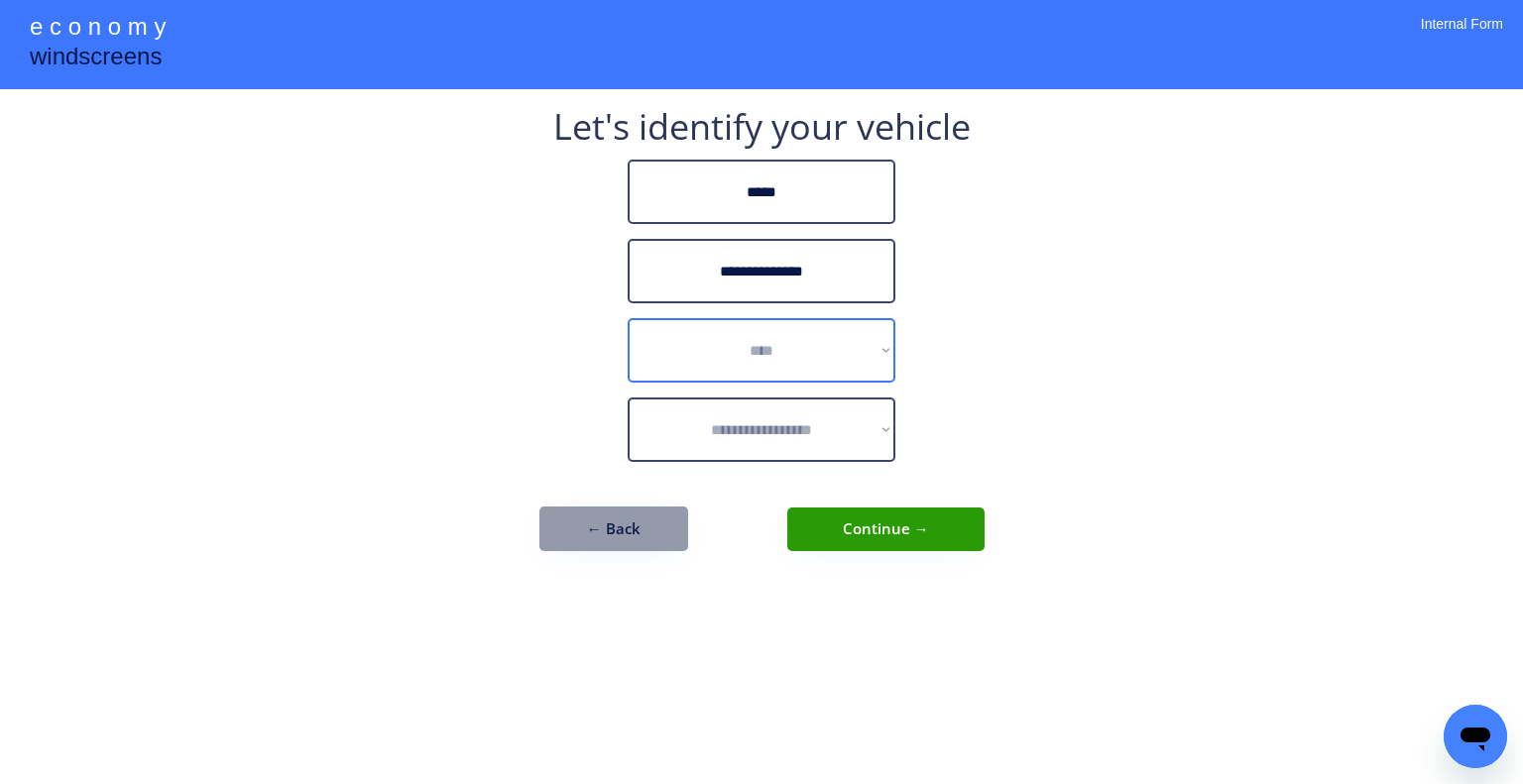 click on "**********" at bounding box center (762, 350) 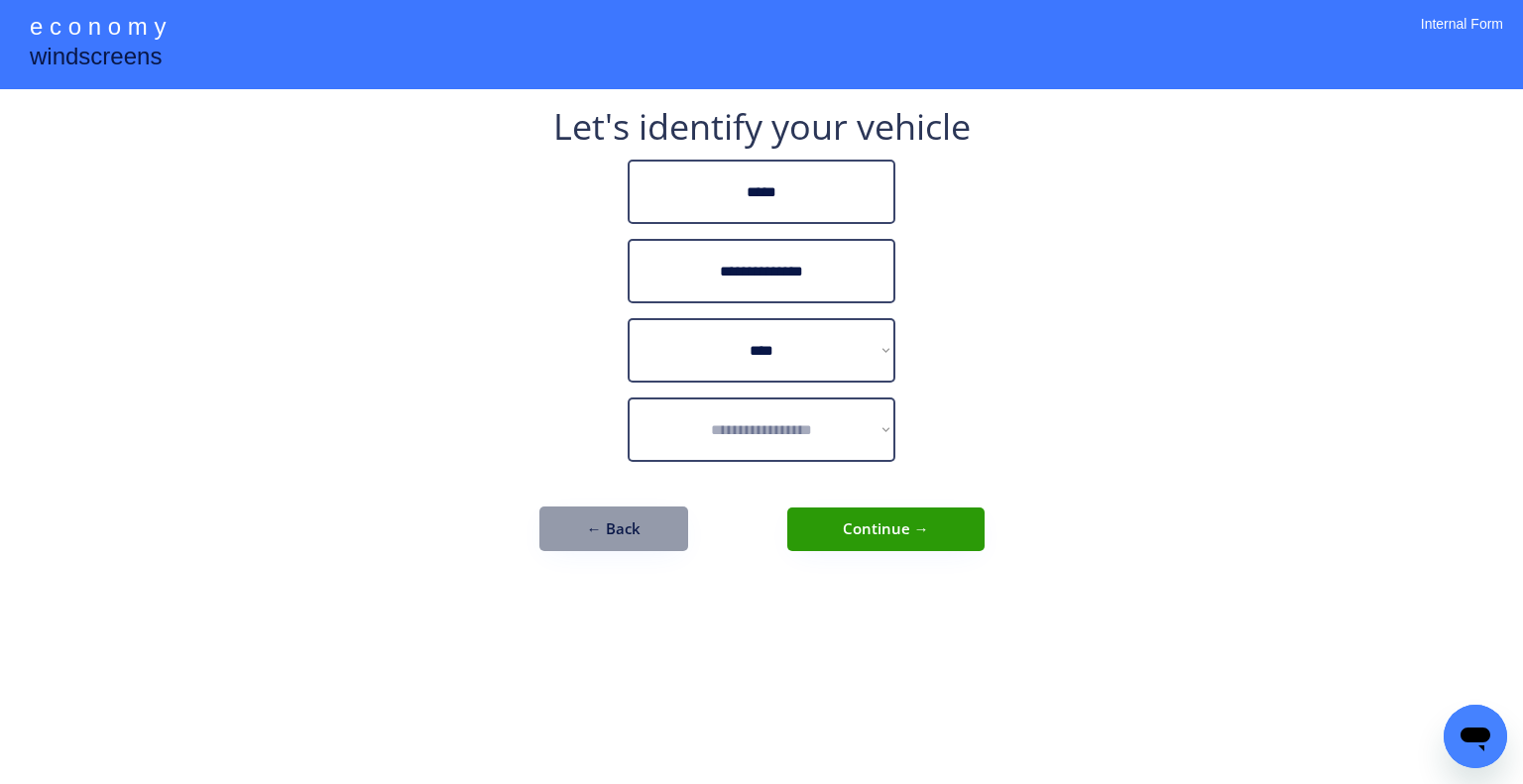 click on "**********" at bounding box center (762, 340) 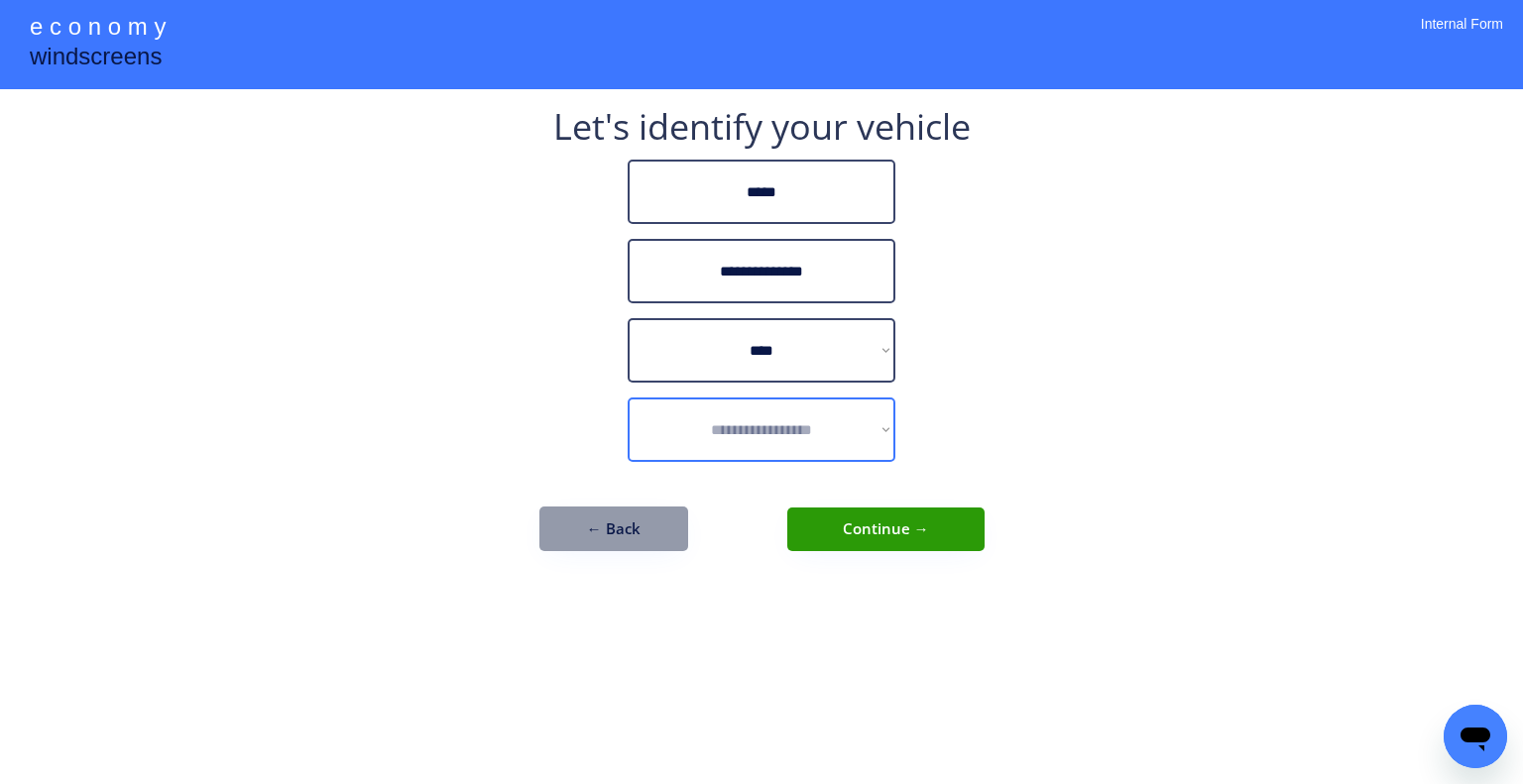 click on "**********" at bounding box center (762, 429) 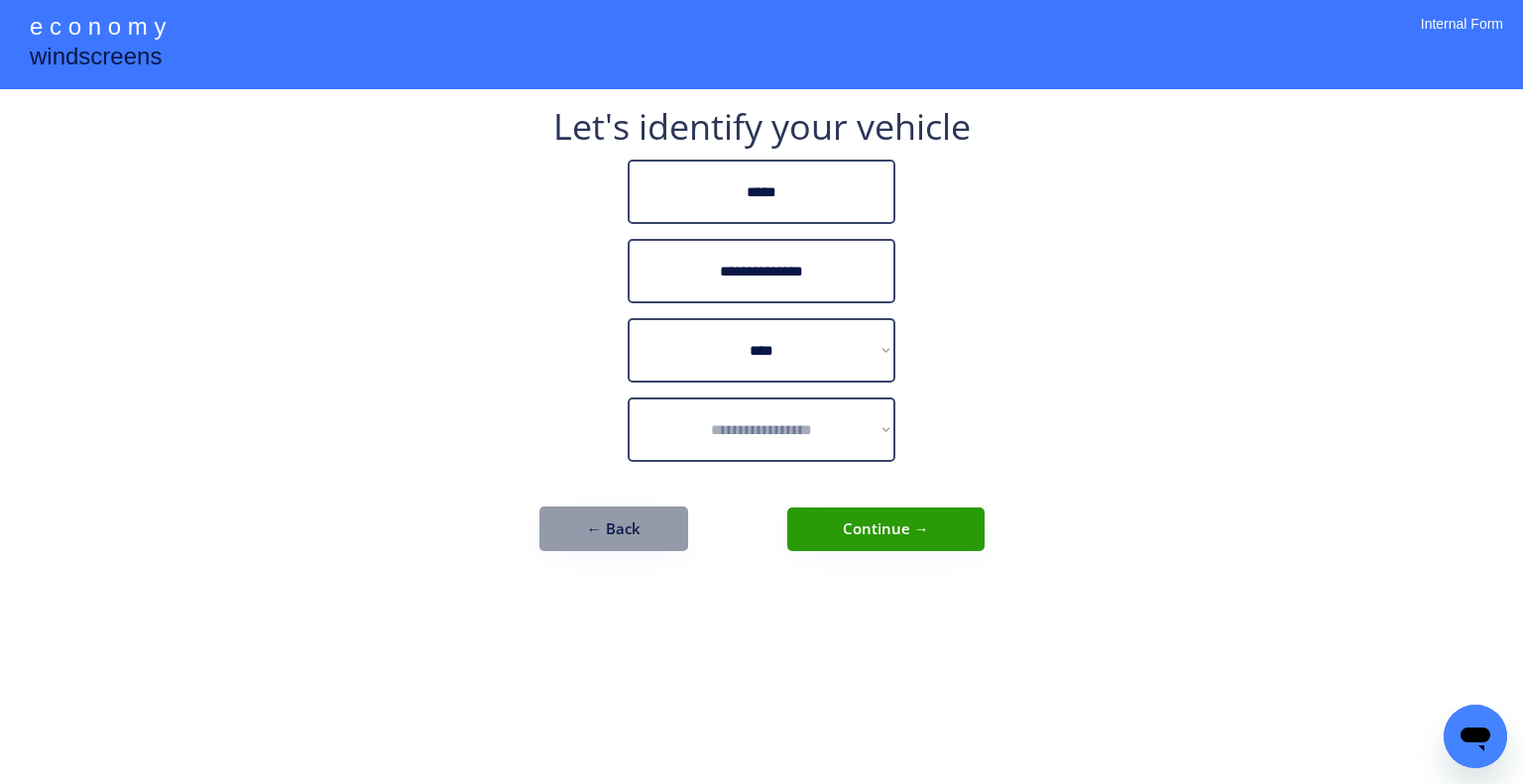click on "**********" at bounding box center (762, 429) 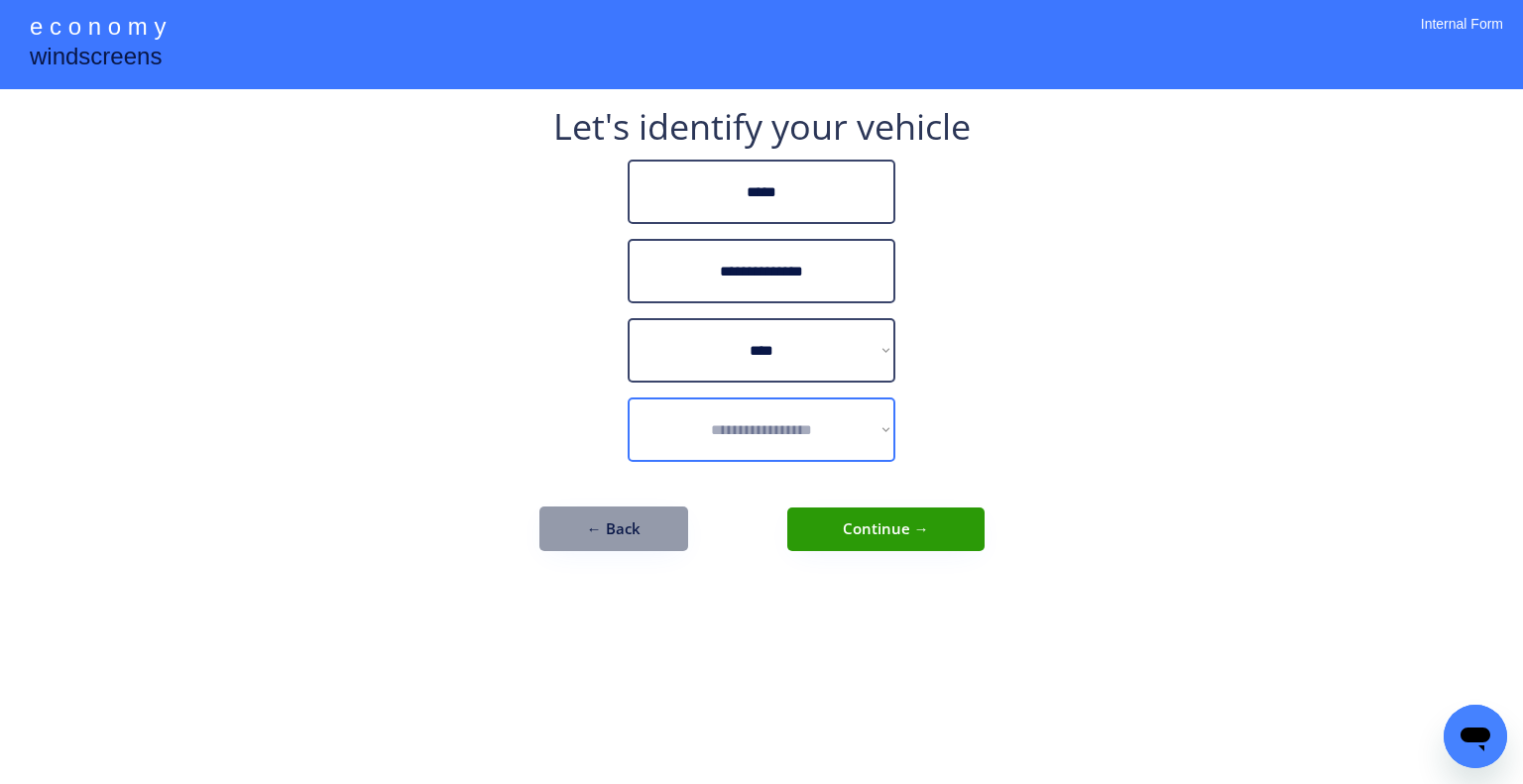 click on "**********" at bounding box center (762, 392) 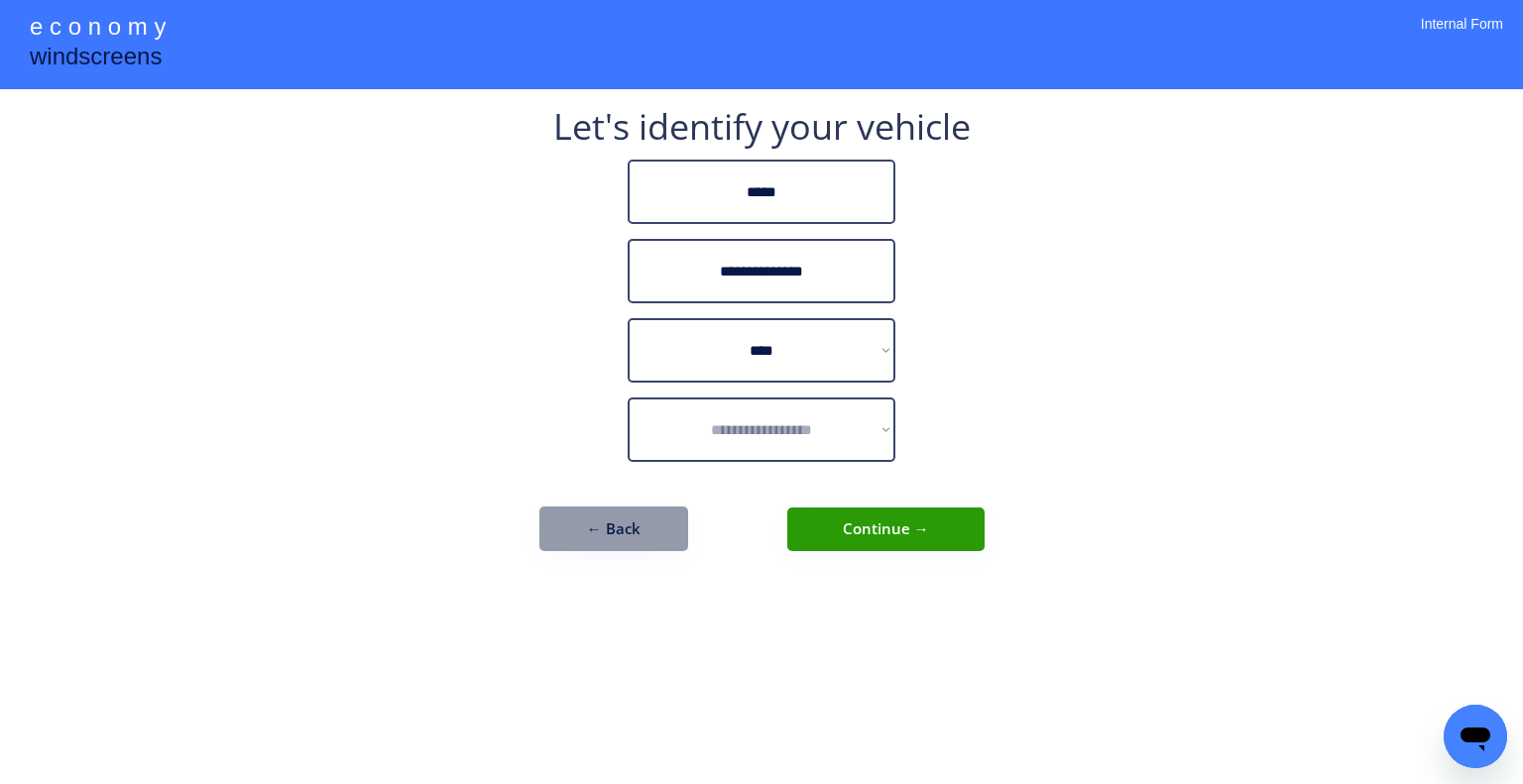 click on "**********" at bounding box center [762, 429] 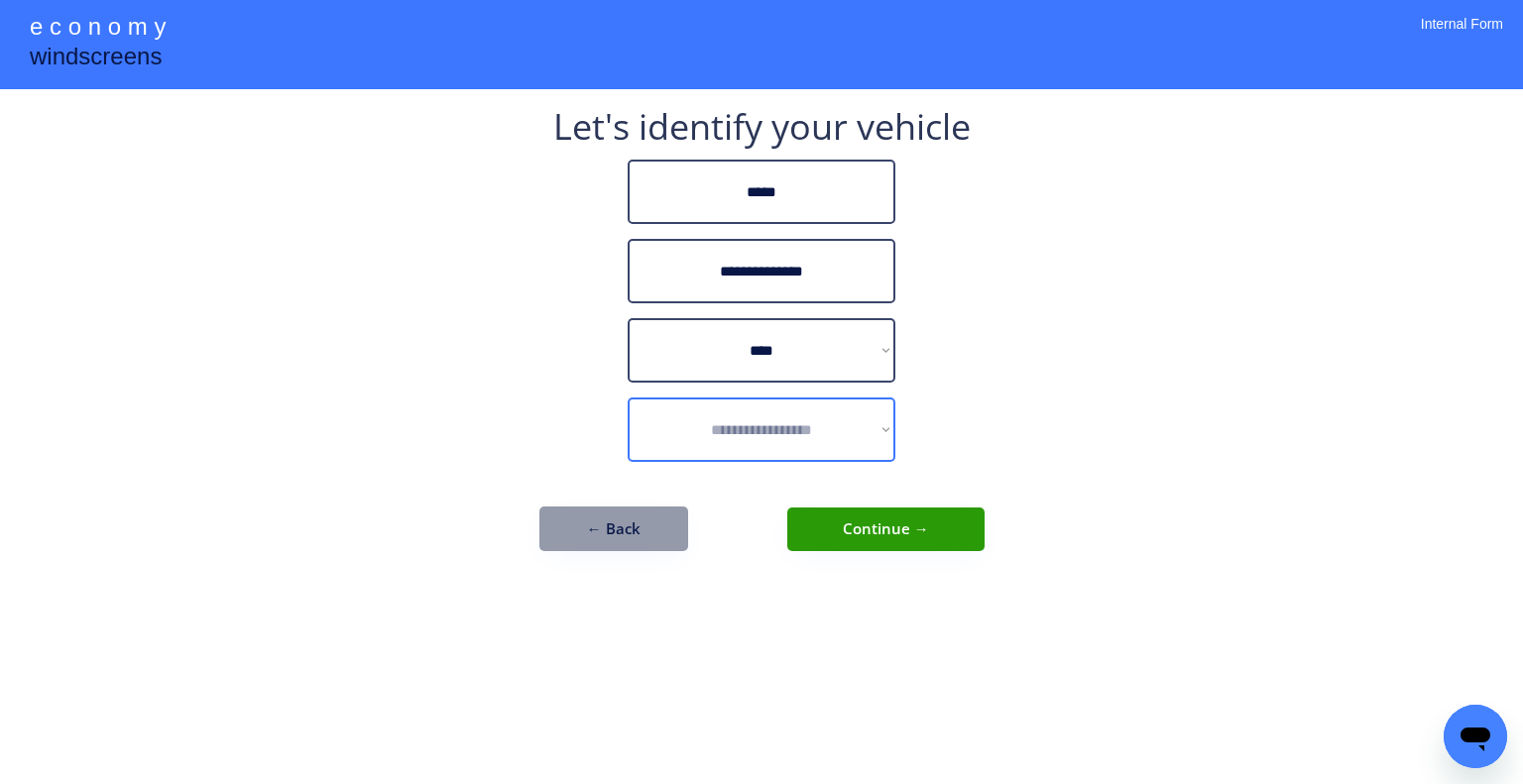 select on "**********" 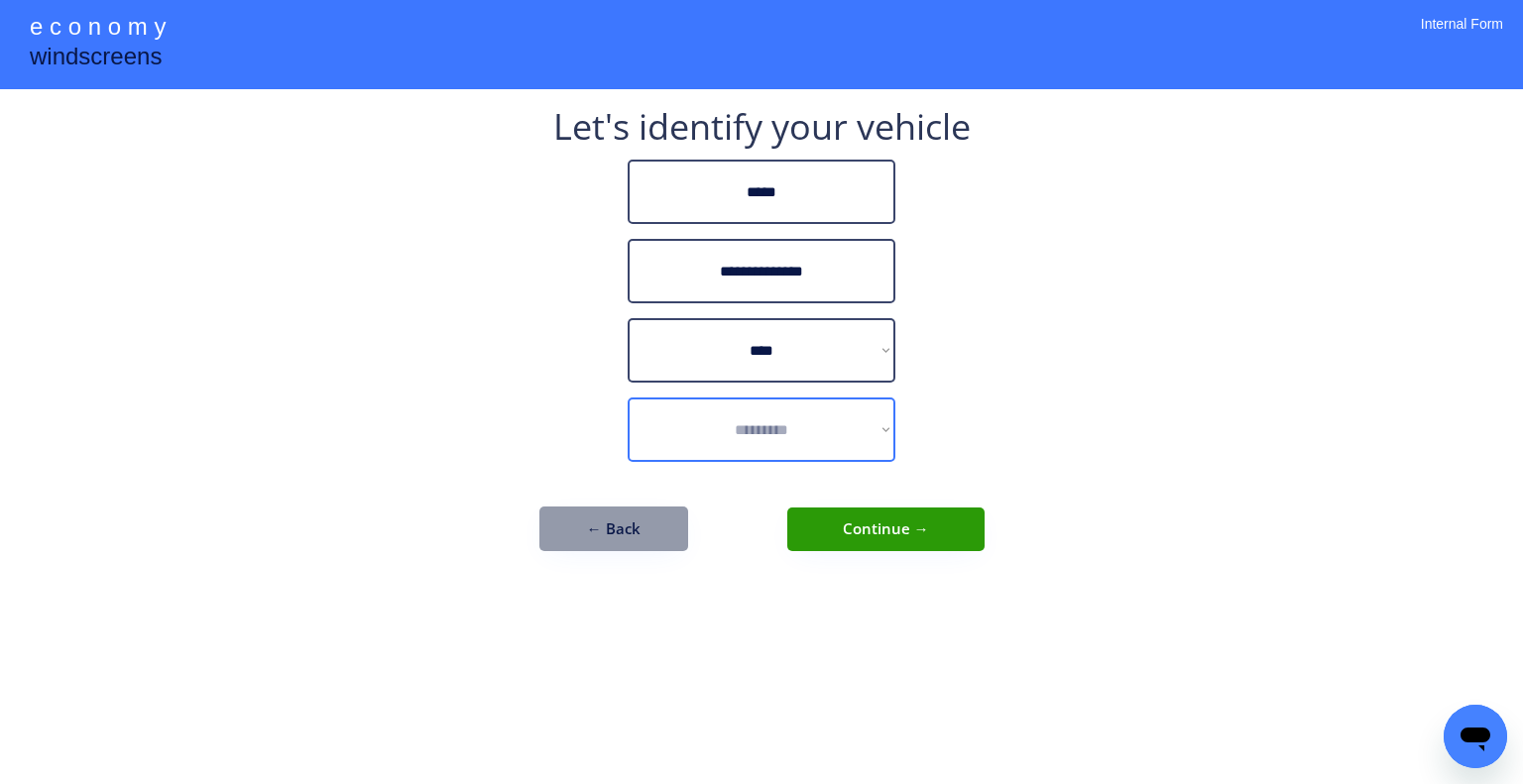 click on "**********" at bounding box center [762, 429] 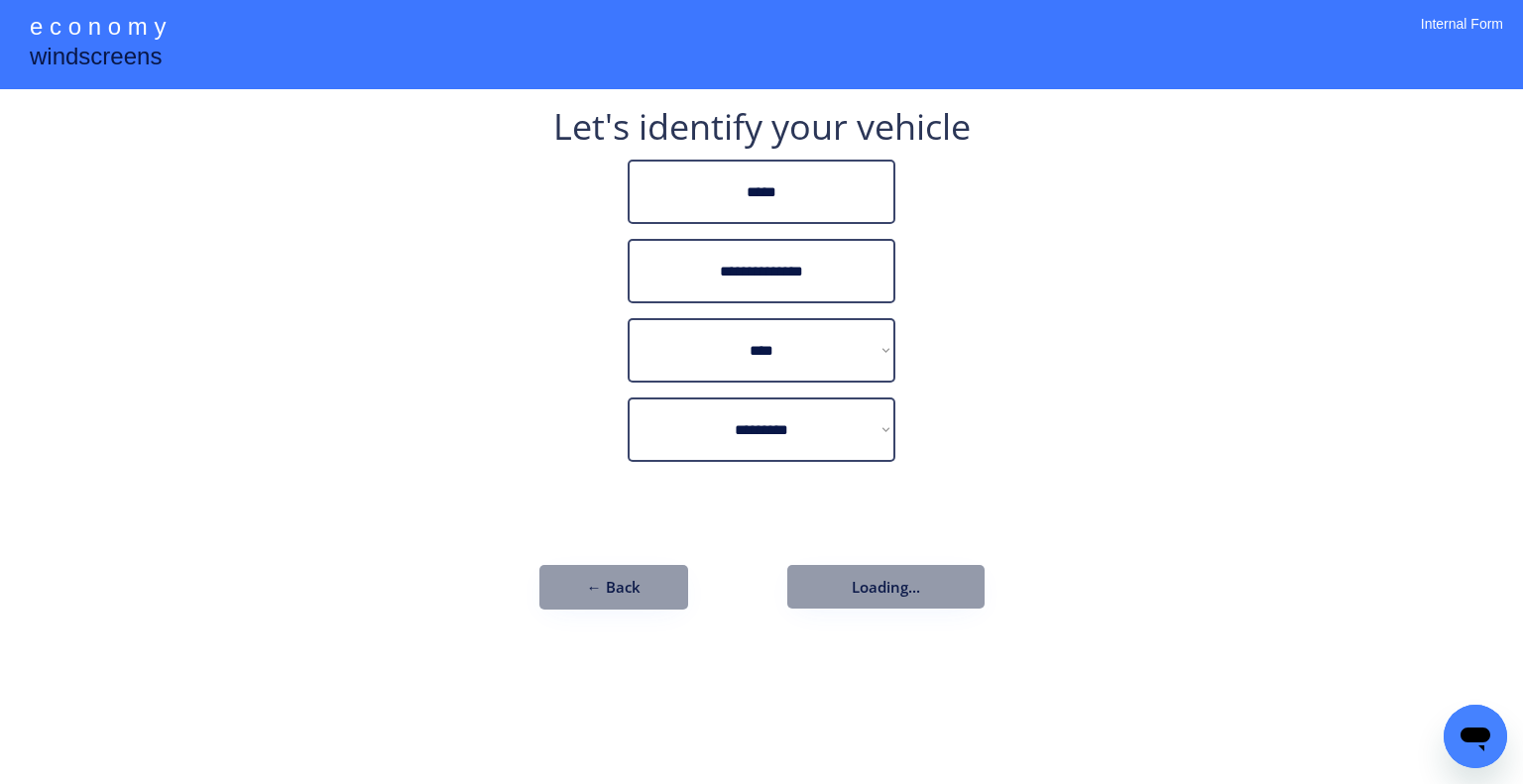click on "**********" at bounding box center (762, 369) 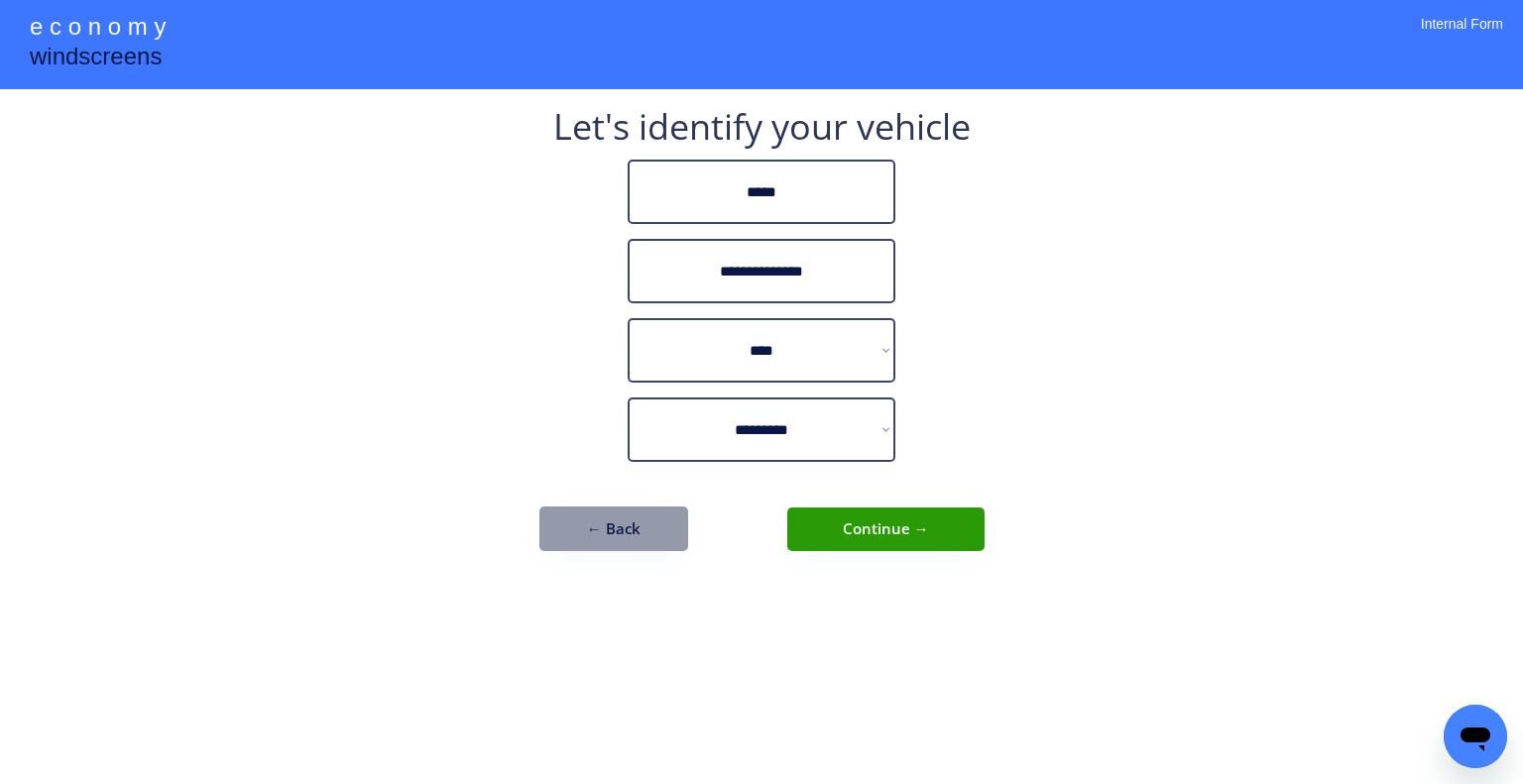 click on "**********" at bounding box center (762, 392) 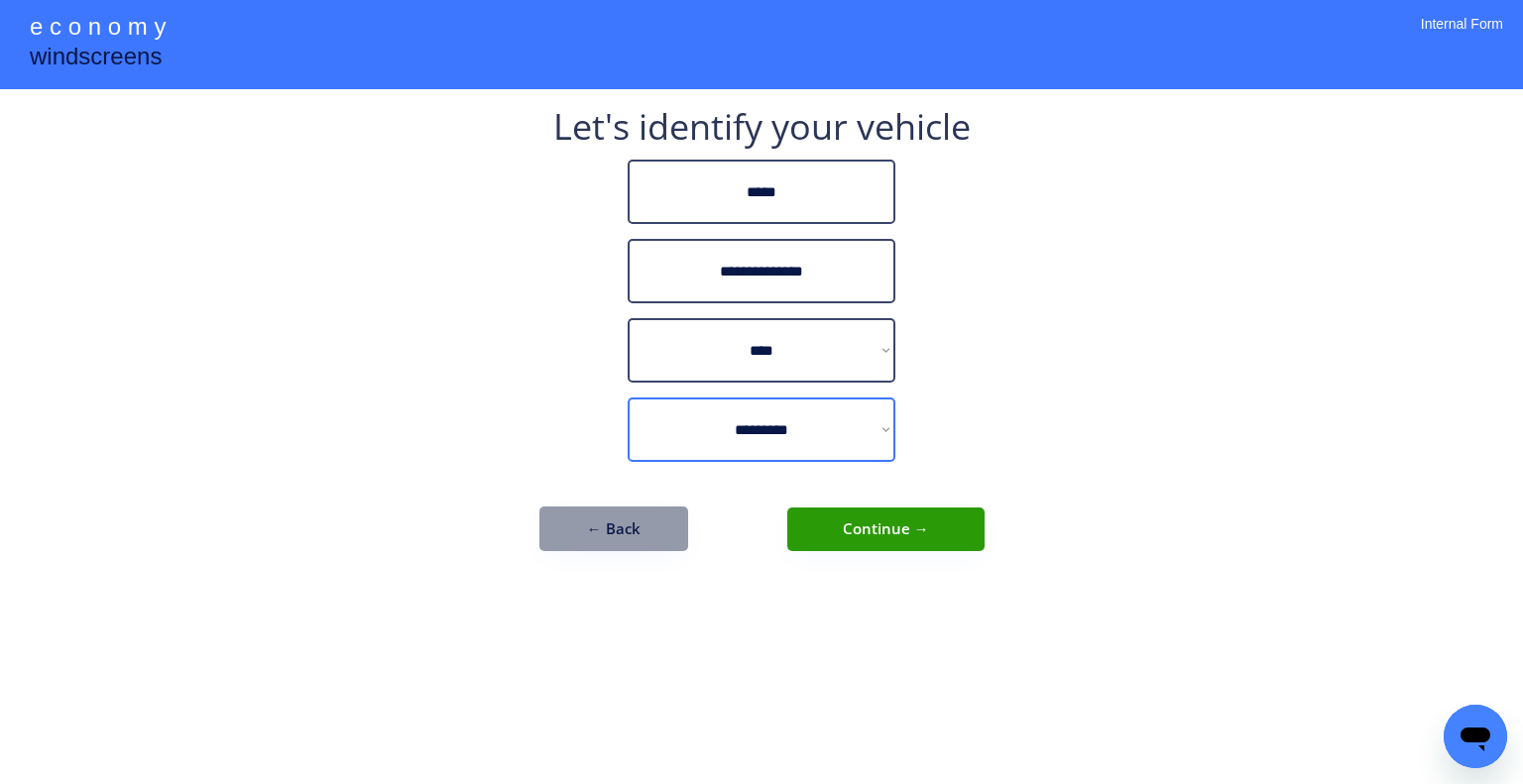 click on "**********" at bounding box center (762, 429) 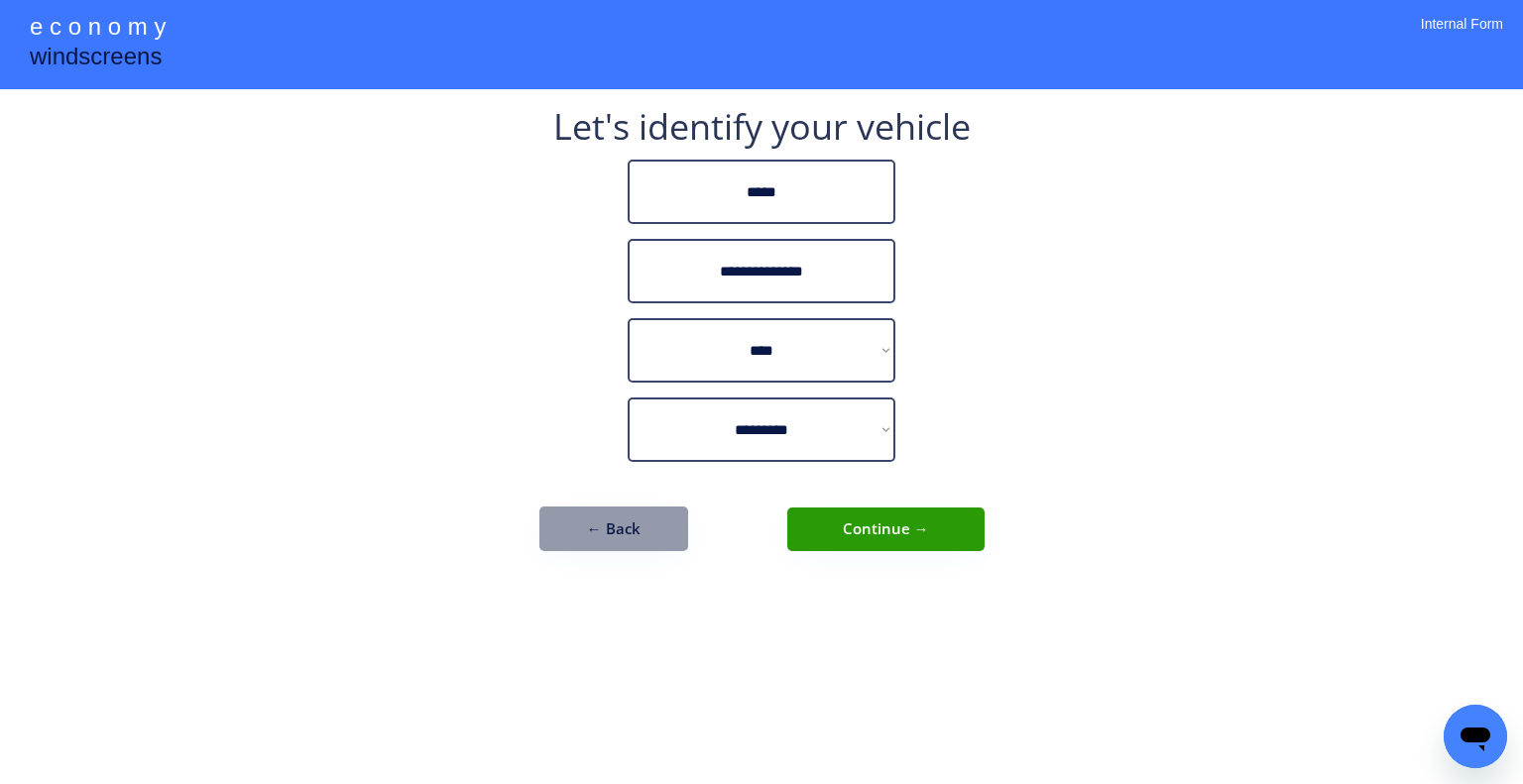 click on "**********" at bounding box center [762, 392] 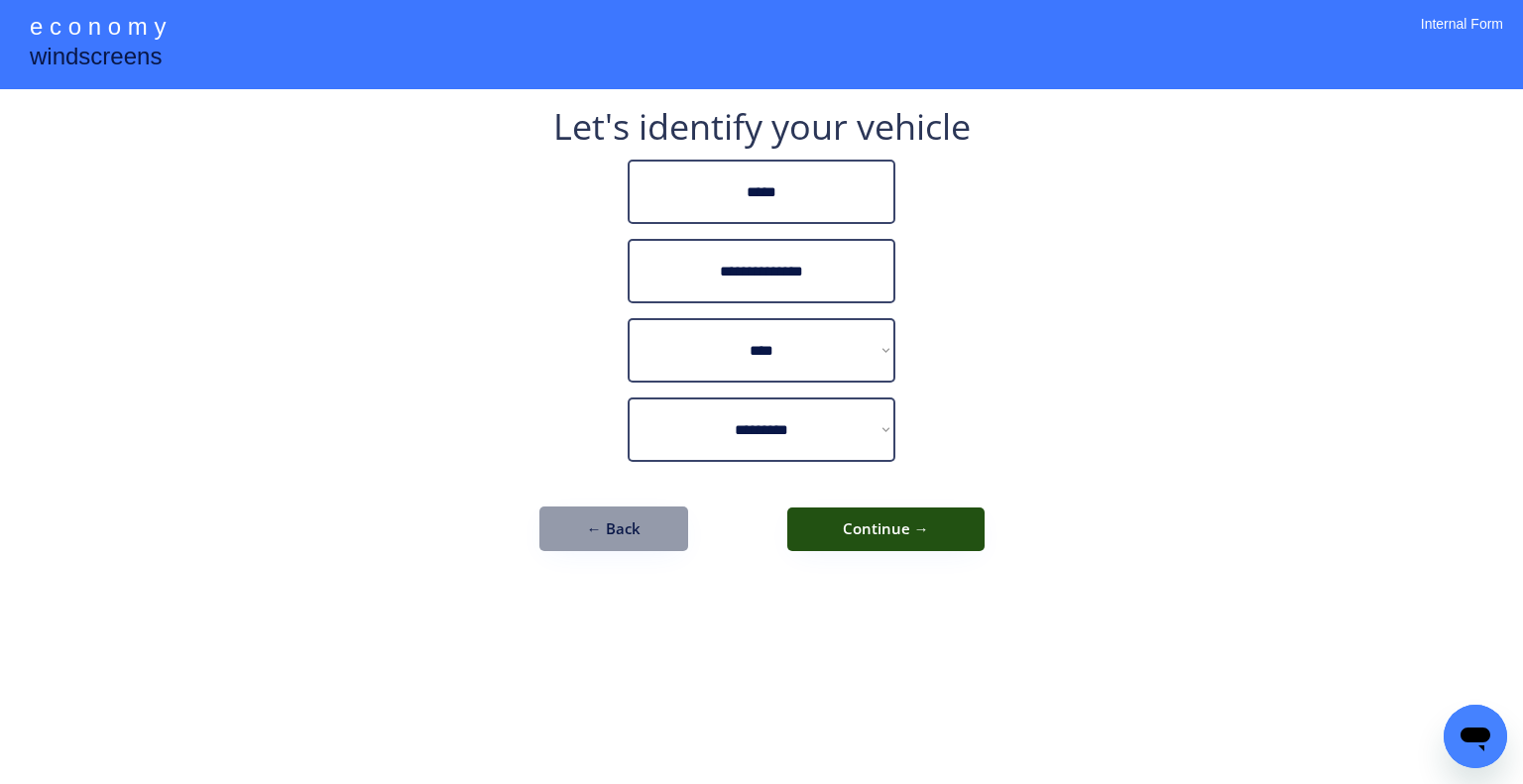 click on "Continue    →" at bounding box center (885, 529) 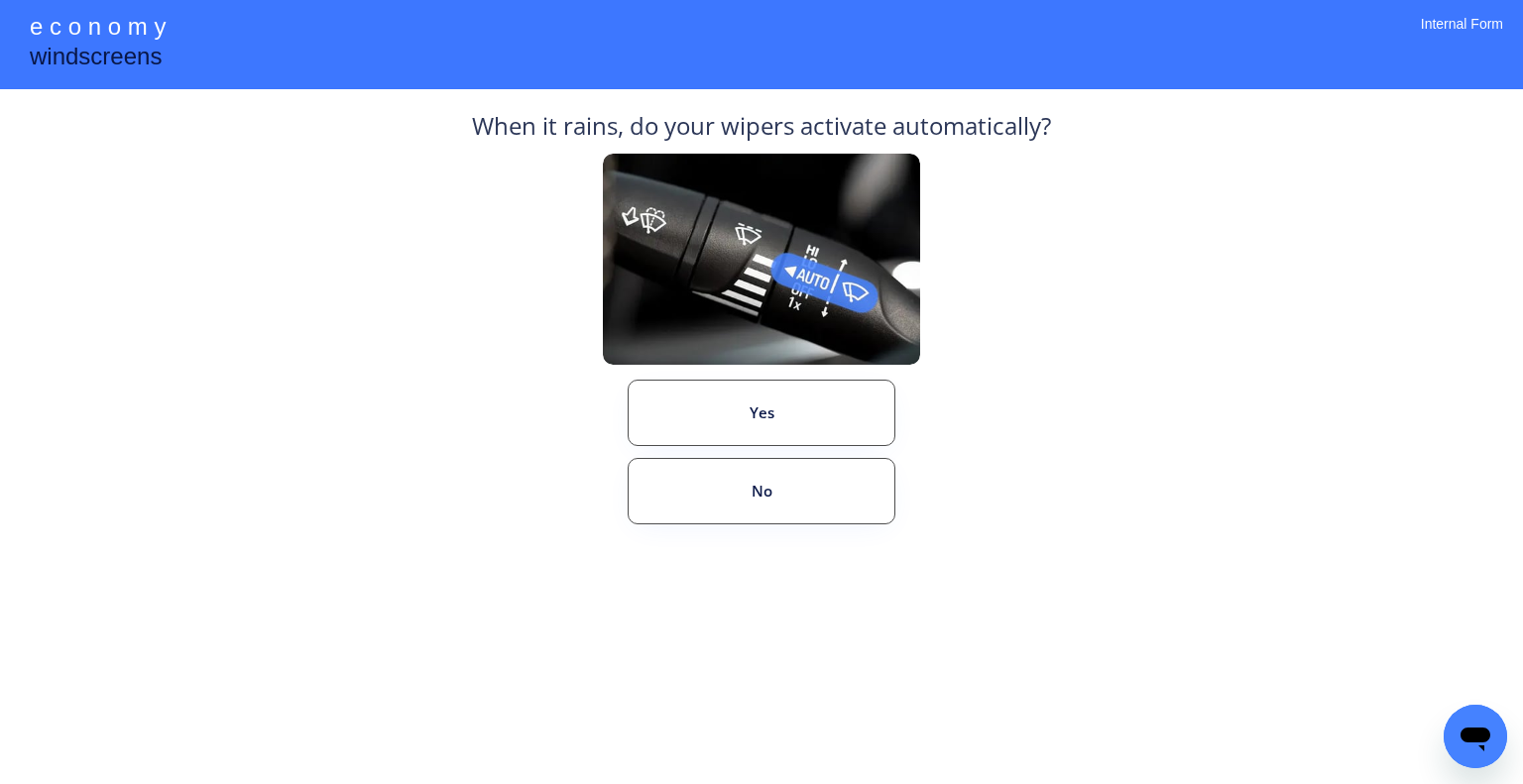 click on "**********" at bounding box center [762, 392] 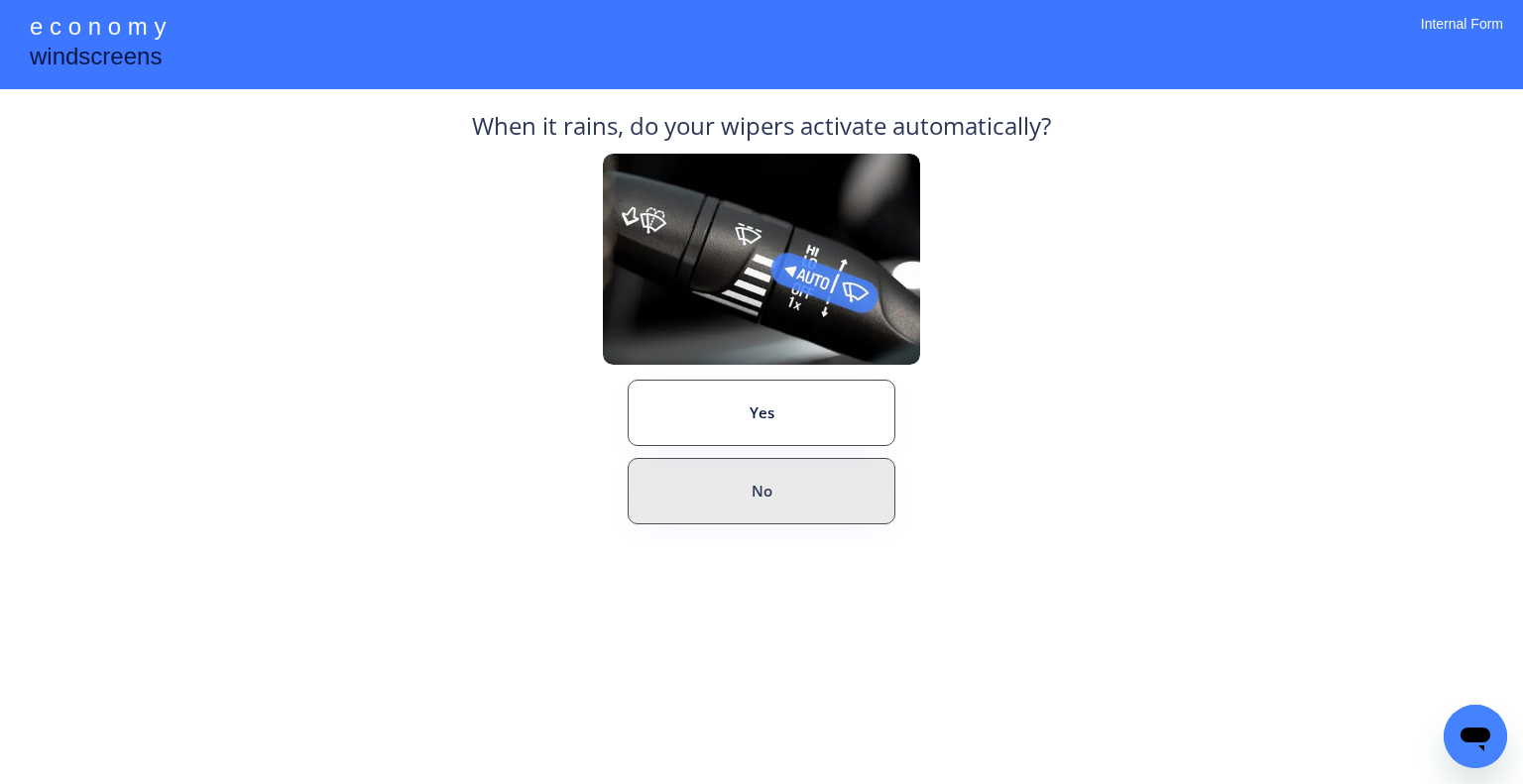 click on "No" at bounding box center (762, 491) 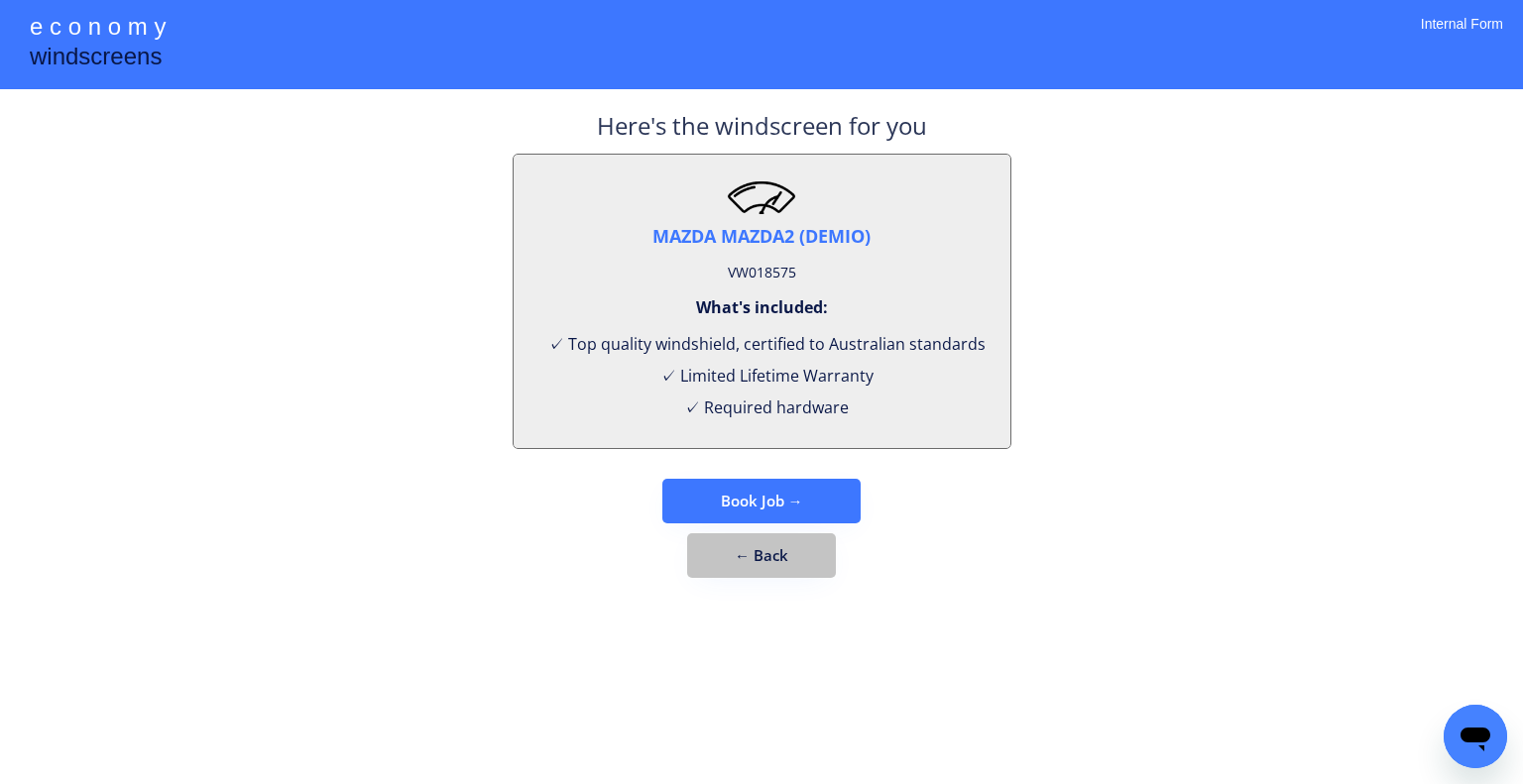 click on "←   Back" at bounding box center (762, 555) 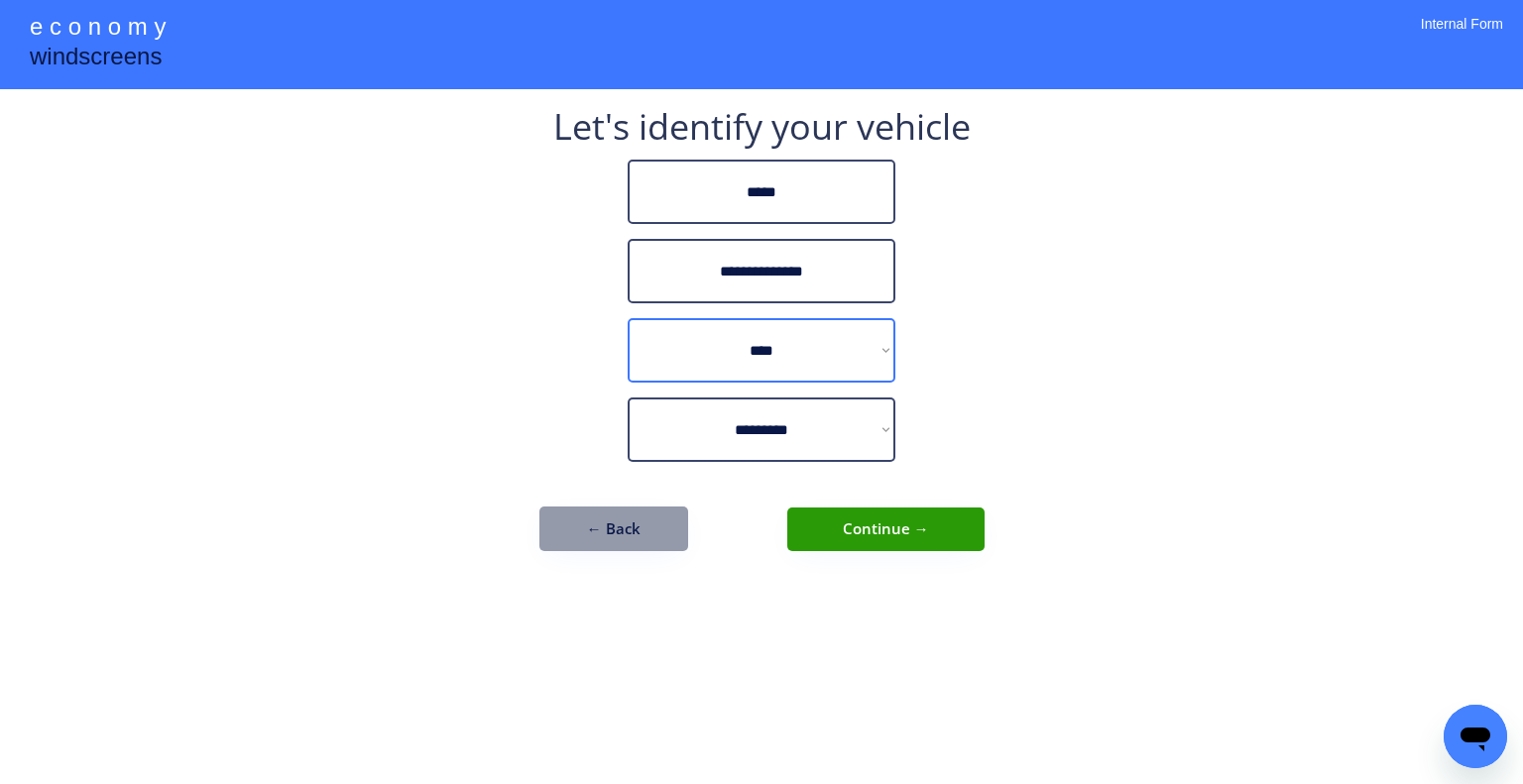 click on "**********" at bounding box center [762, 350] 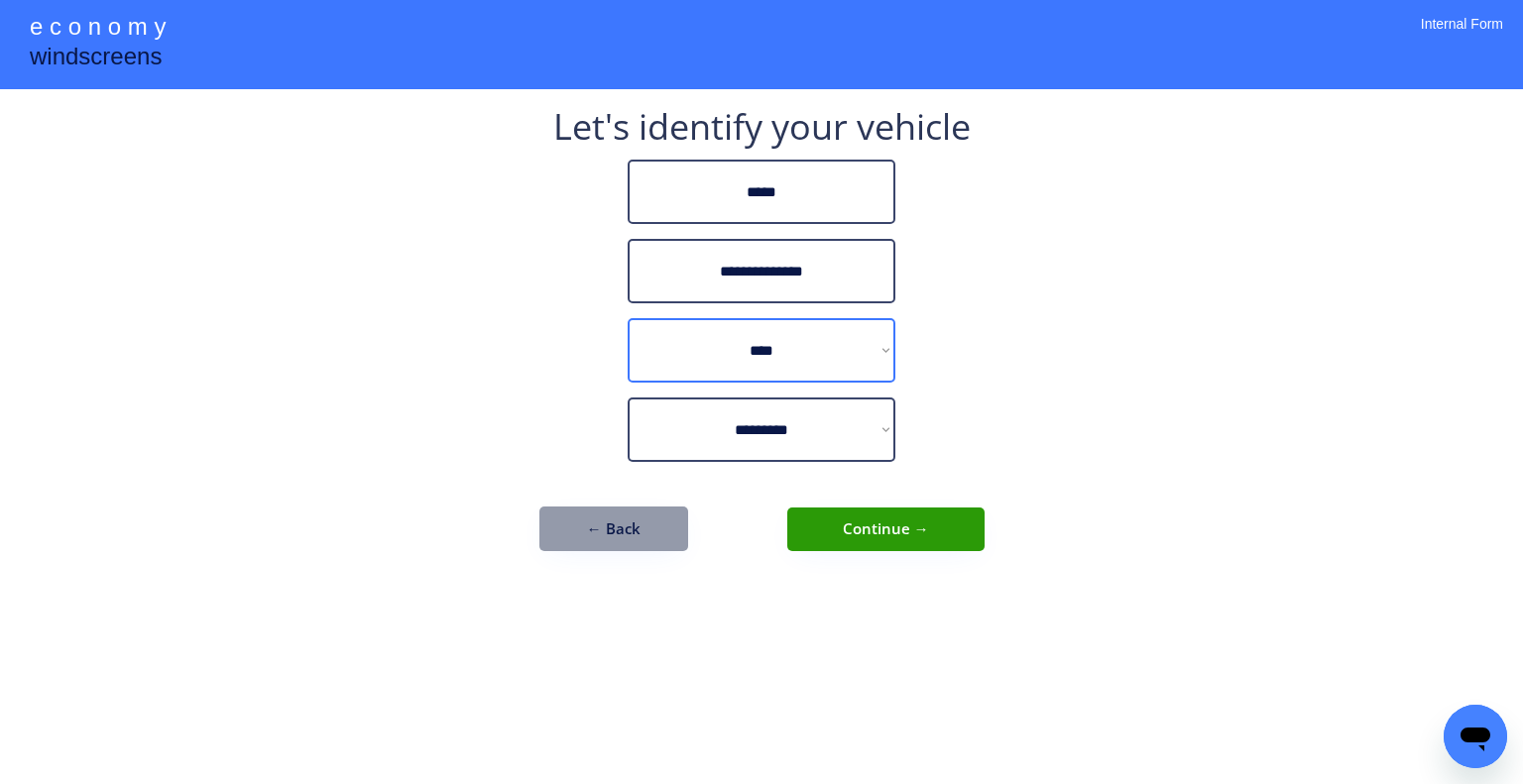 select on "******" 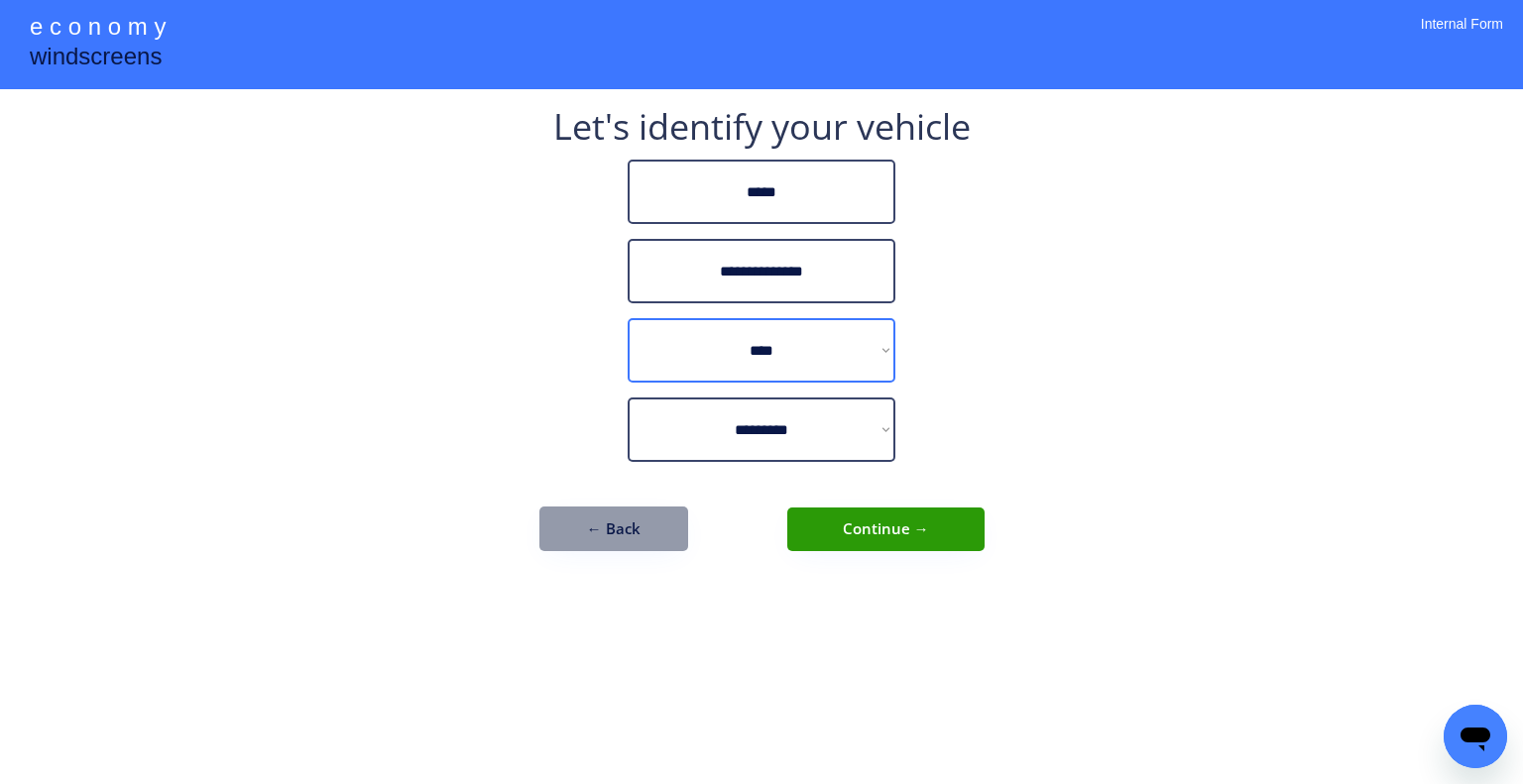 click on "**********" at bounding box center (762, 350) 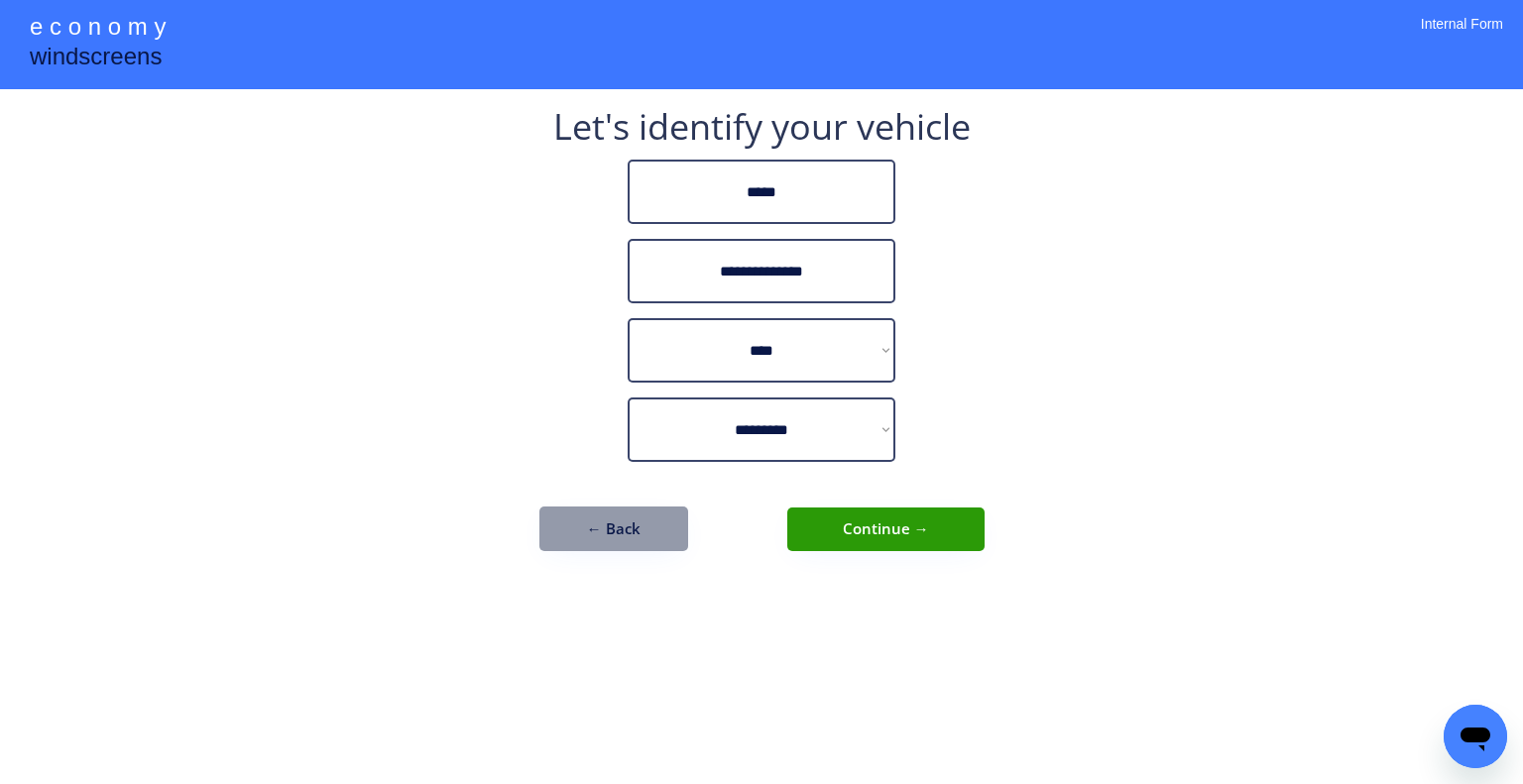 click on "**********" at bounding box center [762, 340] 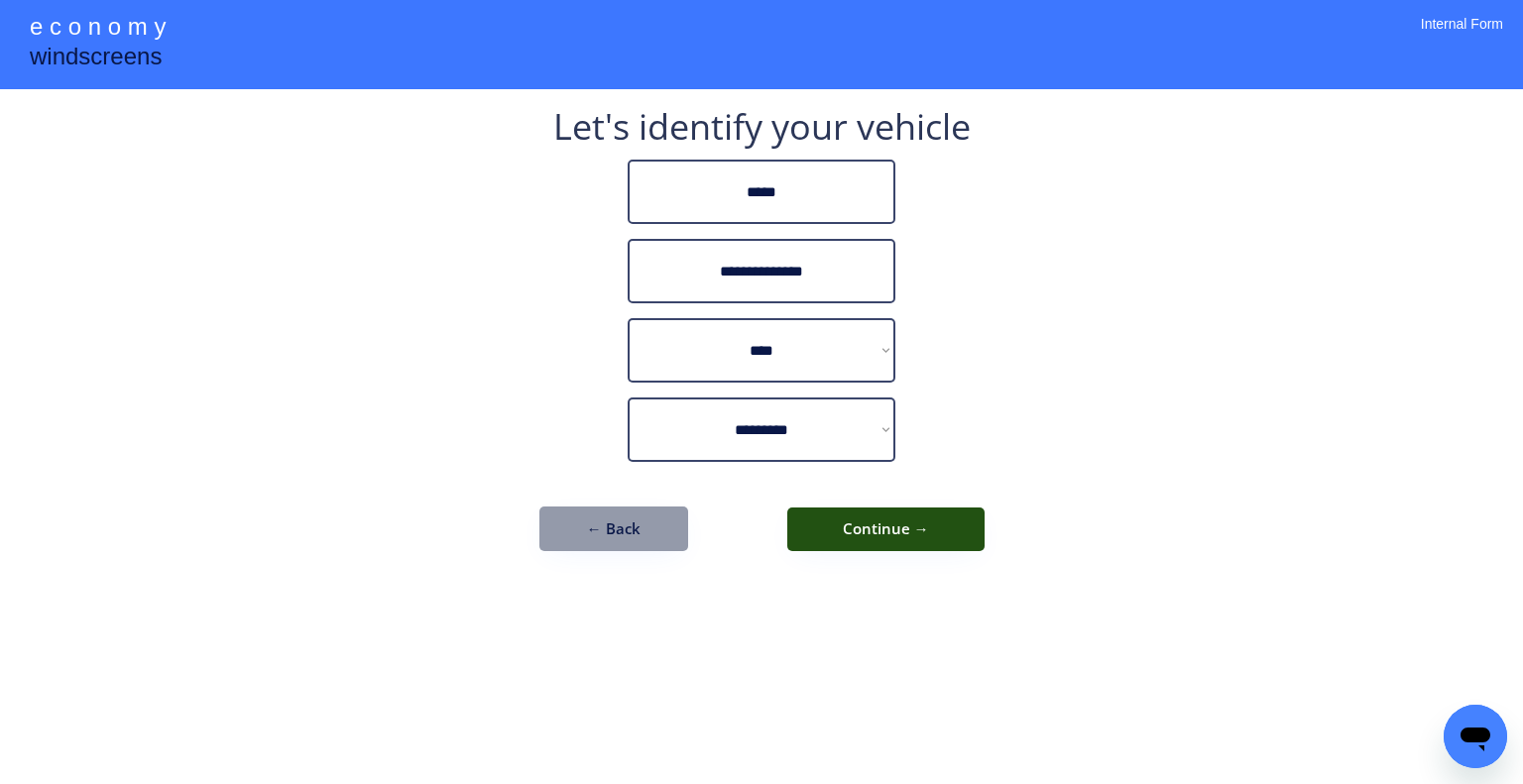 click on "Continue    →" at bounding box center (885, 529) 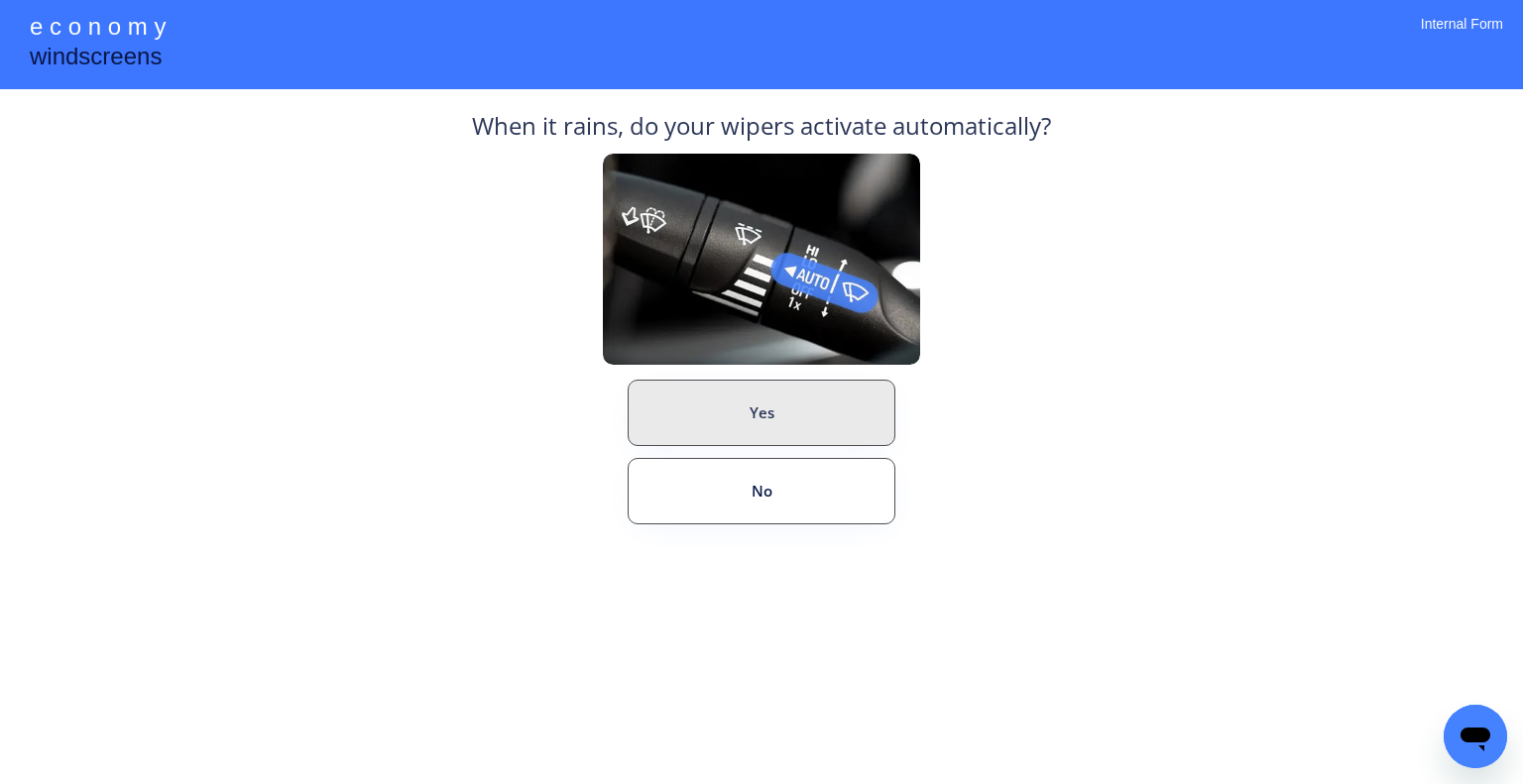 click on "No" at bounding box center [762, 491] 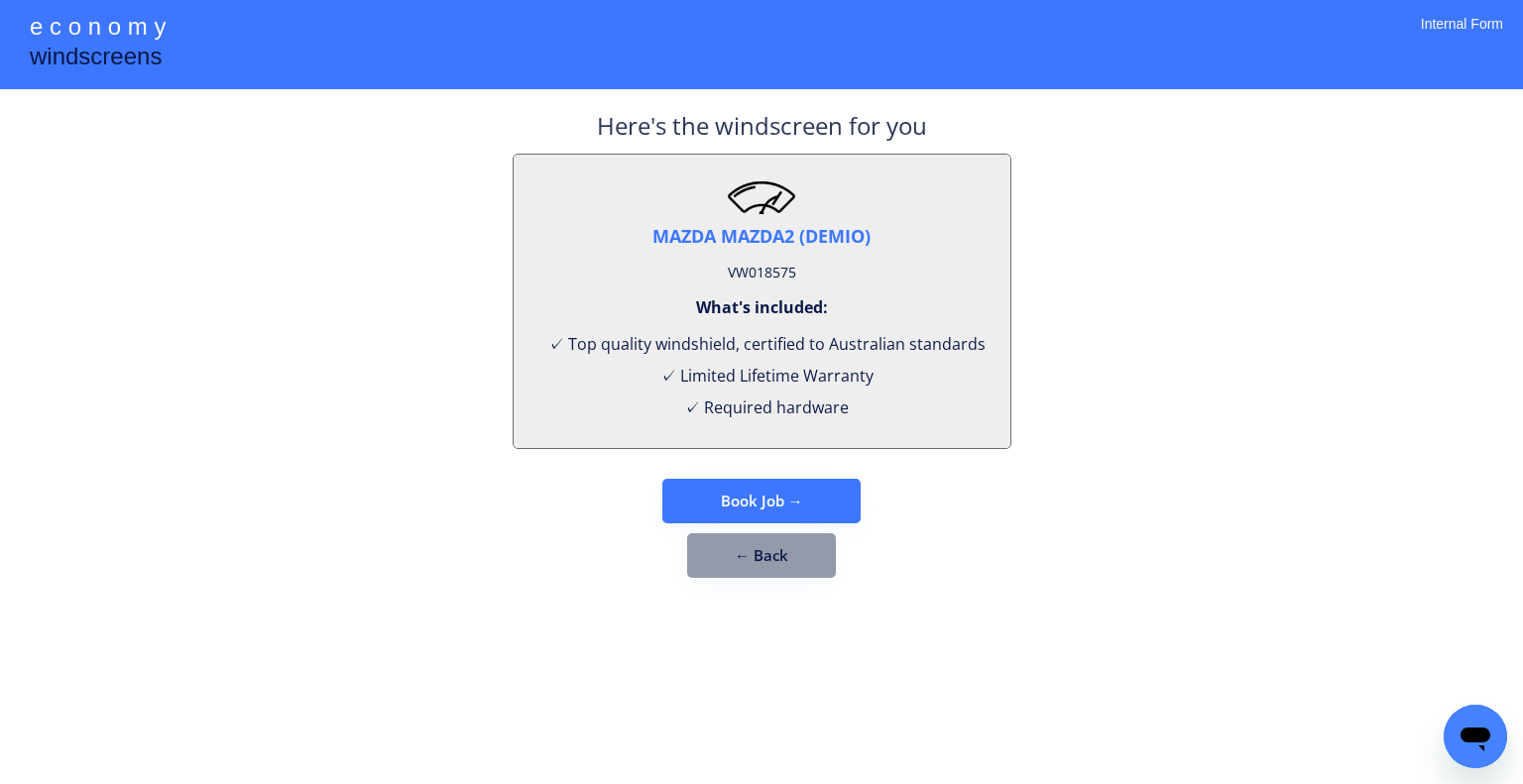 click on "VW018575" at bounding box center (762, 273) 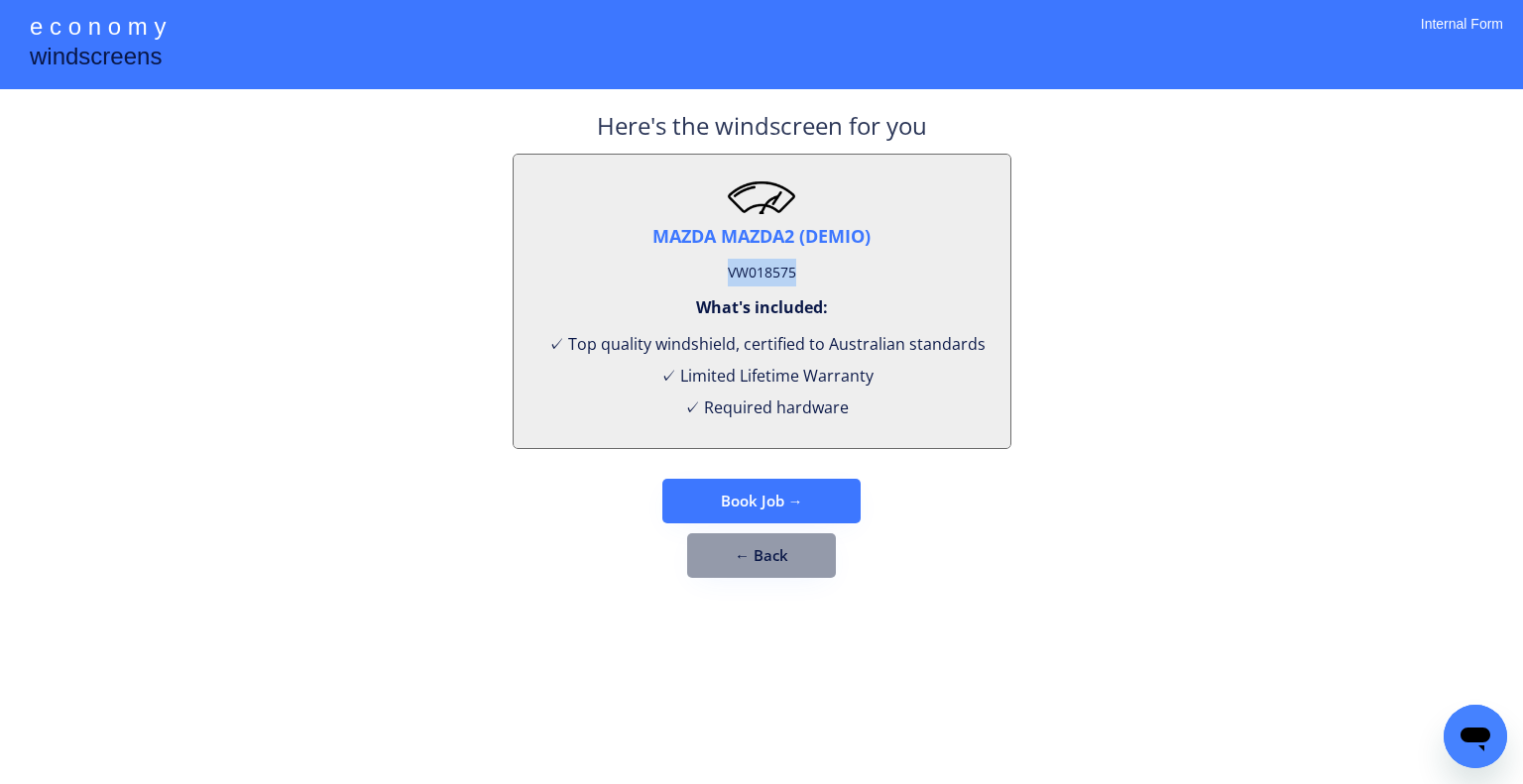 click on "VW018575" at bounding box center (762, 273) 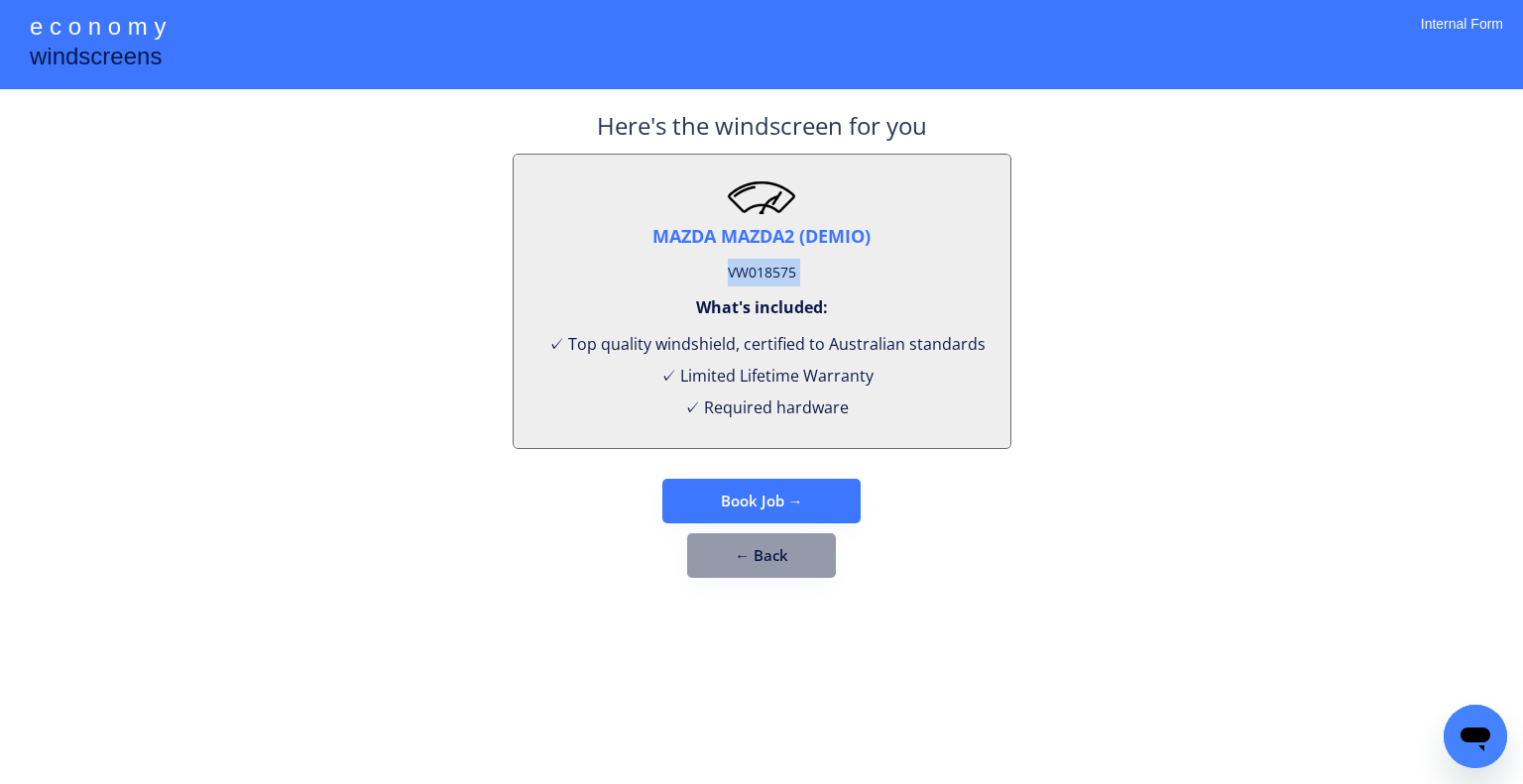 click on "VW018575" at bounding box center (762, 273) 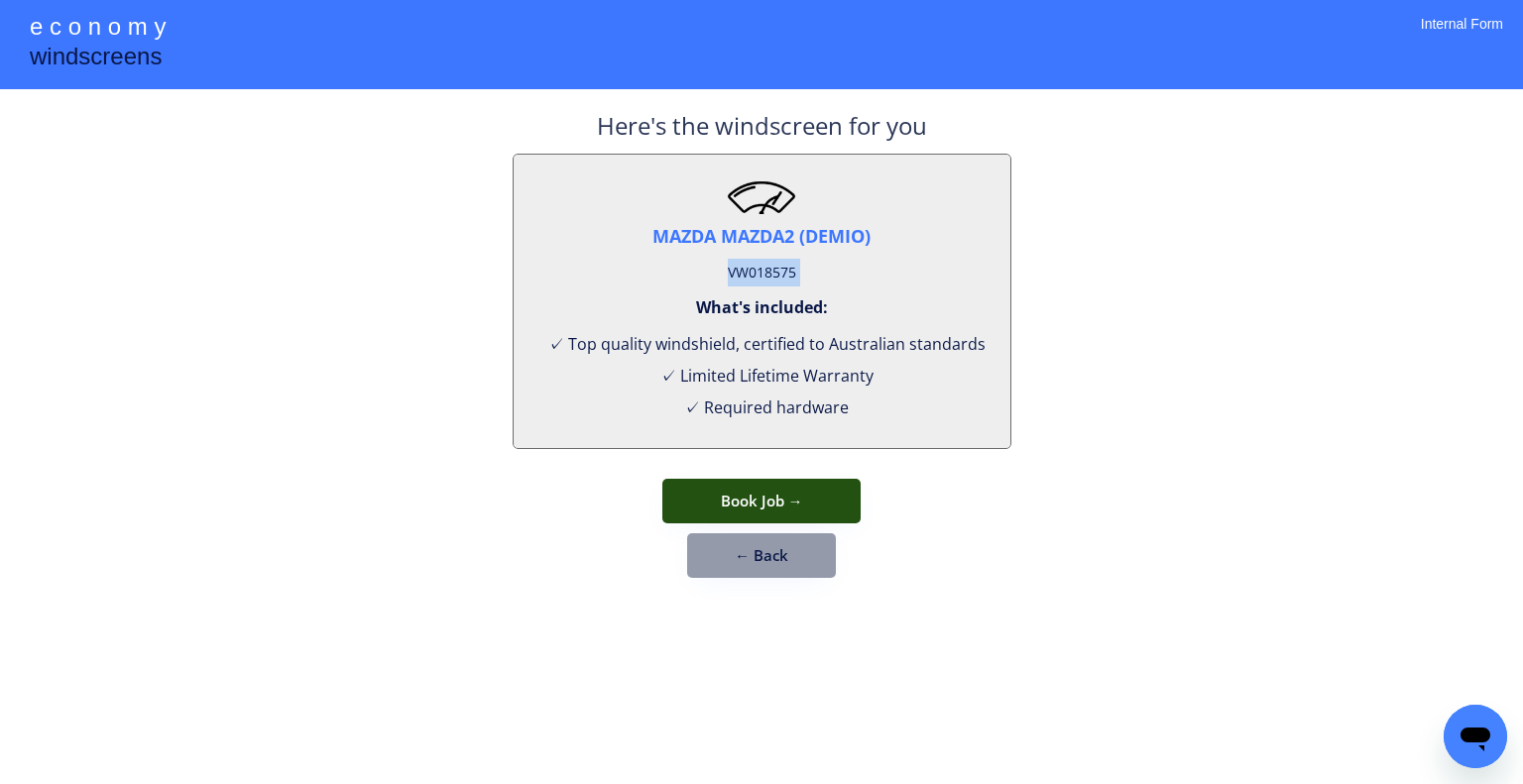 click on "Book Job    →" at bounding box center [762, 501] 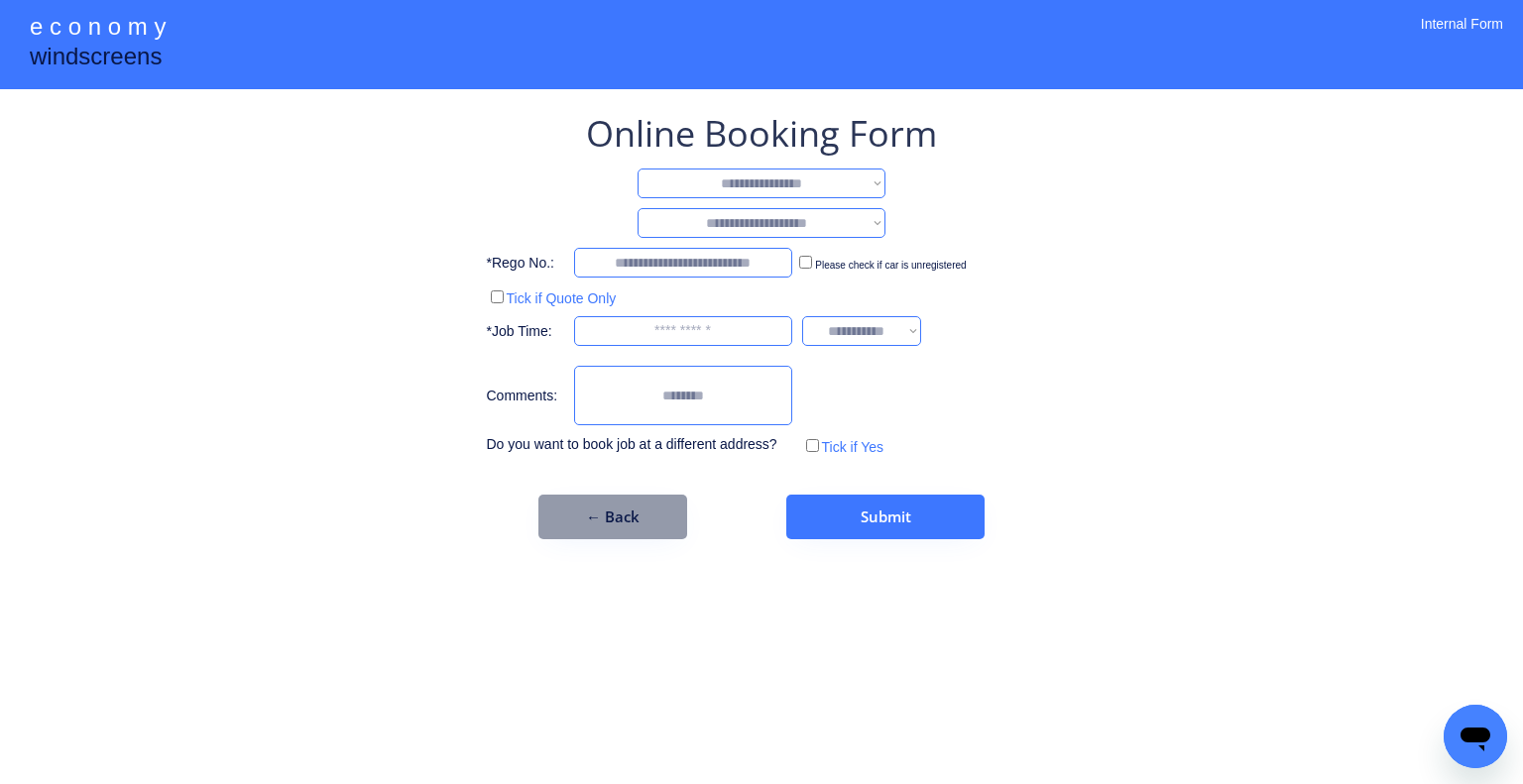 click on "**********" at bounding box center [762, 183] 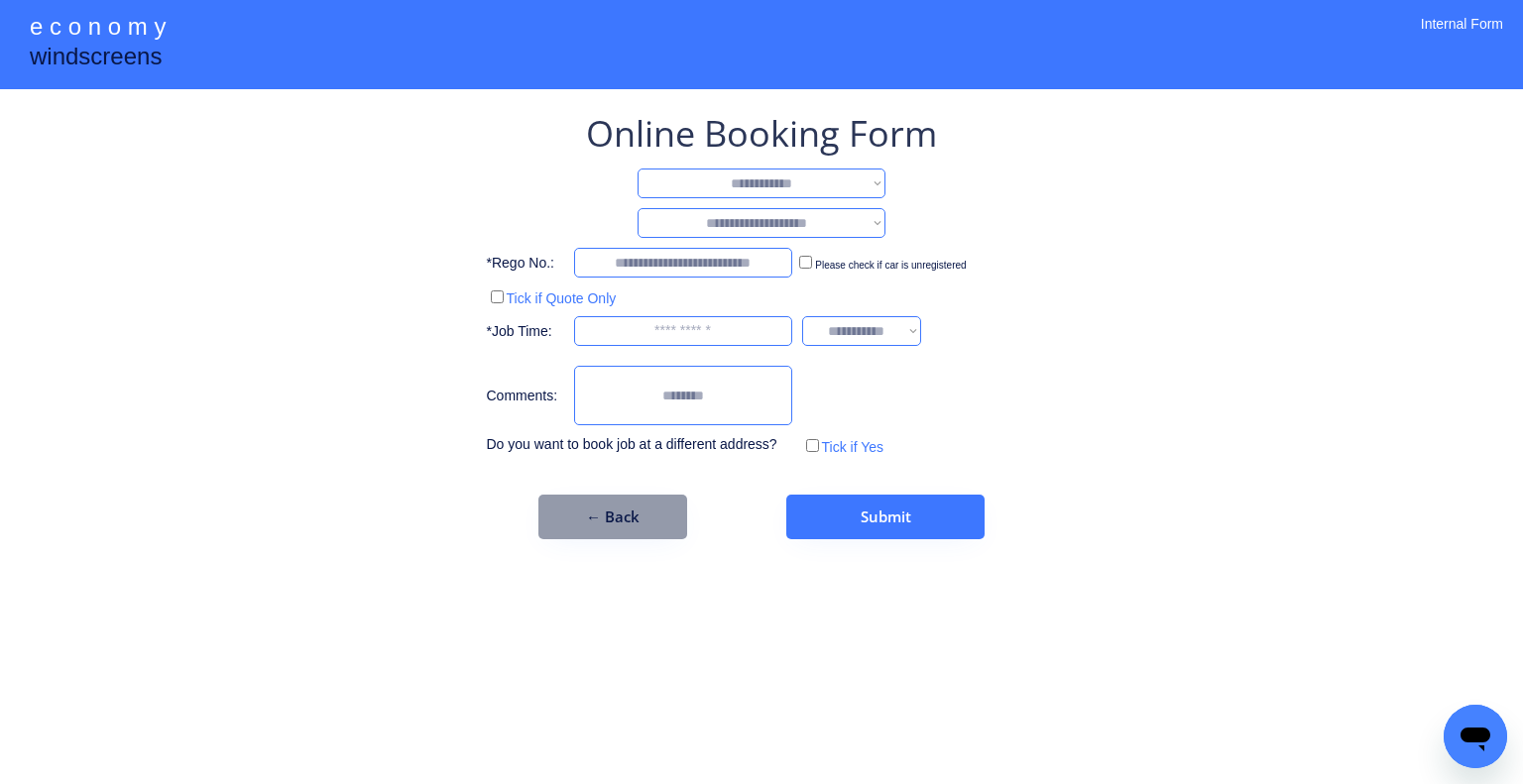 click on "**********" at bounding box center (762, 183) 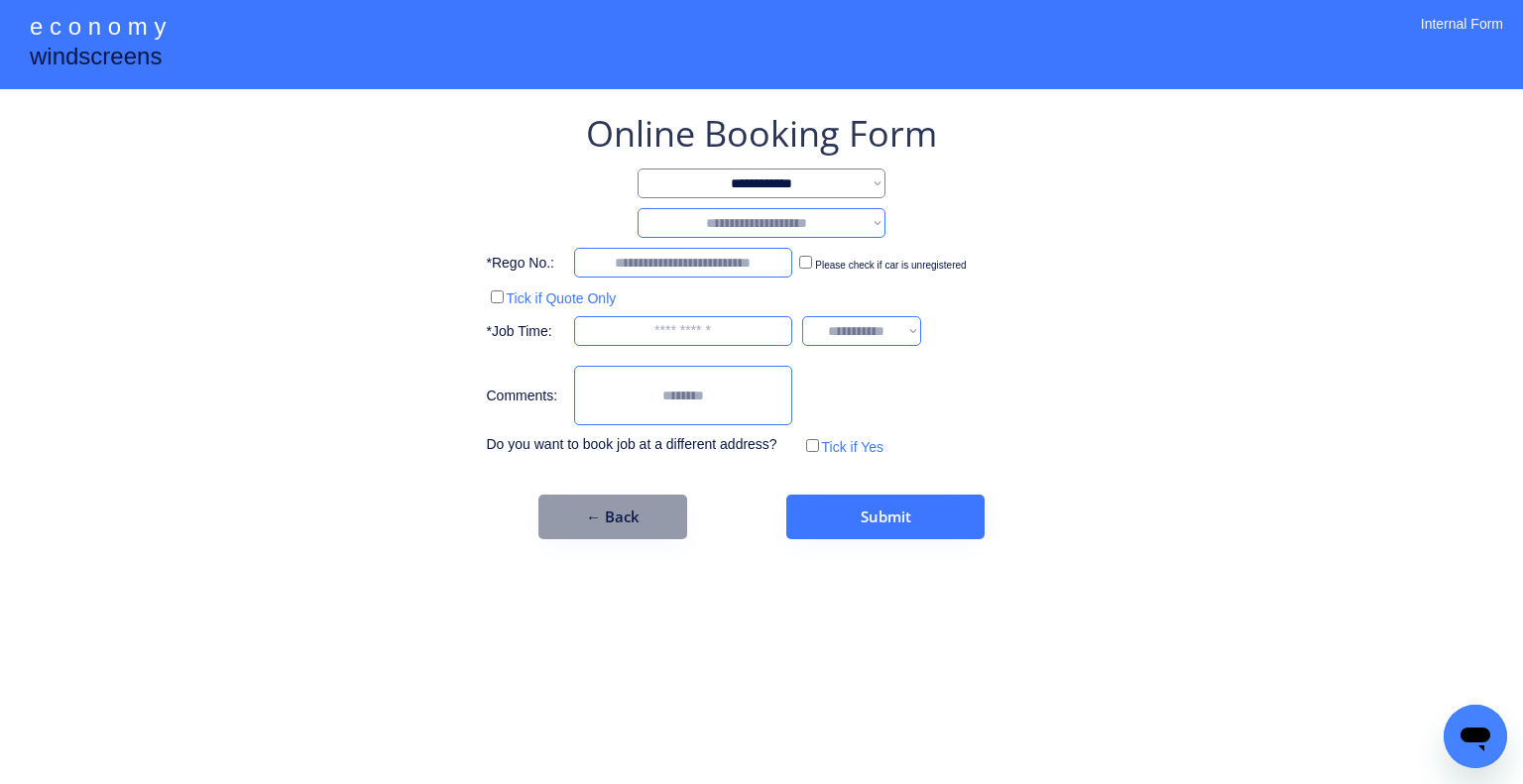 click on "**********" at bounding box center [762, 223] 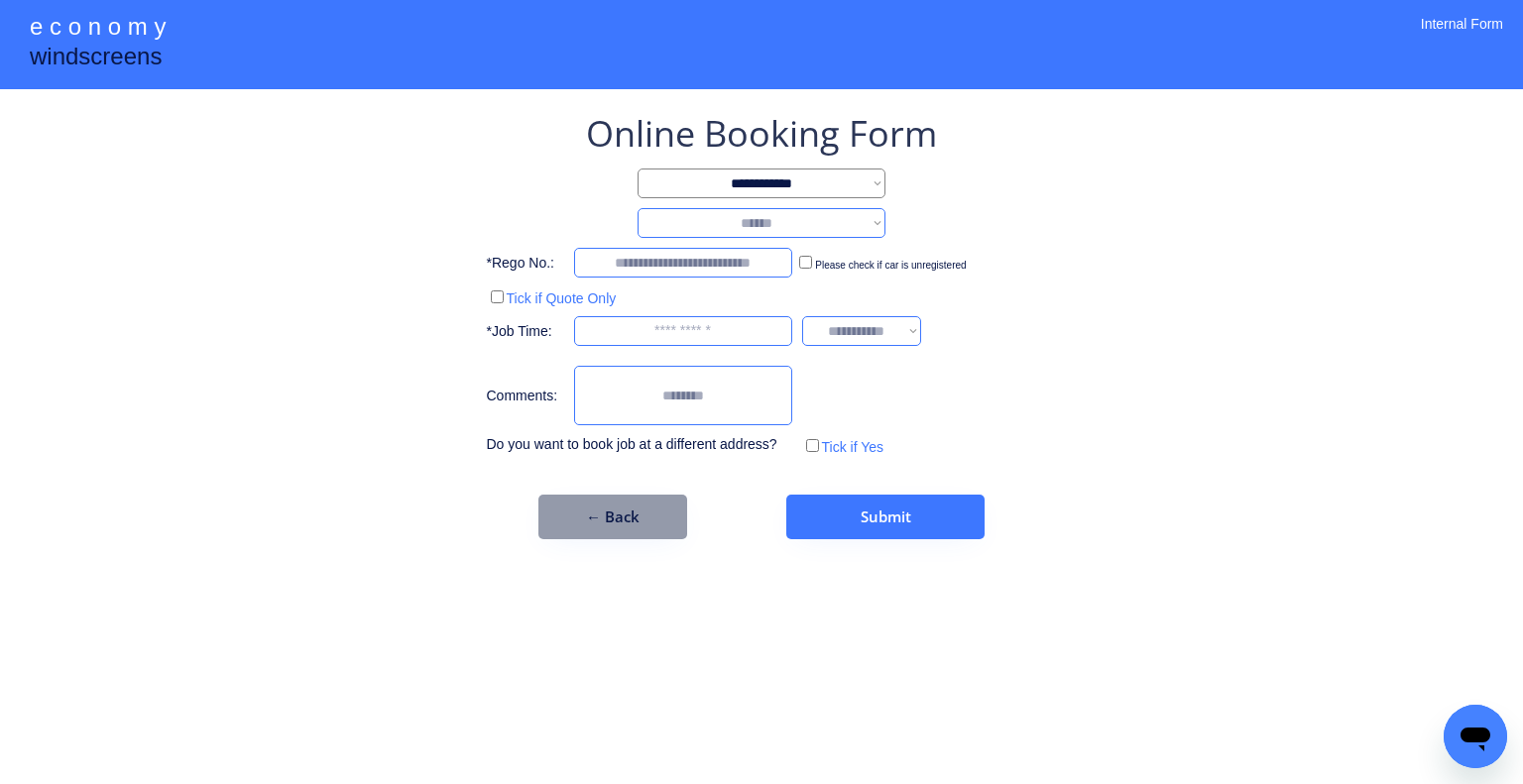 click on "**********" at bounding box center (762, 223) 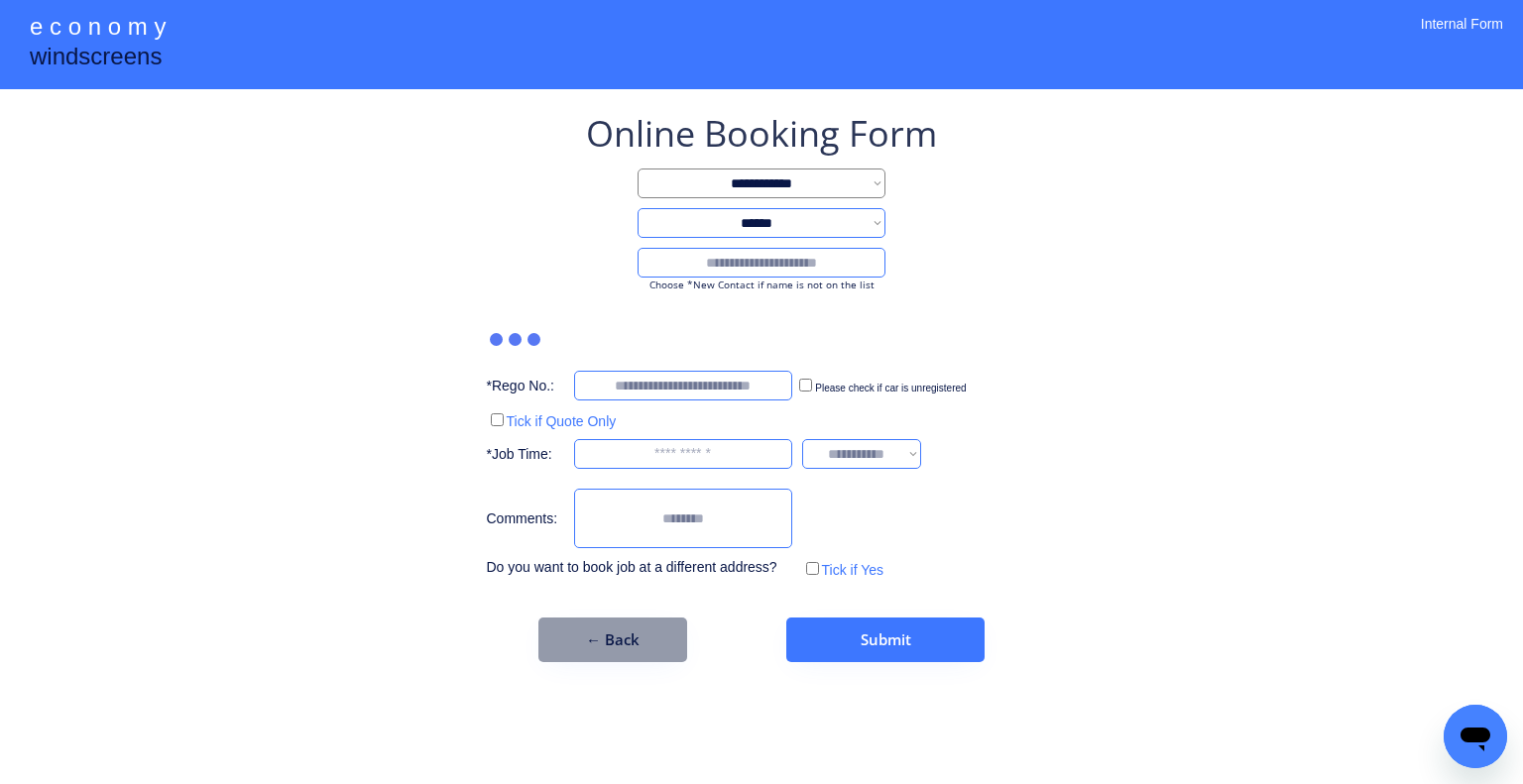 click at bounding box center [762, 263] 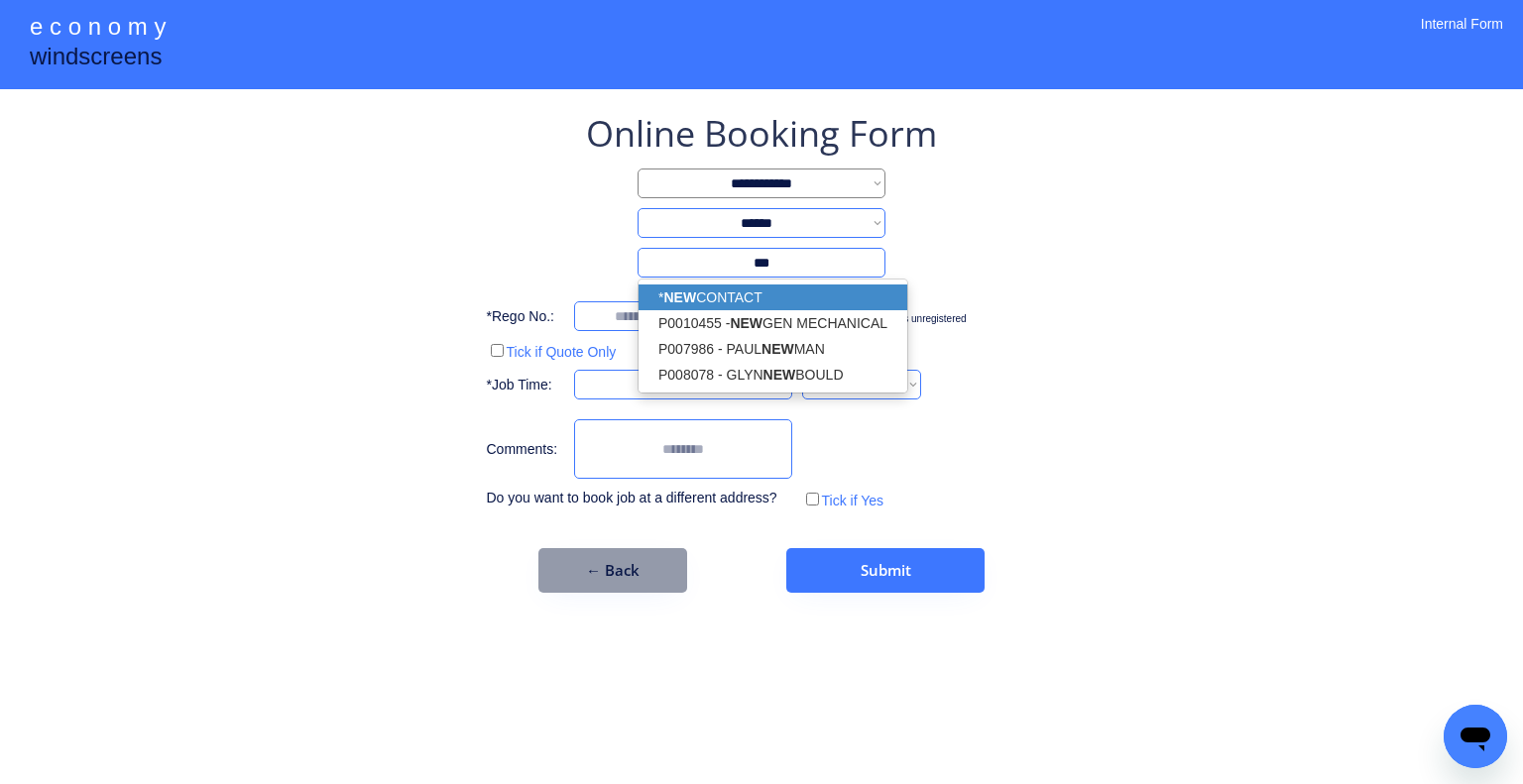 click on "* NEW  CONTACT" at bounding box center (772, 297) 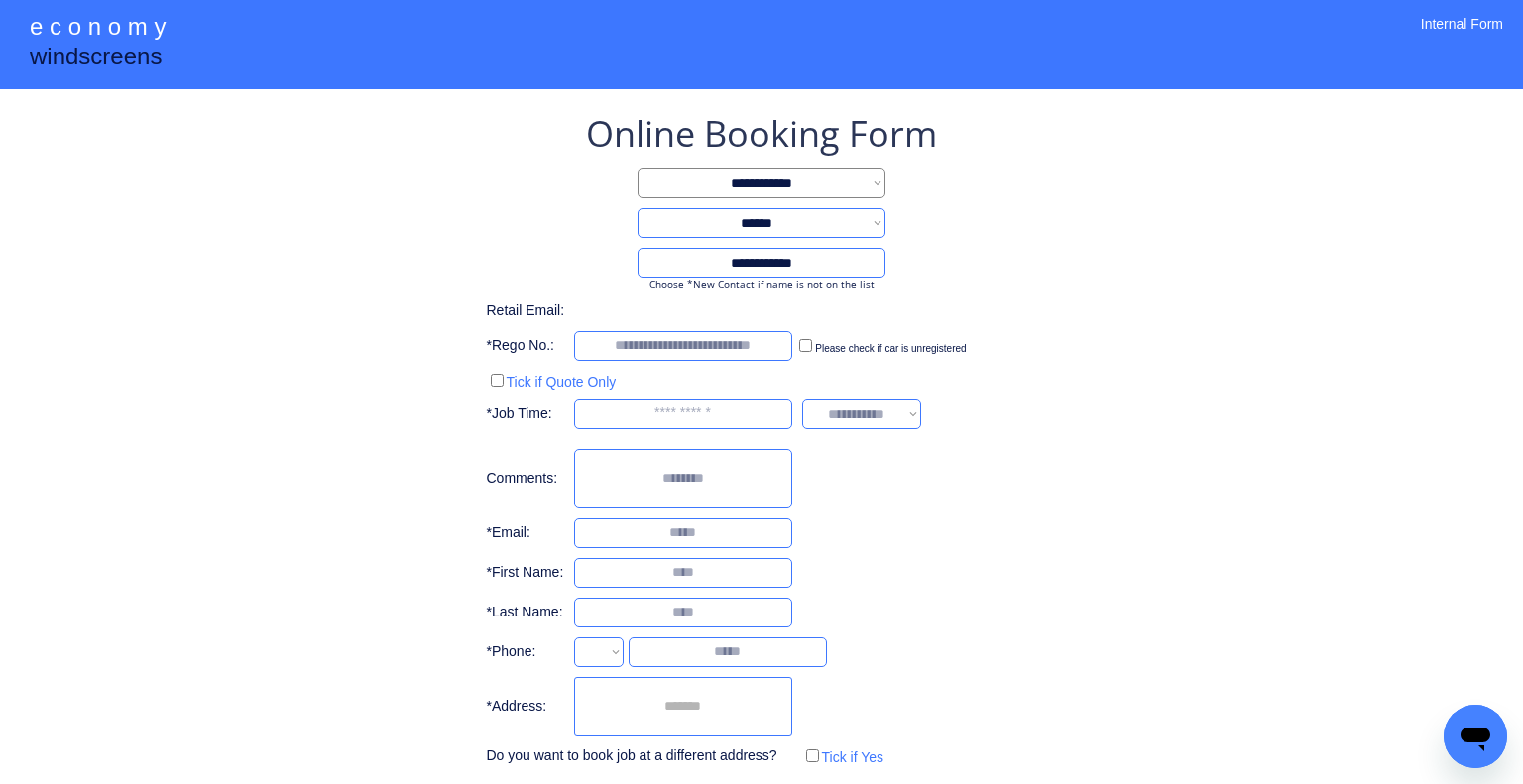type on "**********" 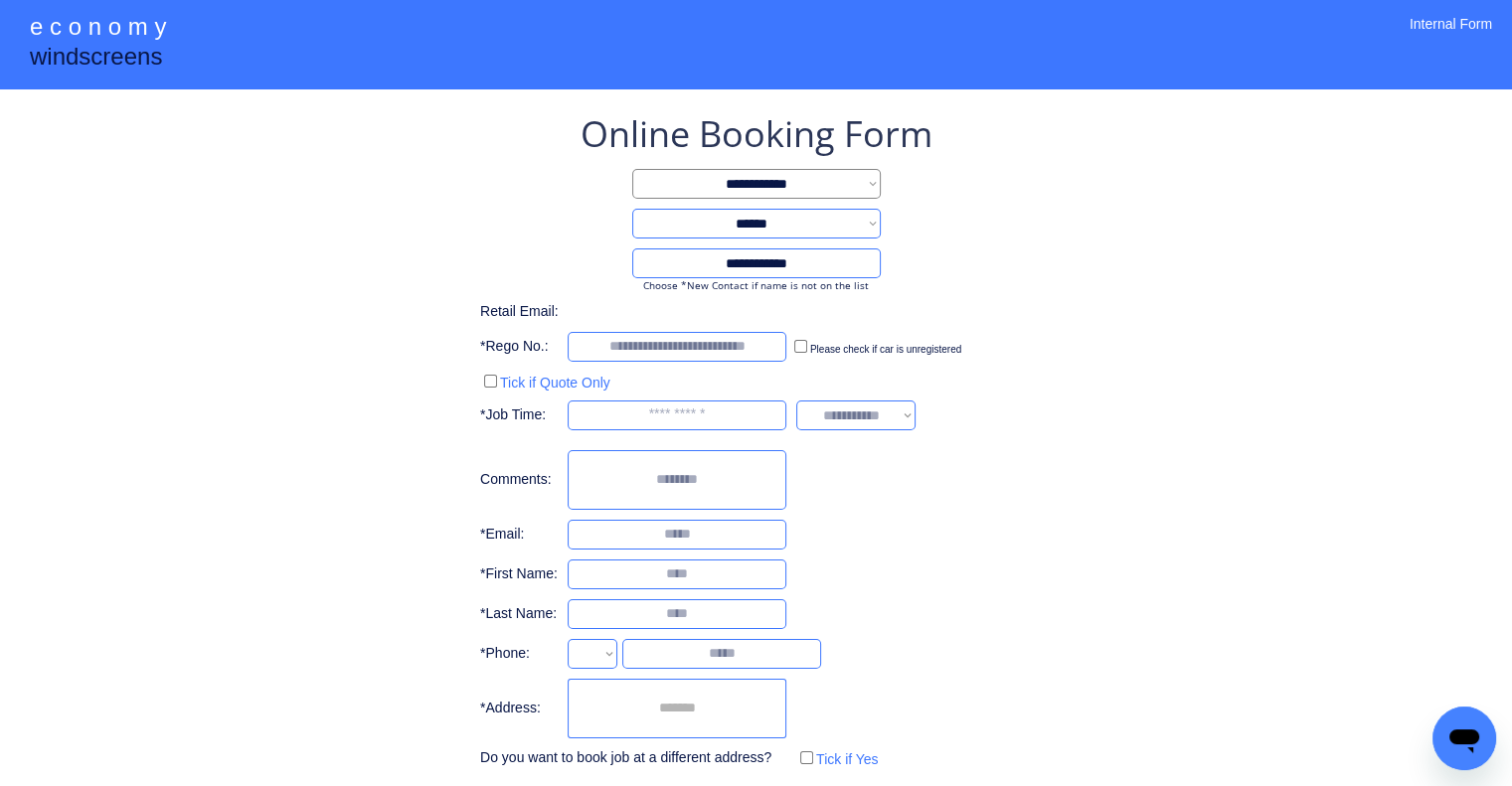 drag, startPoint x: 1083, startPoint y: 425, endPoint x: 1070, endPoint y: 436, distance: 17.029386 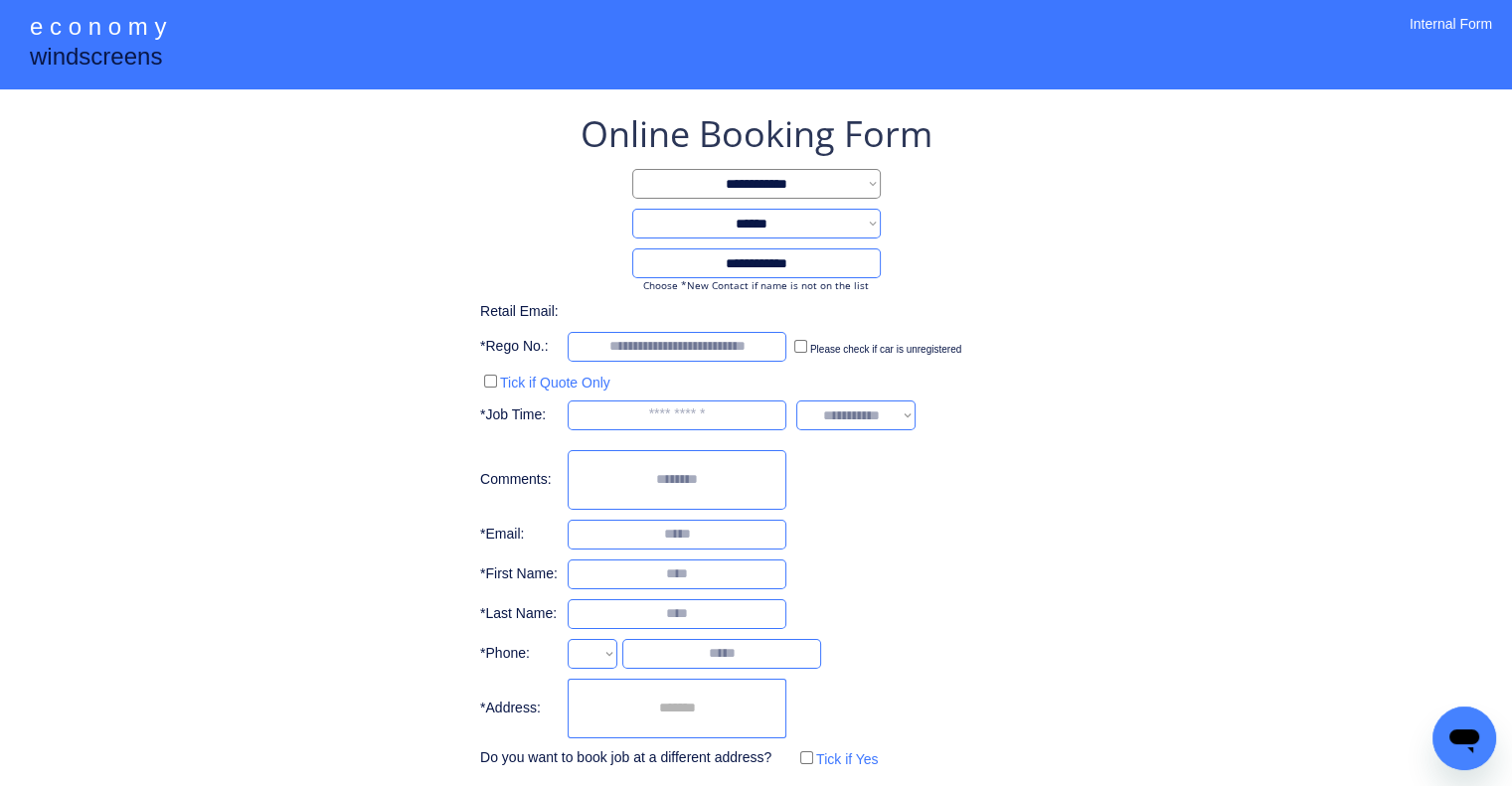 click on "**********" at bounding box center [756, 441] 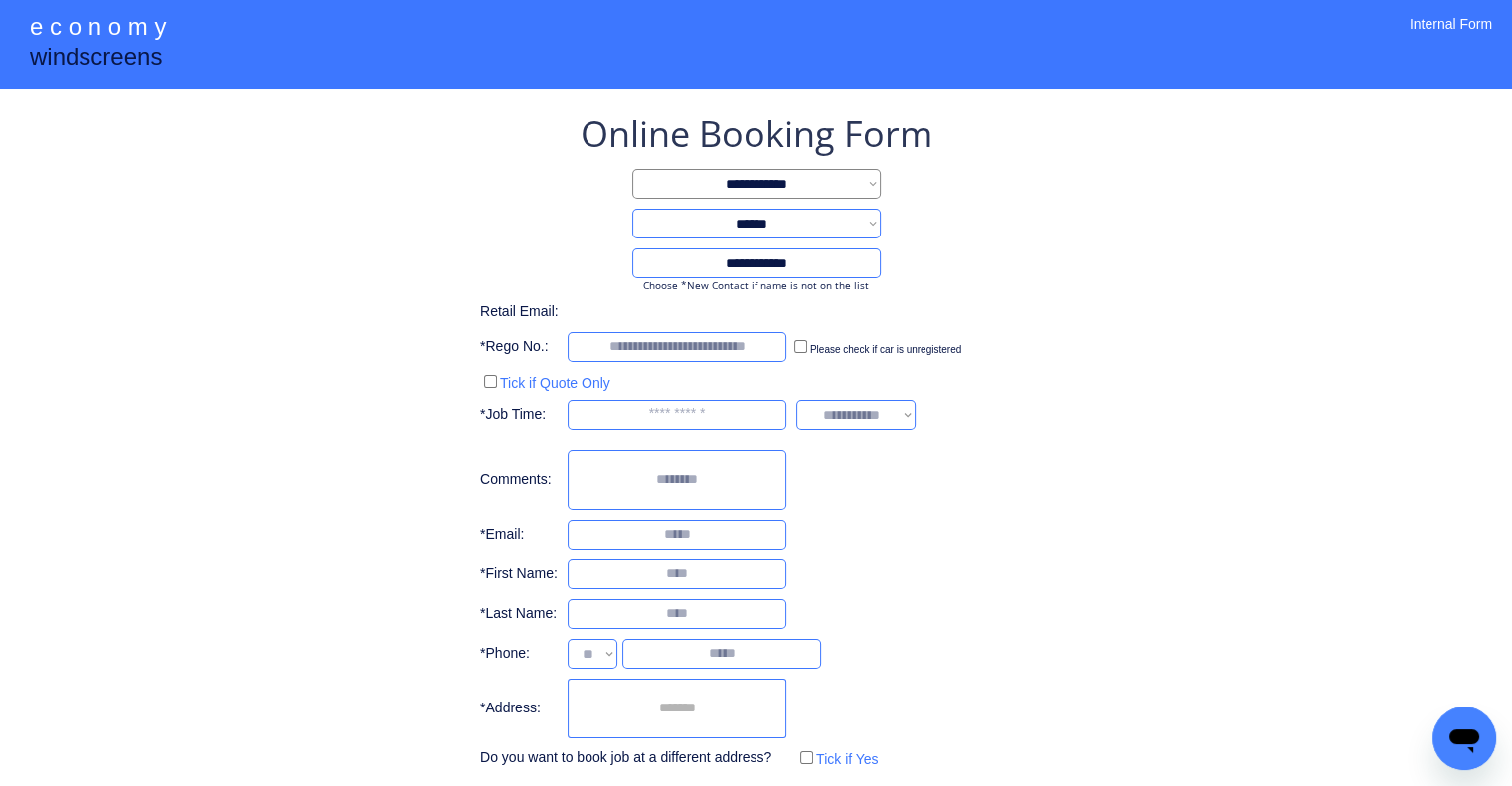 select on "**********" 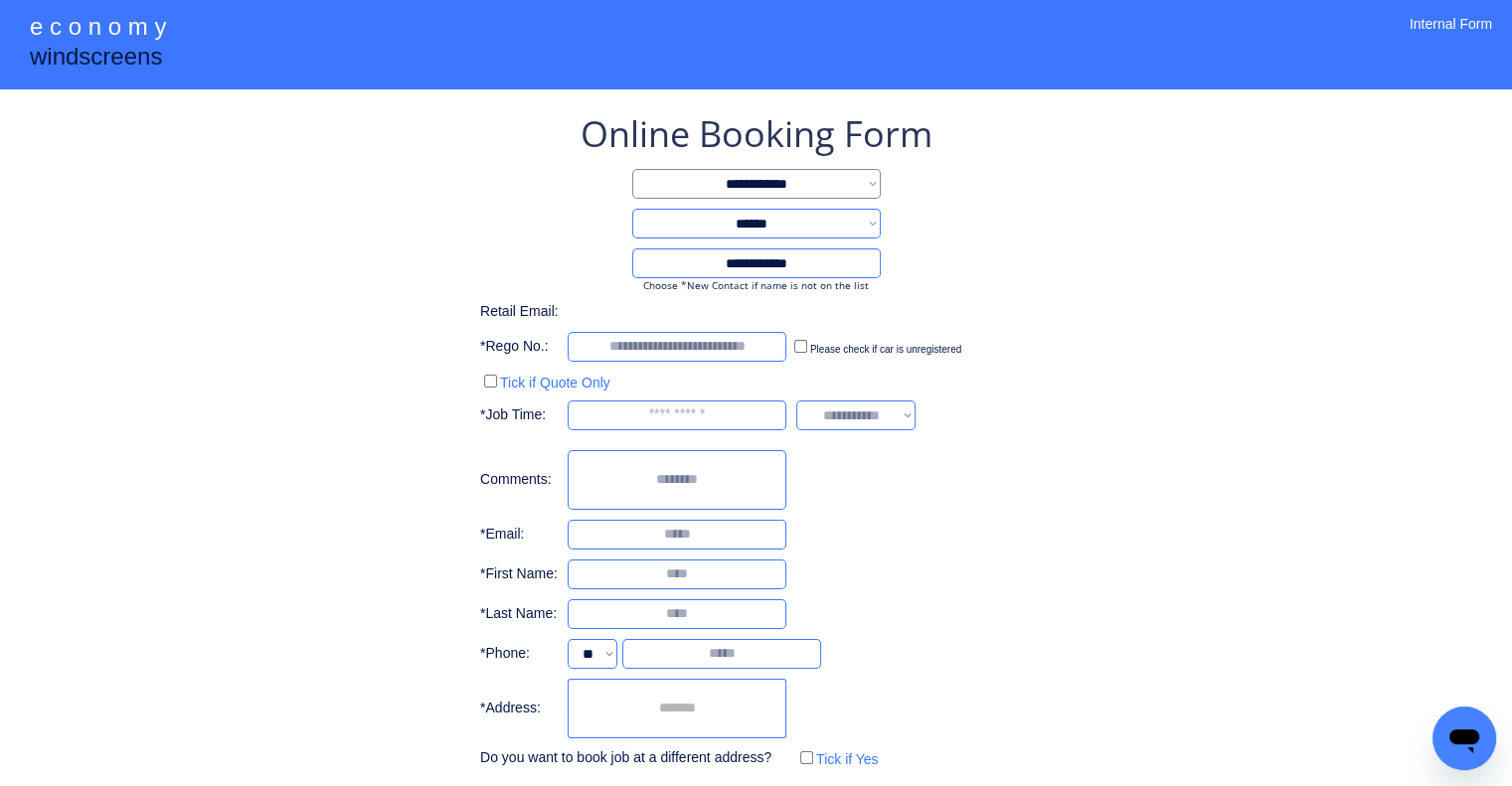 click at bounding box center (677, 708) 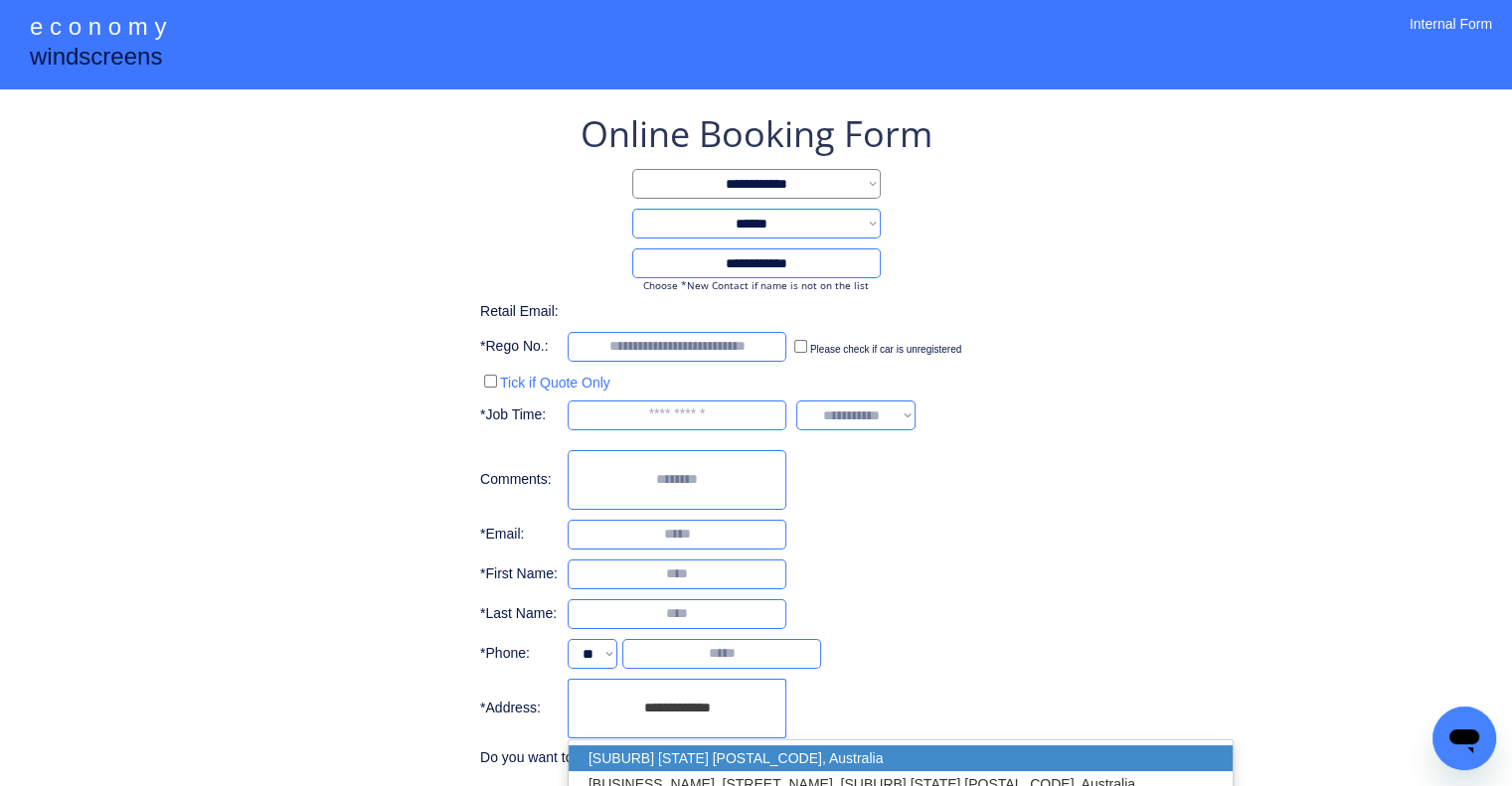 click on "Forest Lake QLD 4078, Australia" at bounding box center (901, 758) 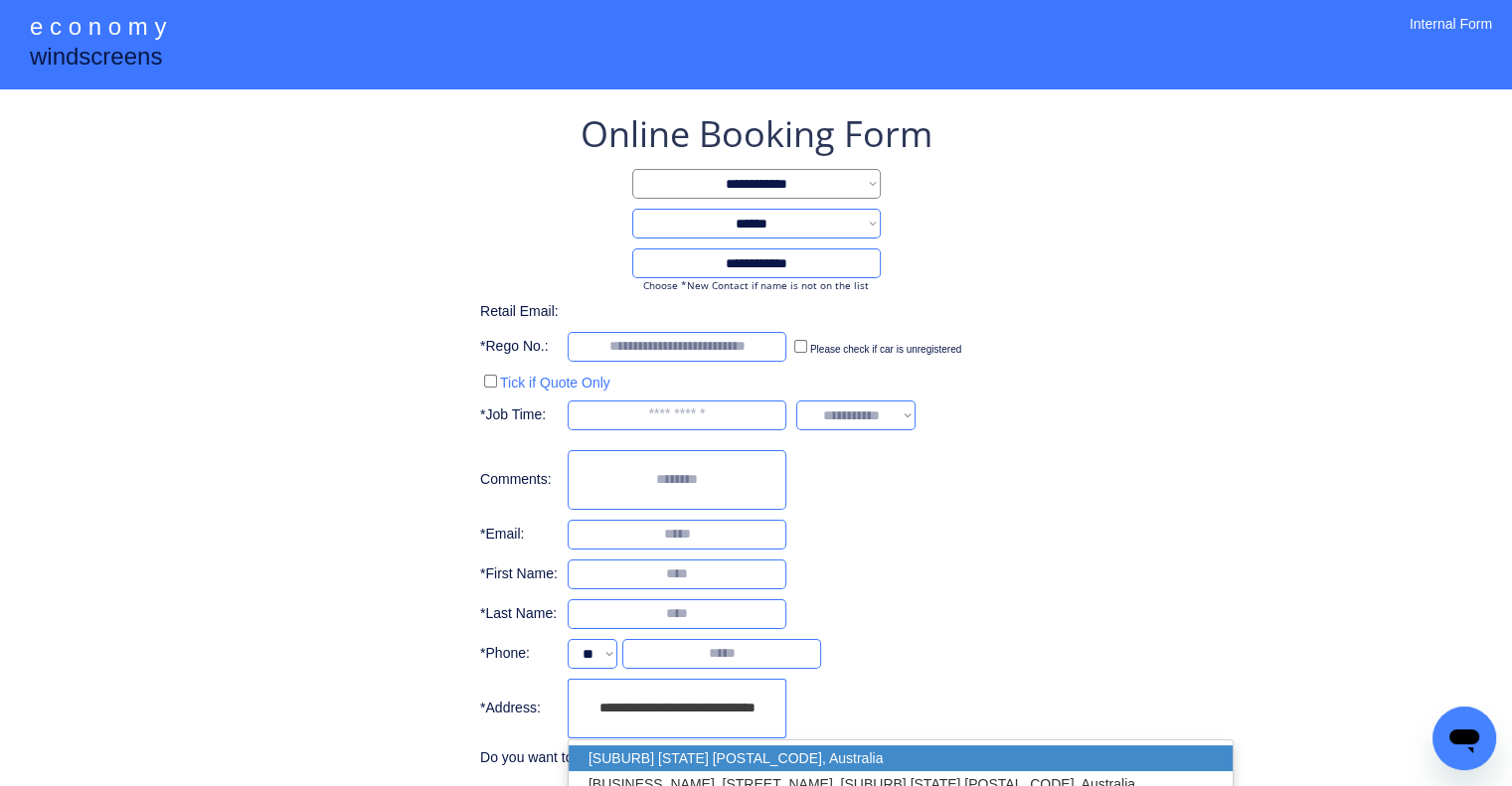 type on "**********" 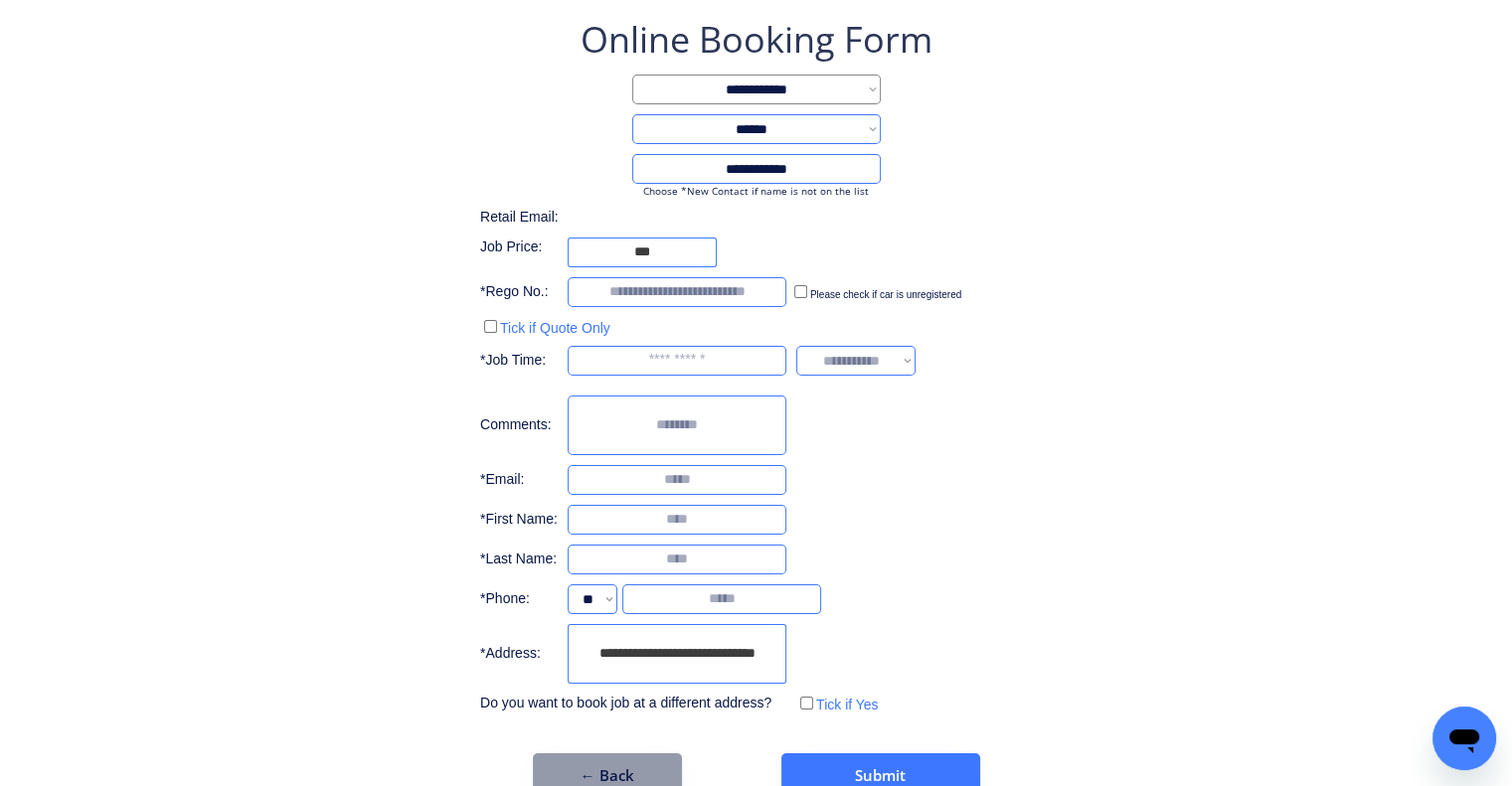 scroll, scrollTop: 135, scrollLeft: 0, axis: vertical 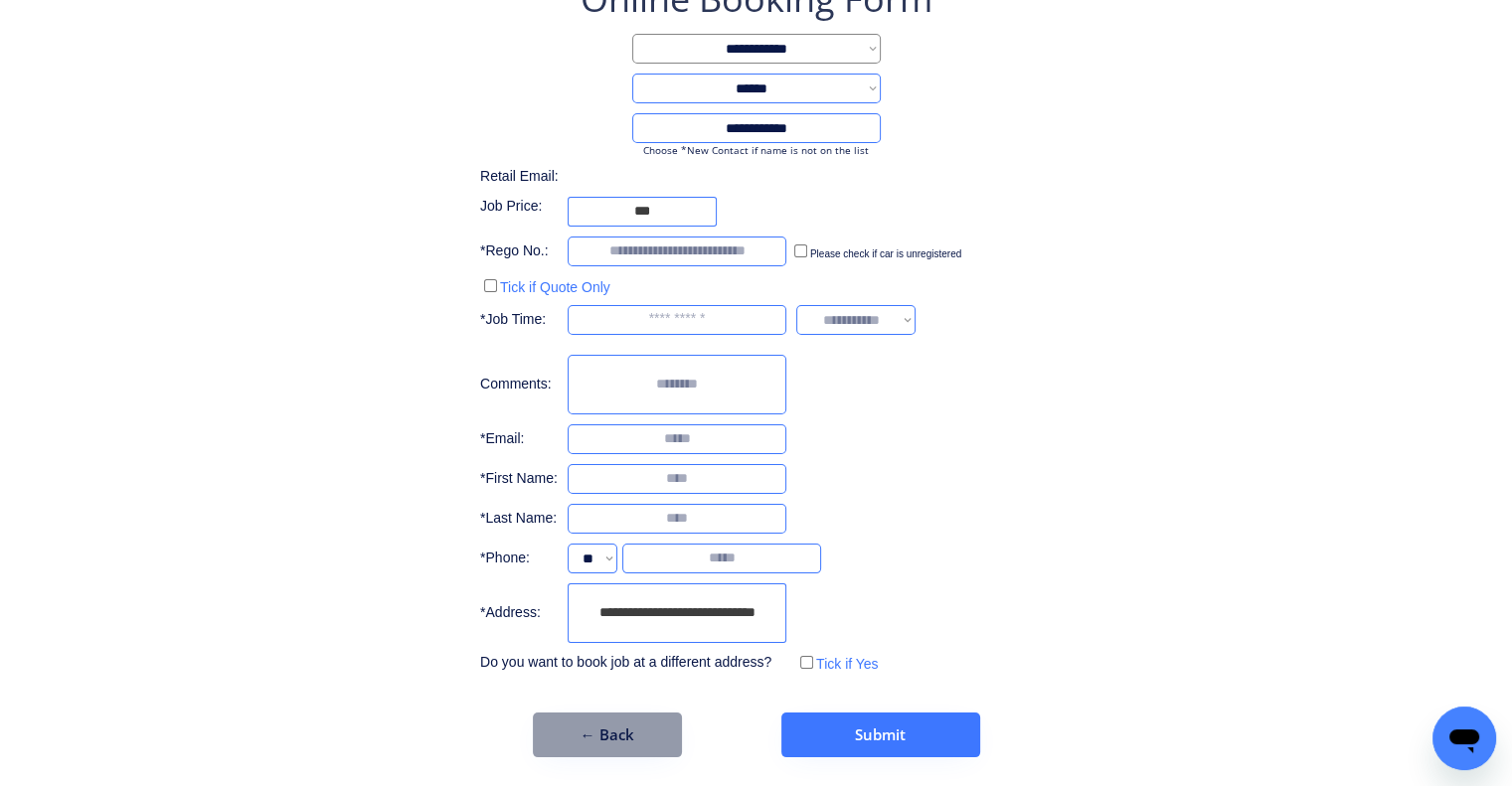 click on "**********" at bounding box center (756, 326) 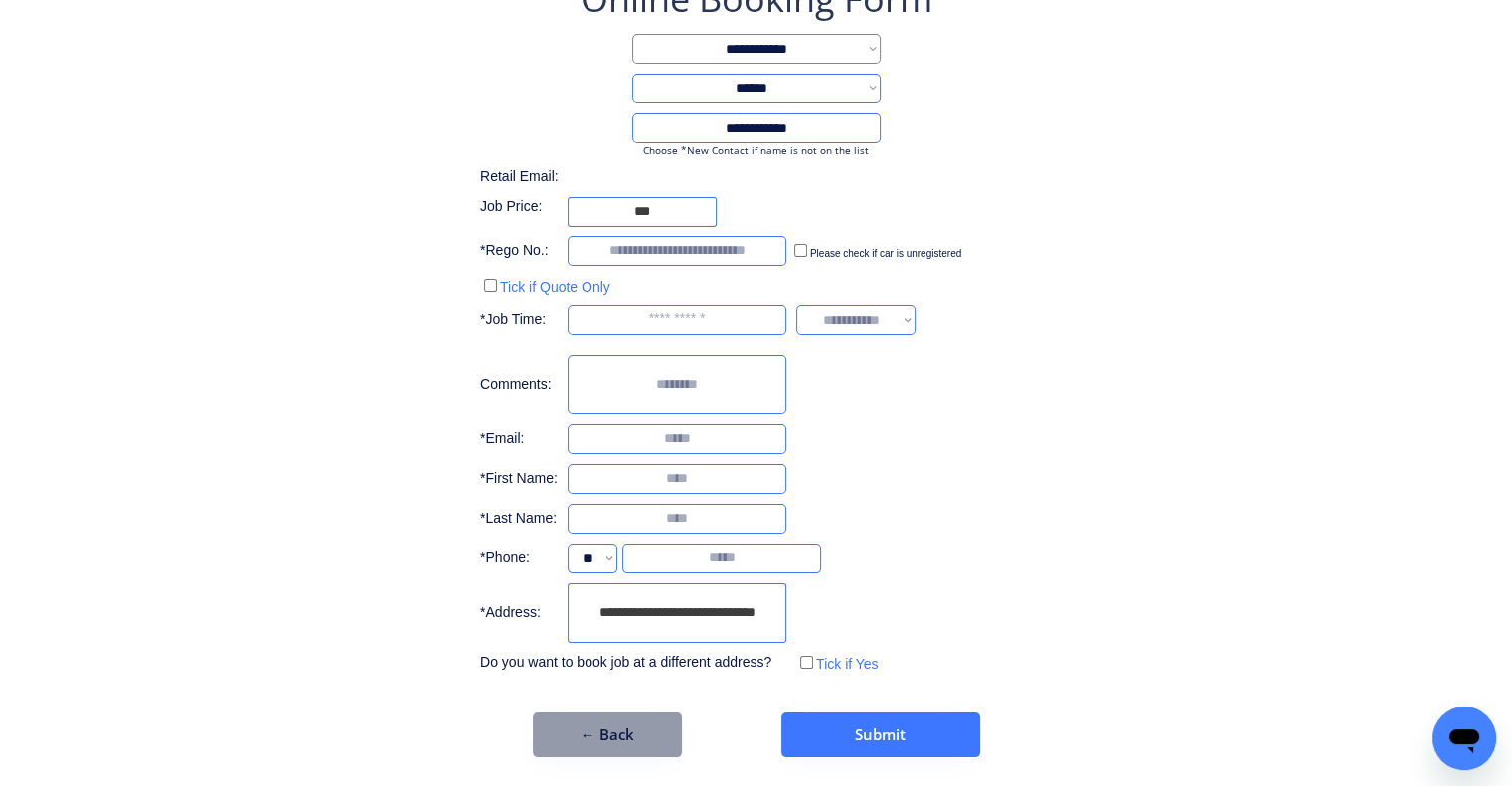 click on "**********" at bounding box center [756, 366] 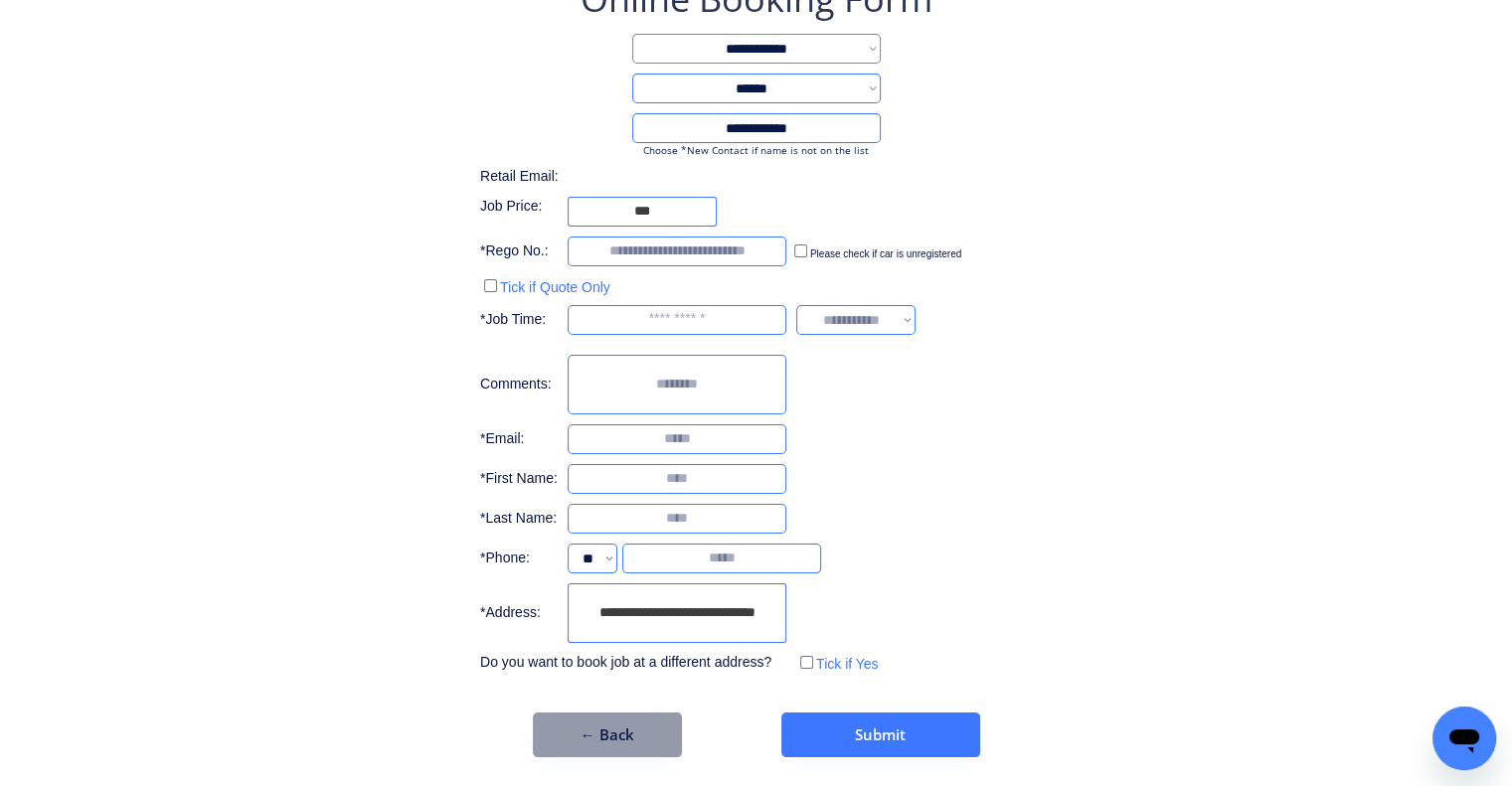 click on "**********" at bounding box center (677, 613) 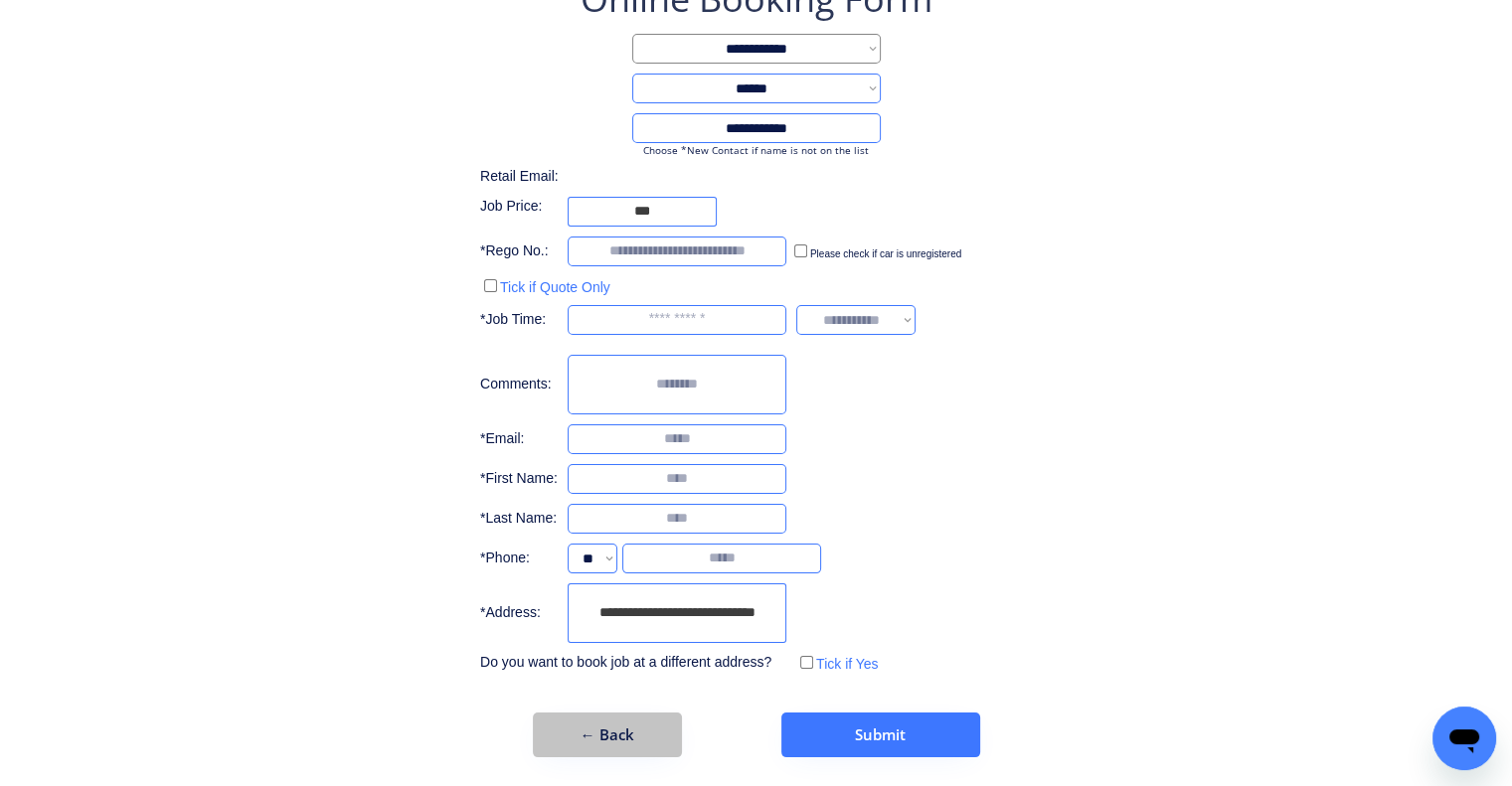 click on "←   Back" at bounding box center [607, 734] 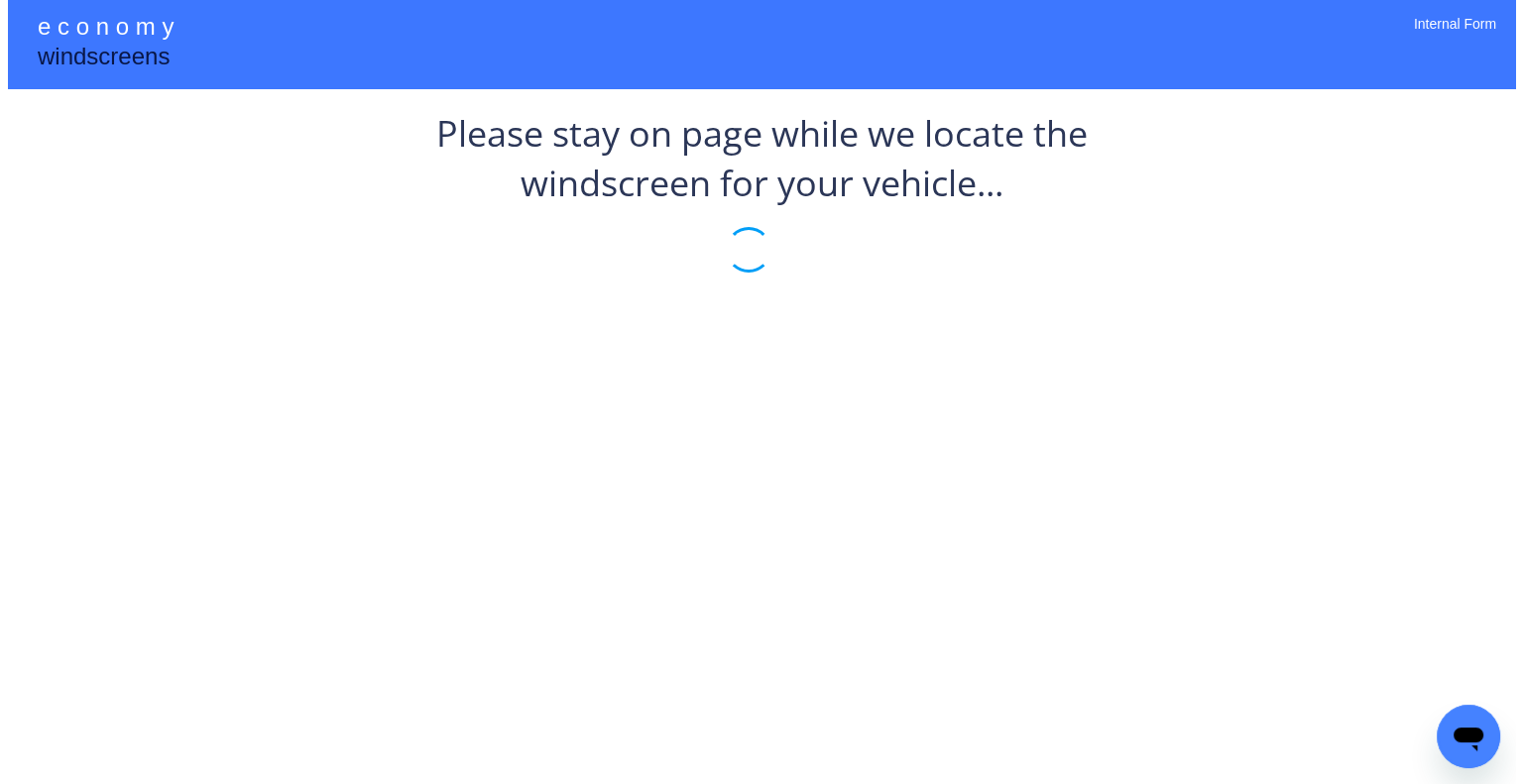 scroll, scrollTop: 0, scrollLeft: 0, axis: both 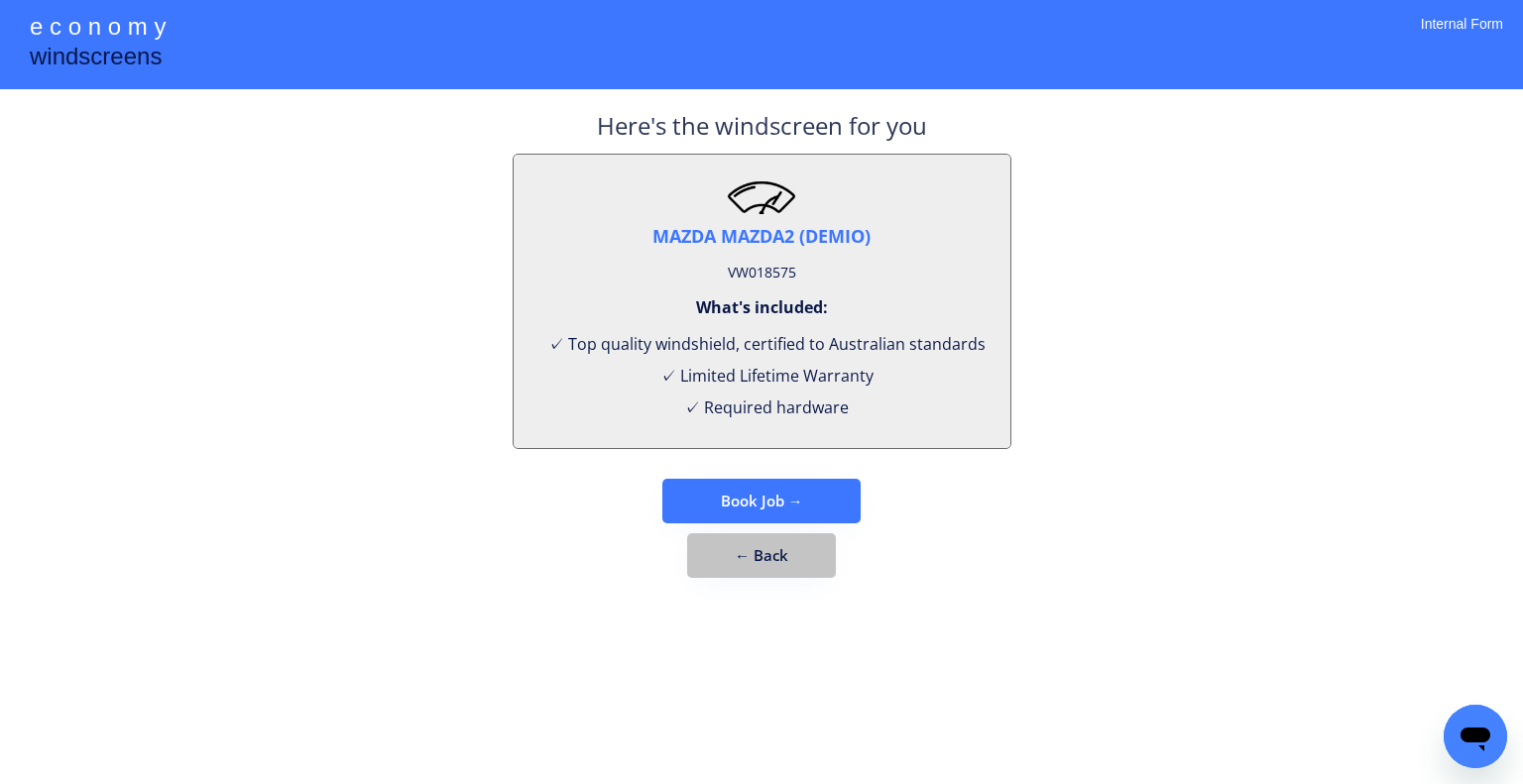 click on "←   Back" at bounding box center (762, 555) 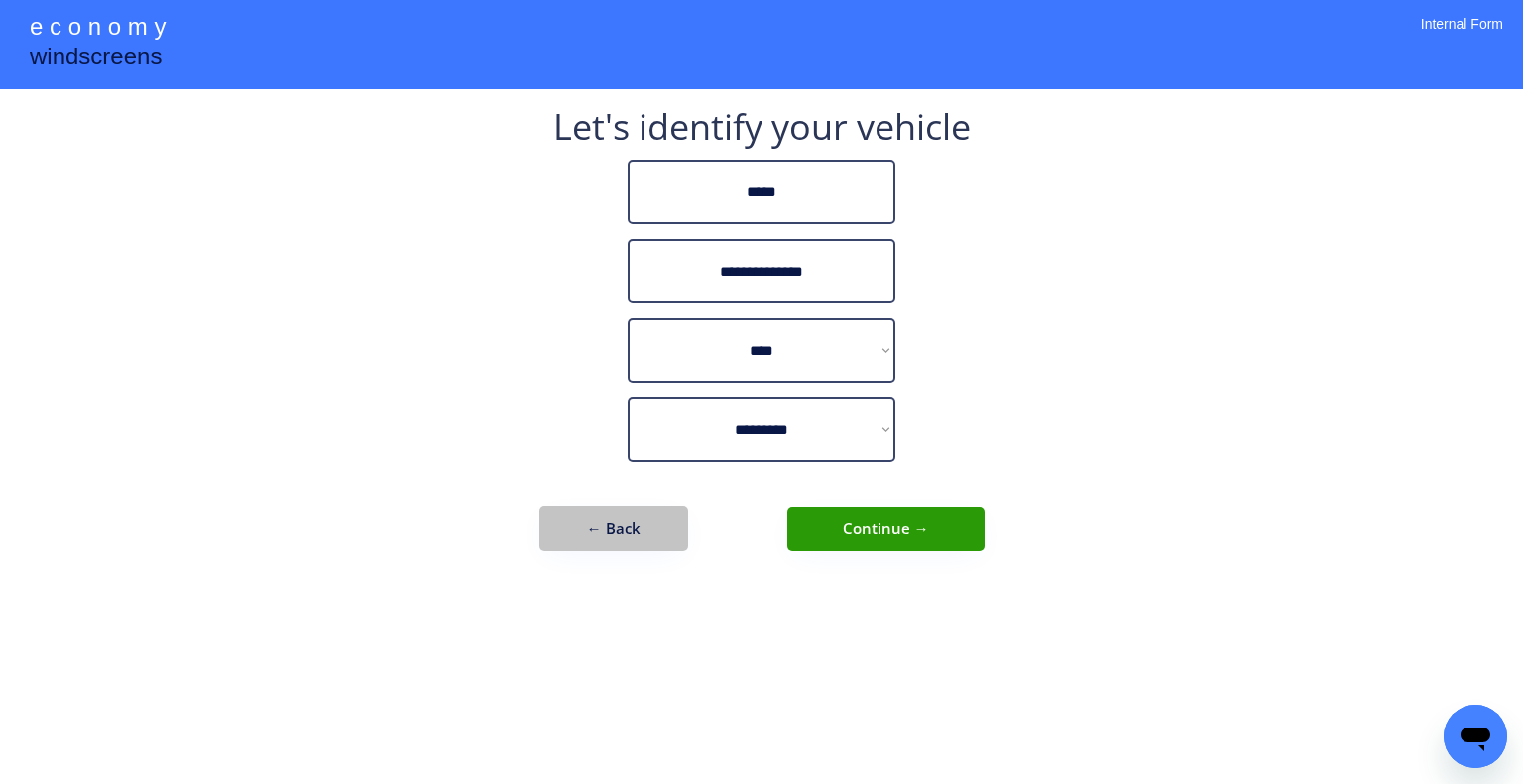 click on "←   Back" at bounding box center (614, 528) 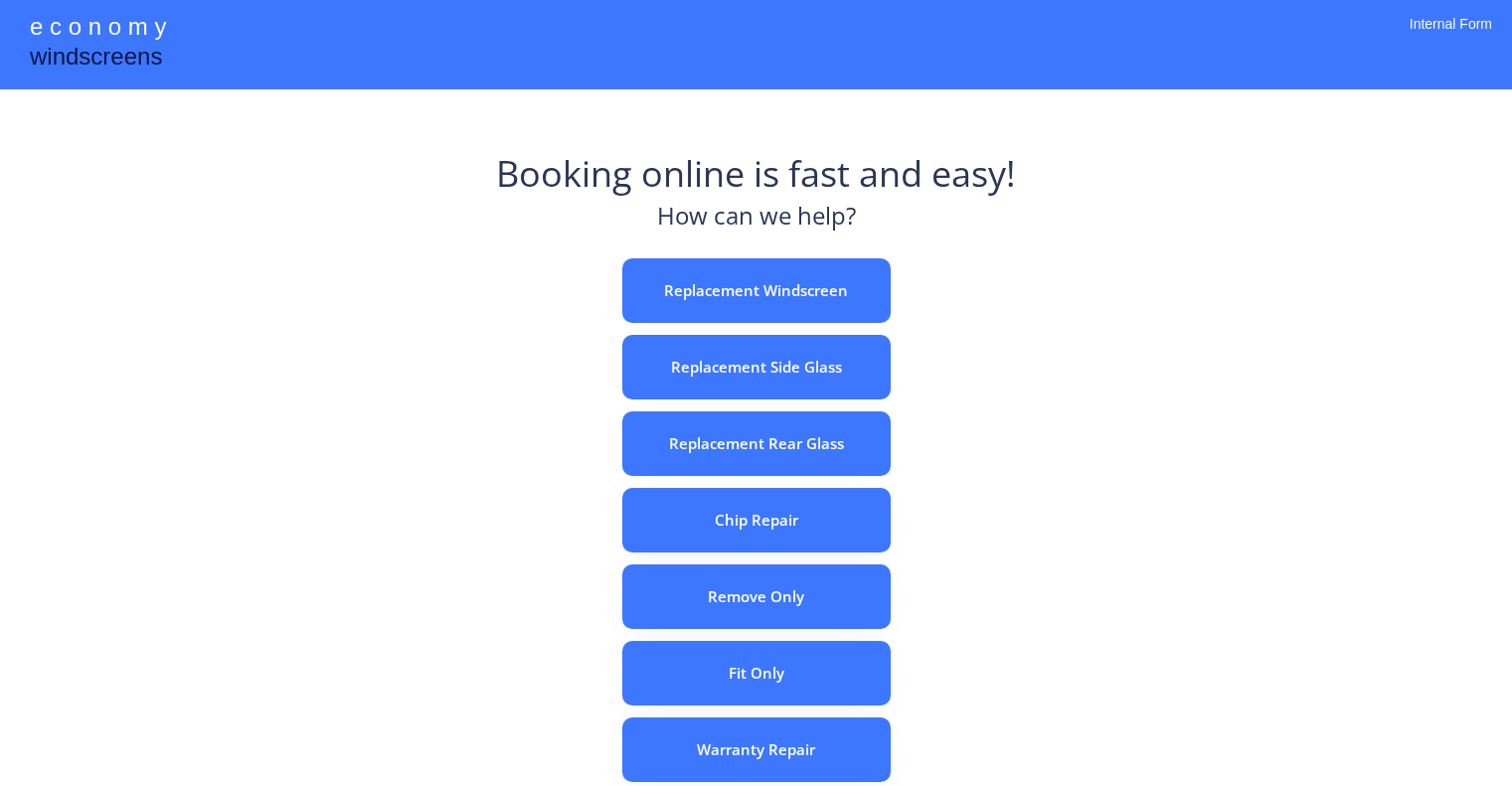 scroll, scrollTop: 0, scrollLeft: 0, axis: both 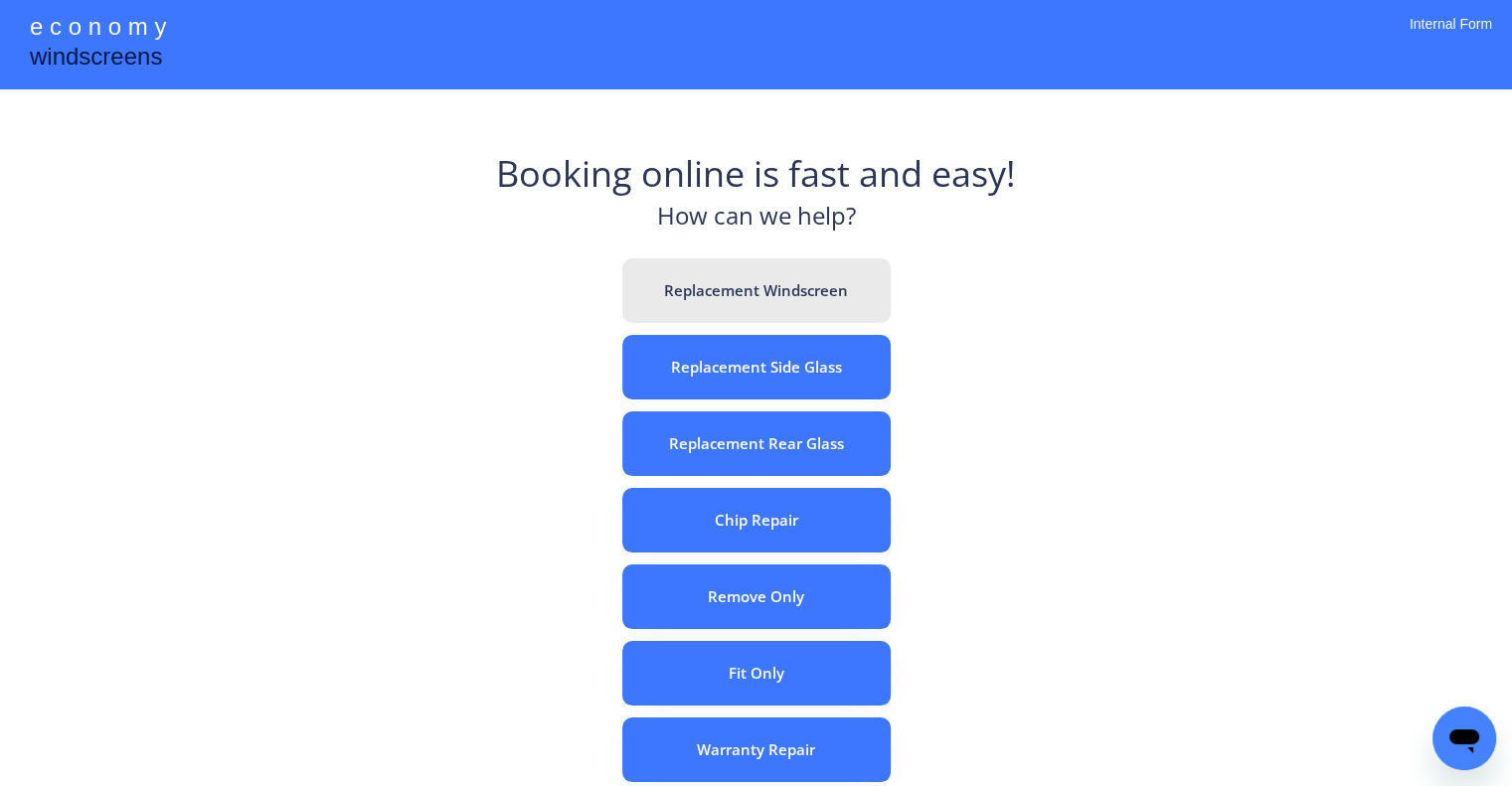 click on "Replacement Windscreen" at bounding box center [756, 290] 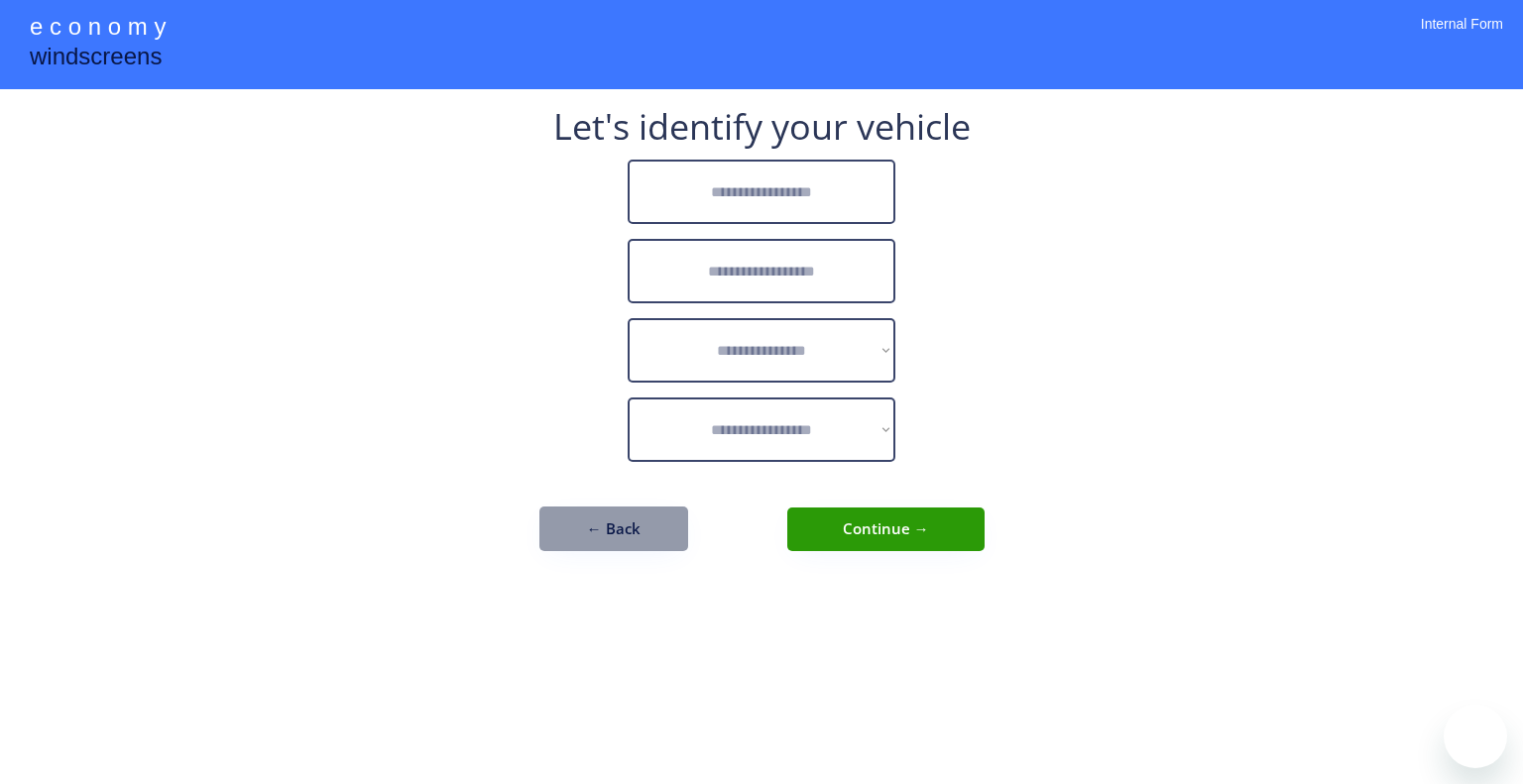 scroll, scrollTop: 0, scrollLeft: 0, axis: both 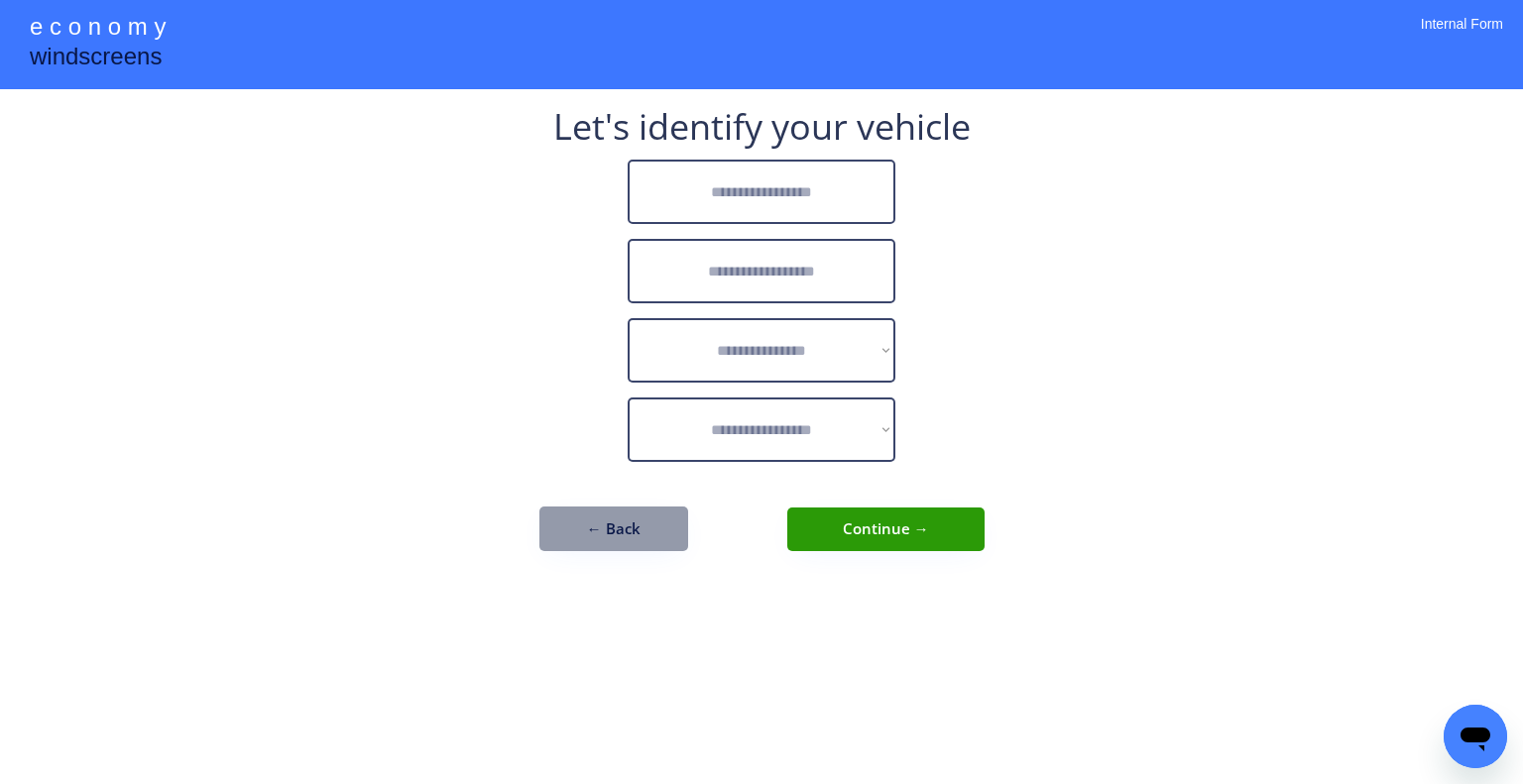 click on "**********" at bounding box center (762, 340) 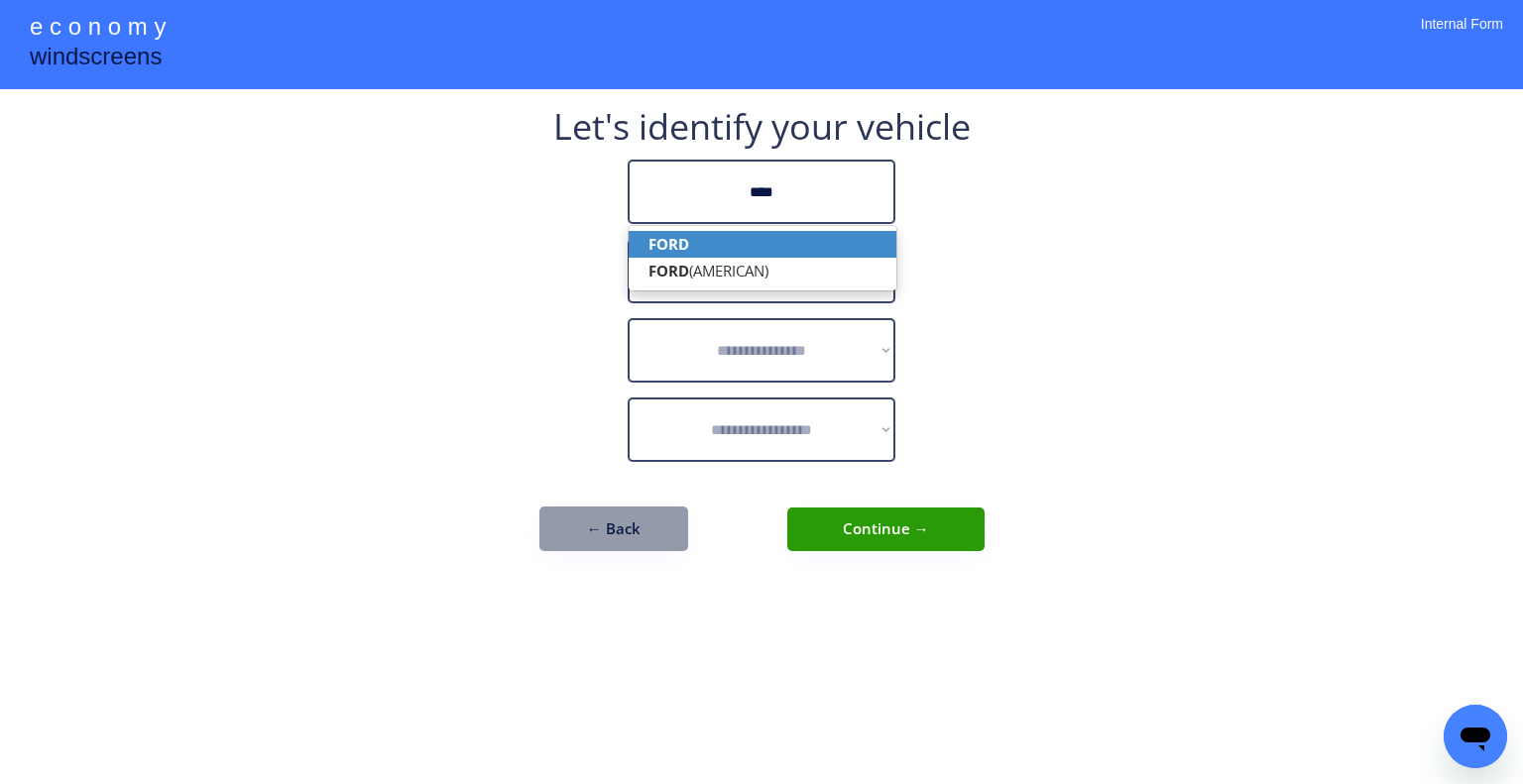 click on "FORD" at bounding box center [762, 244] 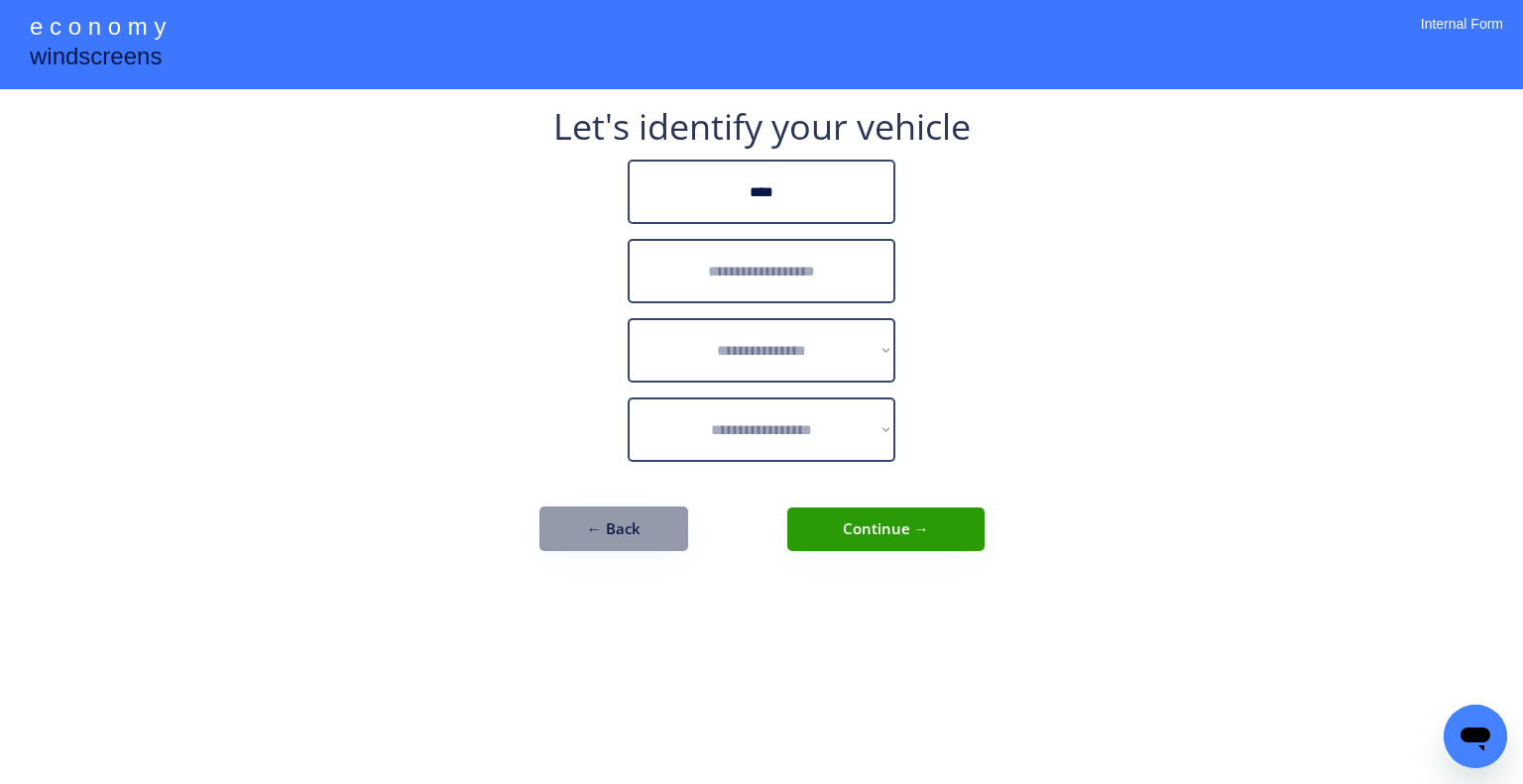 click at bounding box center [762, 271] 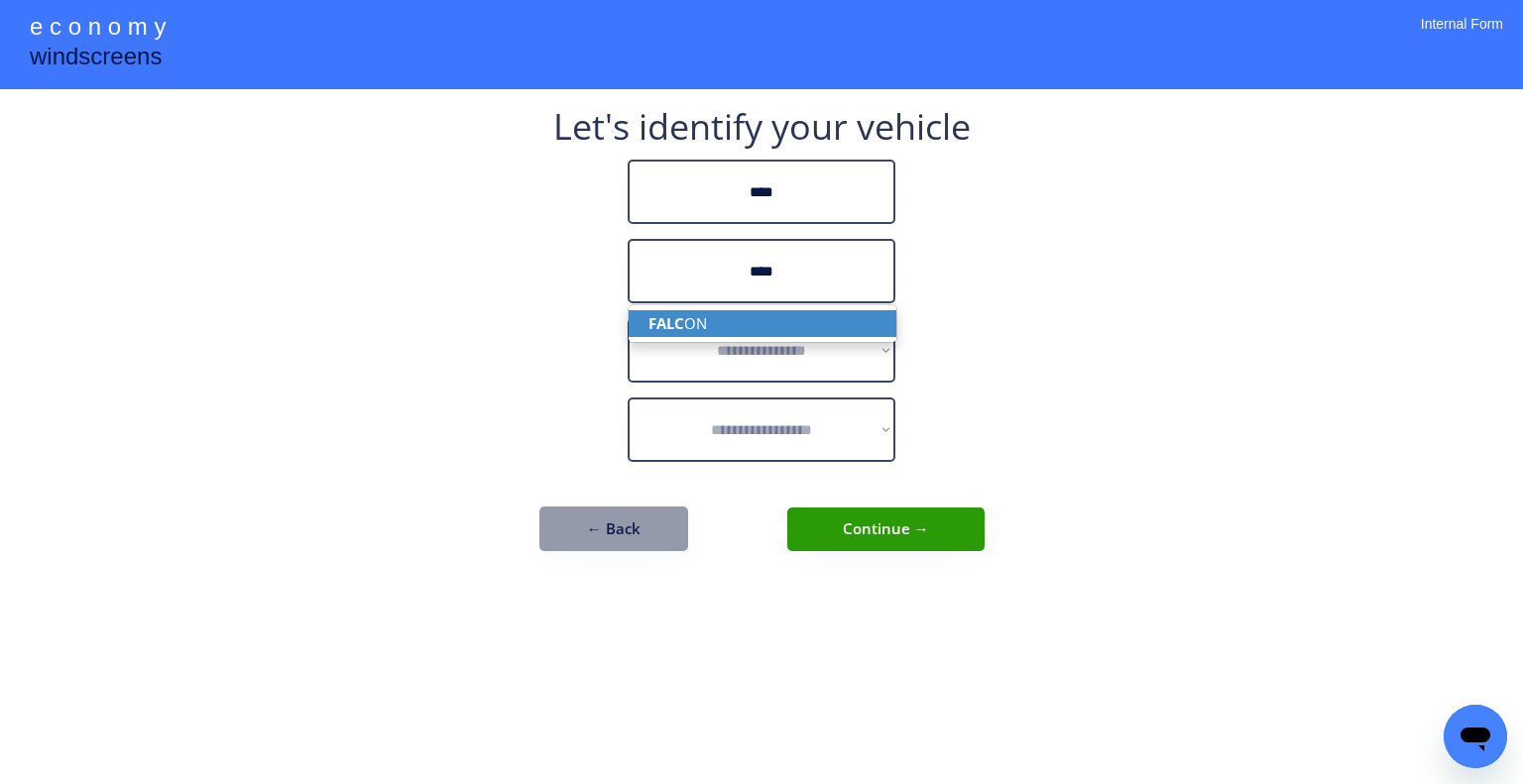 drag, startPoint x: 821, startPoint y: 313, endPoint x: 1063, endPoint y: 288, distance: 243.2879 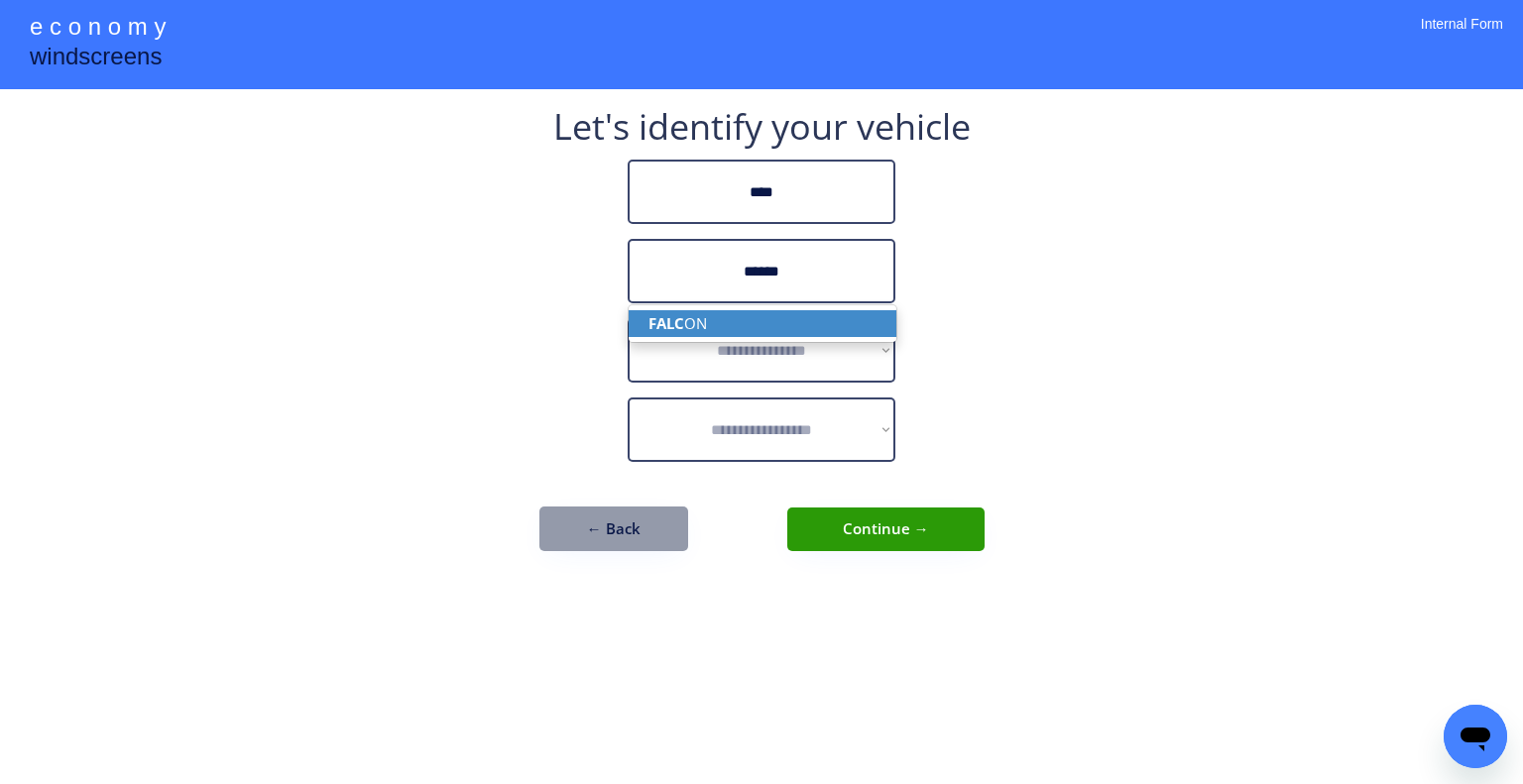 type on "******" 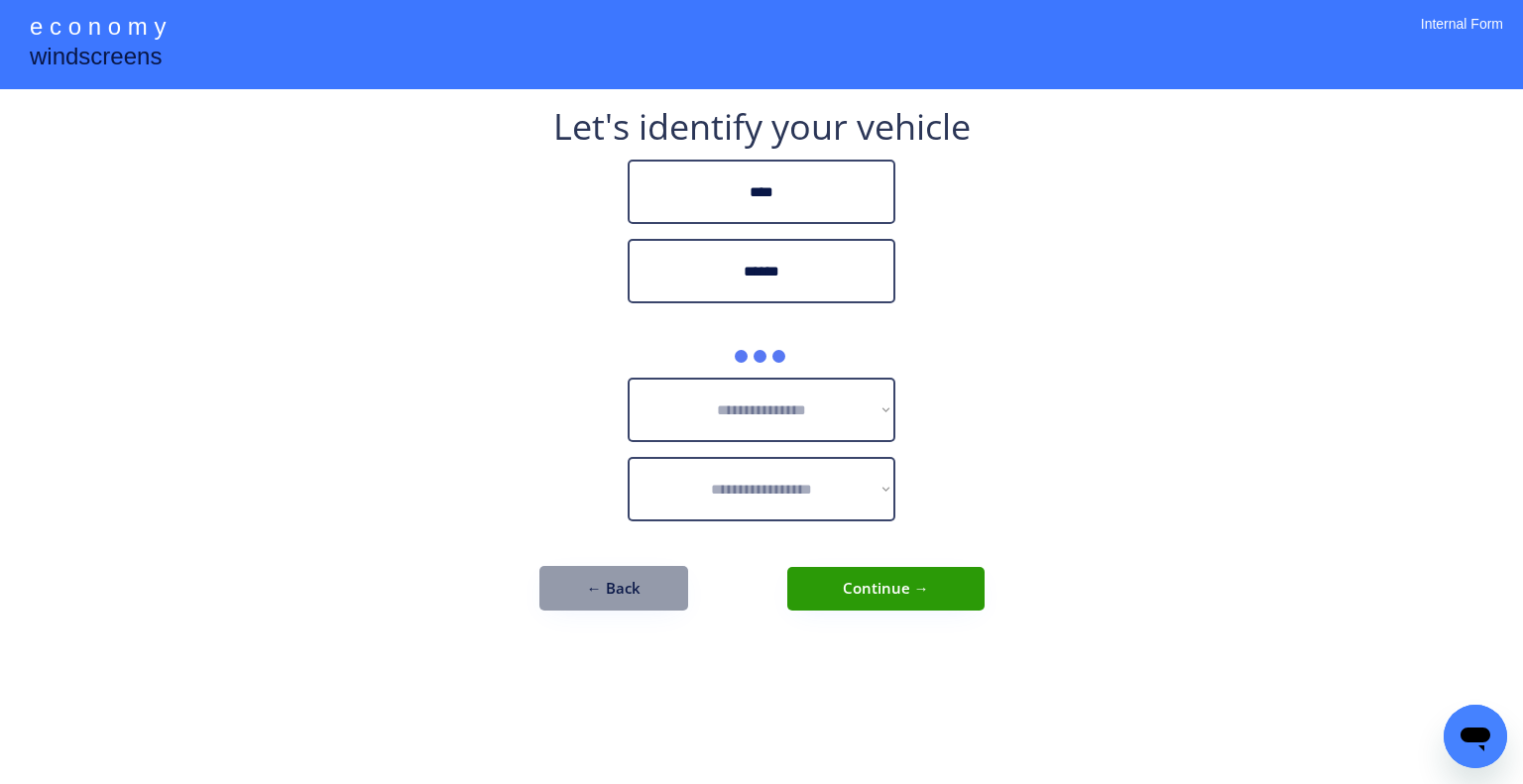 drag, startPoint x: 1063, startPoint y: 288, endPoint x: 774, endPoint y: 19, distance: 394.81895 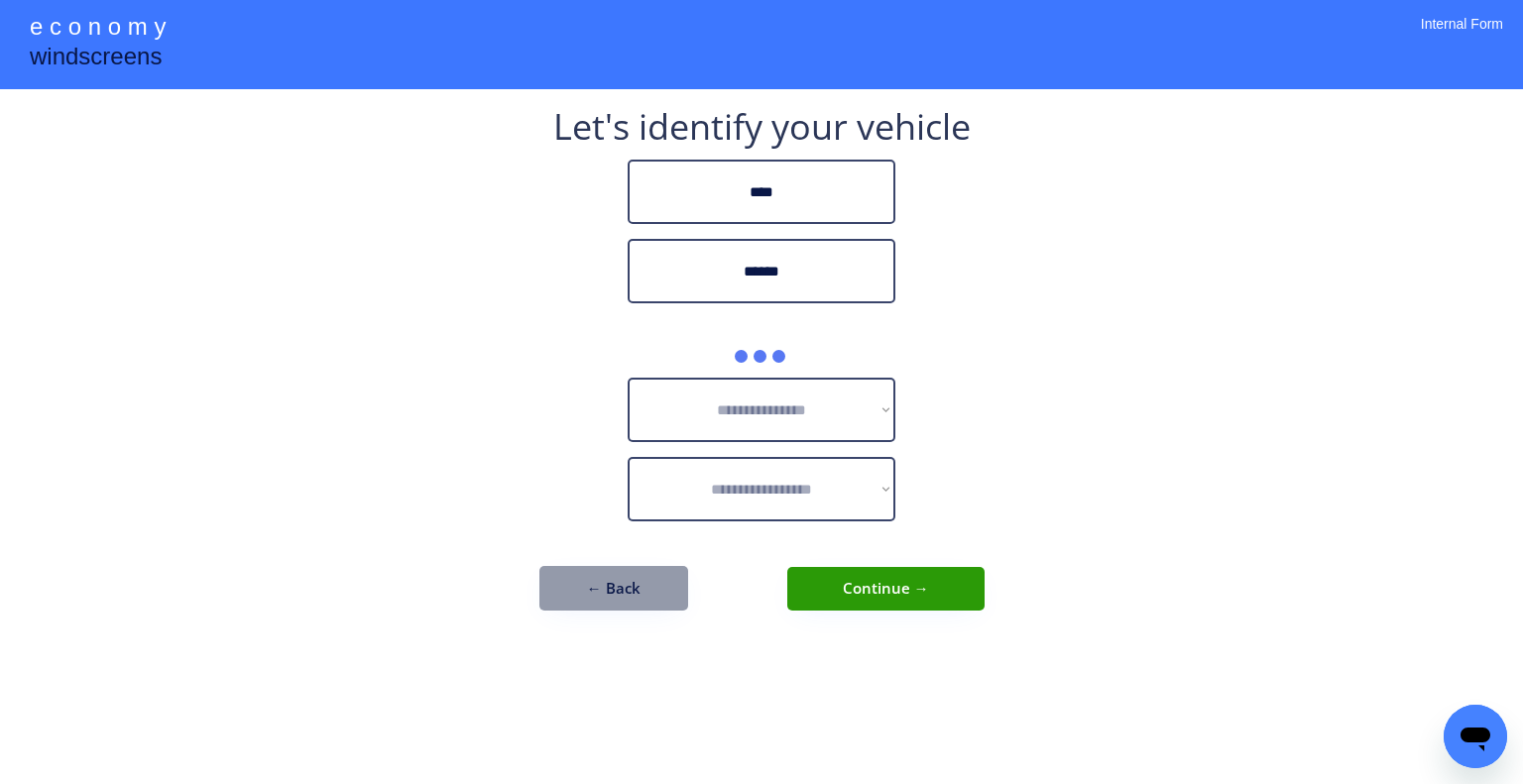 click on "**********" at bounding box center [762, 392] 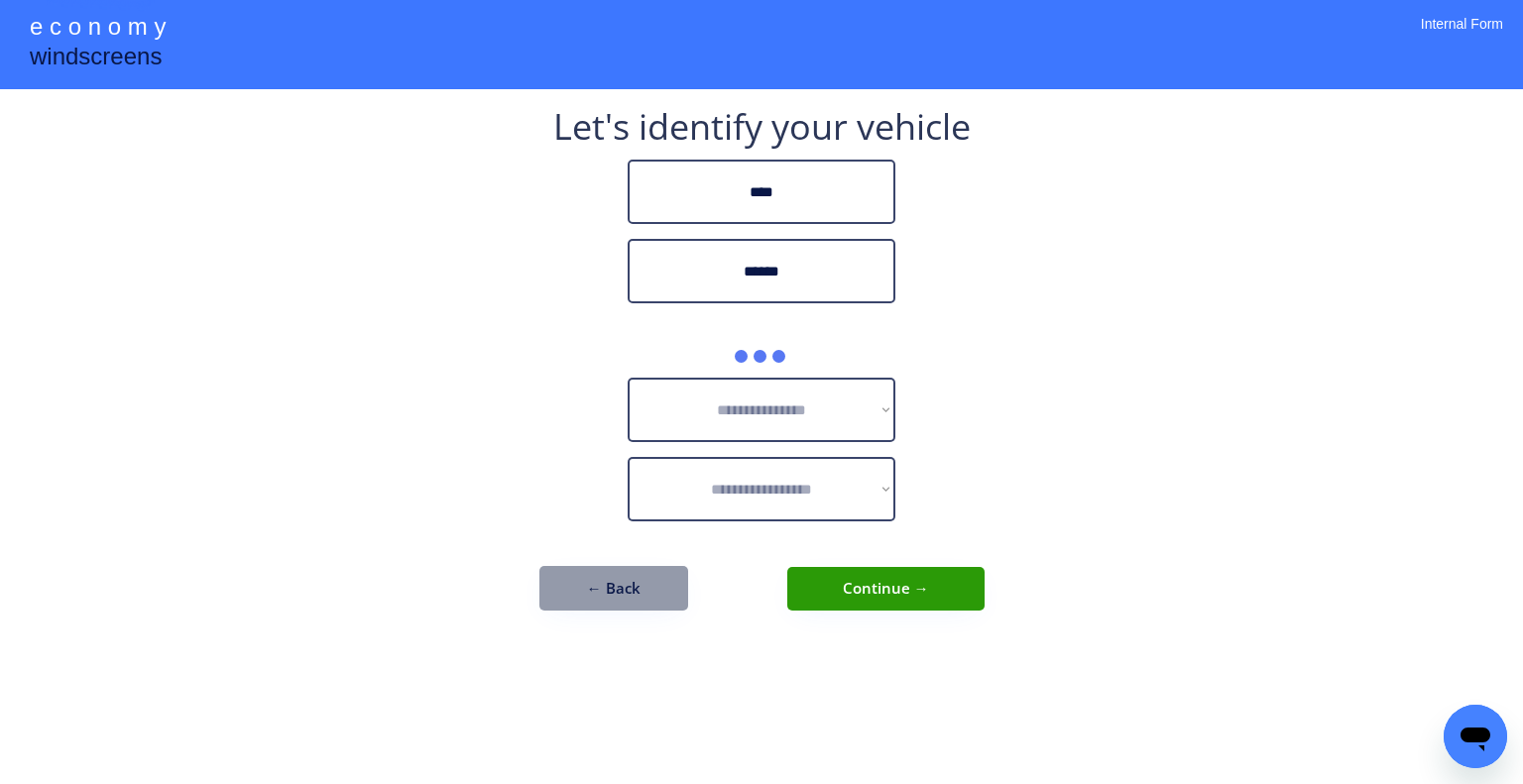 click on "**********" at bounding box center (762, 392) 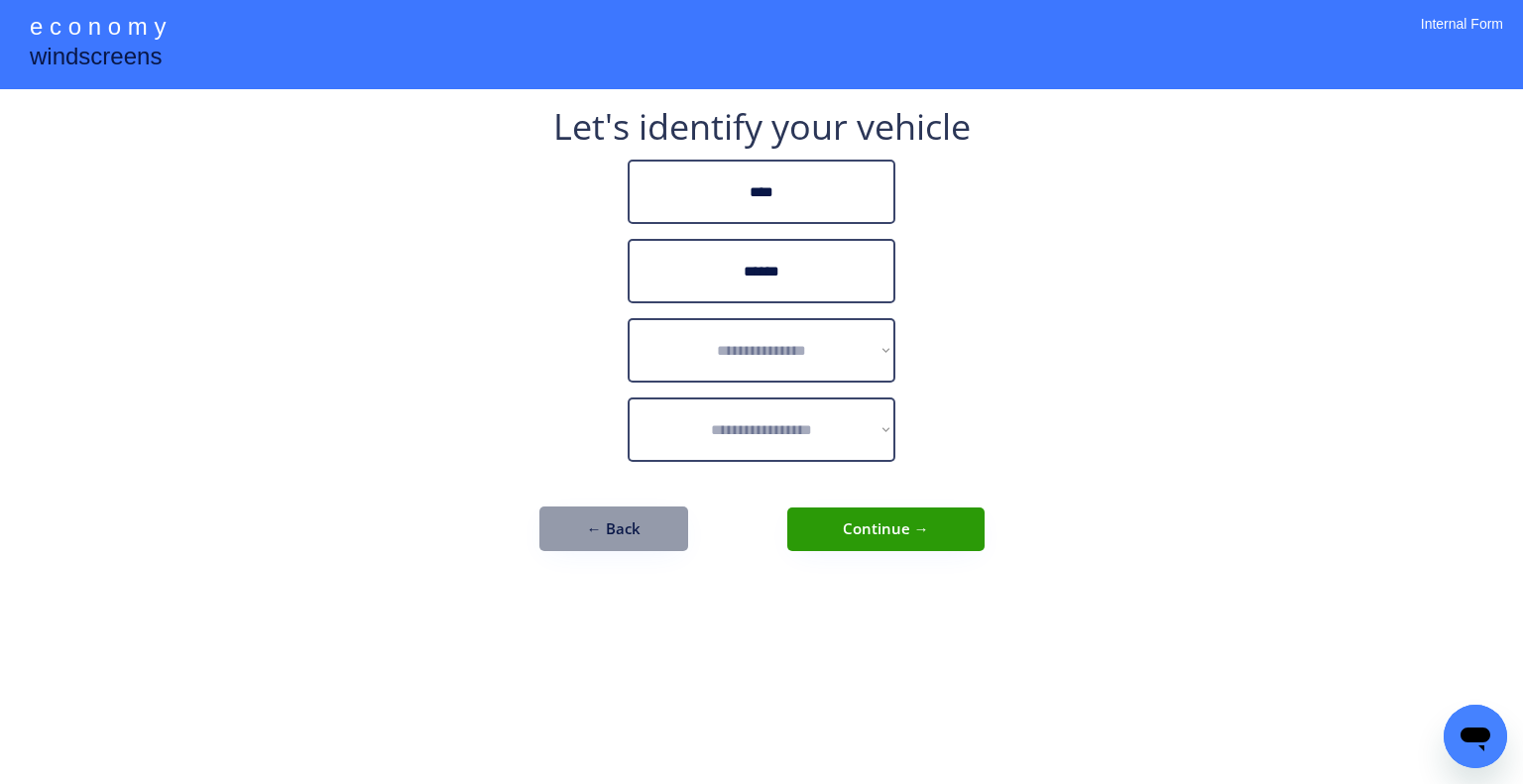 click on "**********" at bounding box center (762, 392) 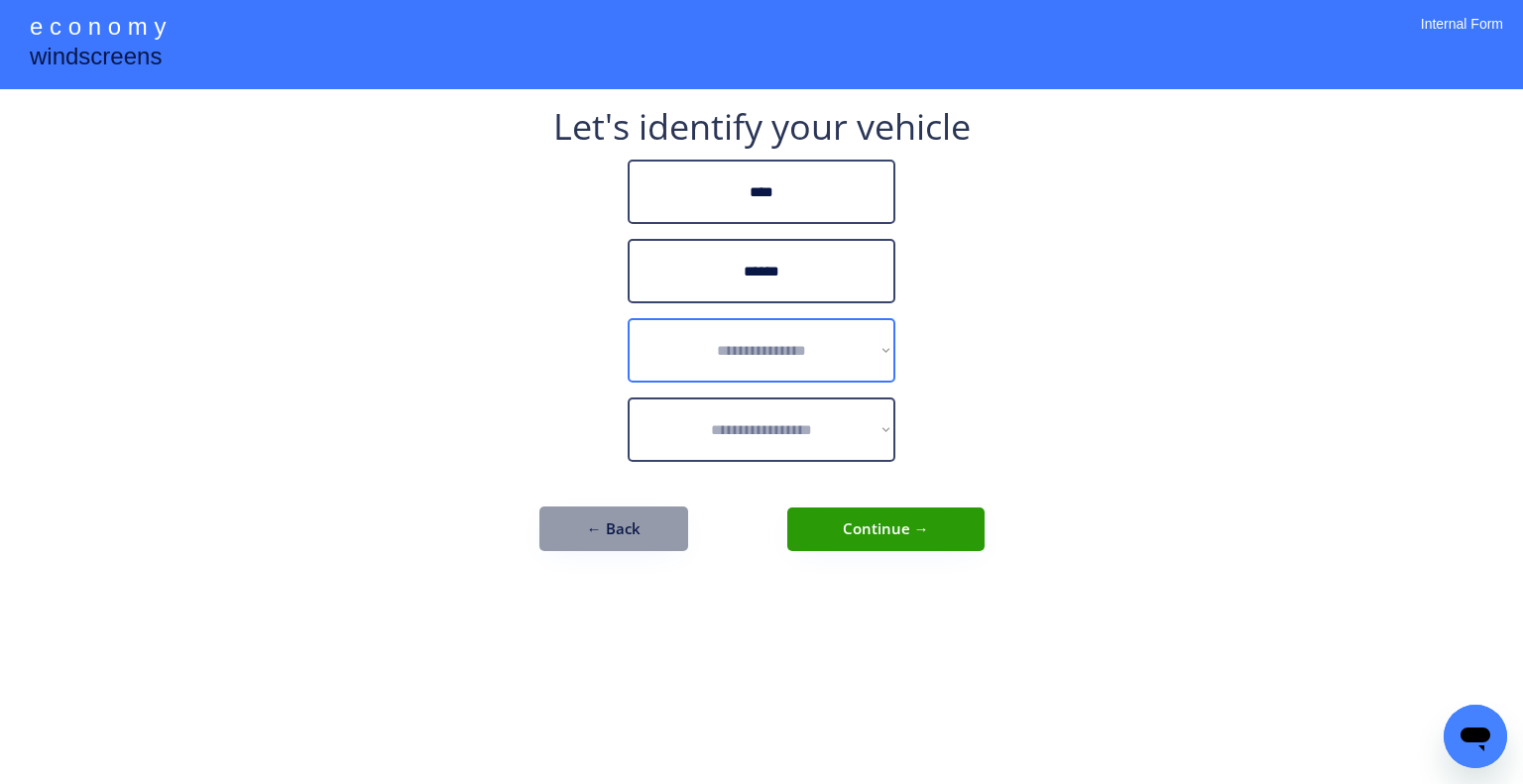 click on "**********" at bounding box center [762, 350] 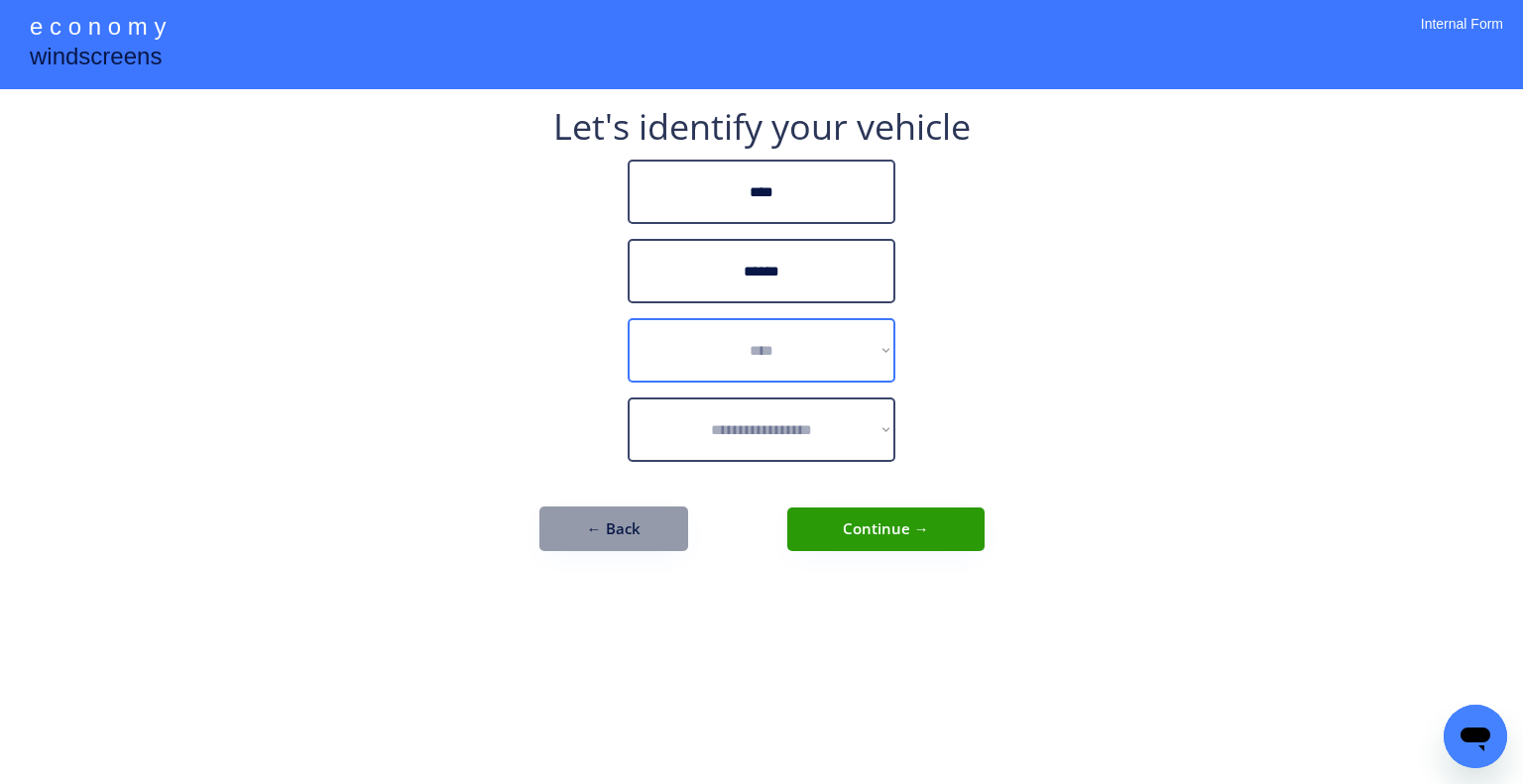 click on "**********" at bounding box center [762, 350] 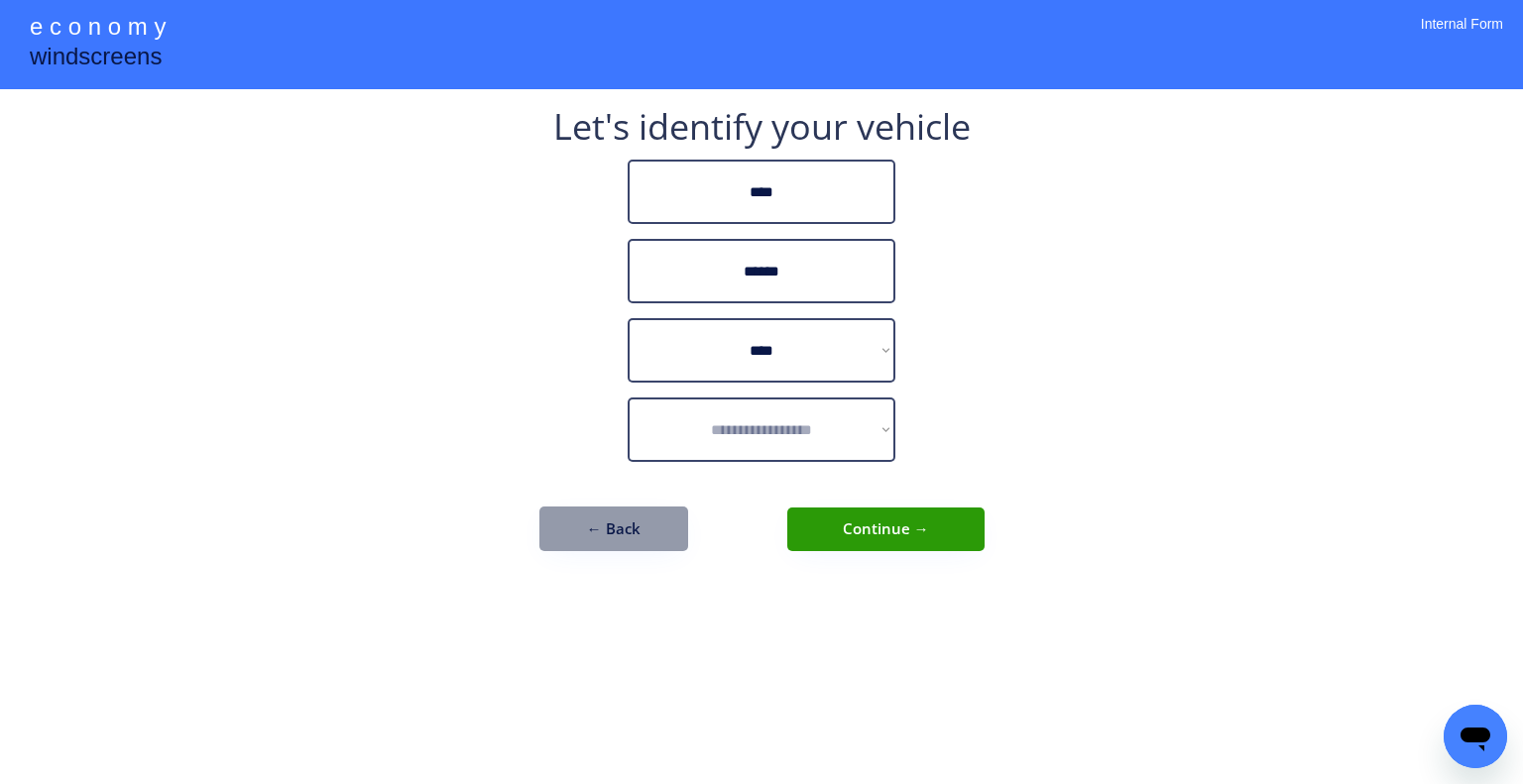 drag, startPoint x: 1101, startPoint y: 344, endPoint x: 689, endPoint y: 87, distance: 485.58521 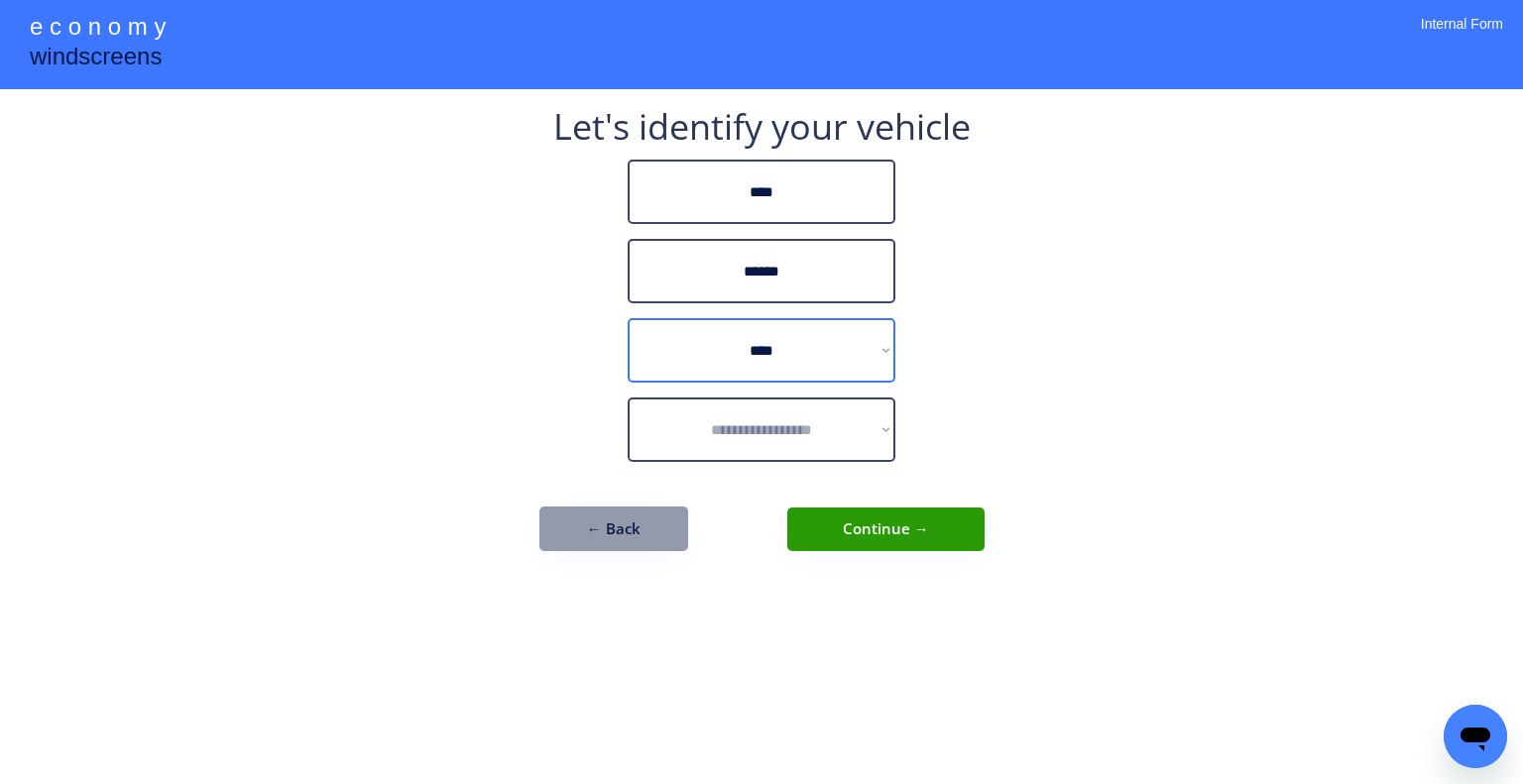 click on "**********" at bounding box center [762, 350] 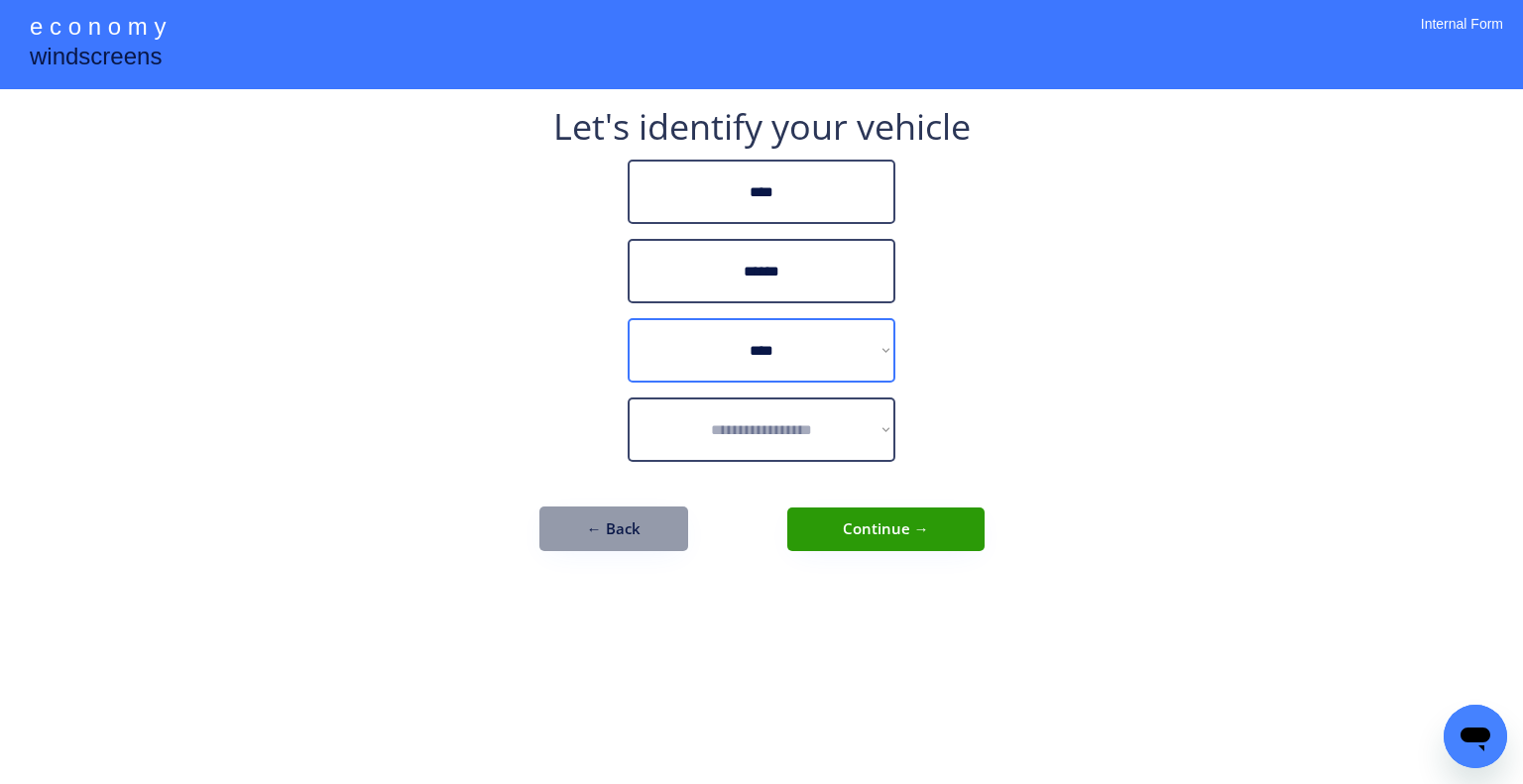select on "******" 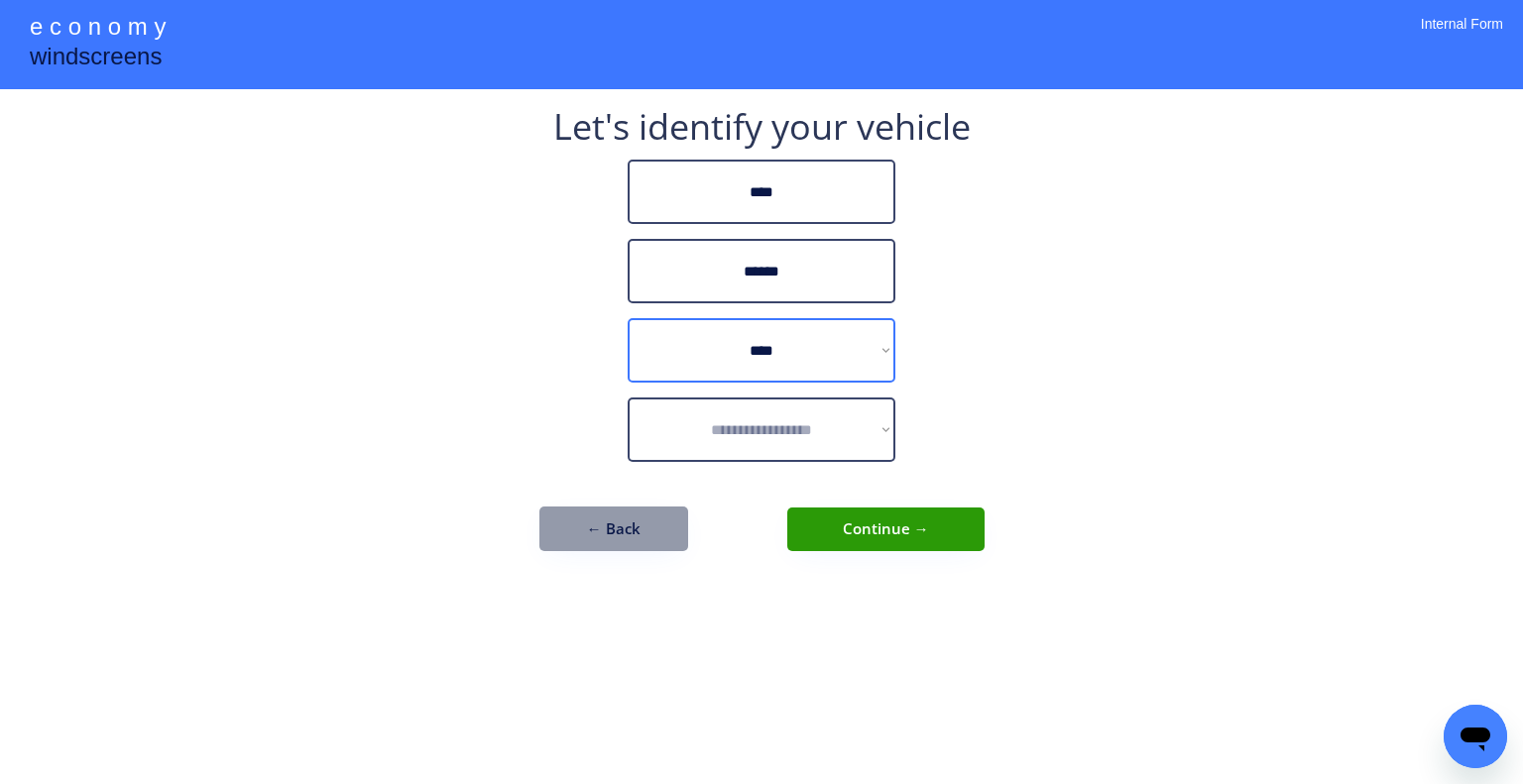 click on "**********" at bounding box center [762, 350] 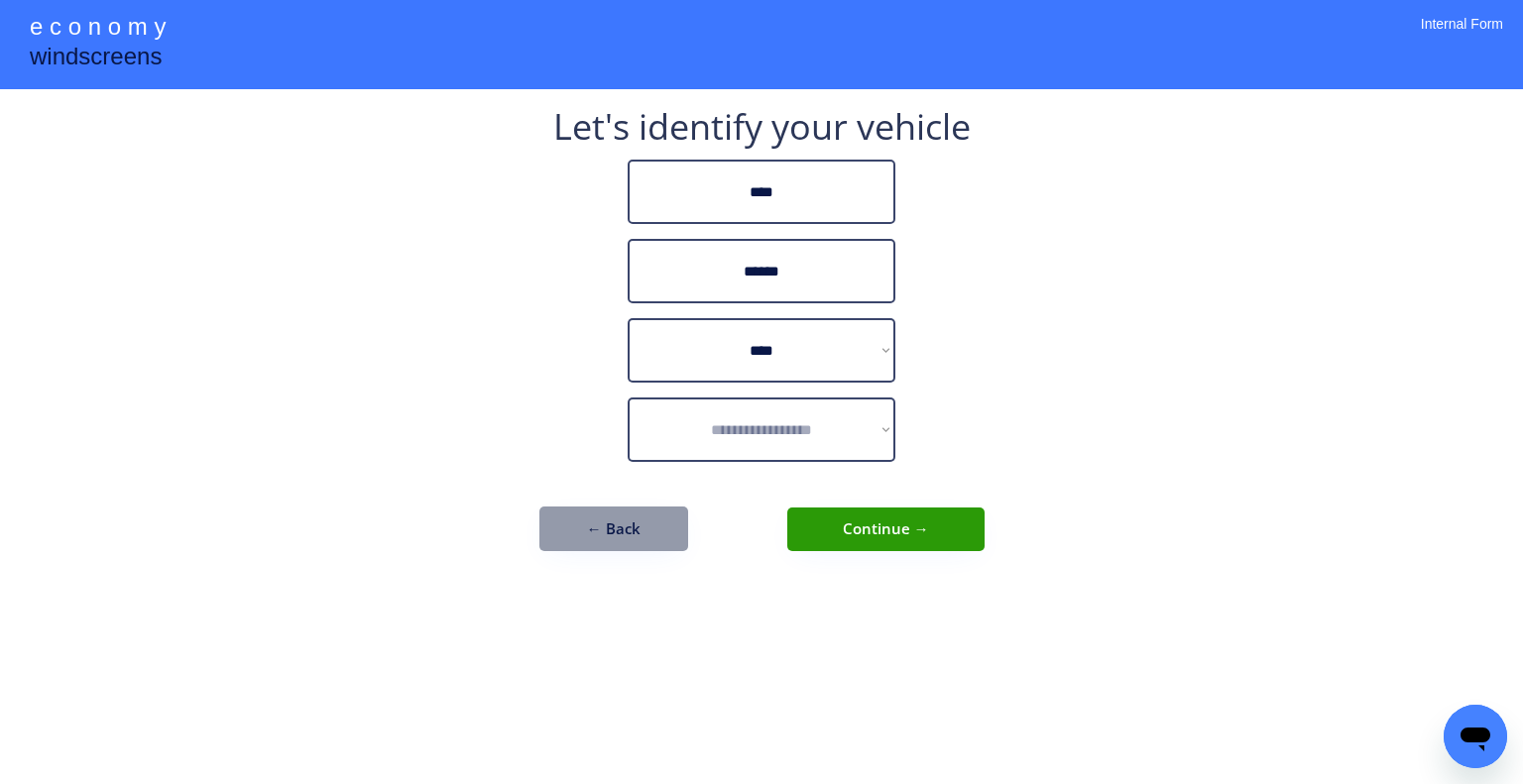 click on "**********" at bounding box center (762, 392) 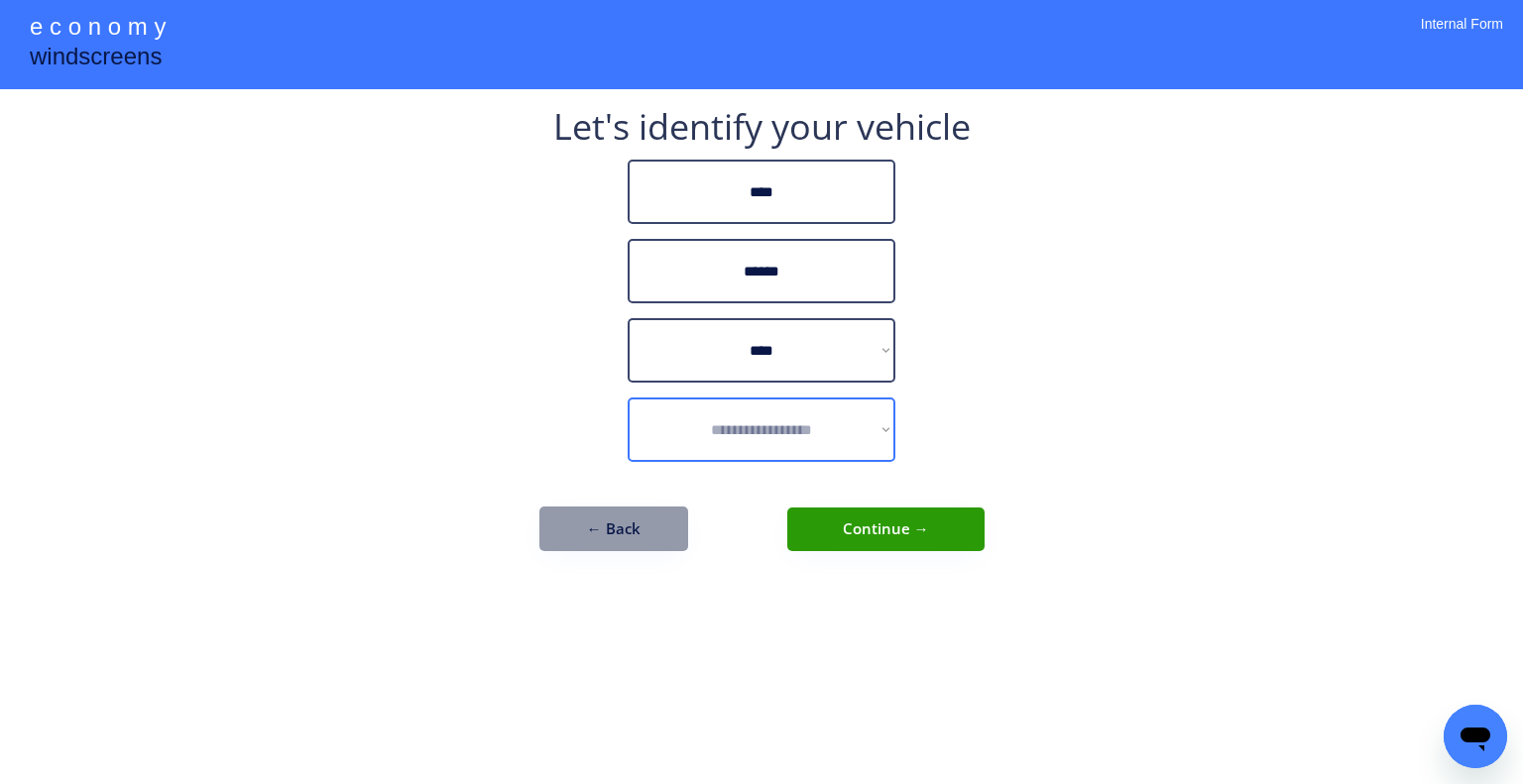 click on "**********" at bounding box center (762, 429) 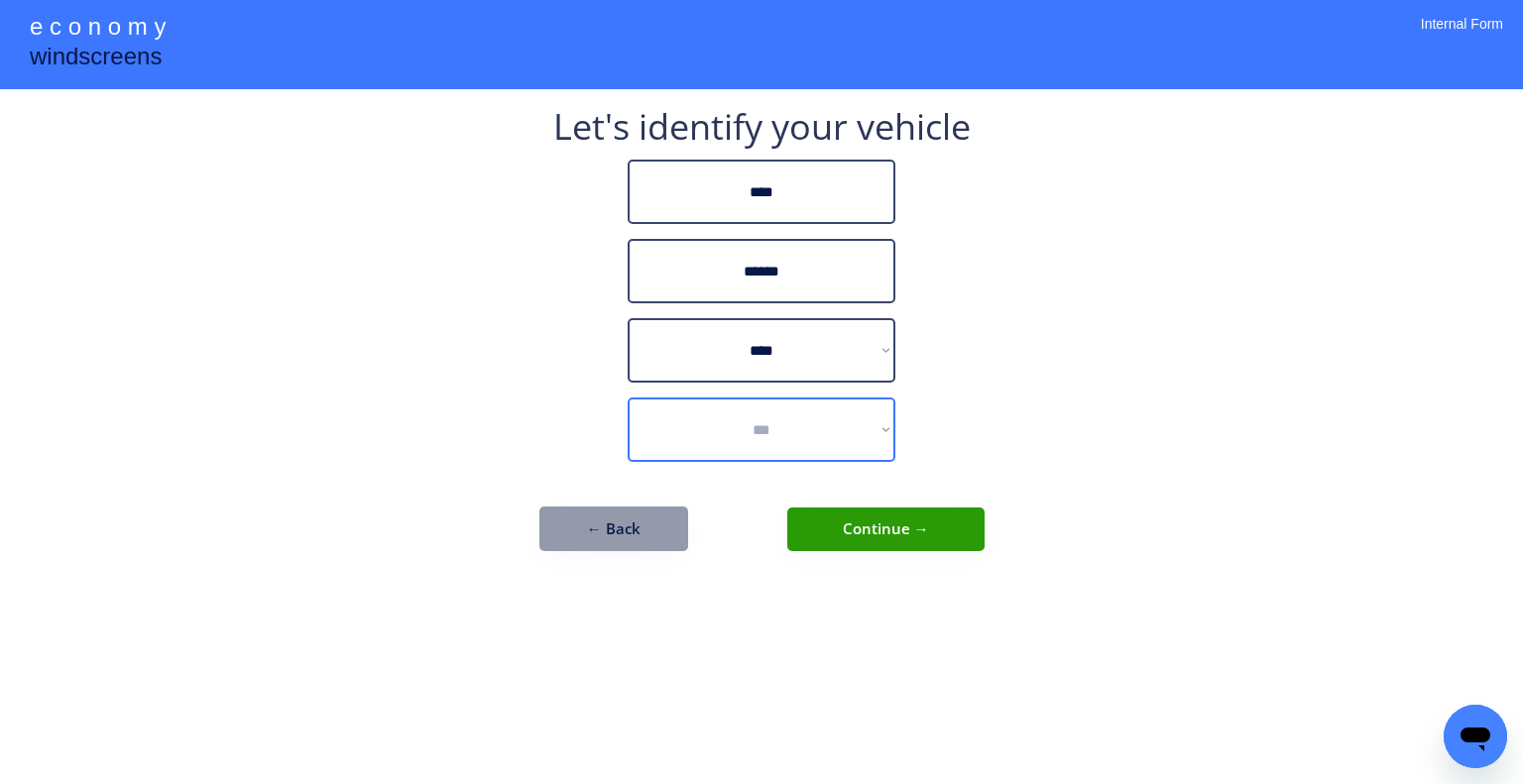 click on "**********" at bounding box center [762, 429] 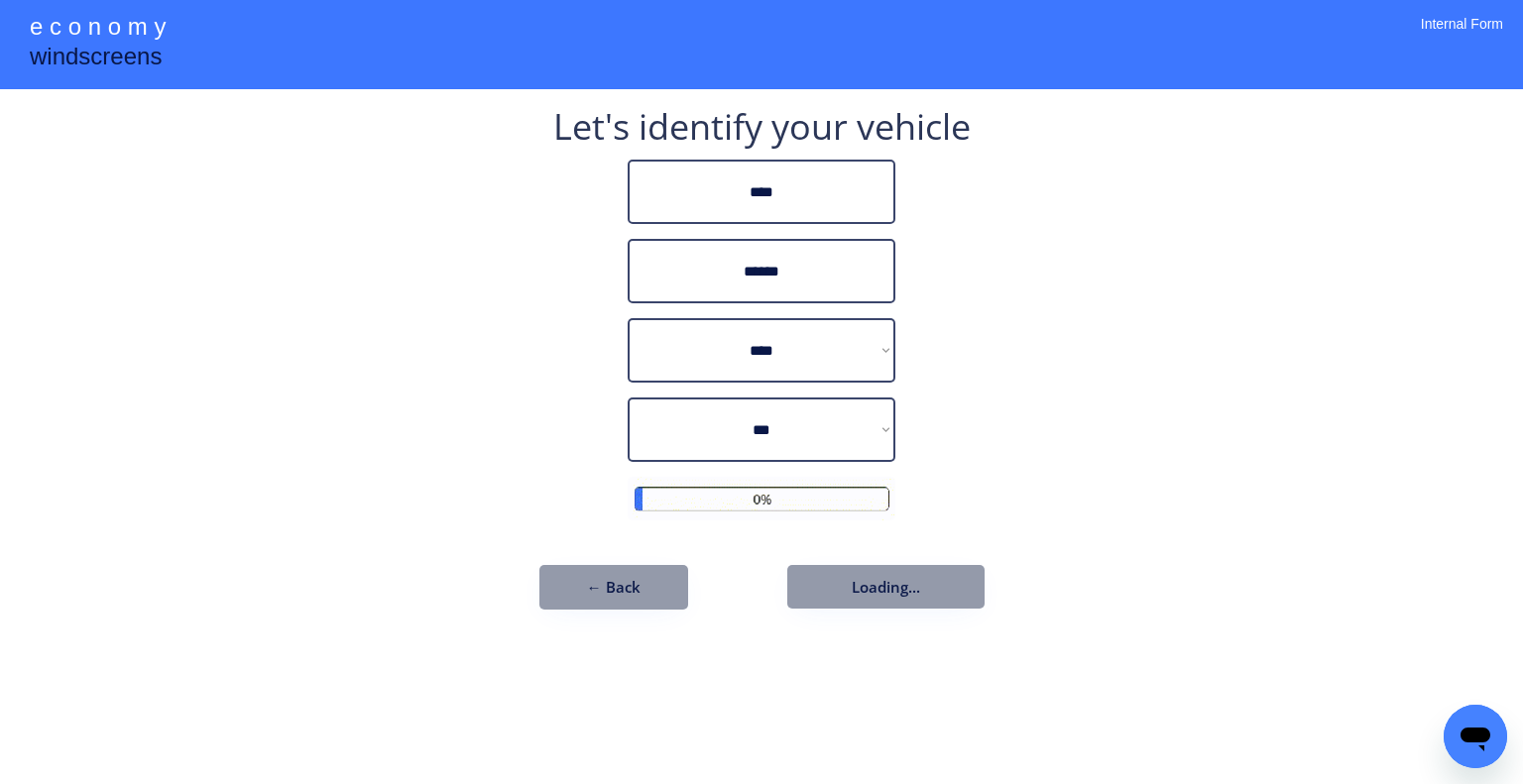 click on "**********" at bounding box center [762, 392] 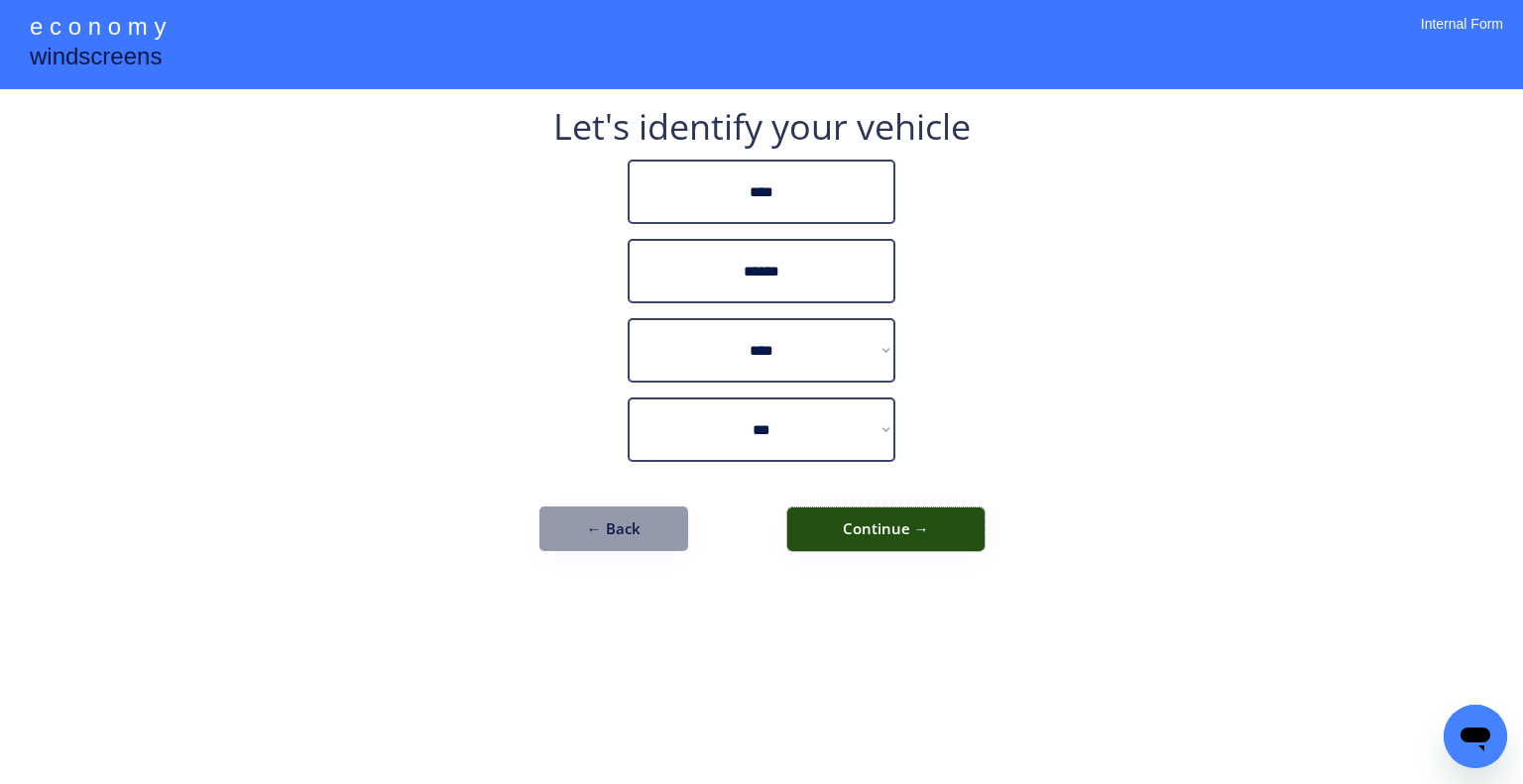 click on "Continue    →" at bounding box center (885, 529) 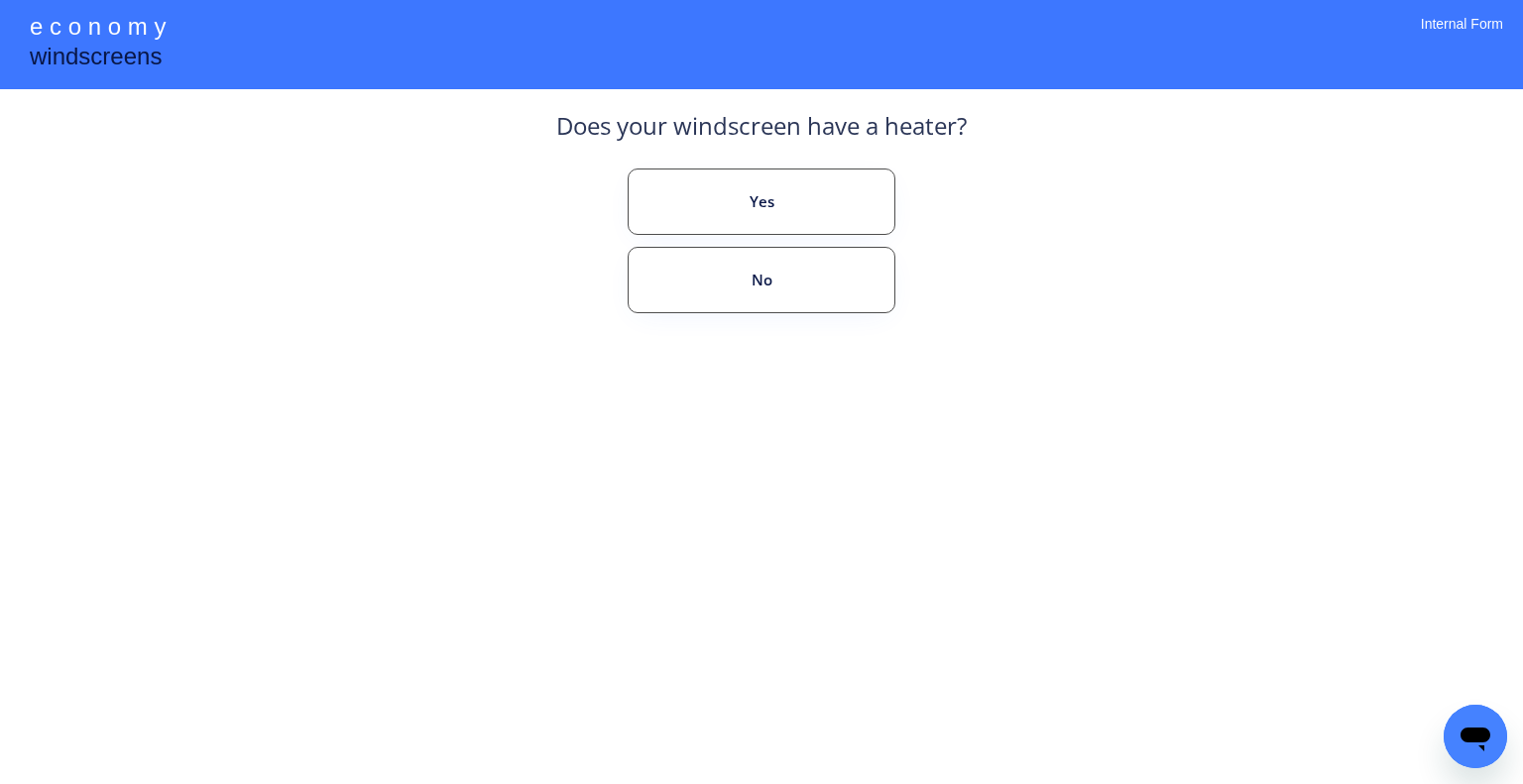 click on "**********" at bounding box center [762, 392] 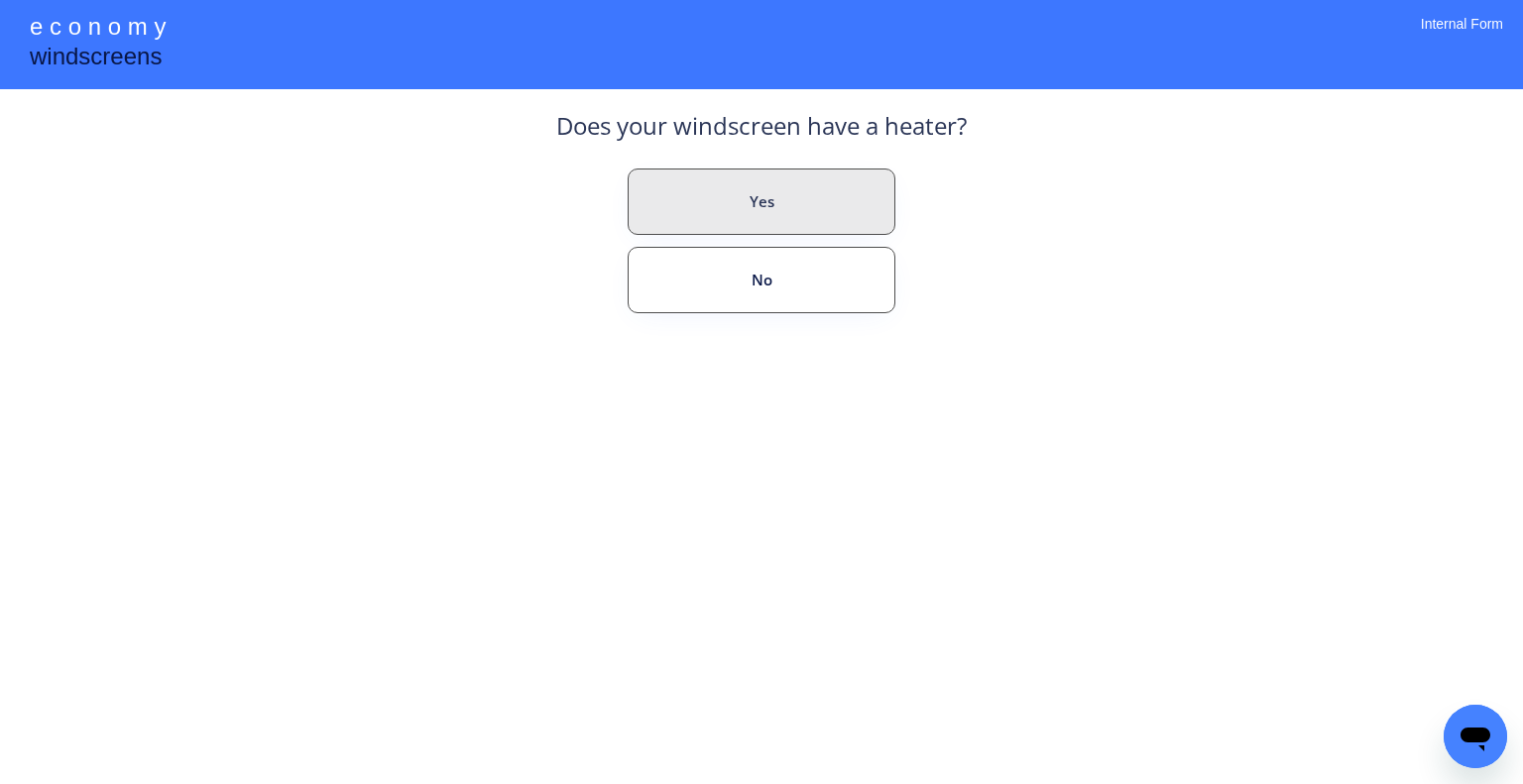 click on "Yes" at bounding box center [762, 201] 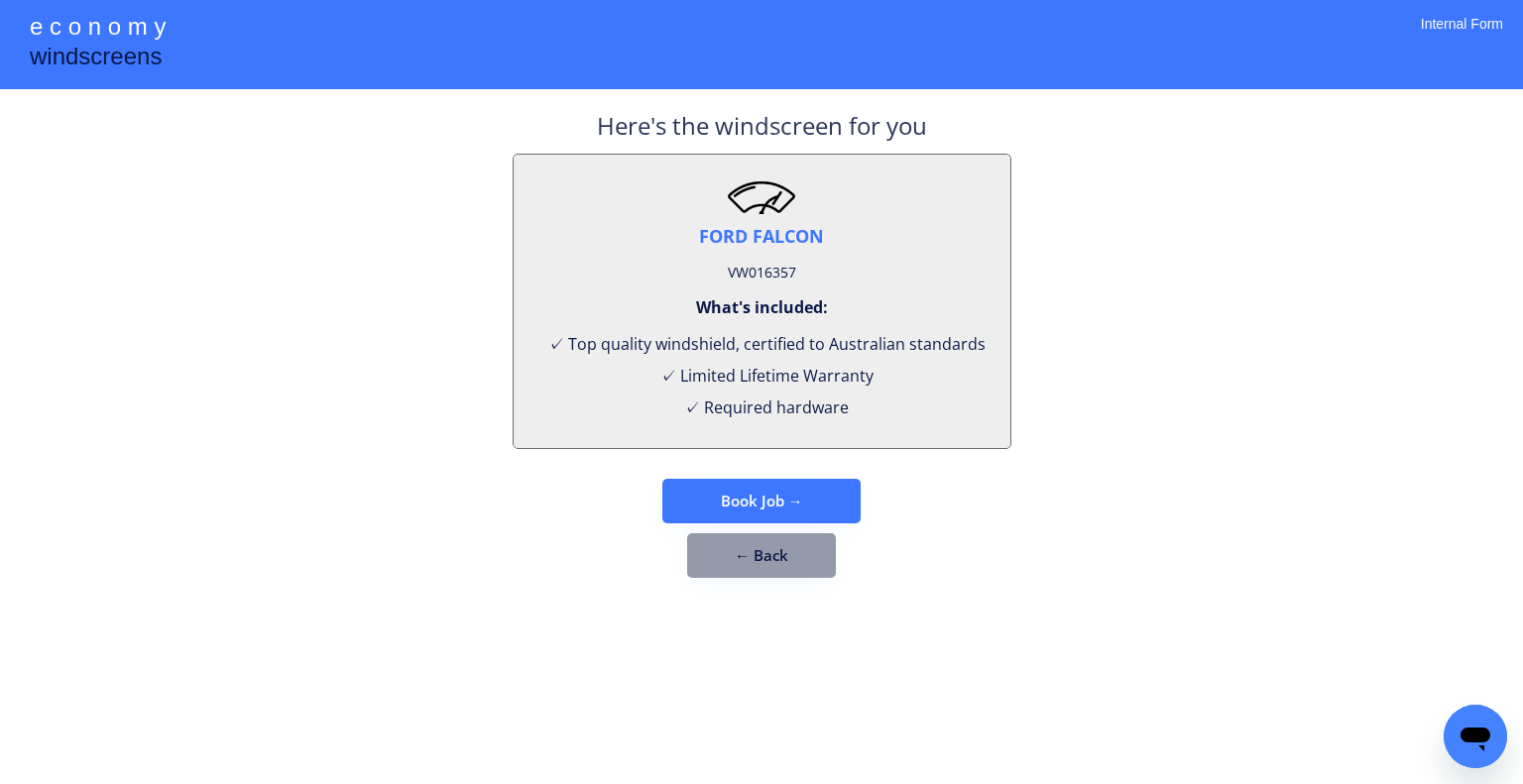 click on "VW016357" at bounding box center (762, 273) 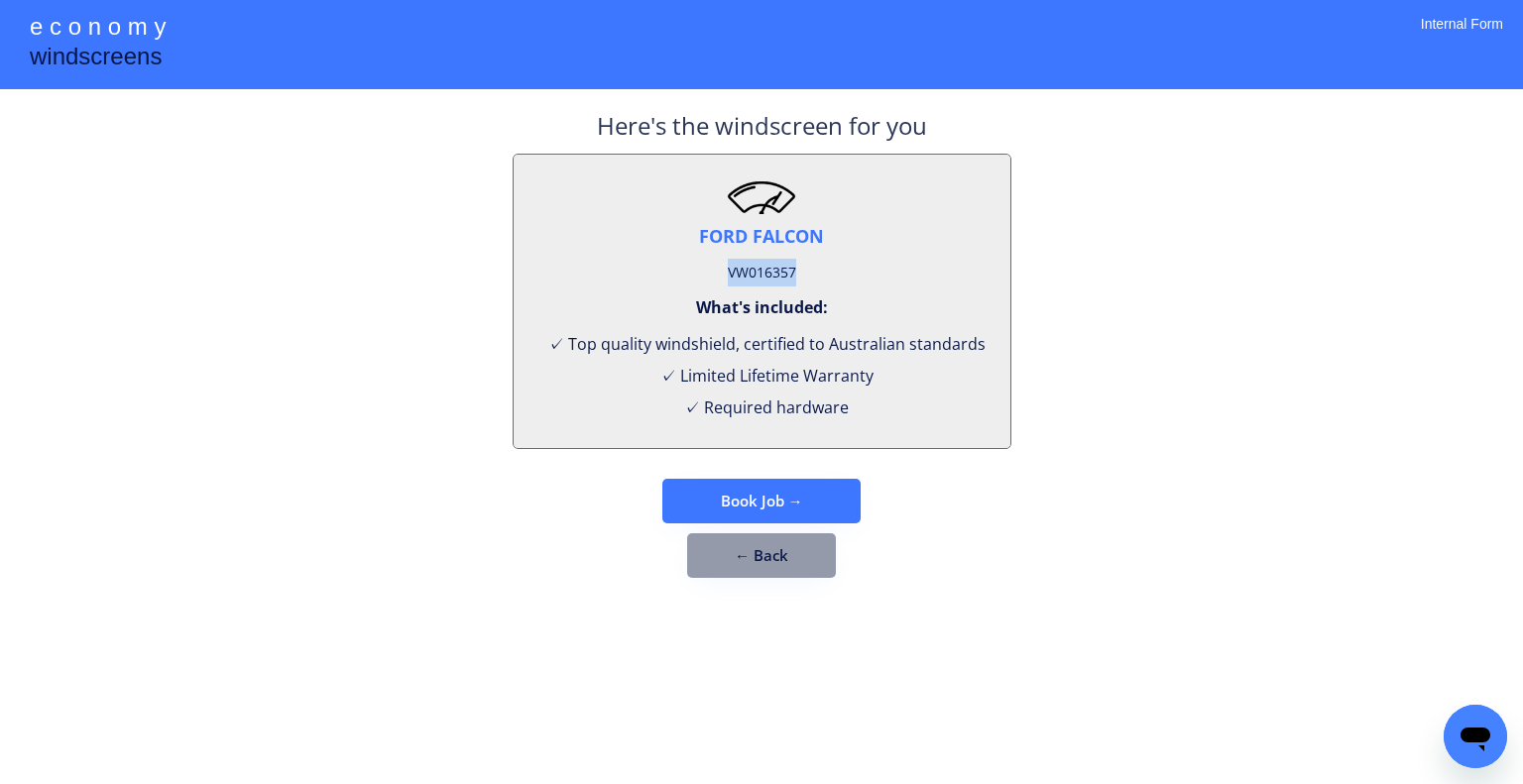 click on "VW016357" at bounding box center [762, 273] 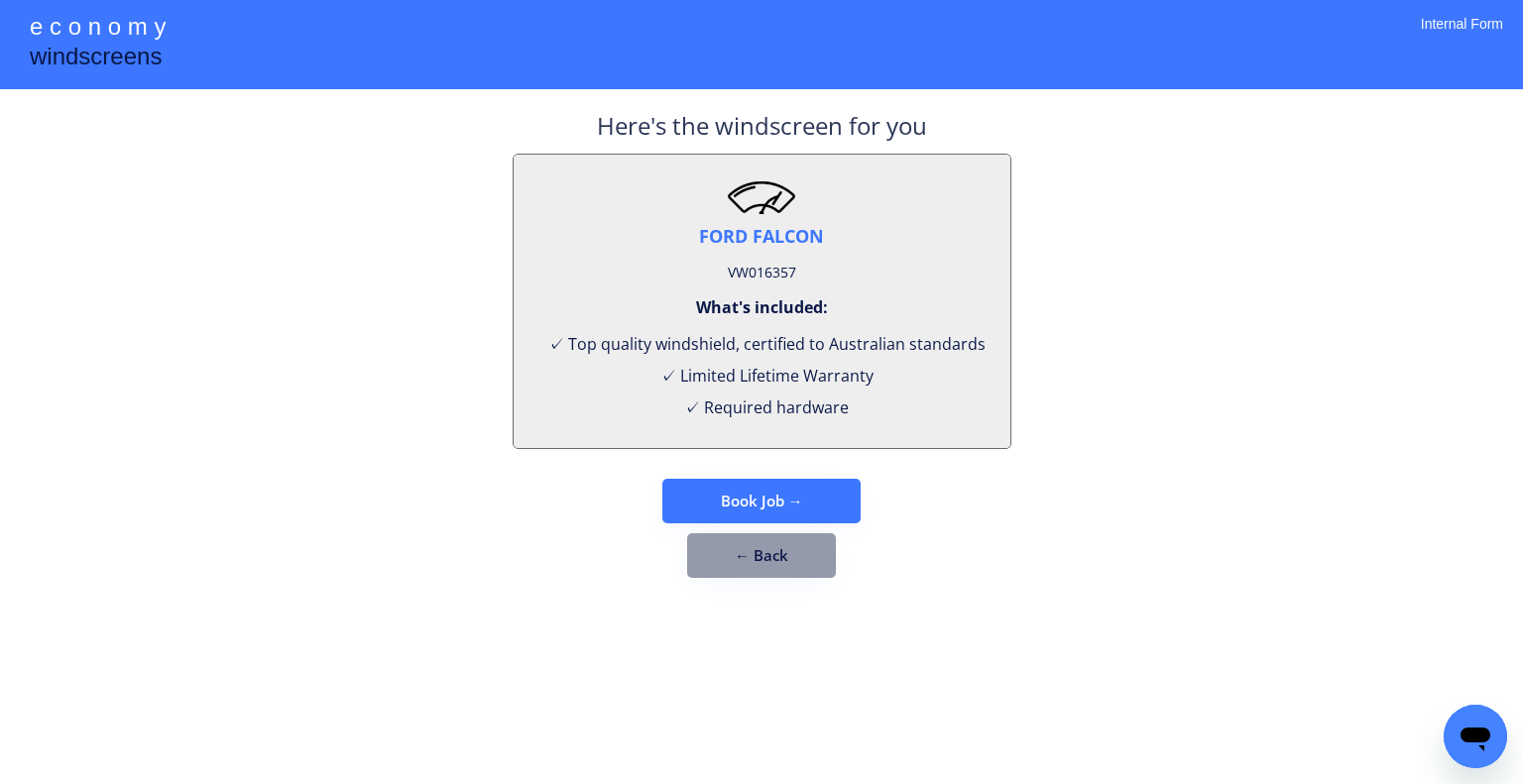 click on "**********" at bounding box center [762, 392] 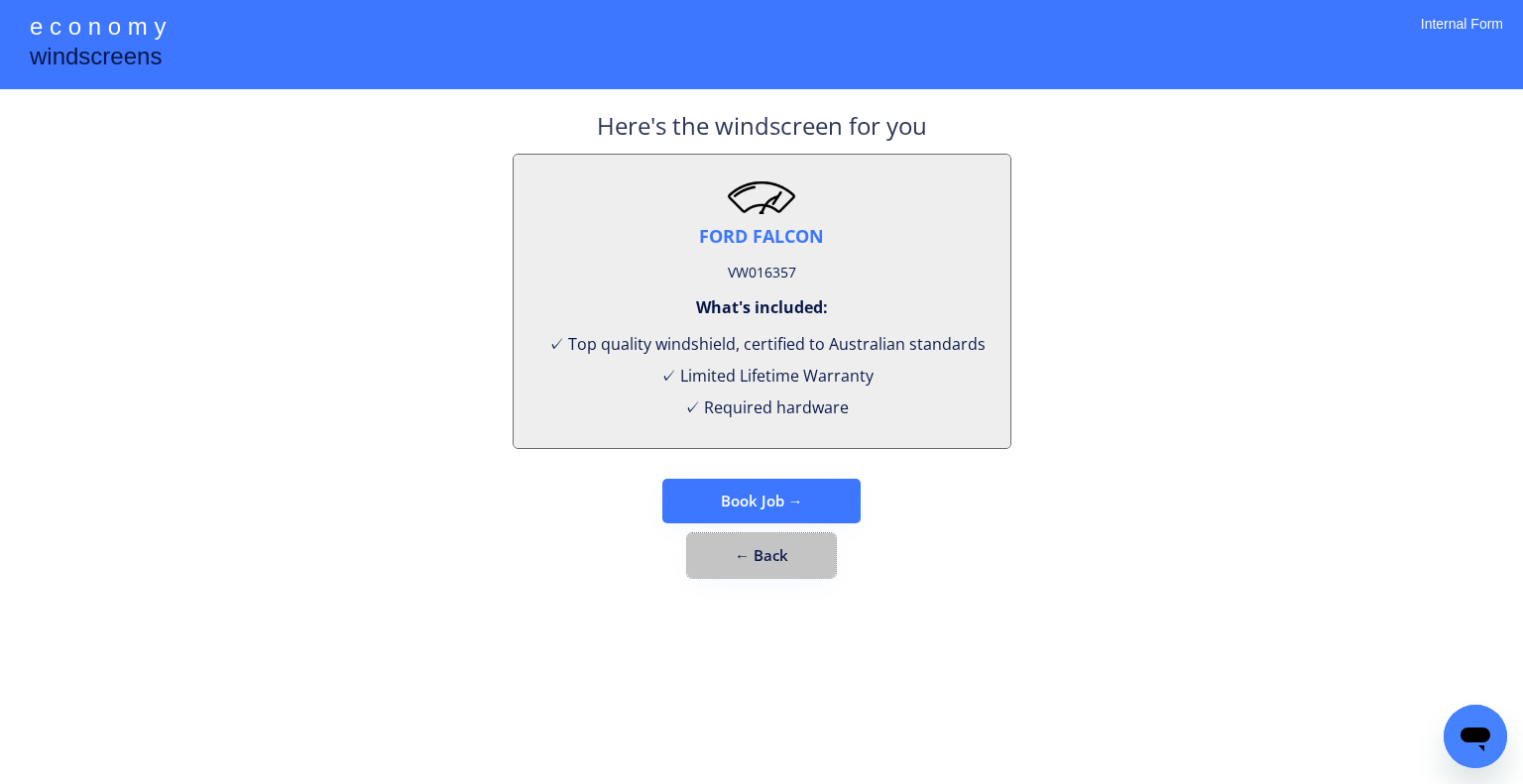 click on "←   Back" at bounding box center (762, 555) 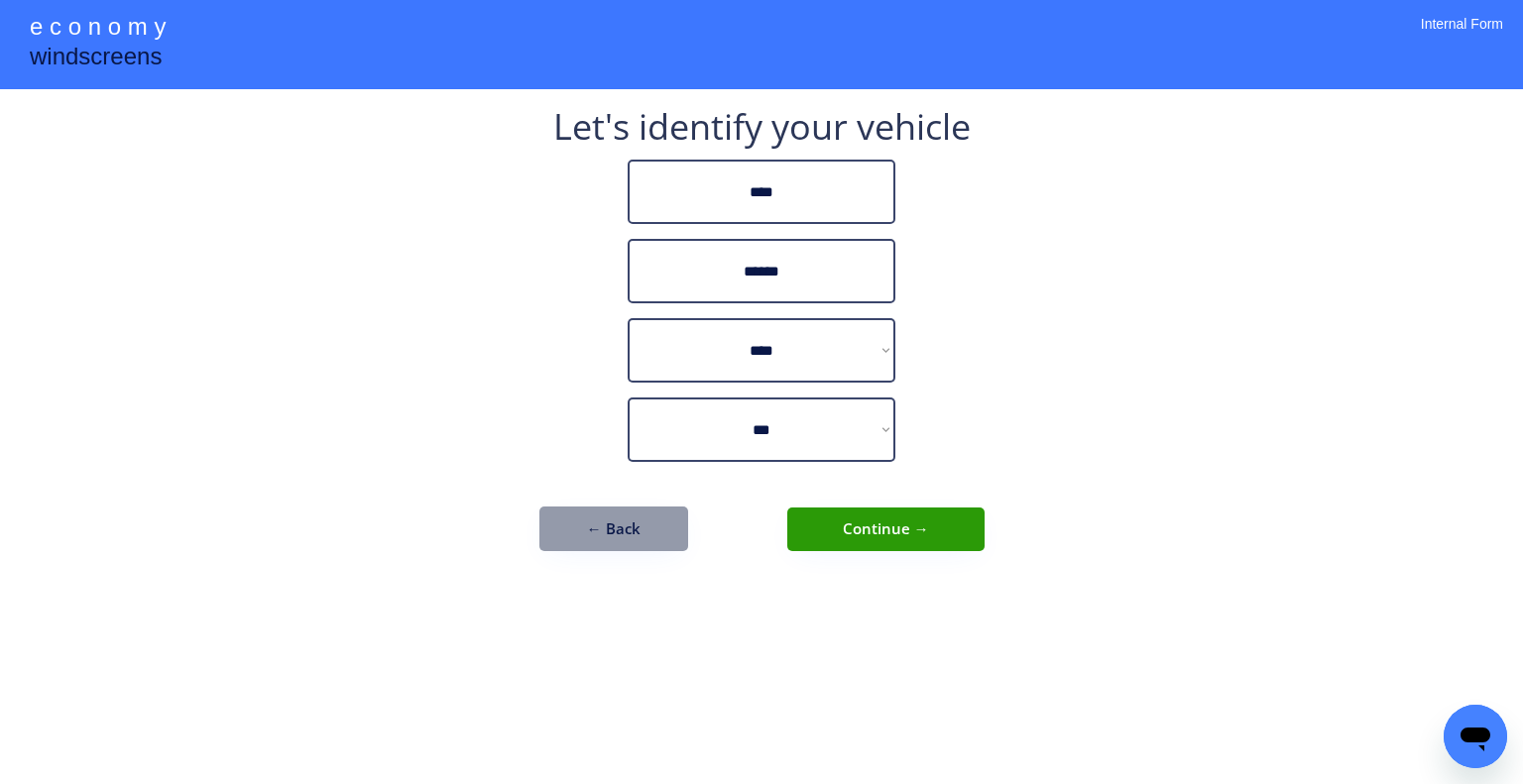 click on "**********" at bounding box center (762, 340) 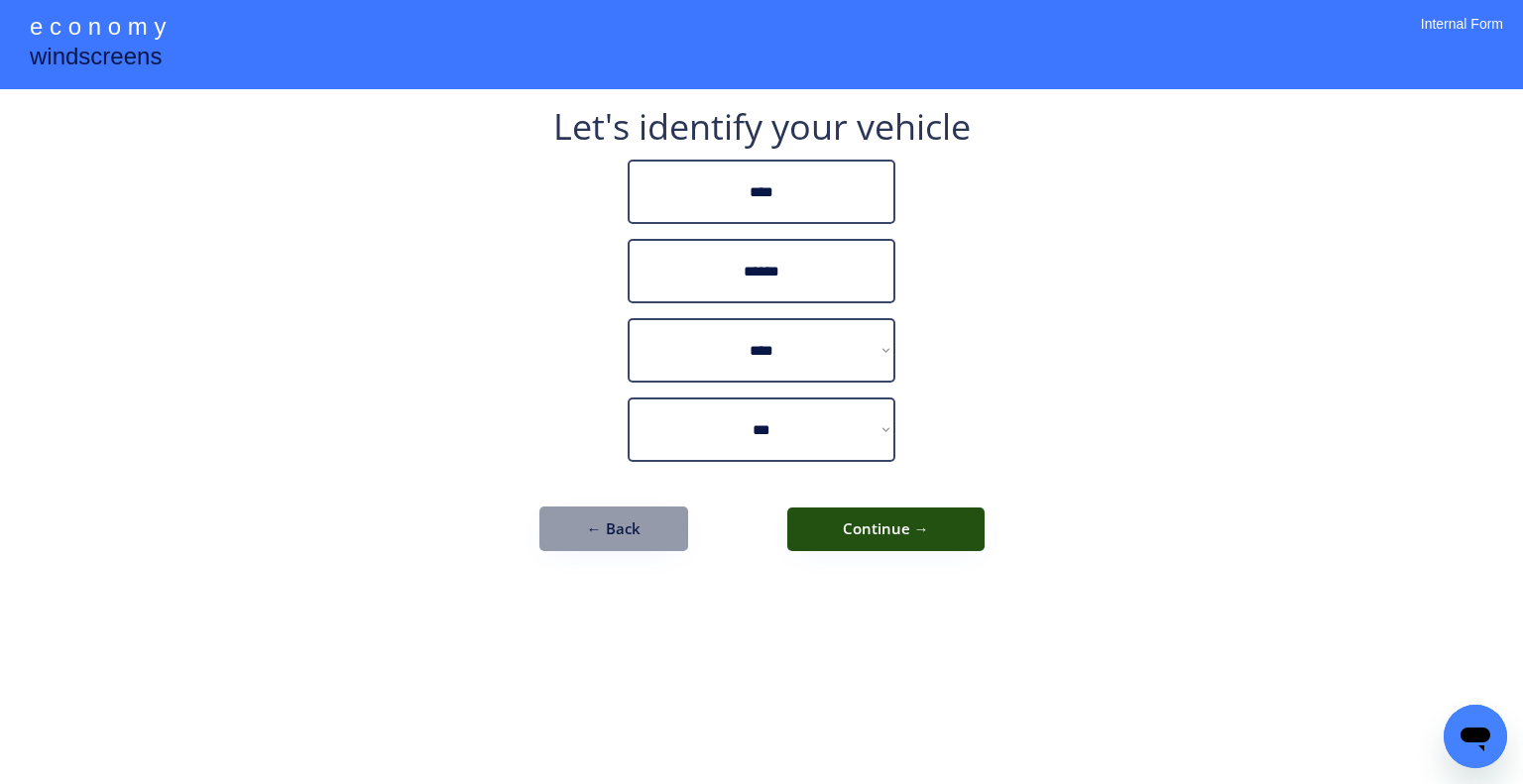 click on "Continue    →" at bounding box center (885, 529) 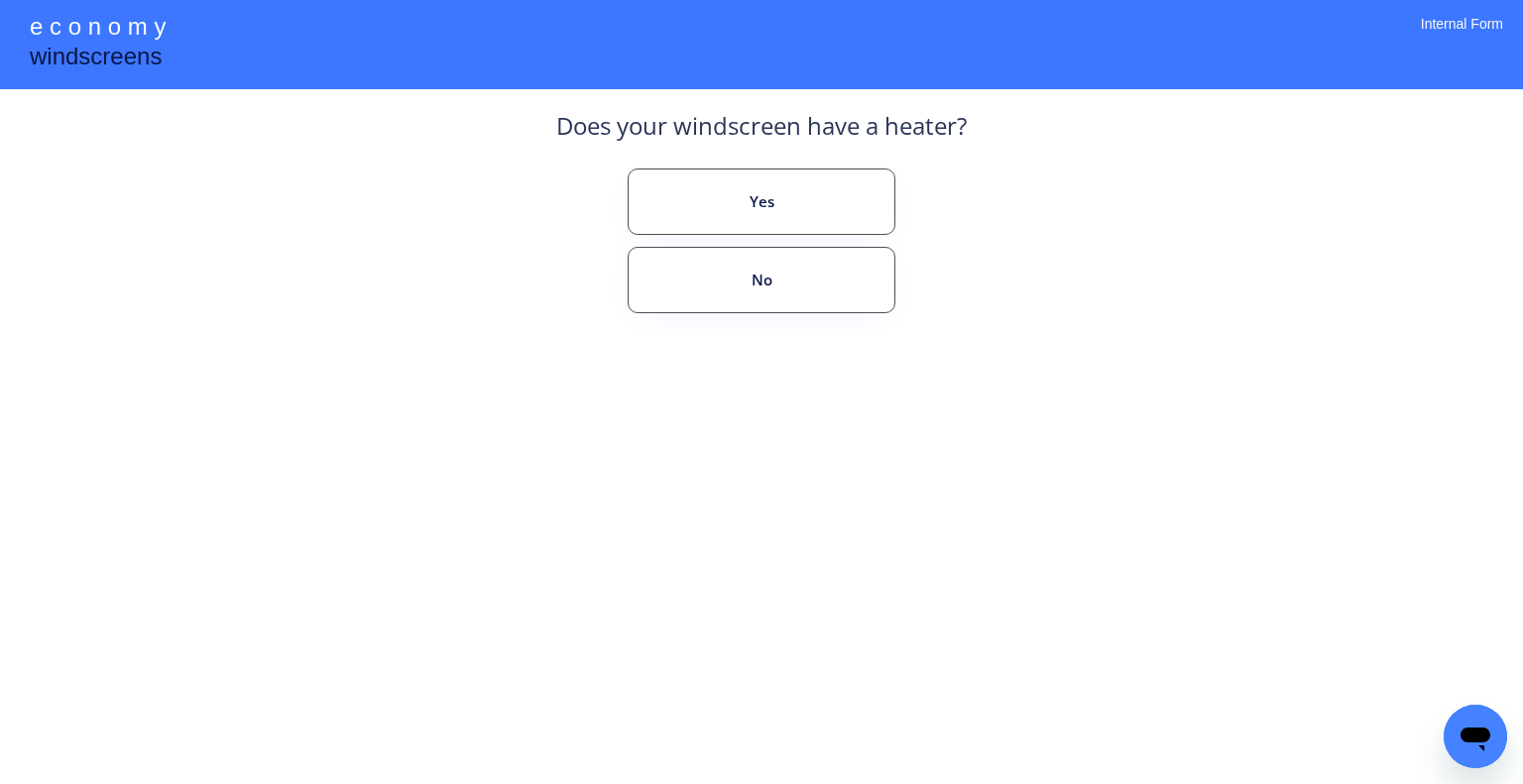 drag, startPoint x: 1113, startPoint y: 298, endPoint x: 1000, endPoint y: 269, distance: 116.6619 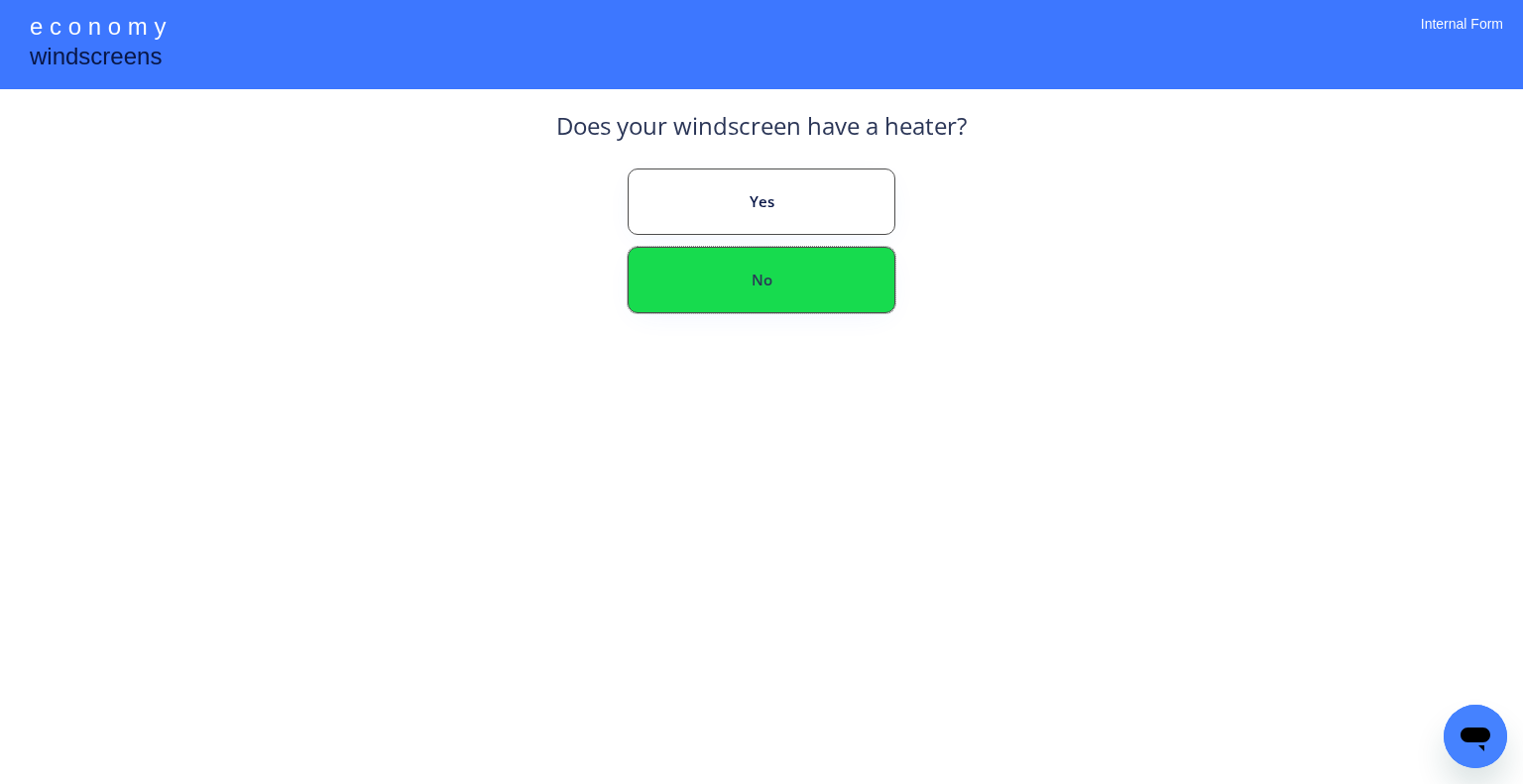 click on "No" at bounding box center (762, 280) 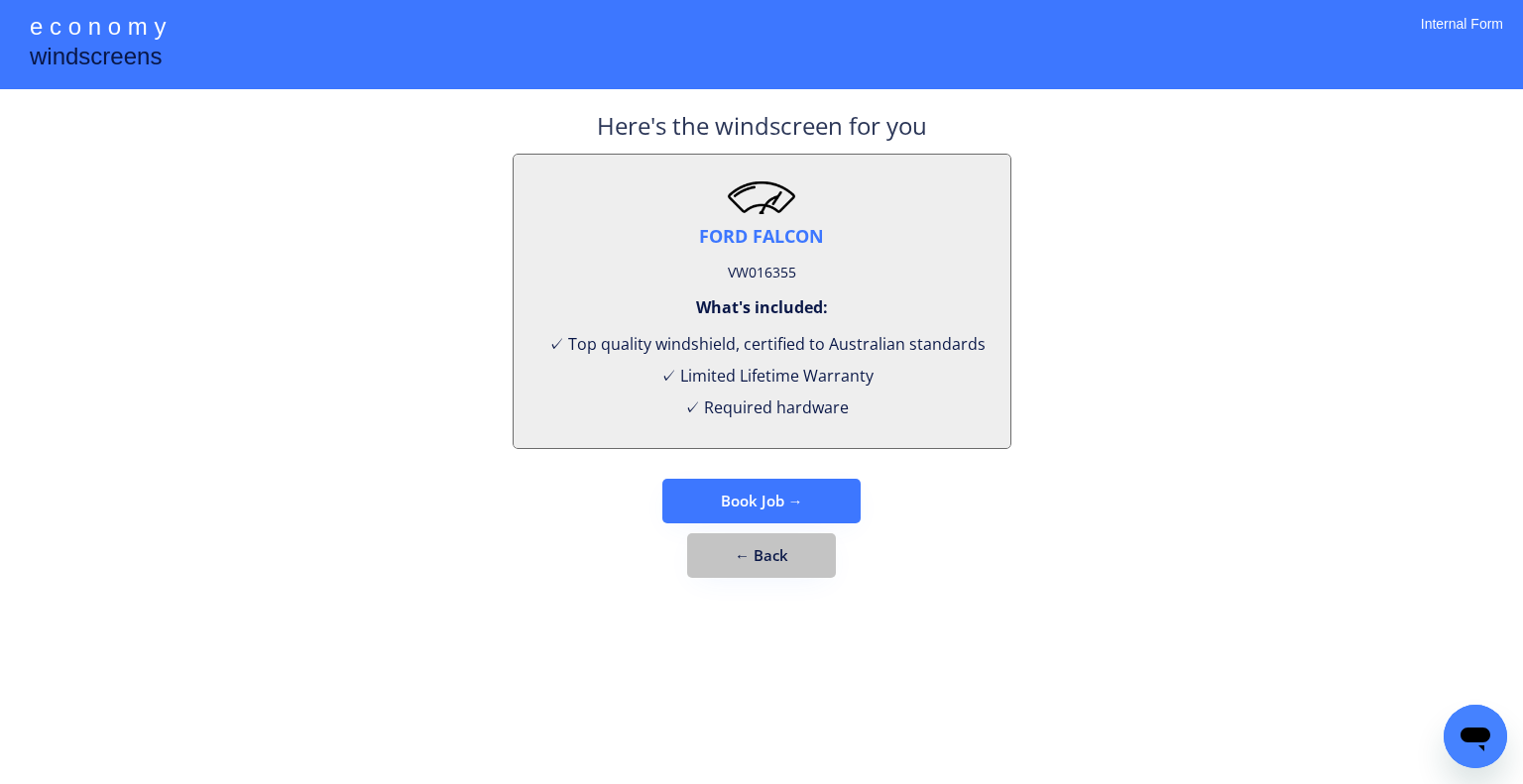 click on "←   Back" at bounding box center (762, 555) 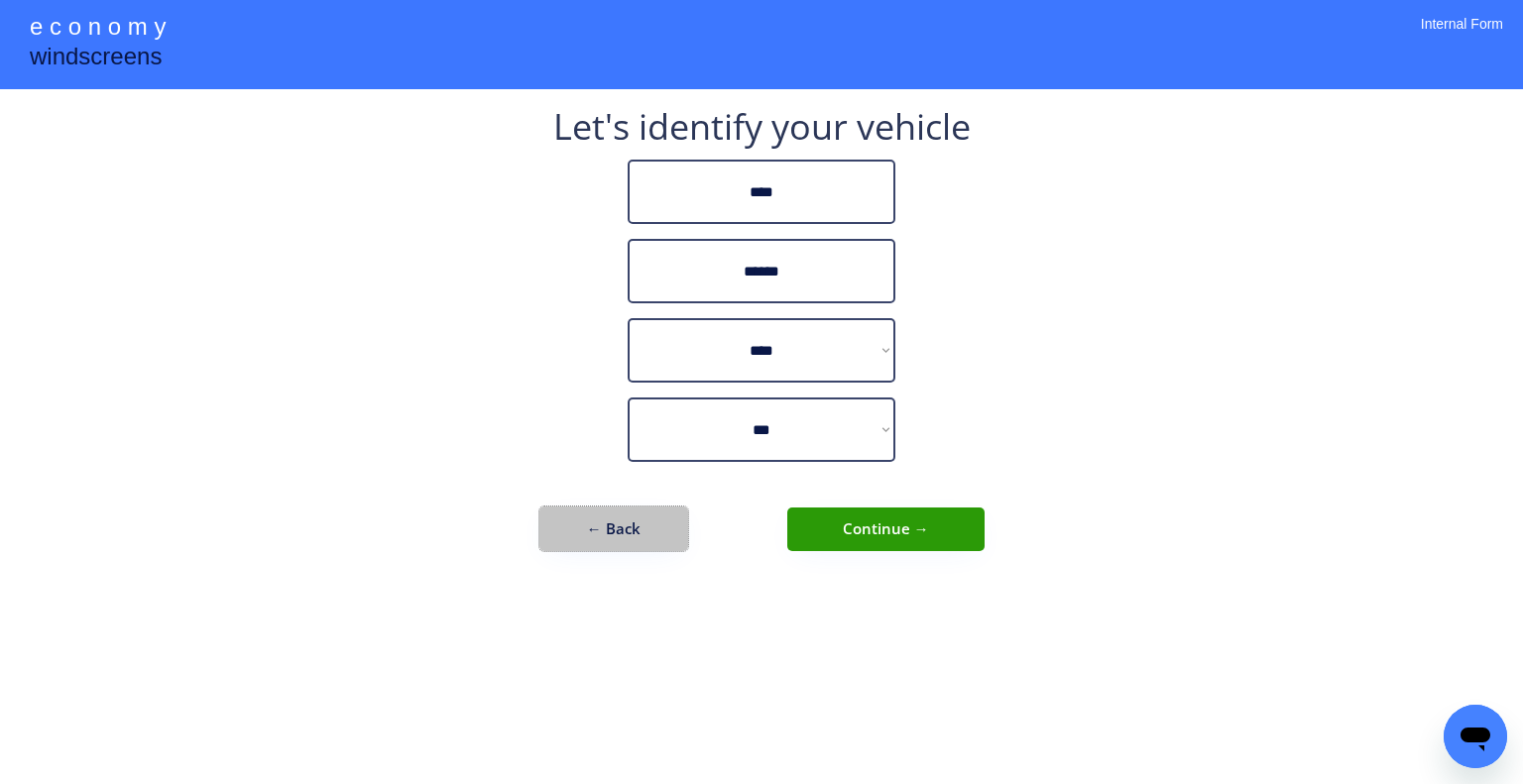 click on "←   Back" at bounding box center (614, 528) 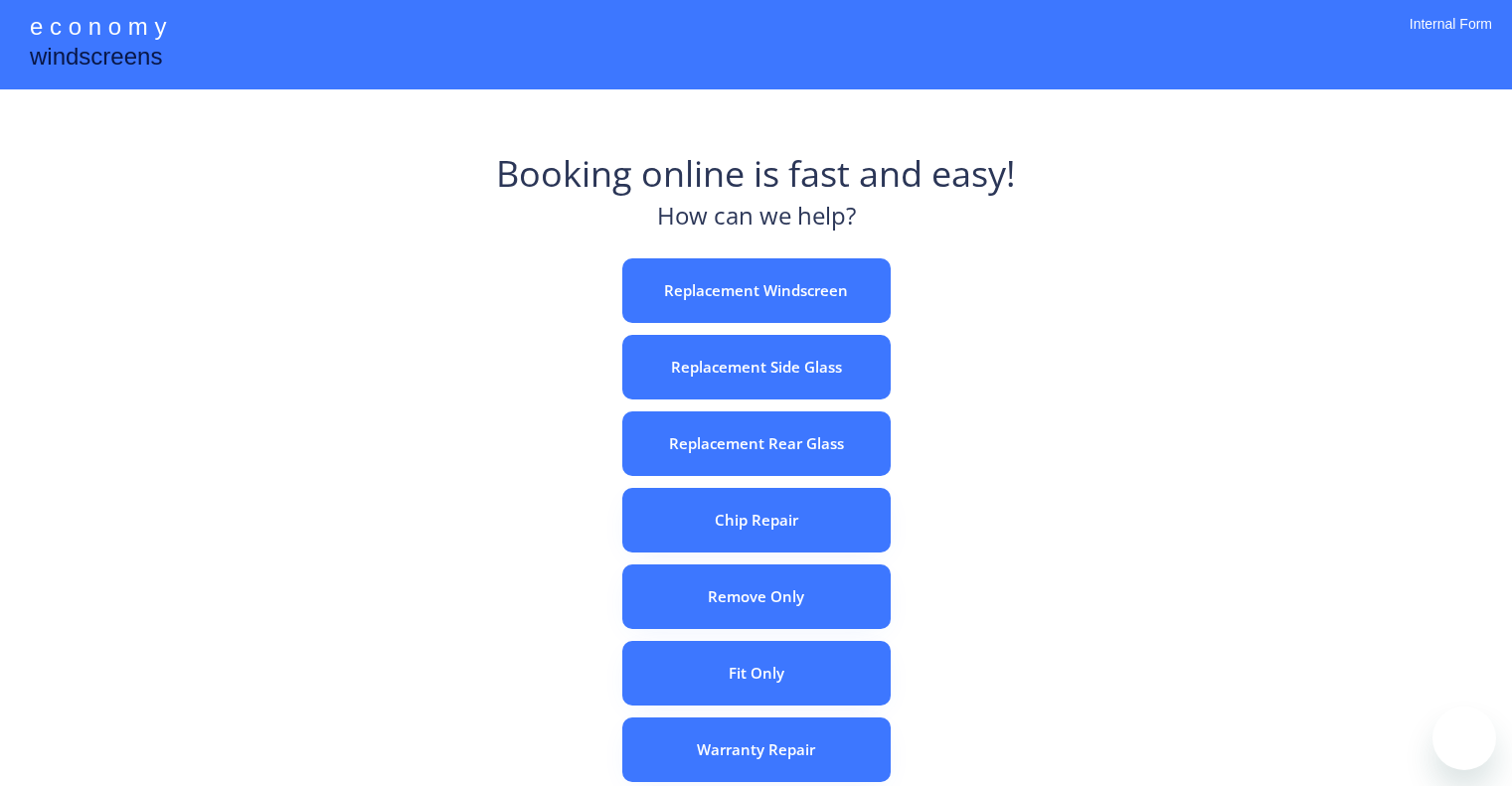 scroll, scrollTop: 0, scrollLeft: 0, axis: both 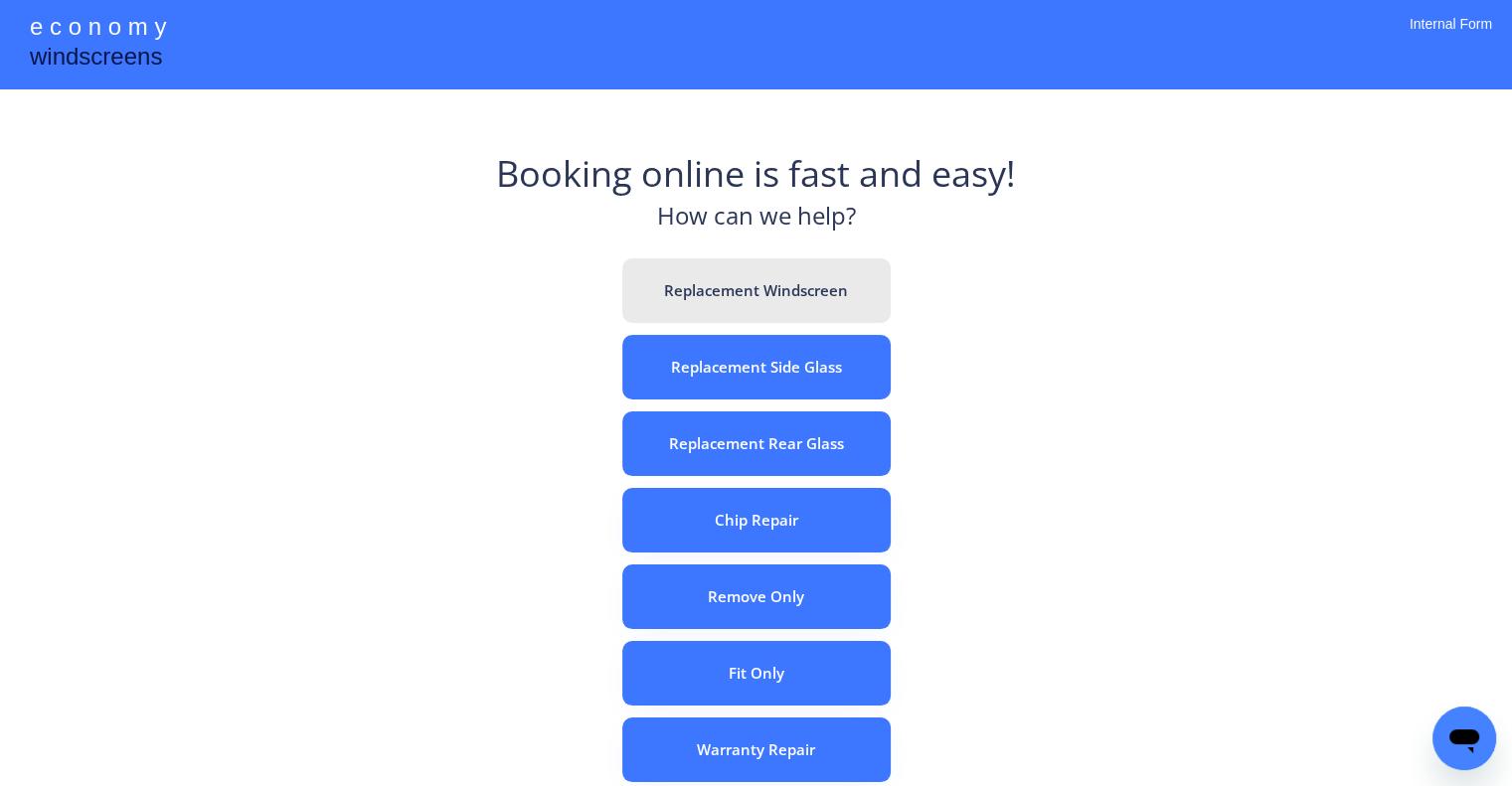 click on "Replacement Windscreen" at bounding box center [756, 290] 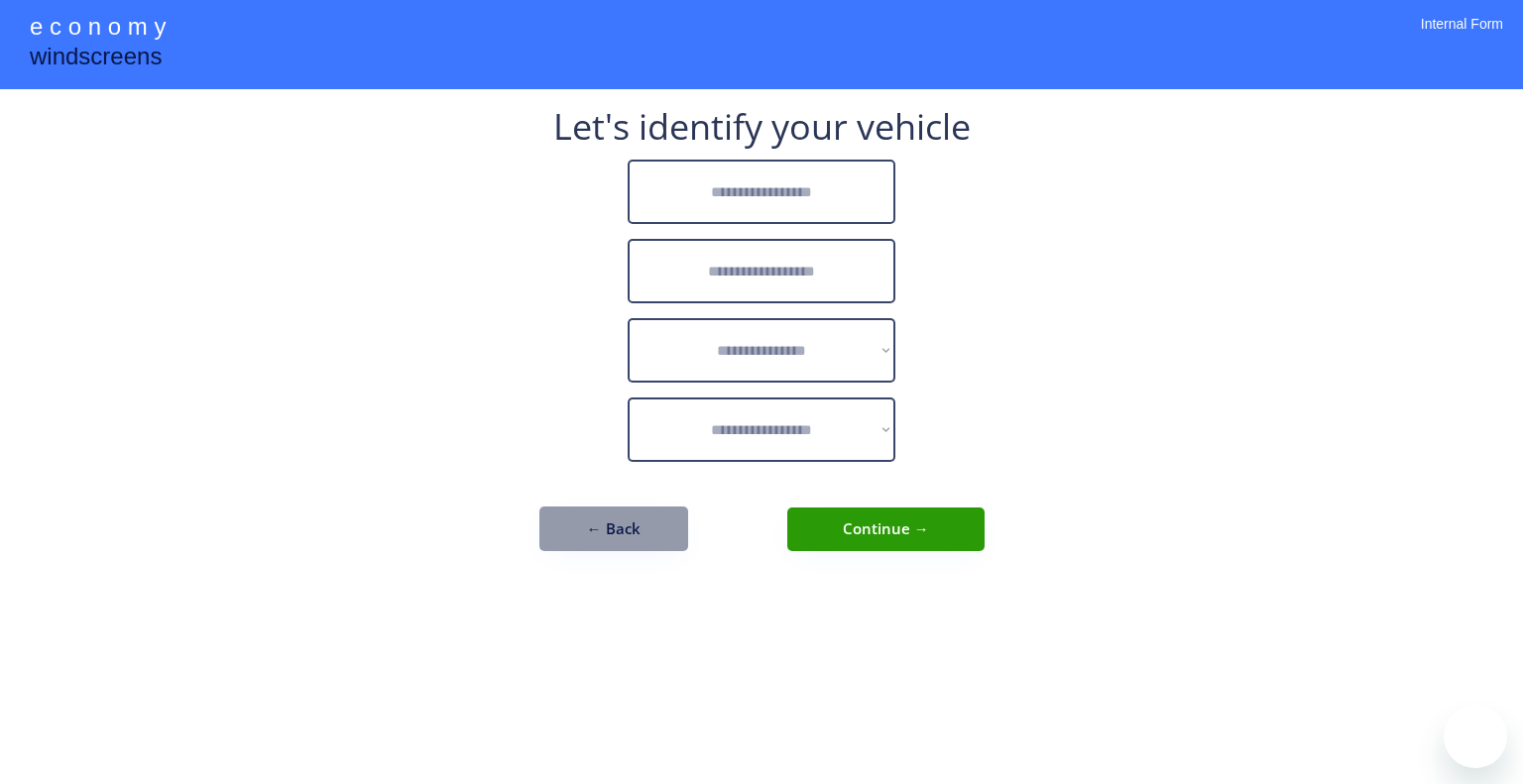 scroll, scrollTop: 0, scrollLeft: 0, axis: both 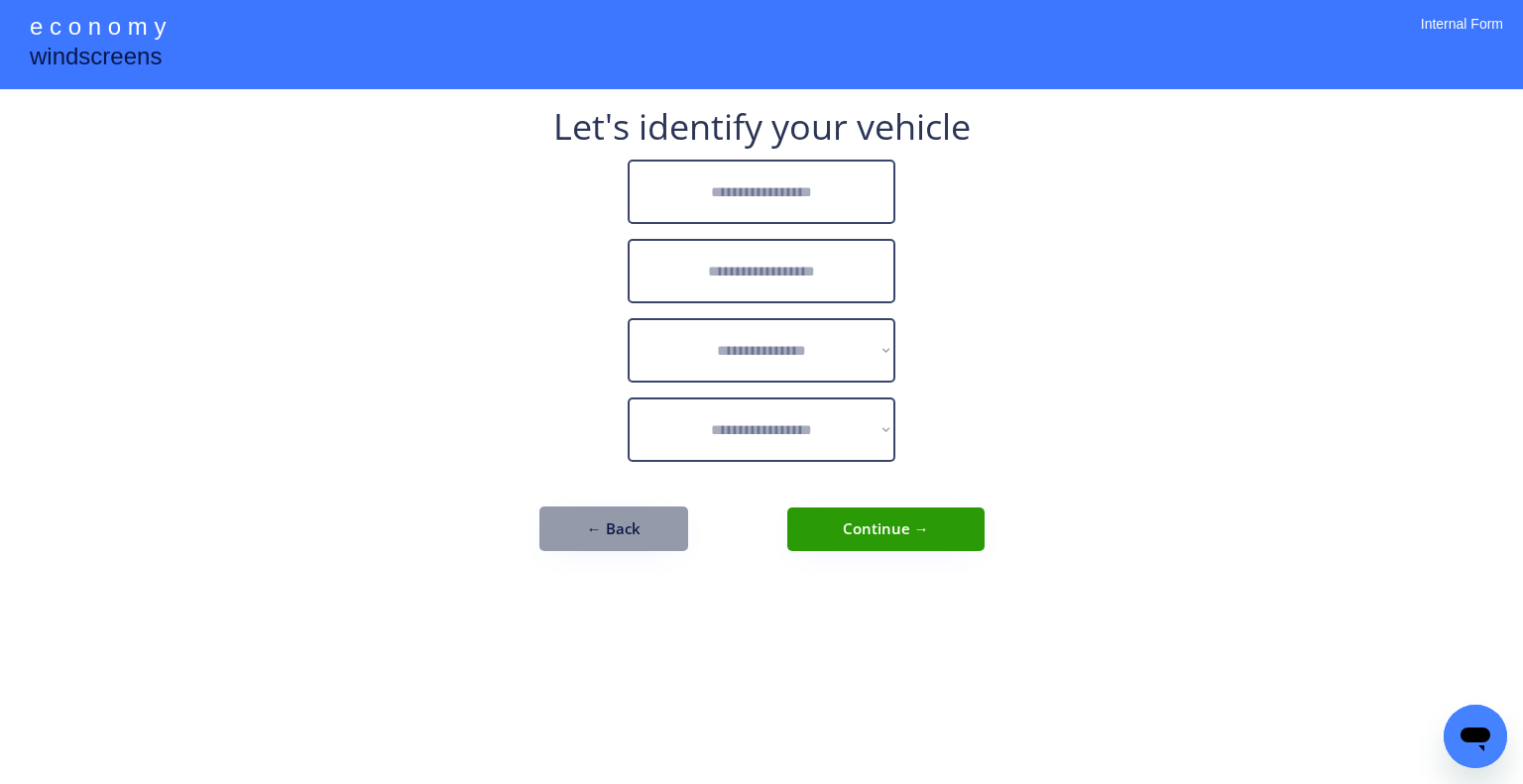 click at bounding box center [762, 191] 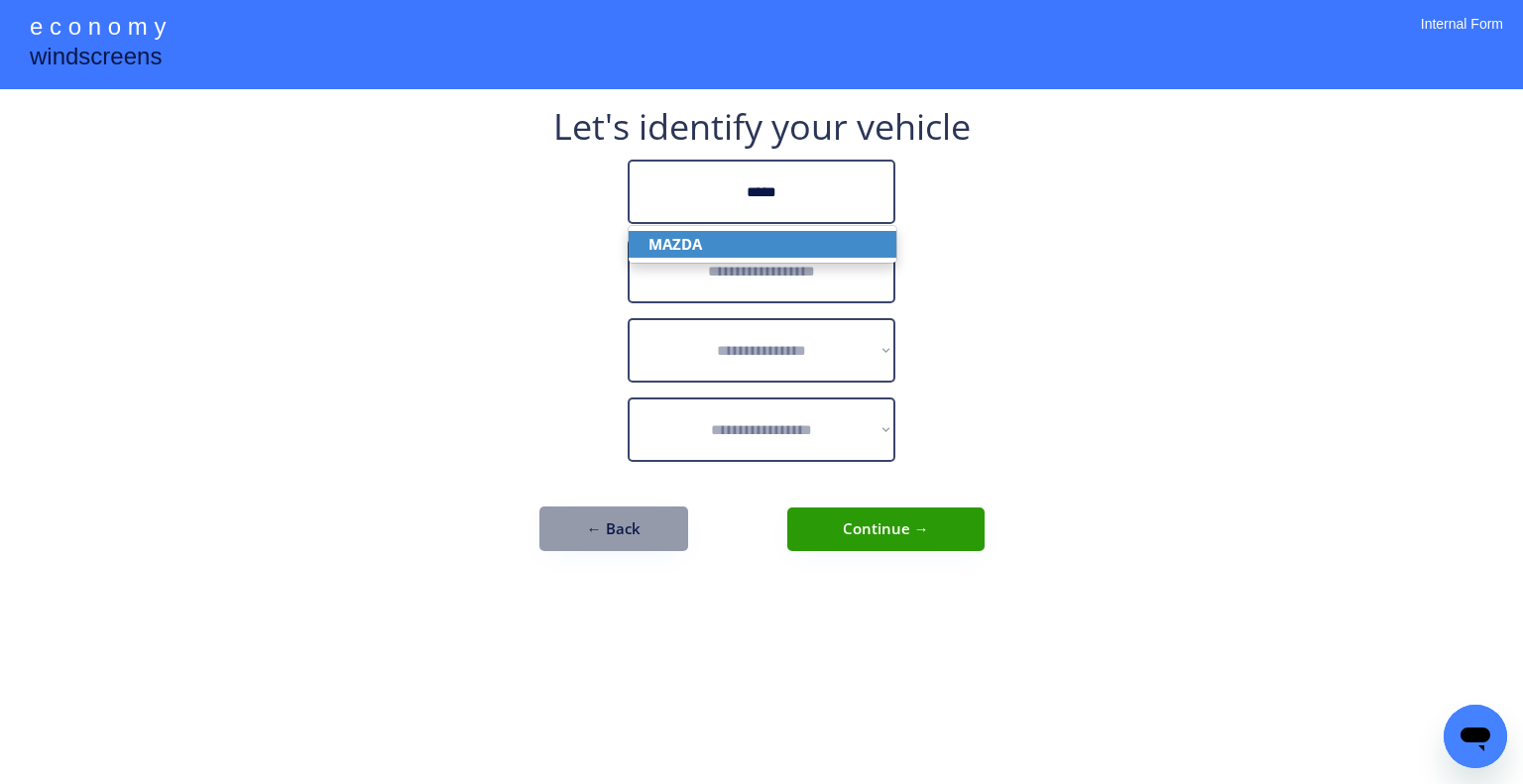 click on "MAZDA" at bounding box center (762, 244) 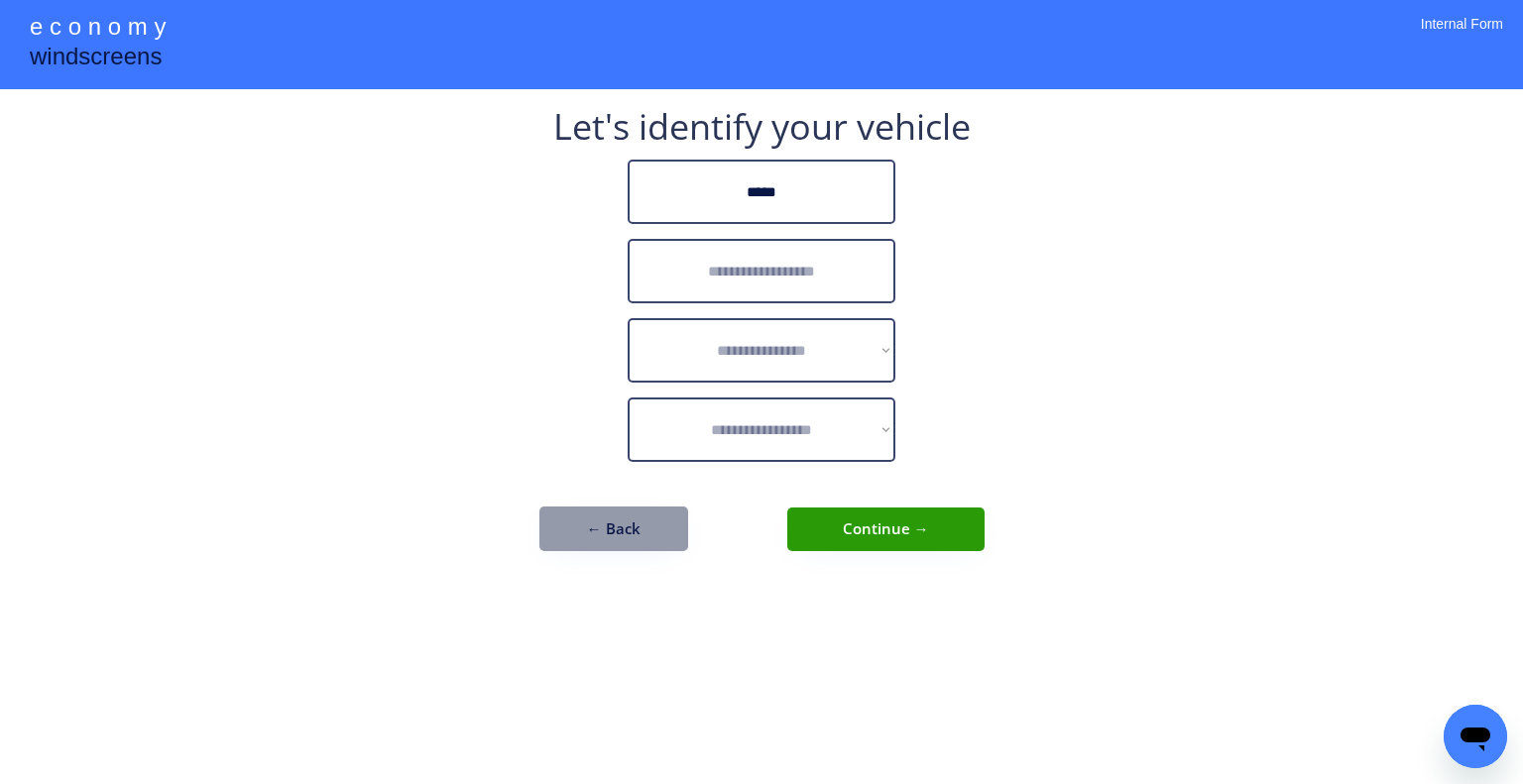 click at bounding box center [762, 271] 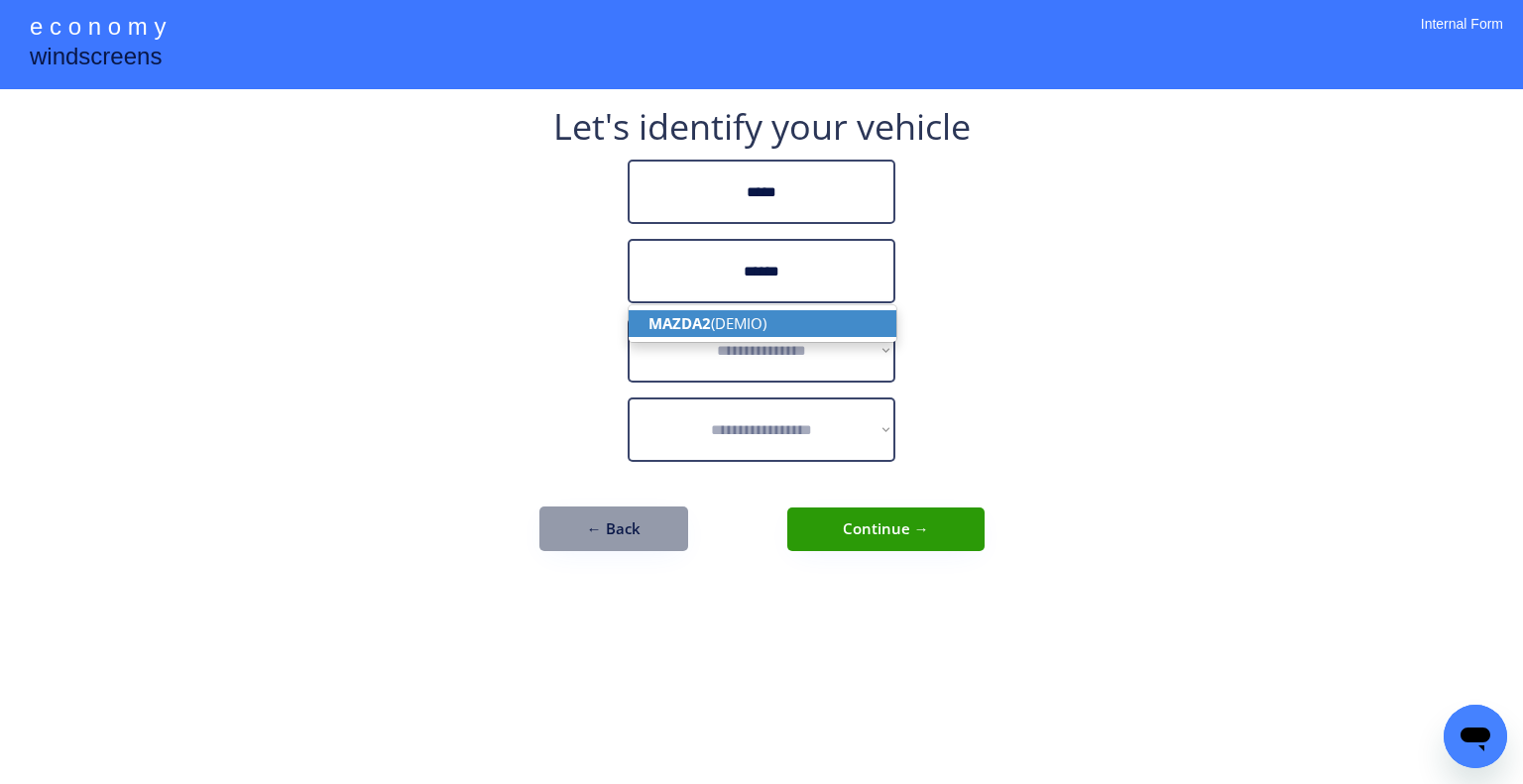 click on "MAZDA2  (DEMIO)" at bounding box center [762, 323] 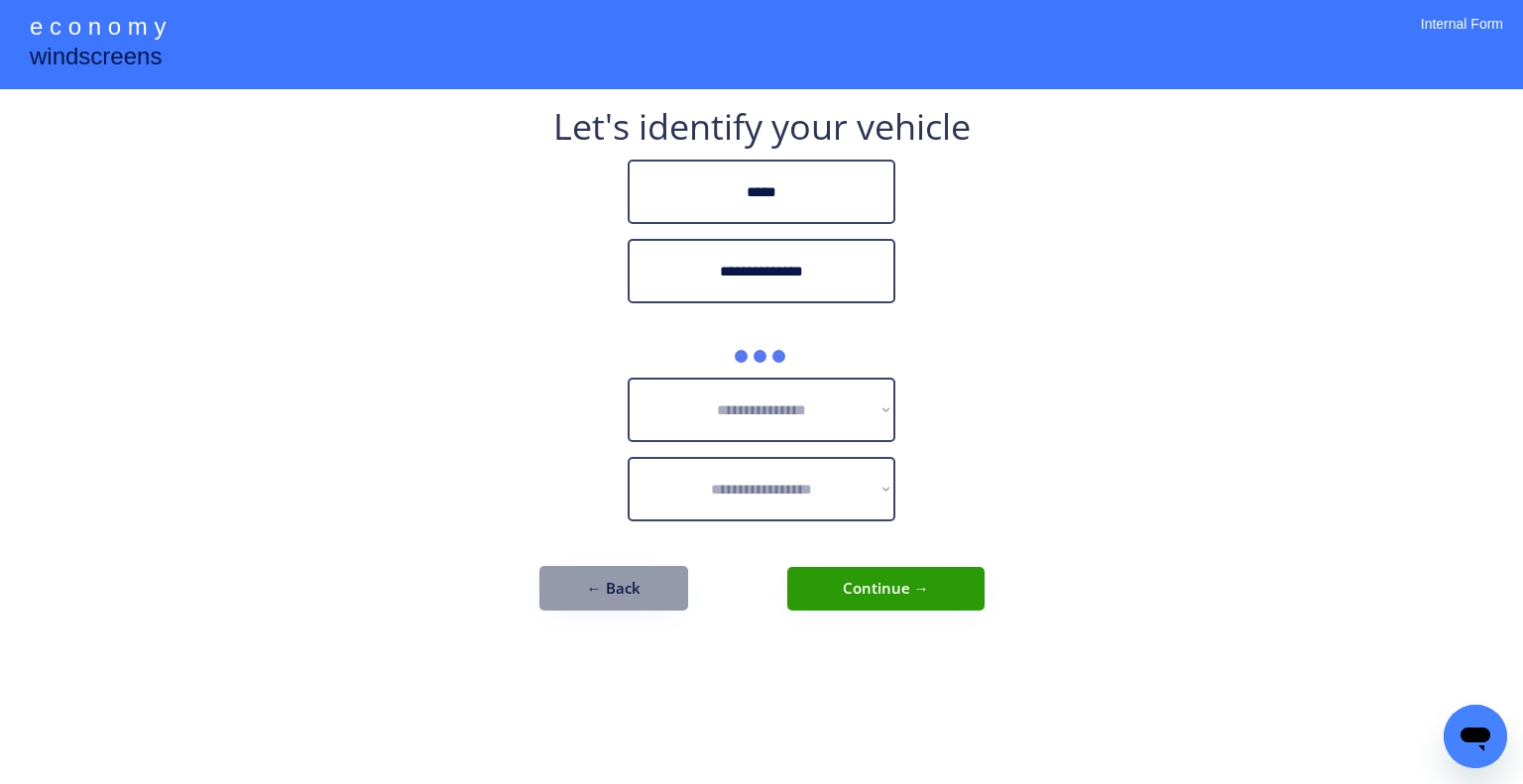 type on "**********" 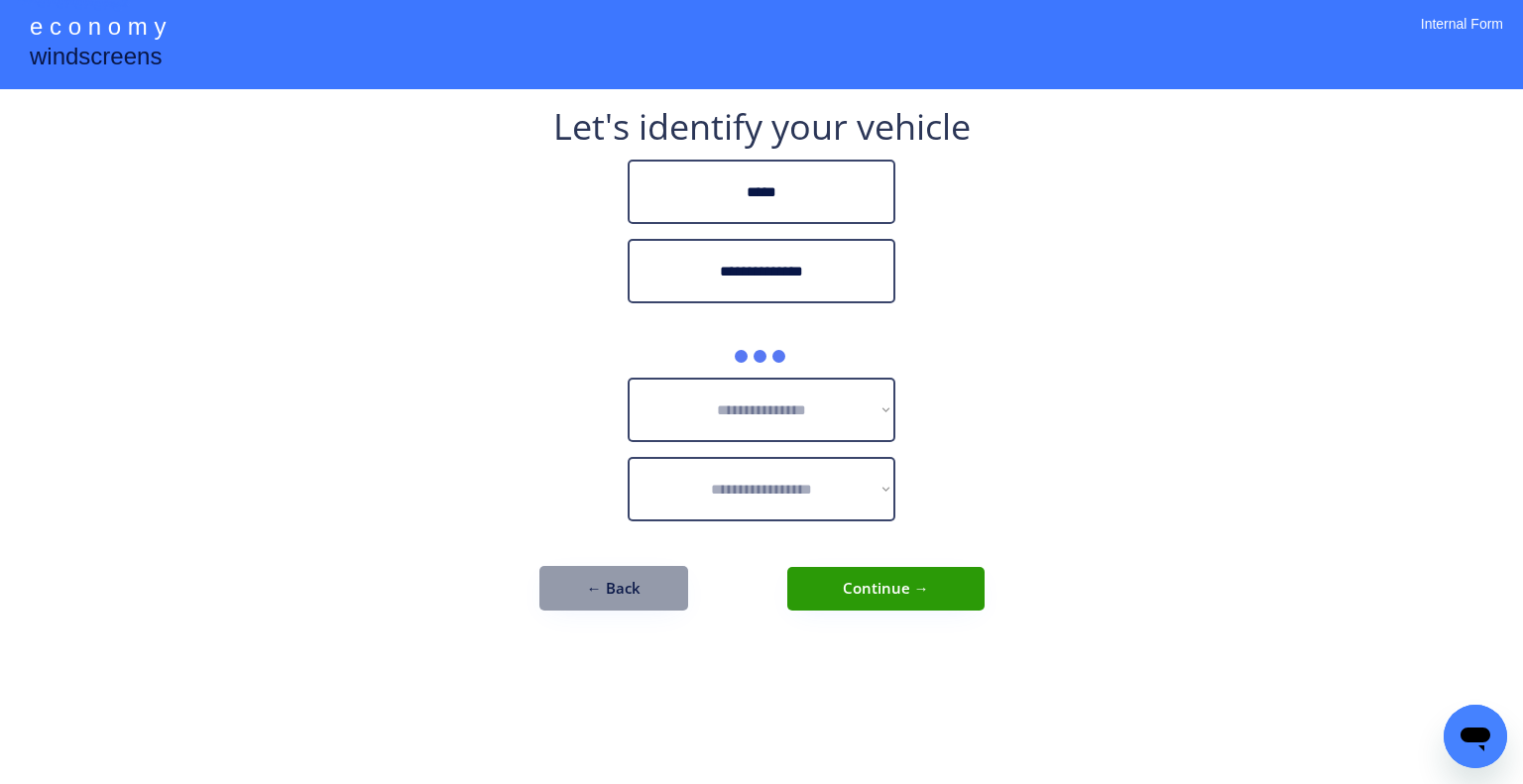 click on "**********" at bounding box center (762, 392) 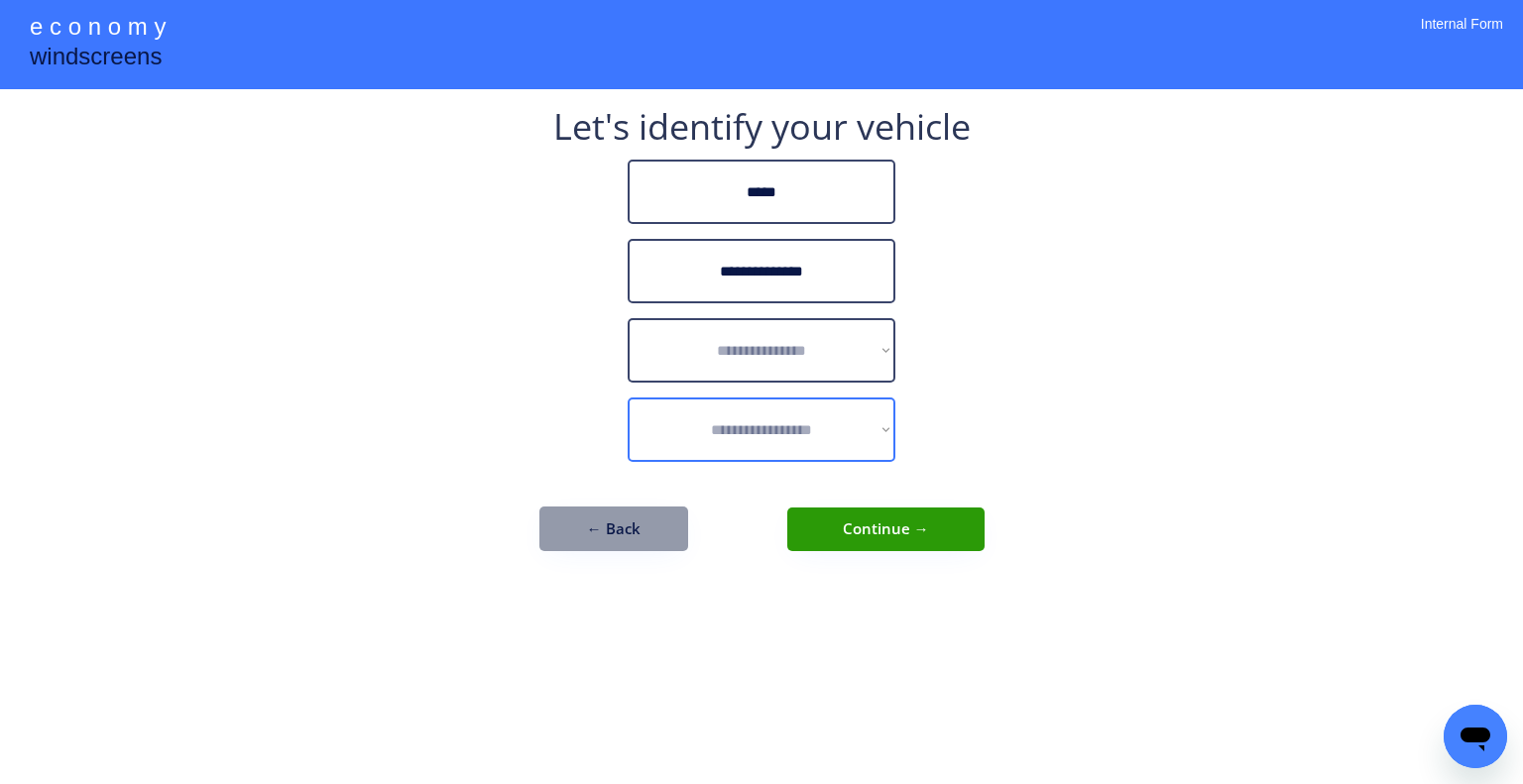 click on "**********" at bounding box center [762, 340] 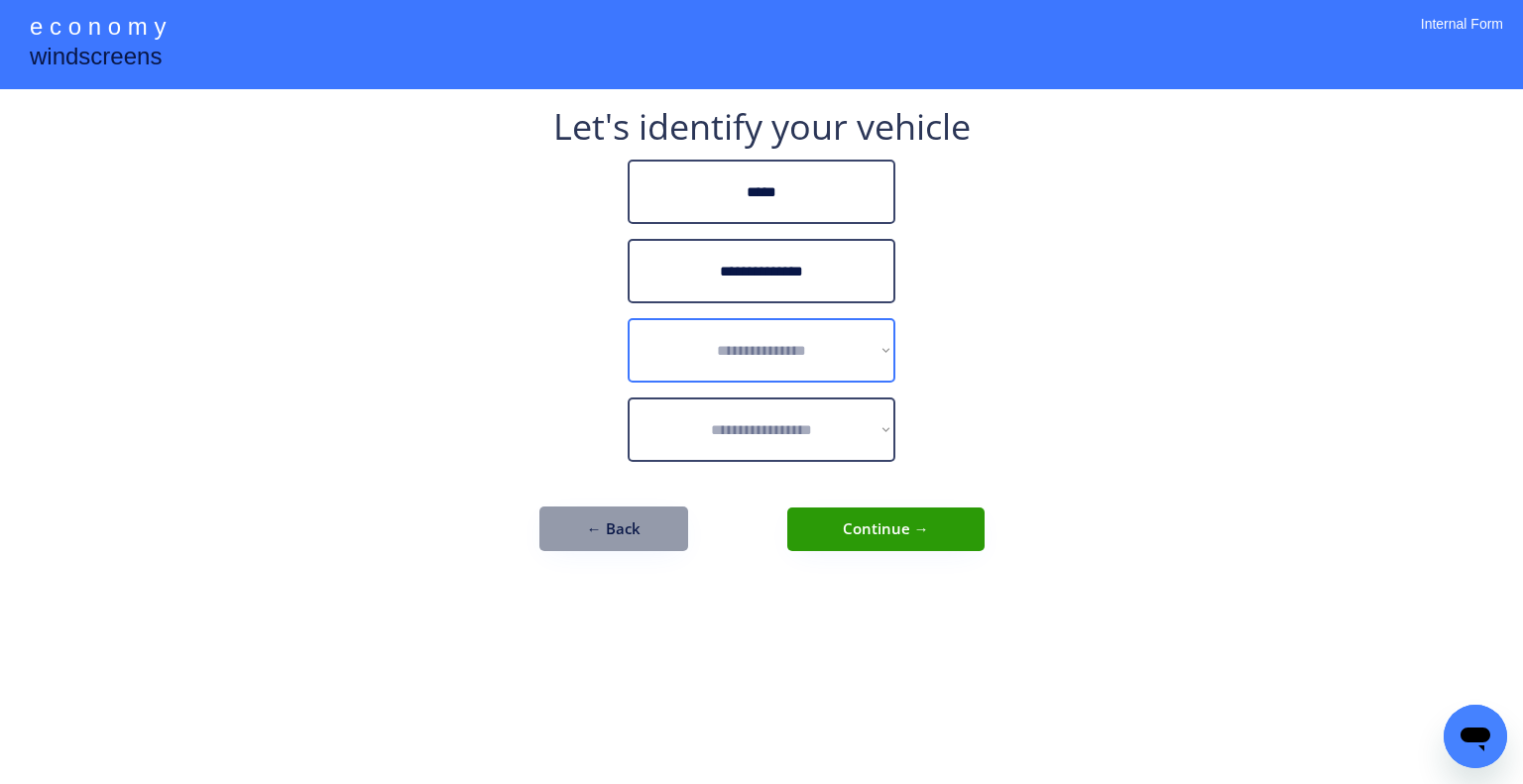 click on "**********" at bounding box center (762, 350) 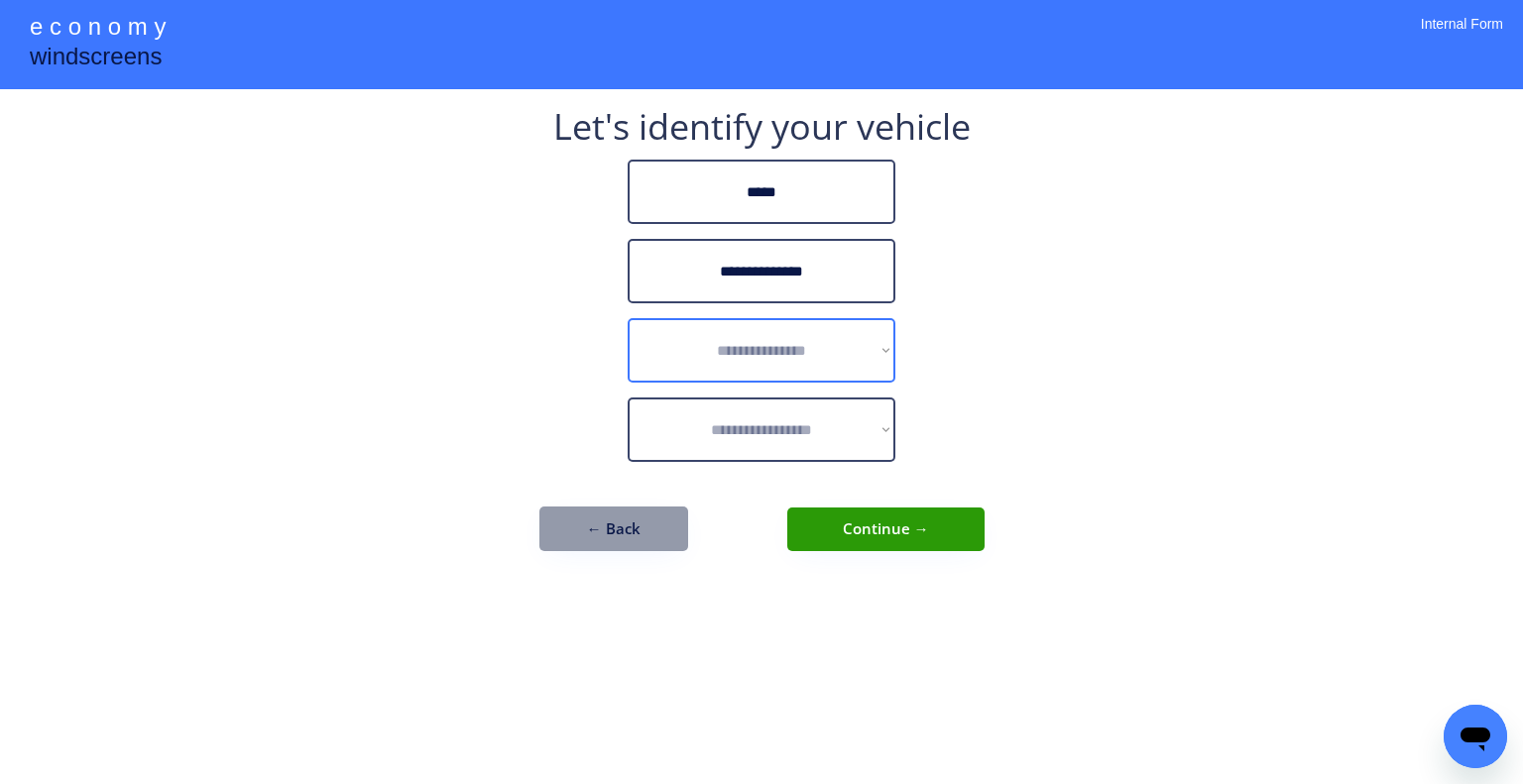 select on "******" 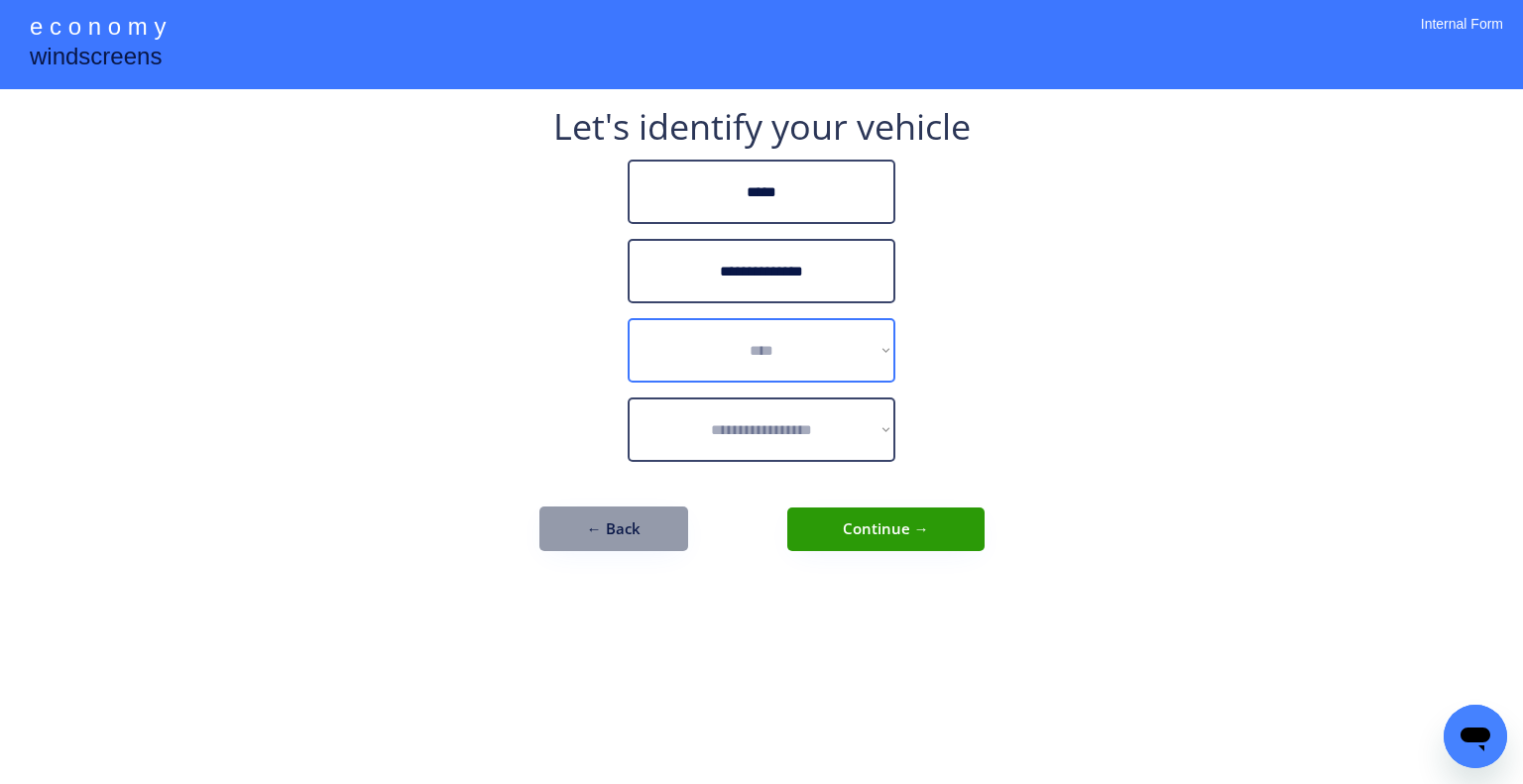 click on "**********" at bounding box center [762, 350] 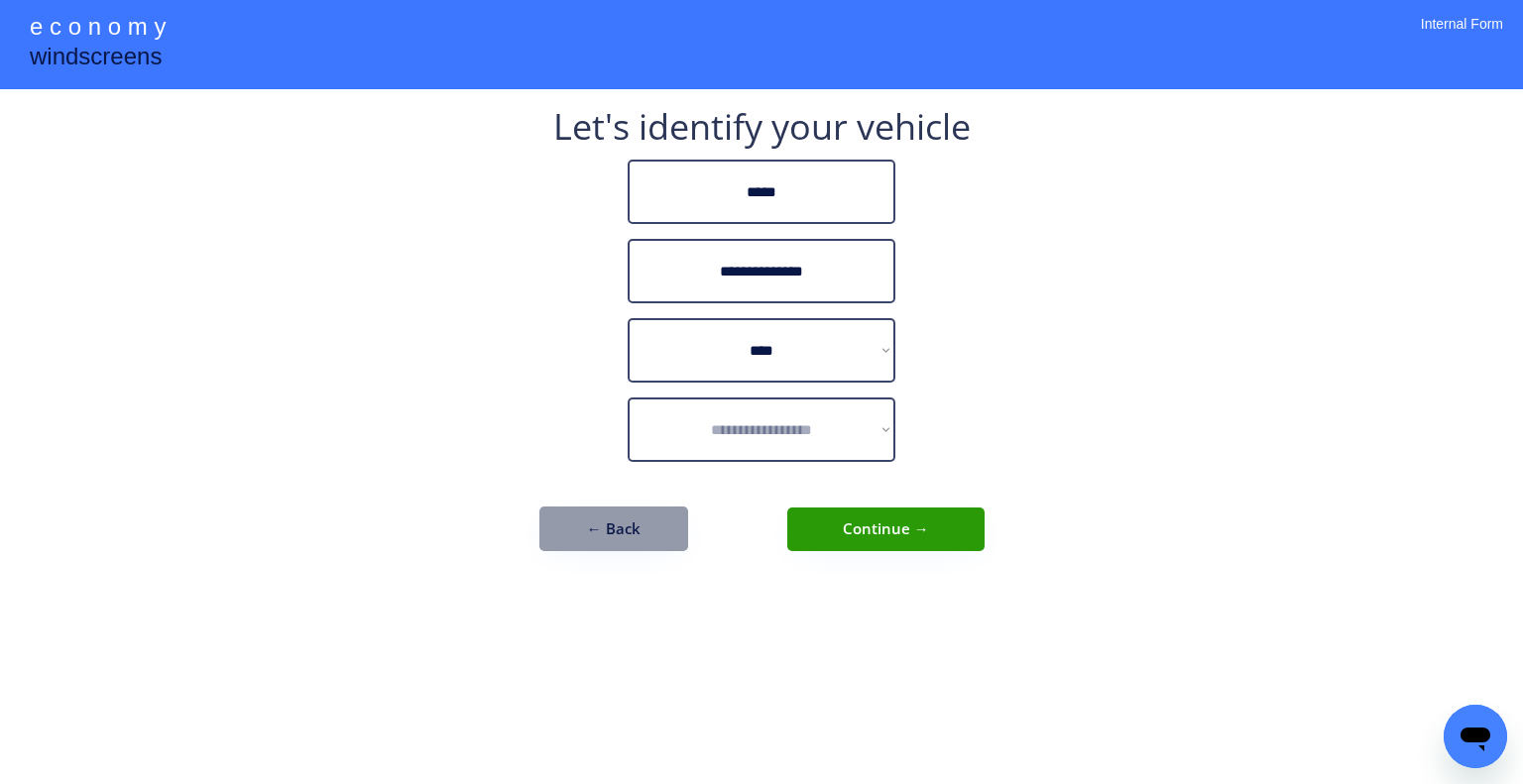click on "**********" at bounding box center [762, 392] 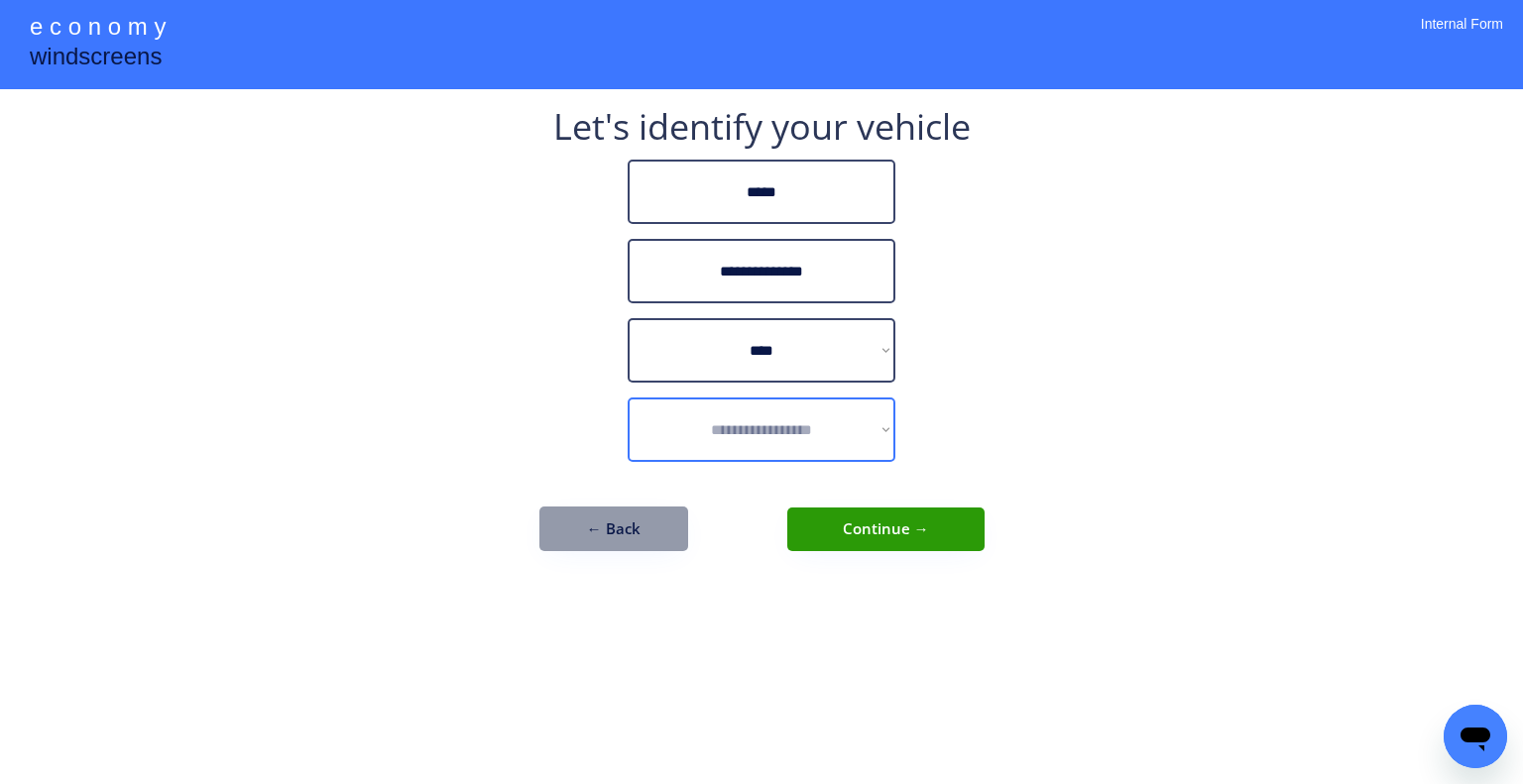 click on "**********" at bounding box center [762, 429] 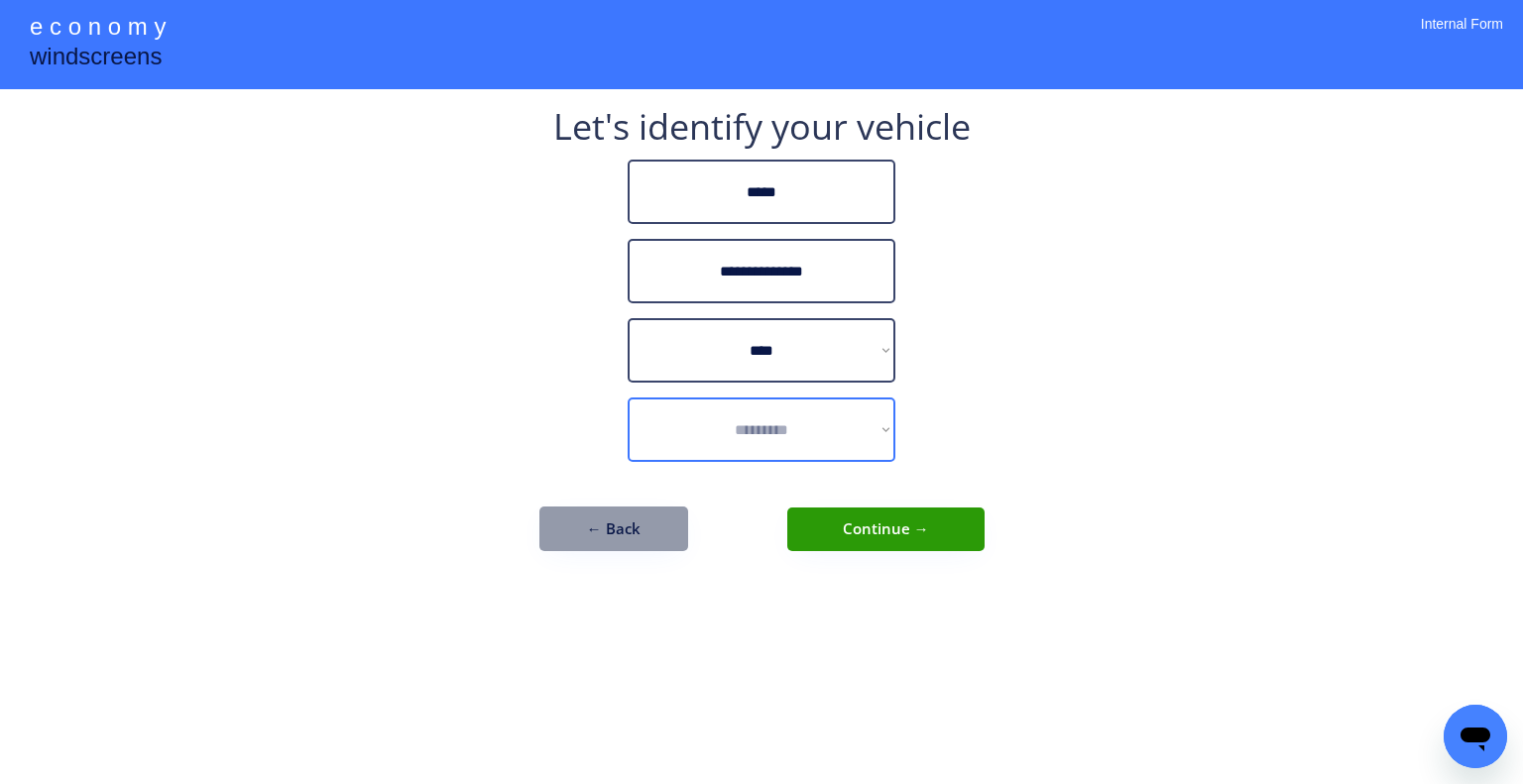 click on "**********" at bounding box center (762, 429) 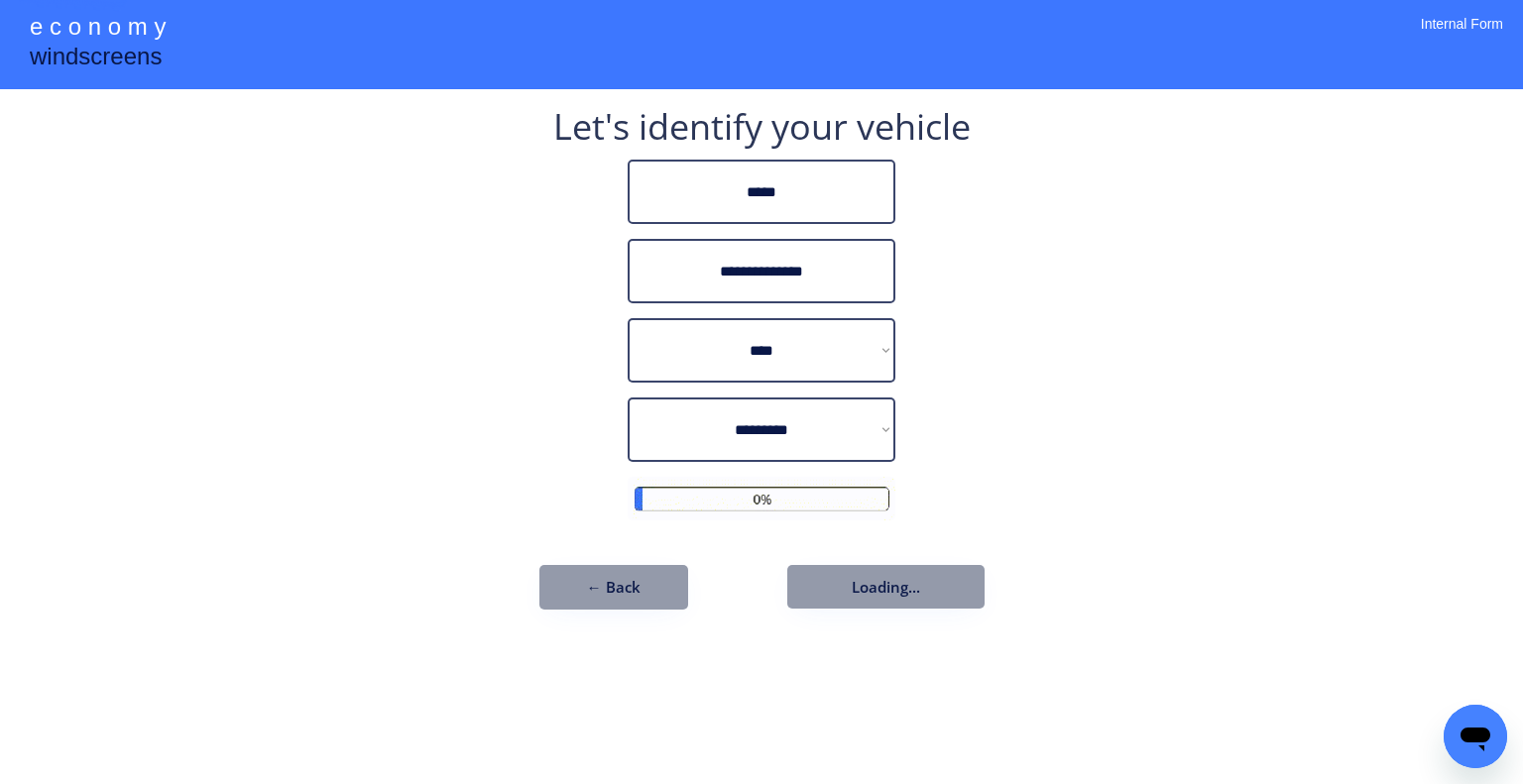click on "**********" at bounding box center [762, 392] 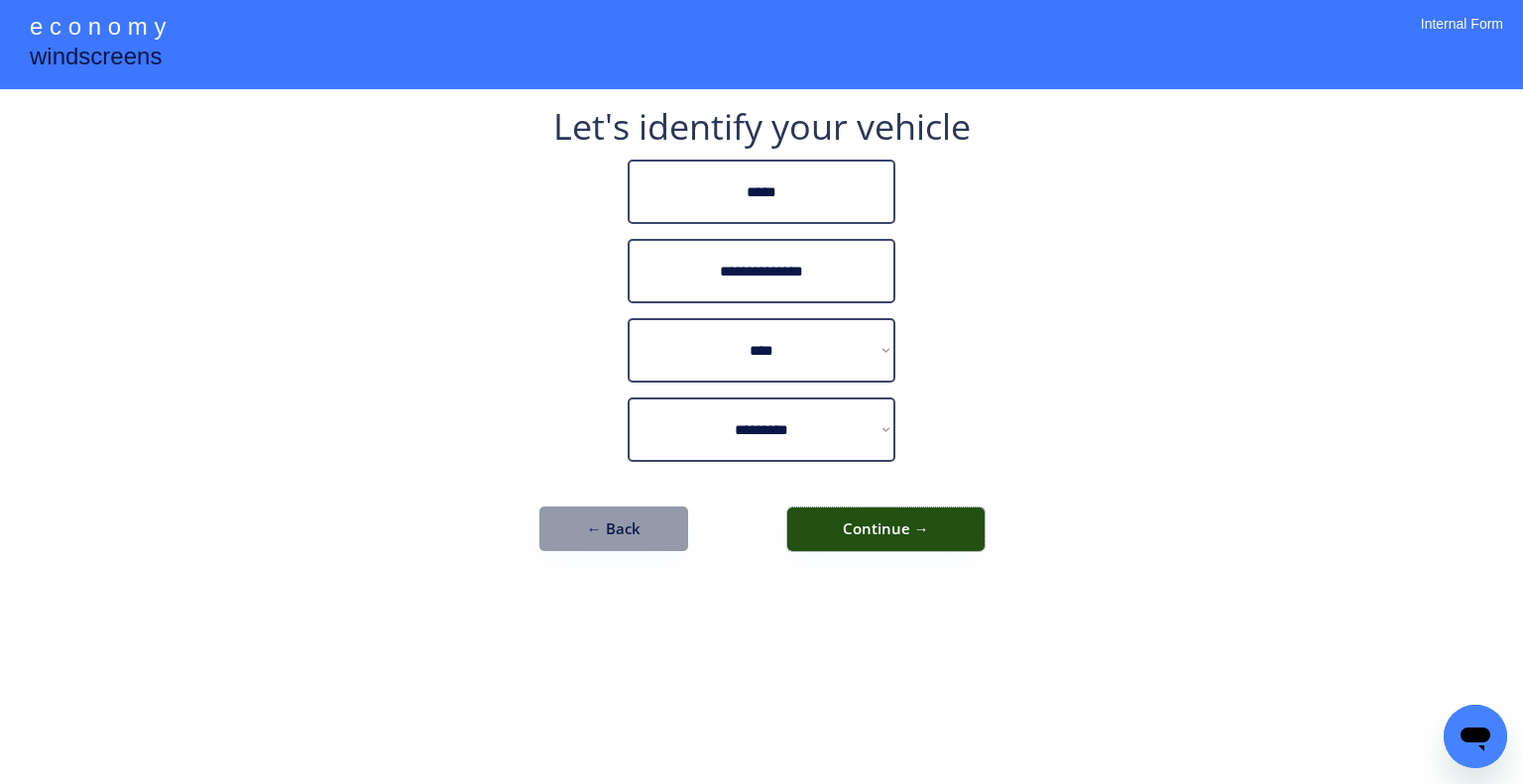 click on "Continue    →" at bounding box center (885, 529) 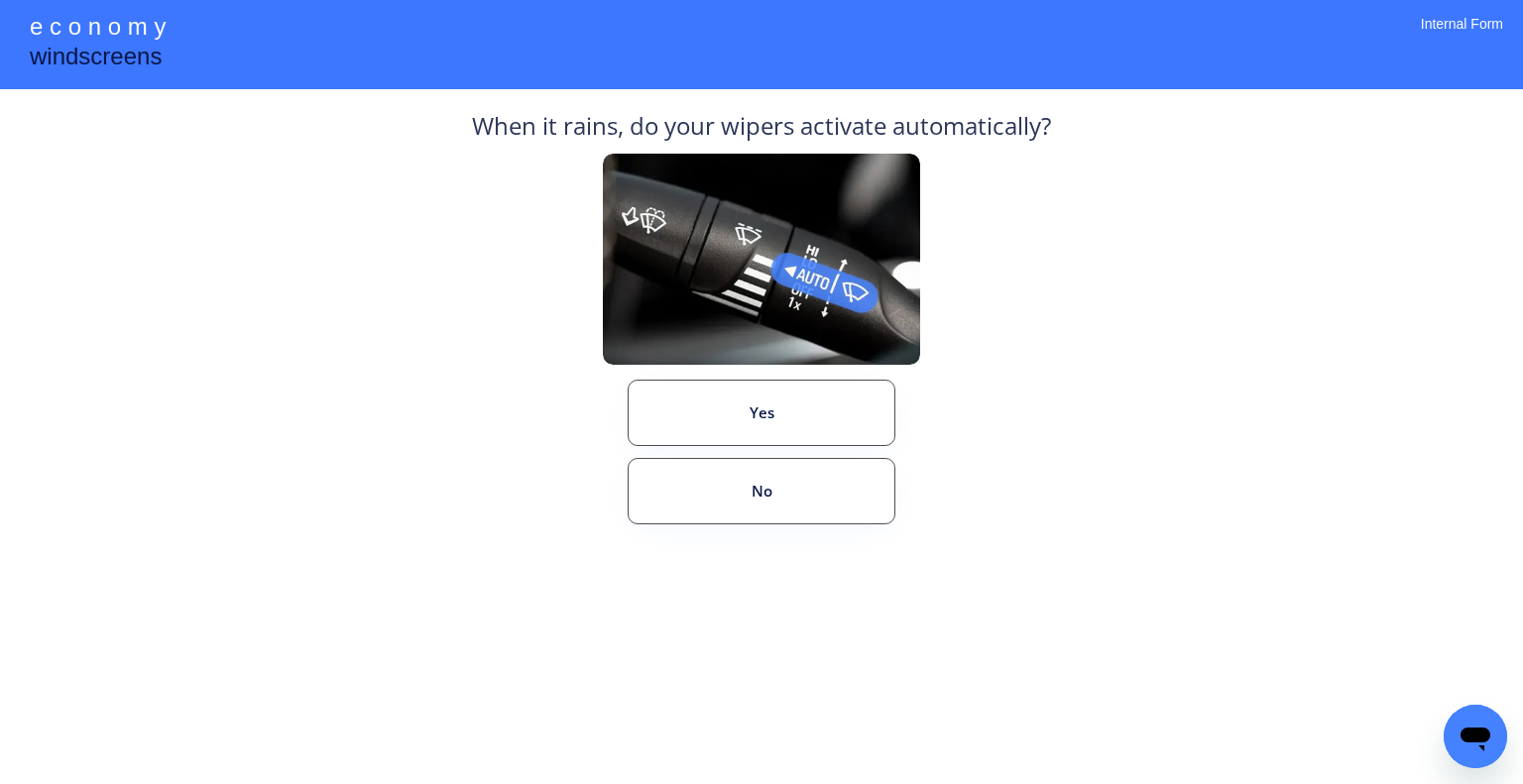 click on "**********" at bounding box center (762, 392) 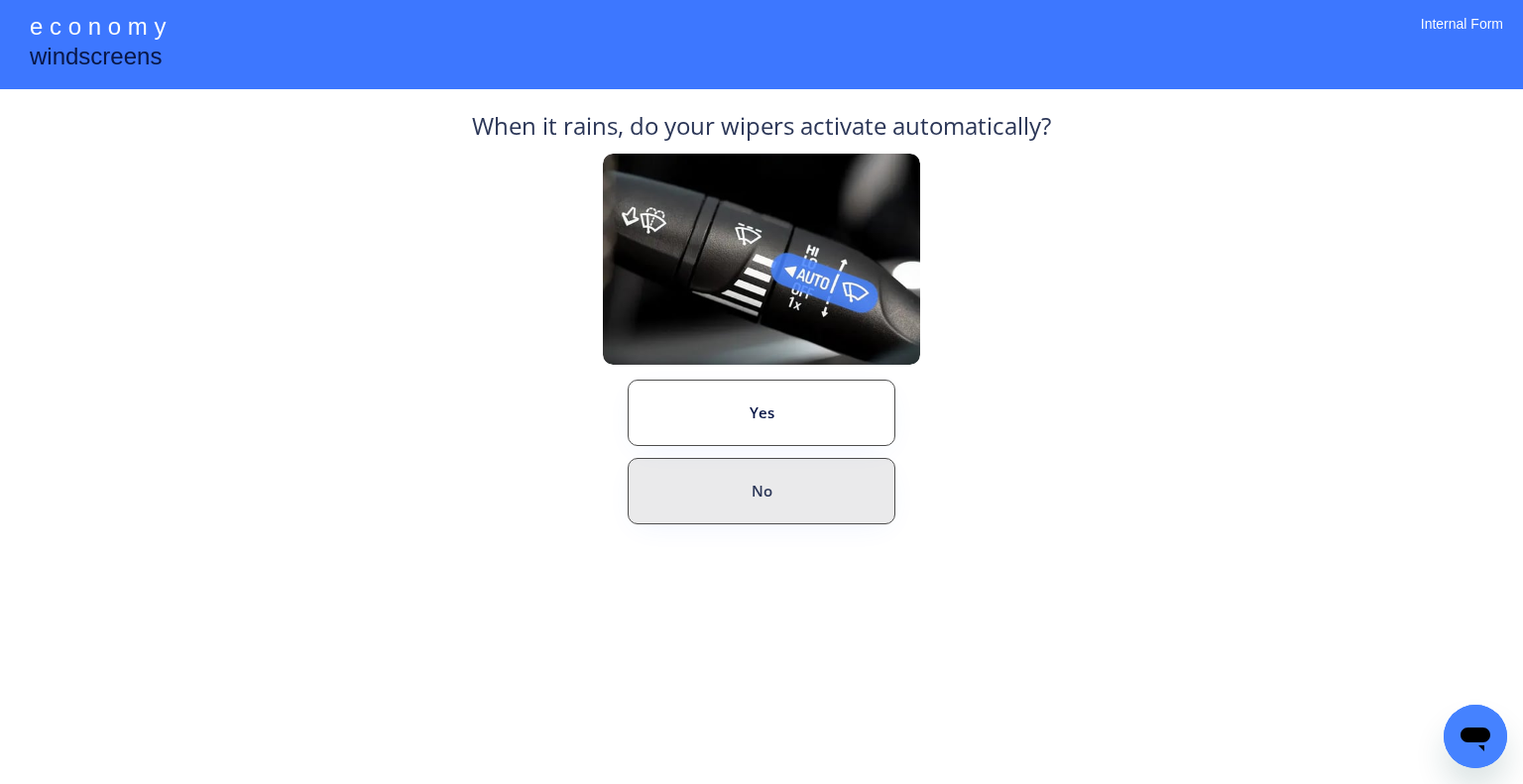 click on "No" at bounding box center [762, 491] 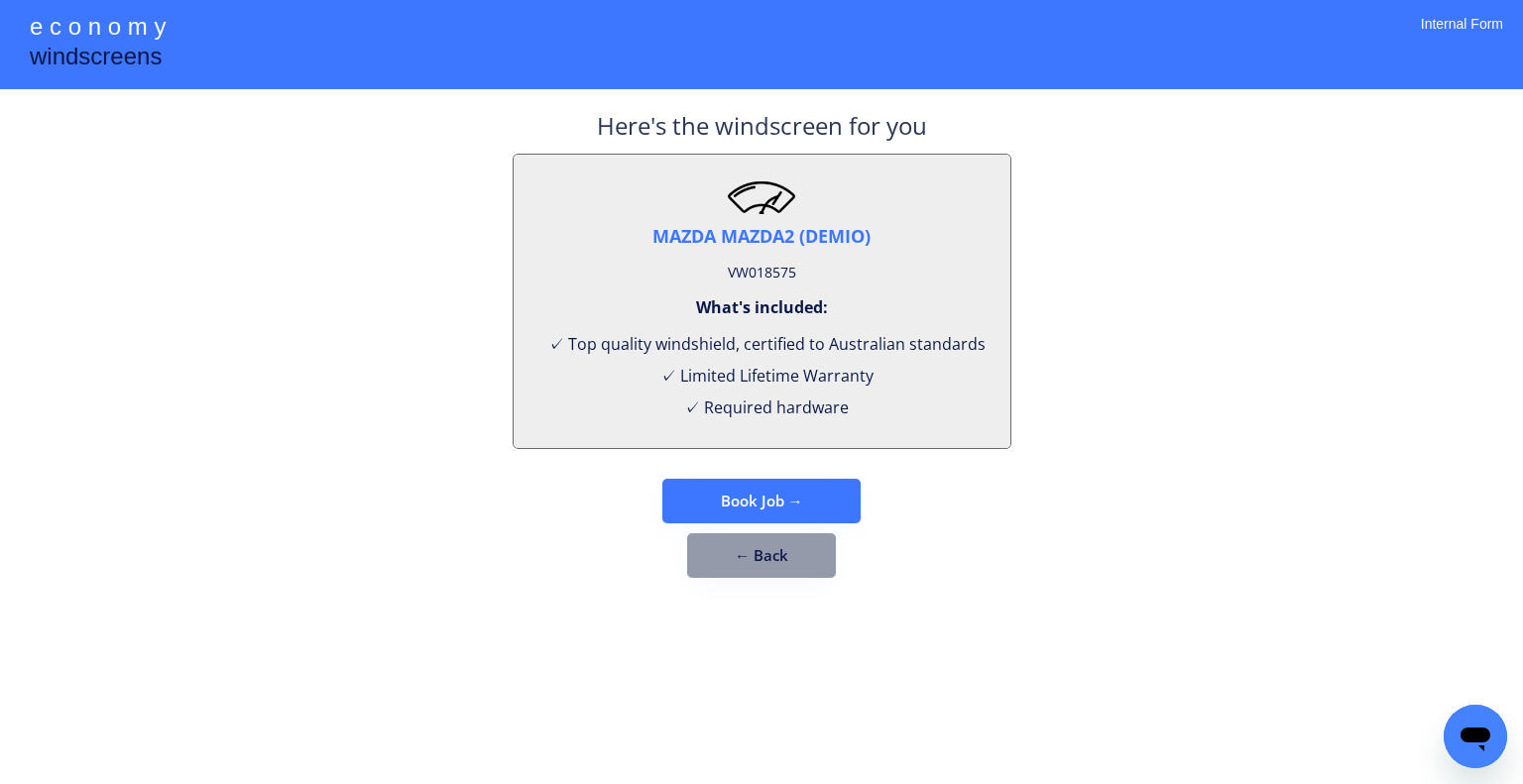 click on "VW018575" at bounding box center [762, 273] 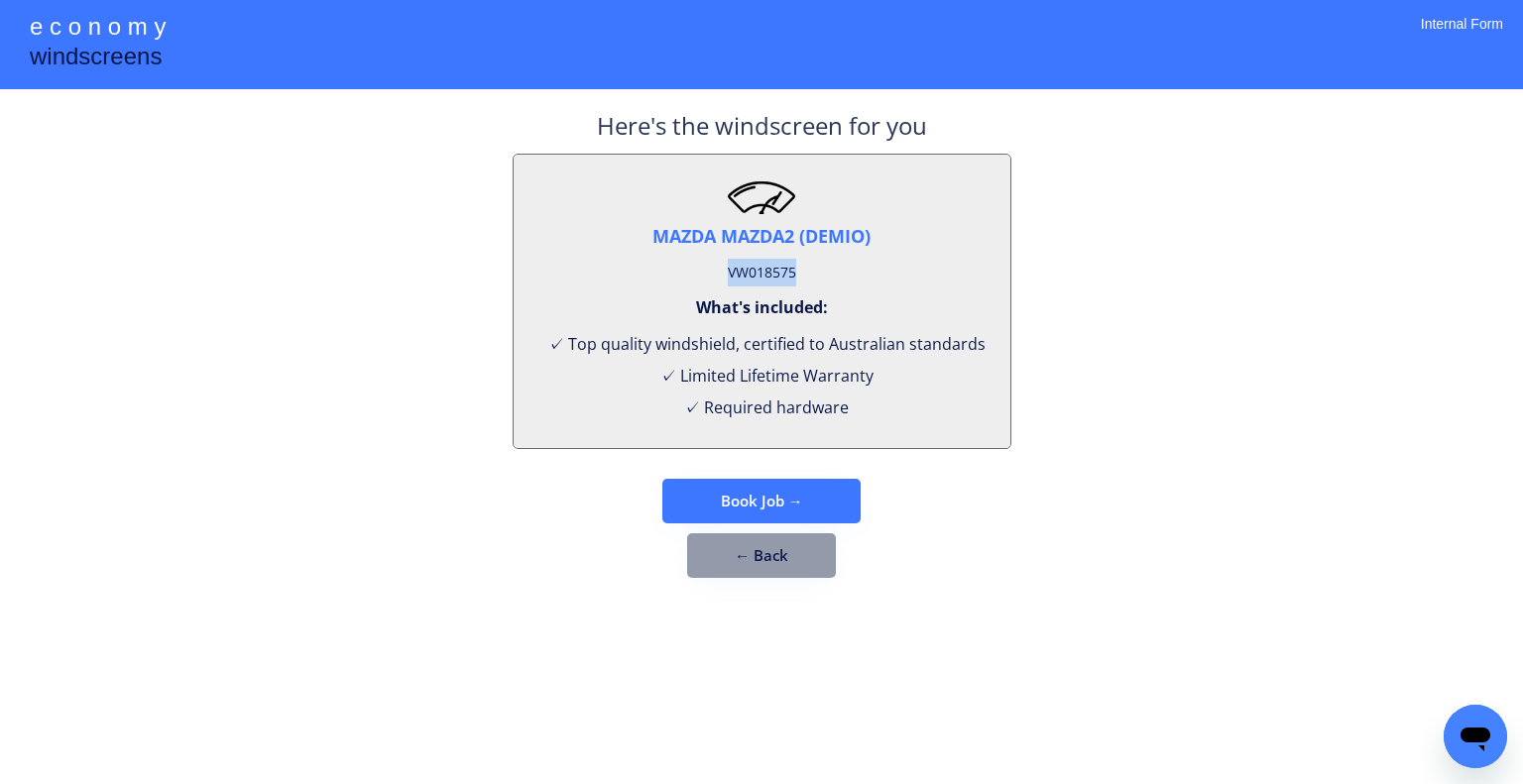 drag, startPoint x: 780, startPoint y: 273, endPoint x: 825, endPoint y: 312, distance: 59.5483 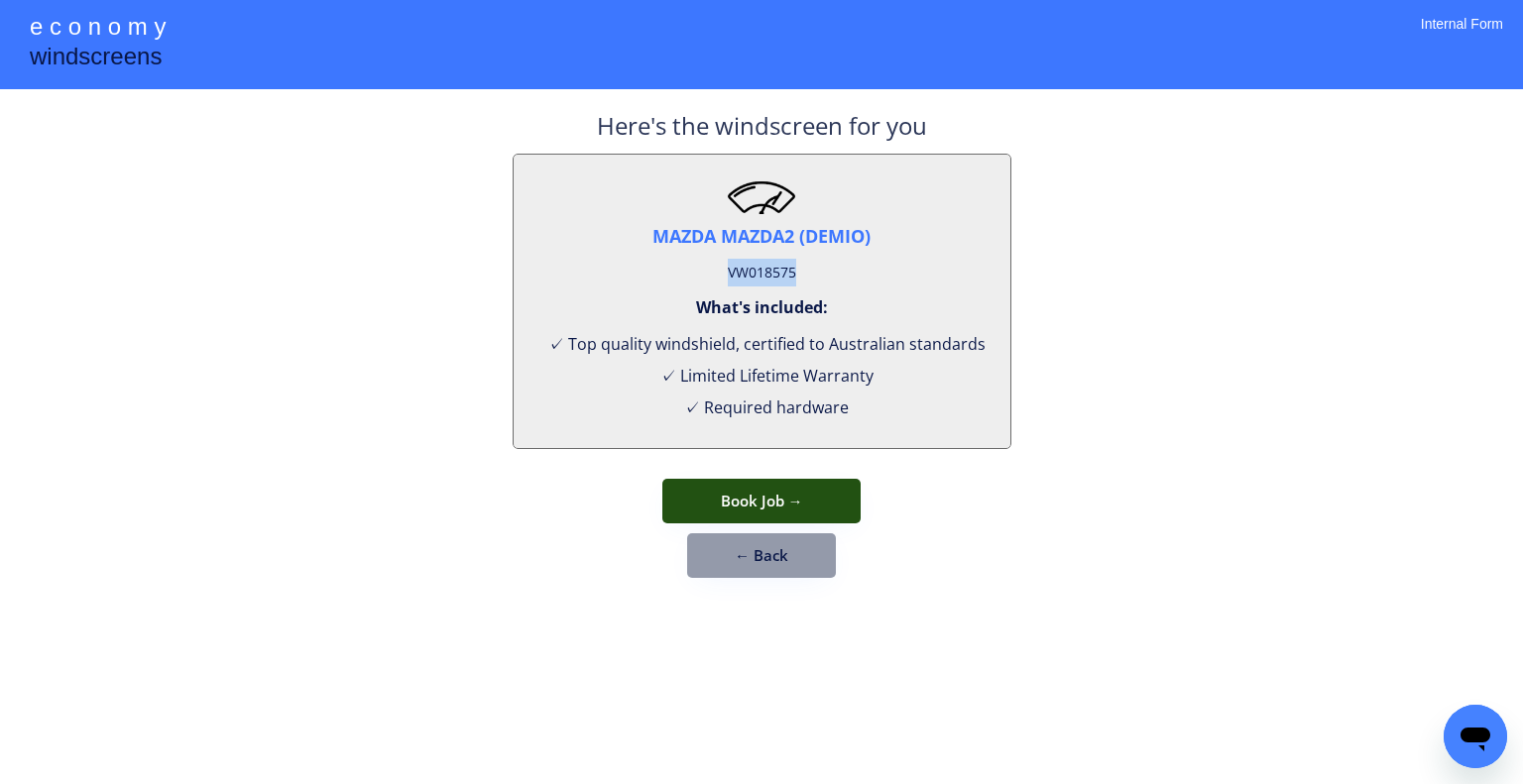 click on "←   Back" at bounding box center (762, 555) 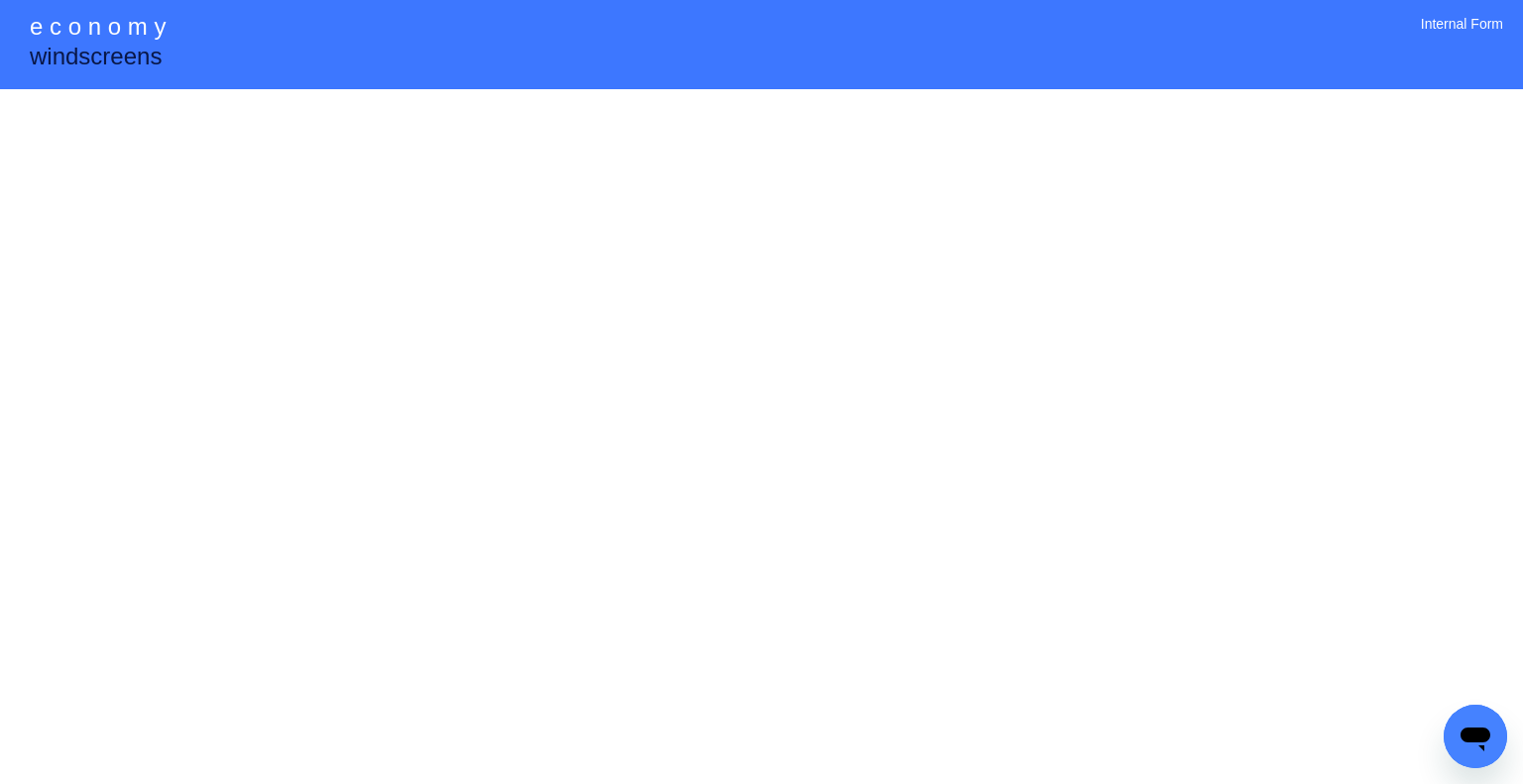 click on "**********" at bounding box center [762, 392] 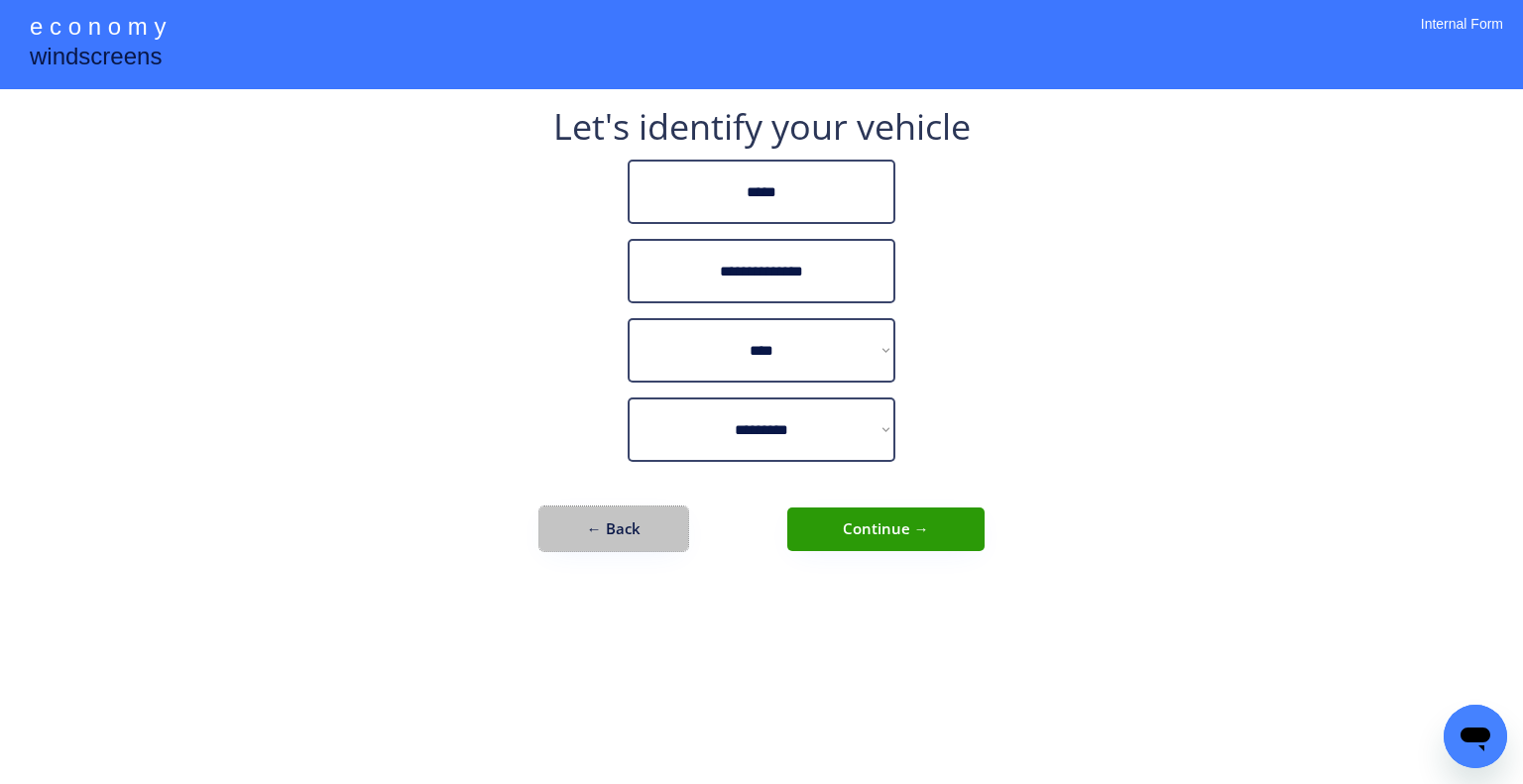 drag, startPoint x: 664, startPoint y: 534, endPoint x: 702, endPoint y: 225, distance: 311.3278 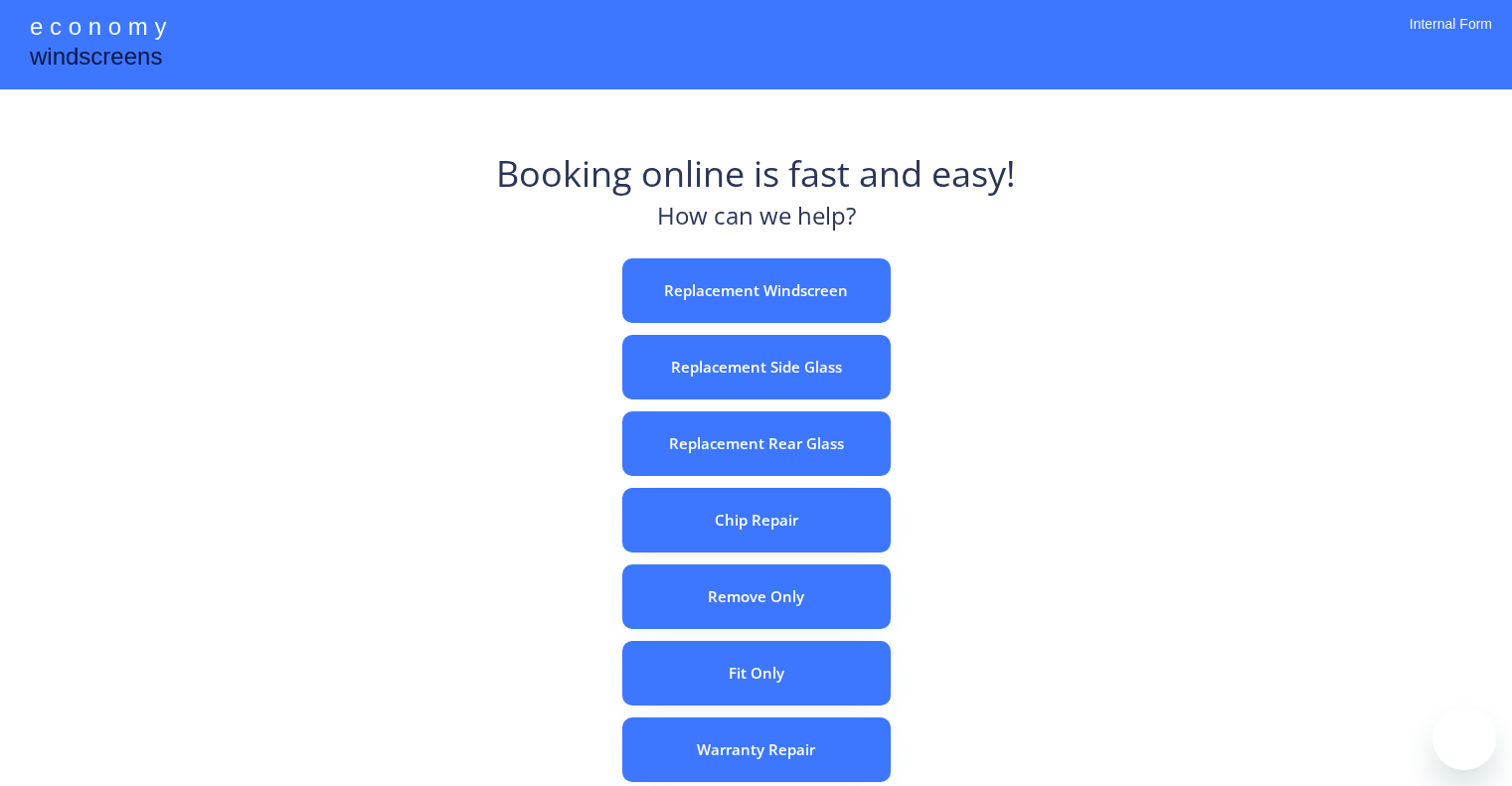 scroll, scrollTop: 0, scrollLeft: 0, axis: both 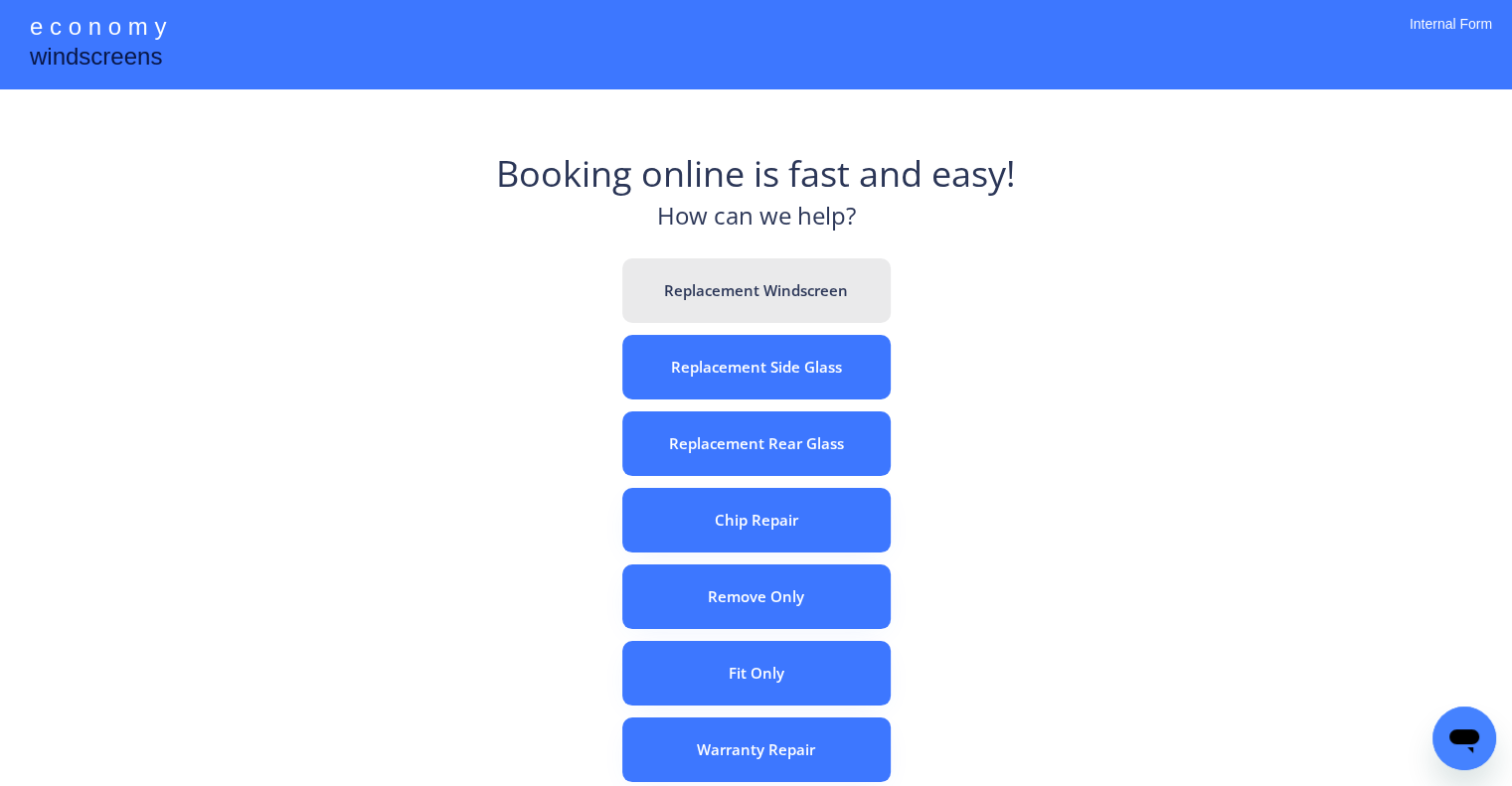 click on "Replacement Windscreen" at bounding box center [756, 290] 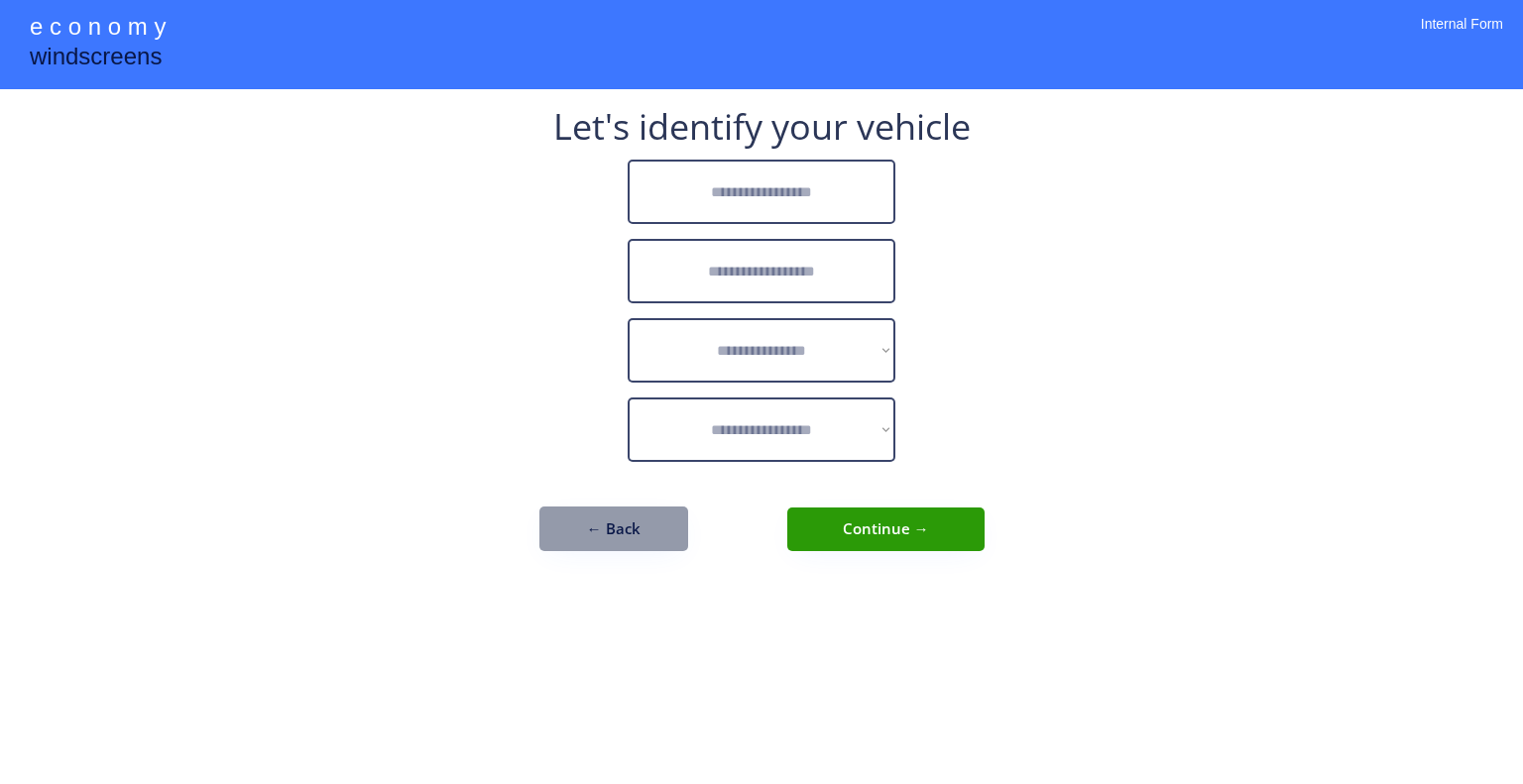 scroll, scrollTop: 0, scrollLeft: 0, axis: both 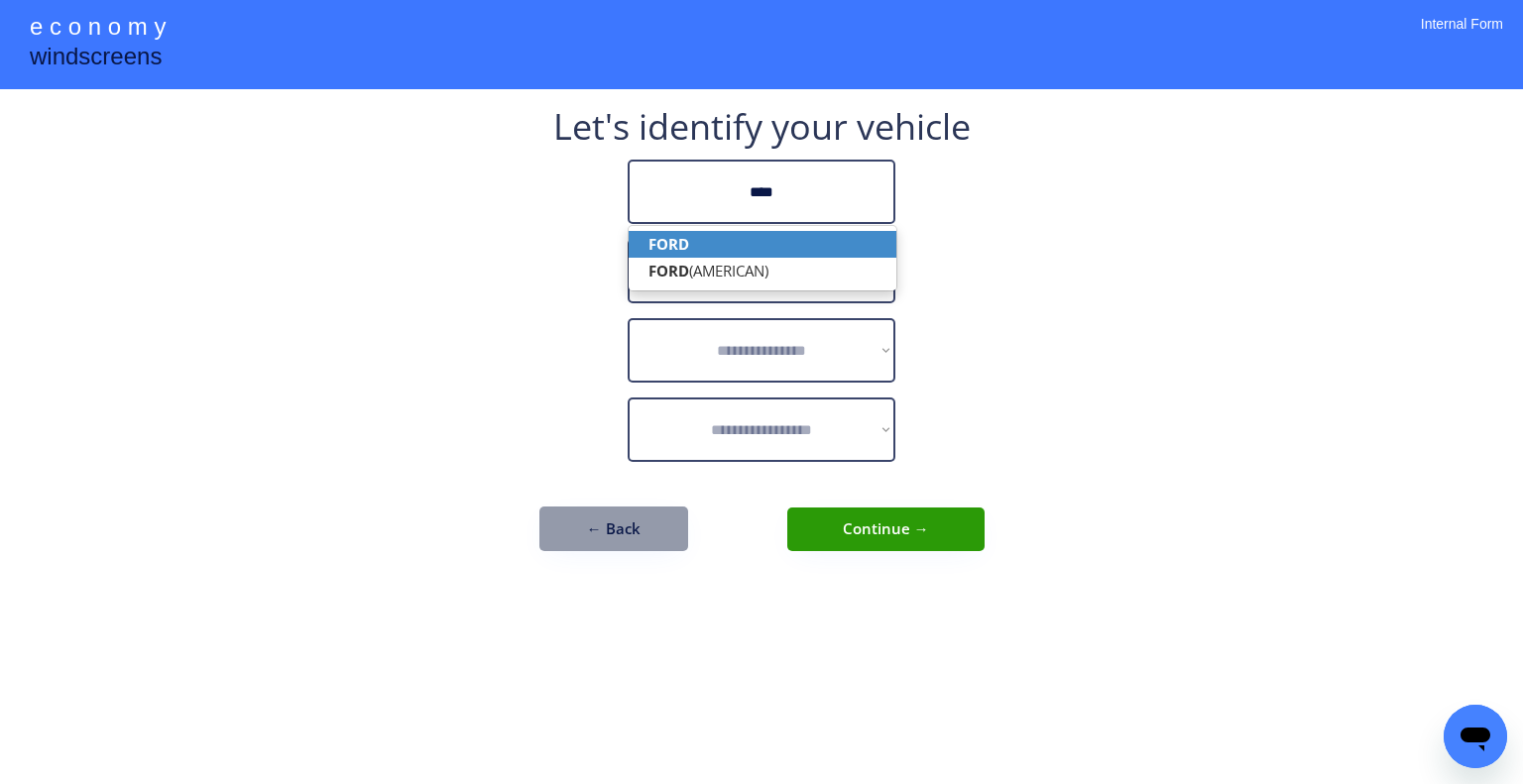 click on "FORD" at bounding box center (762, 244) 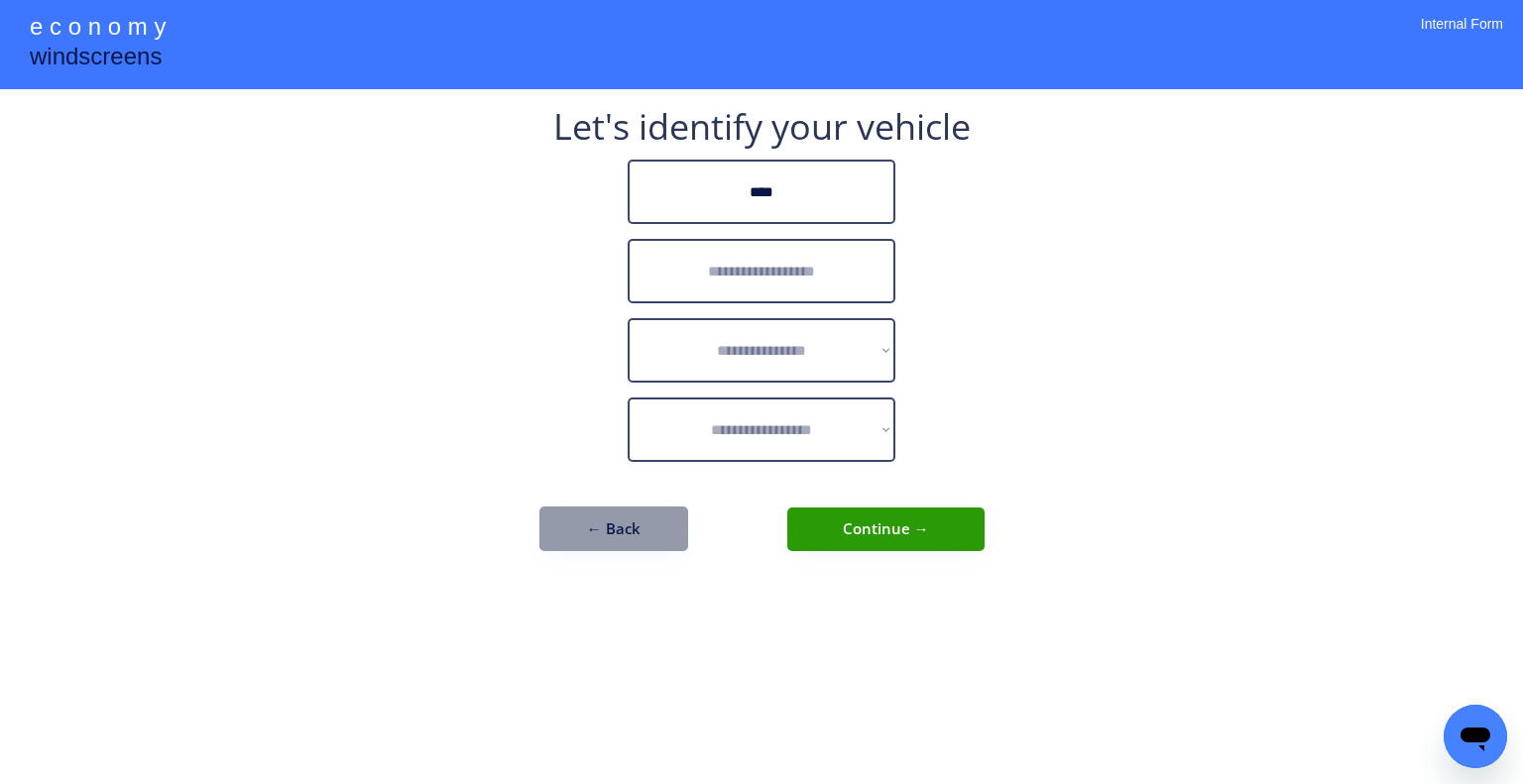 click at bounding box center [762, 271] 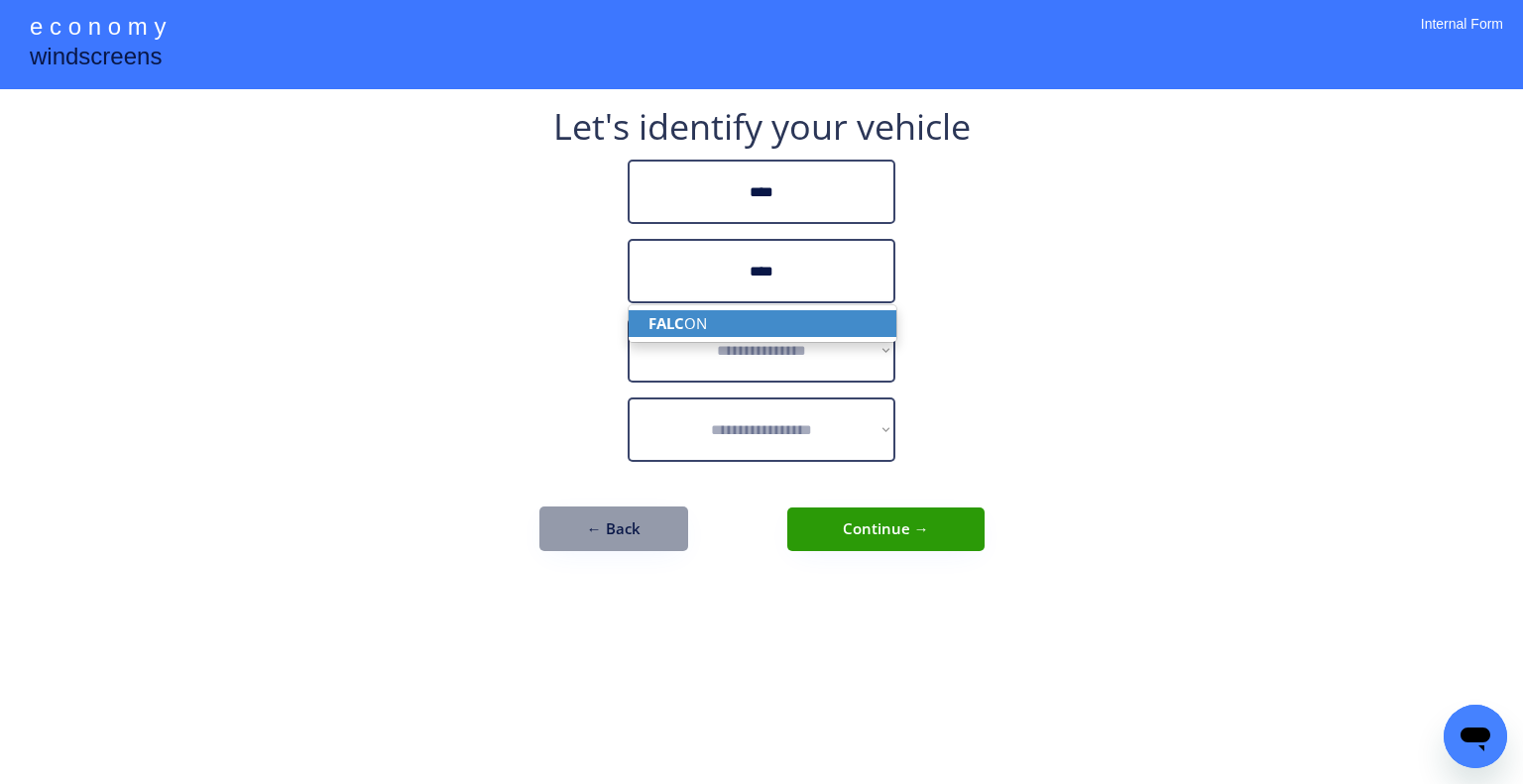 click on "FALC ON" at bounding box center [762, 323] 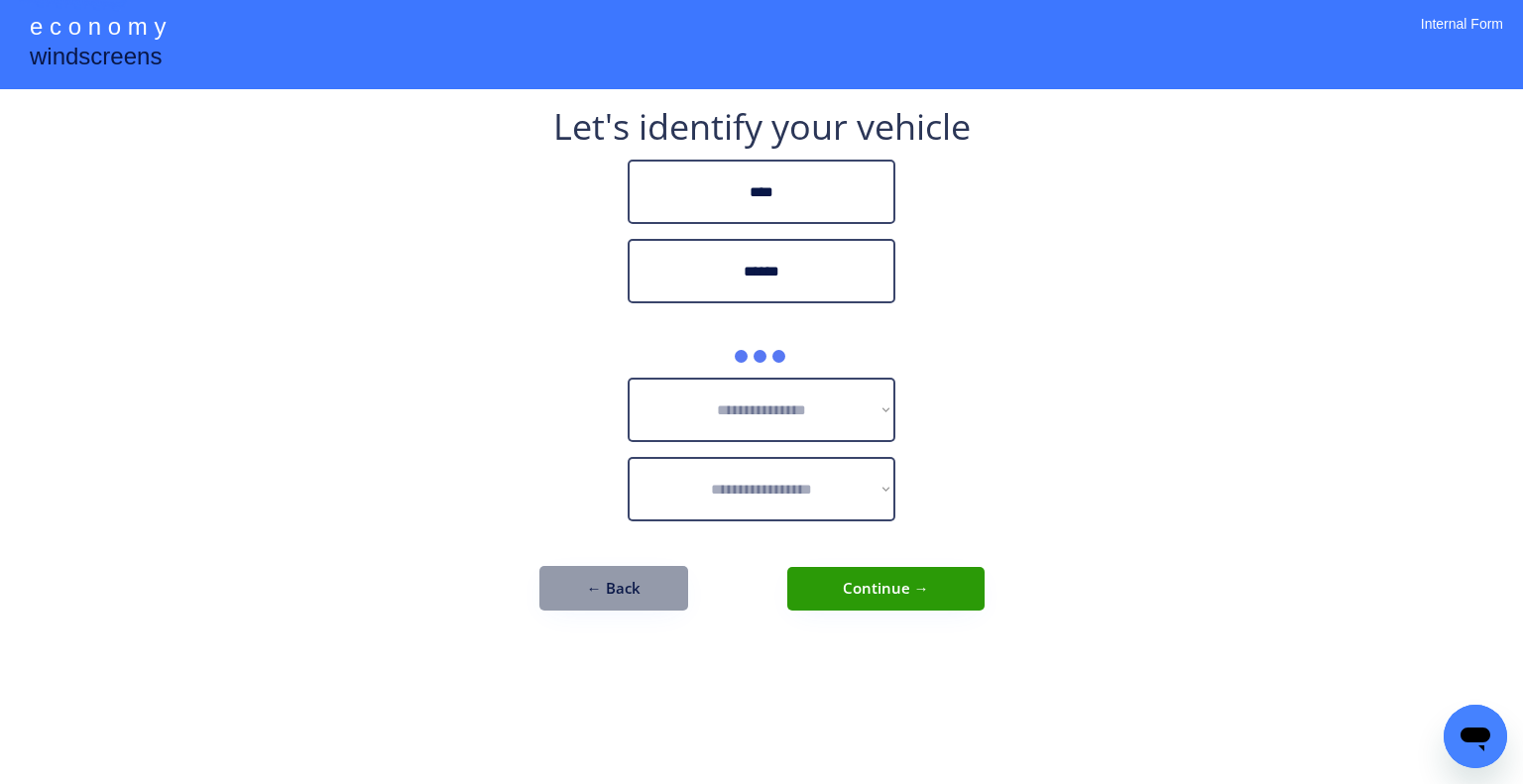 type on "******" 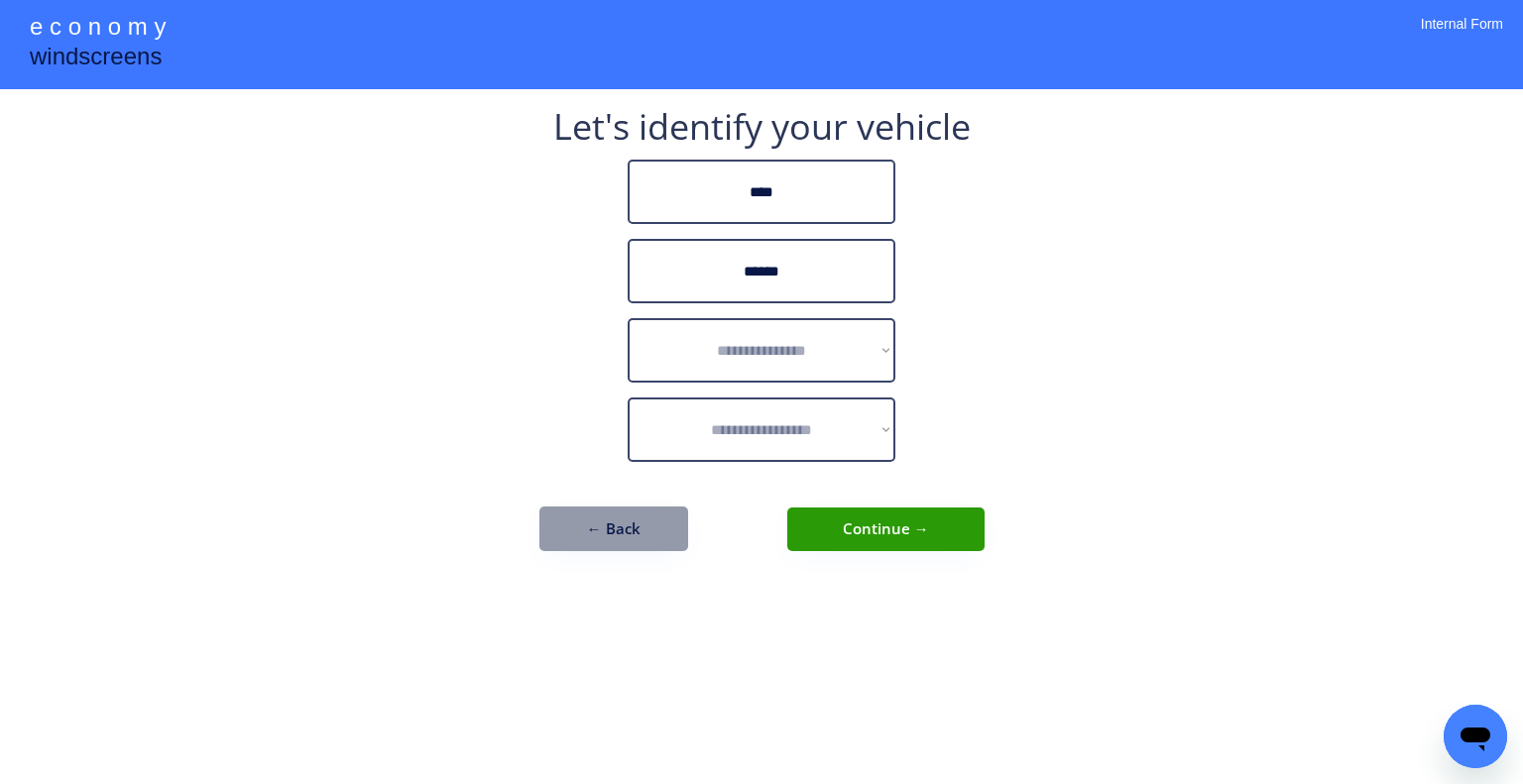 click on "**********" at bounding box center [762, 392] 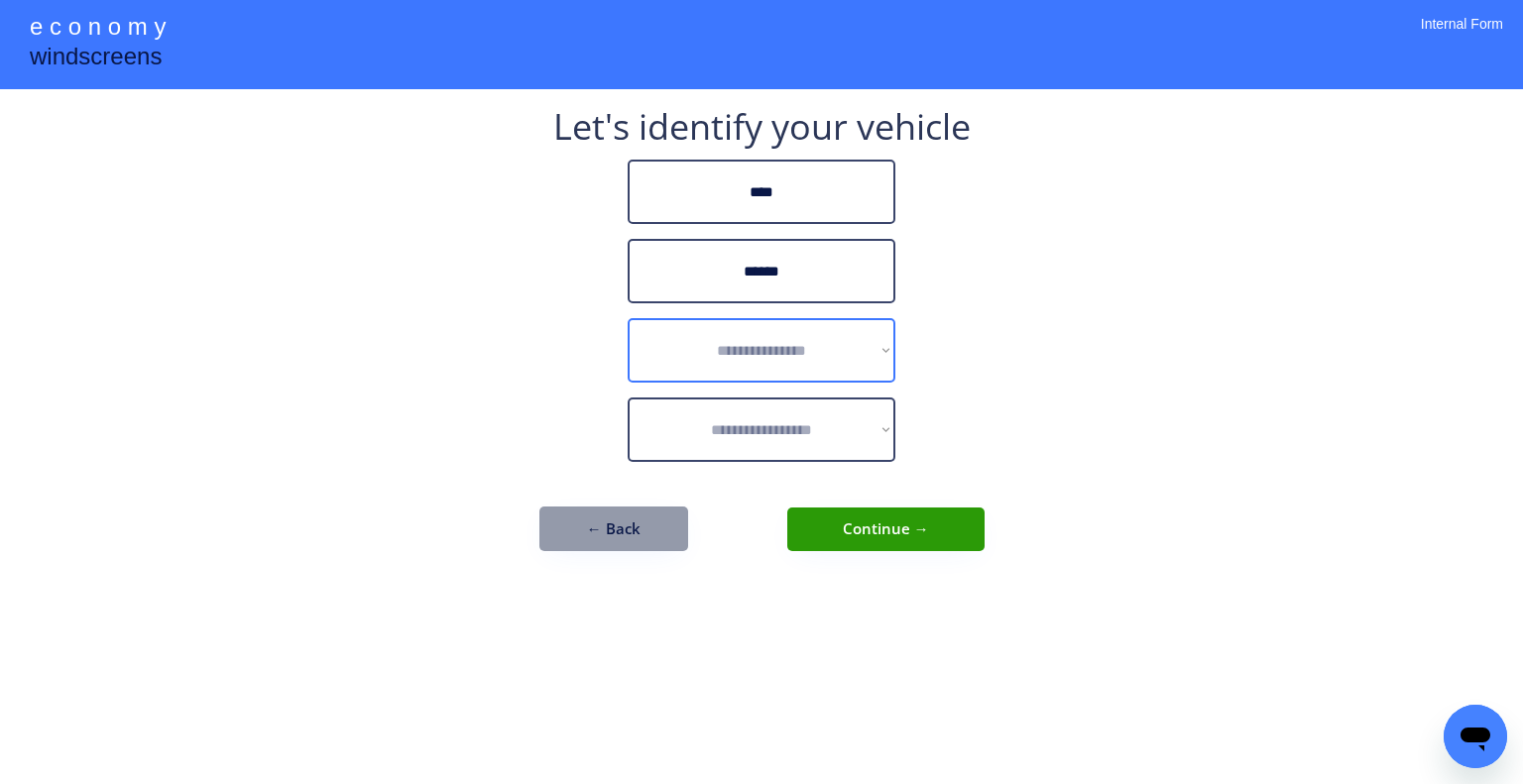 select on "******" 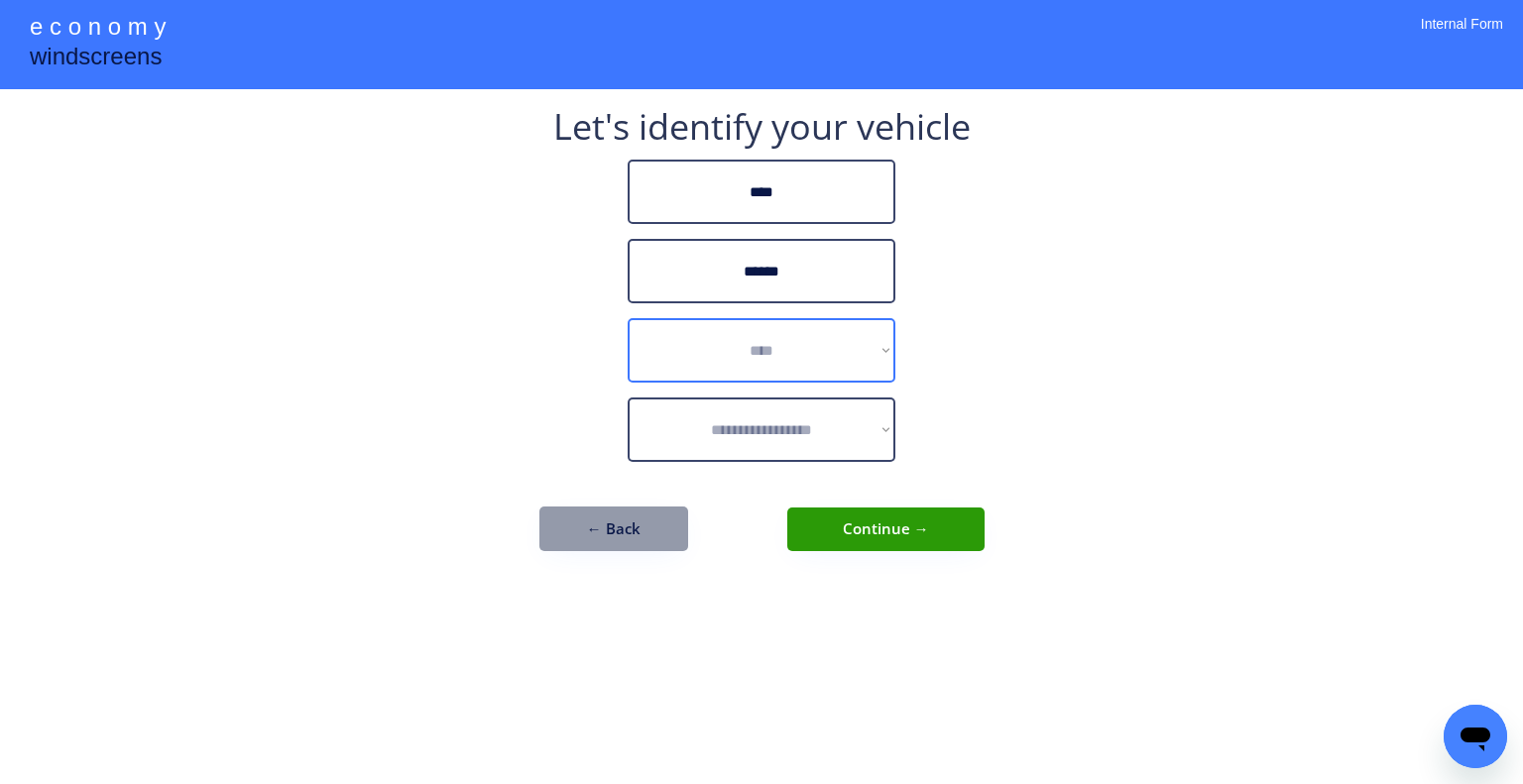 click on "**********" at bounding box center (762, 350) 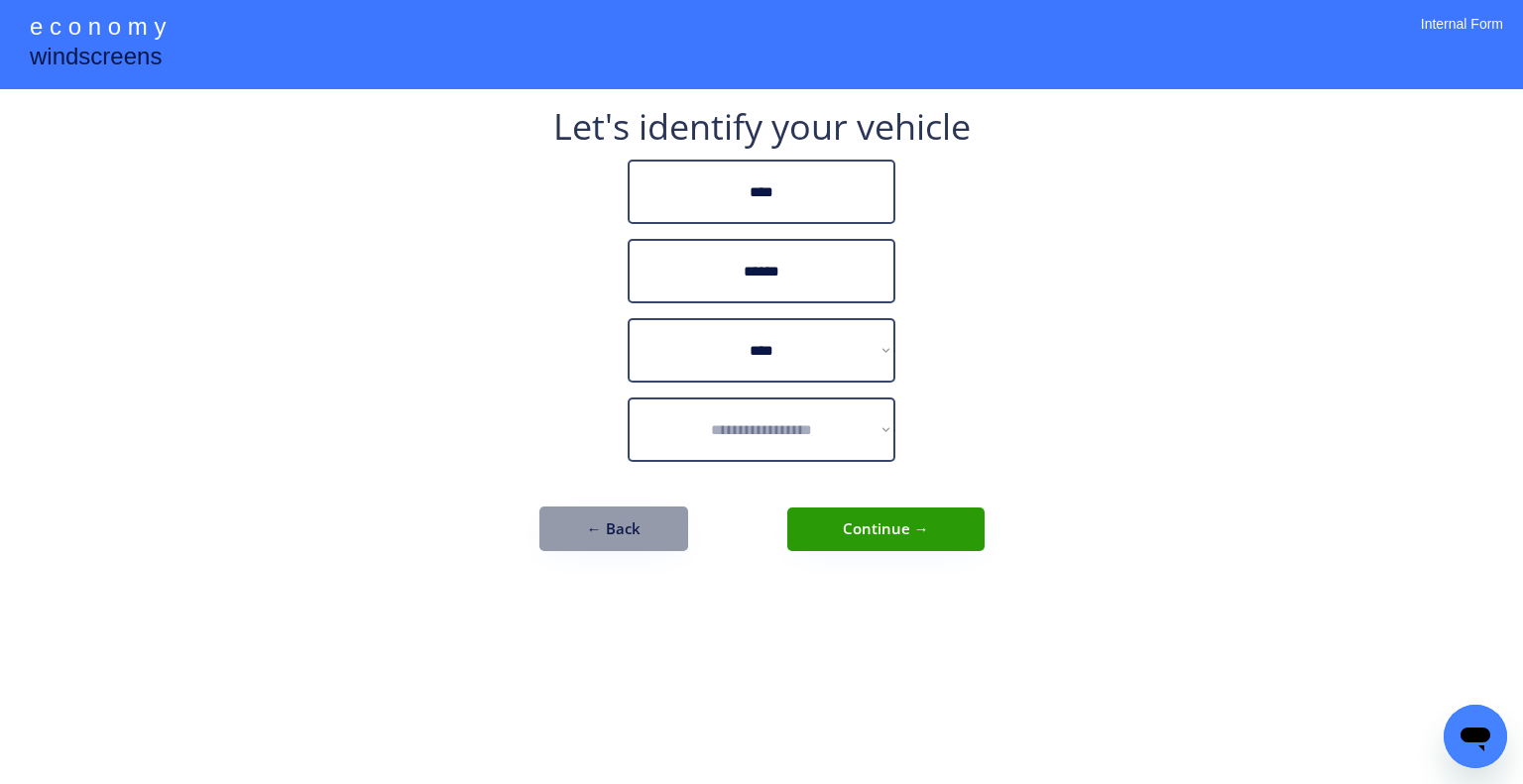 click on "**********" at bounding box center [762, 392] 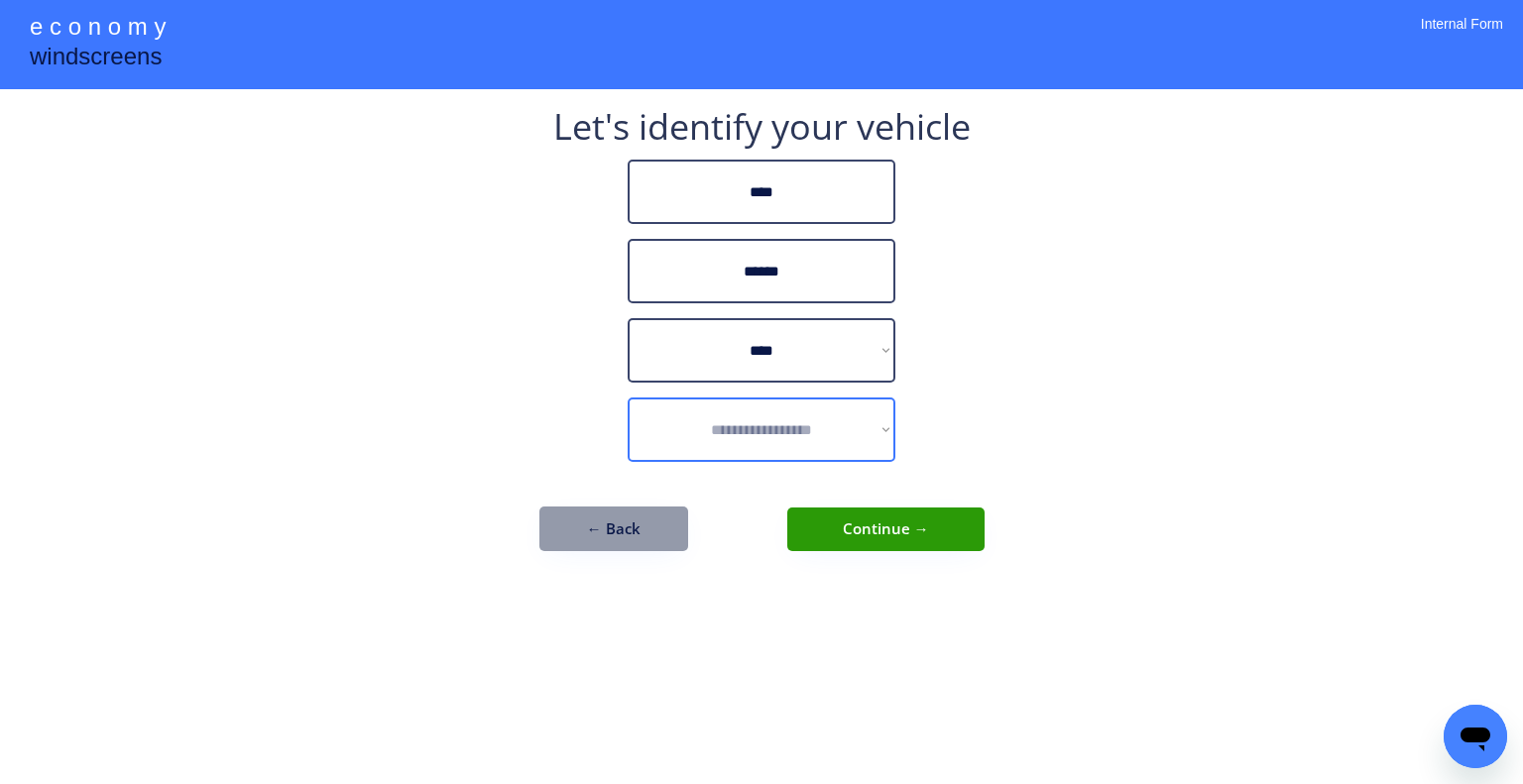 click on "**********" at bounding box center (762, 429) 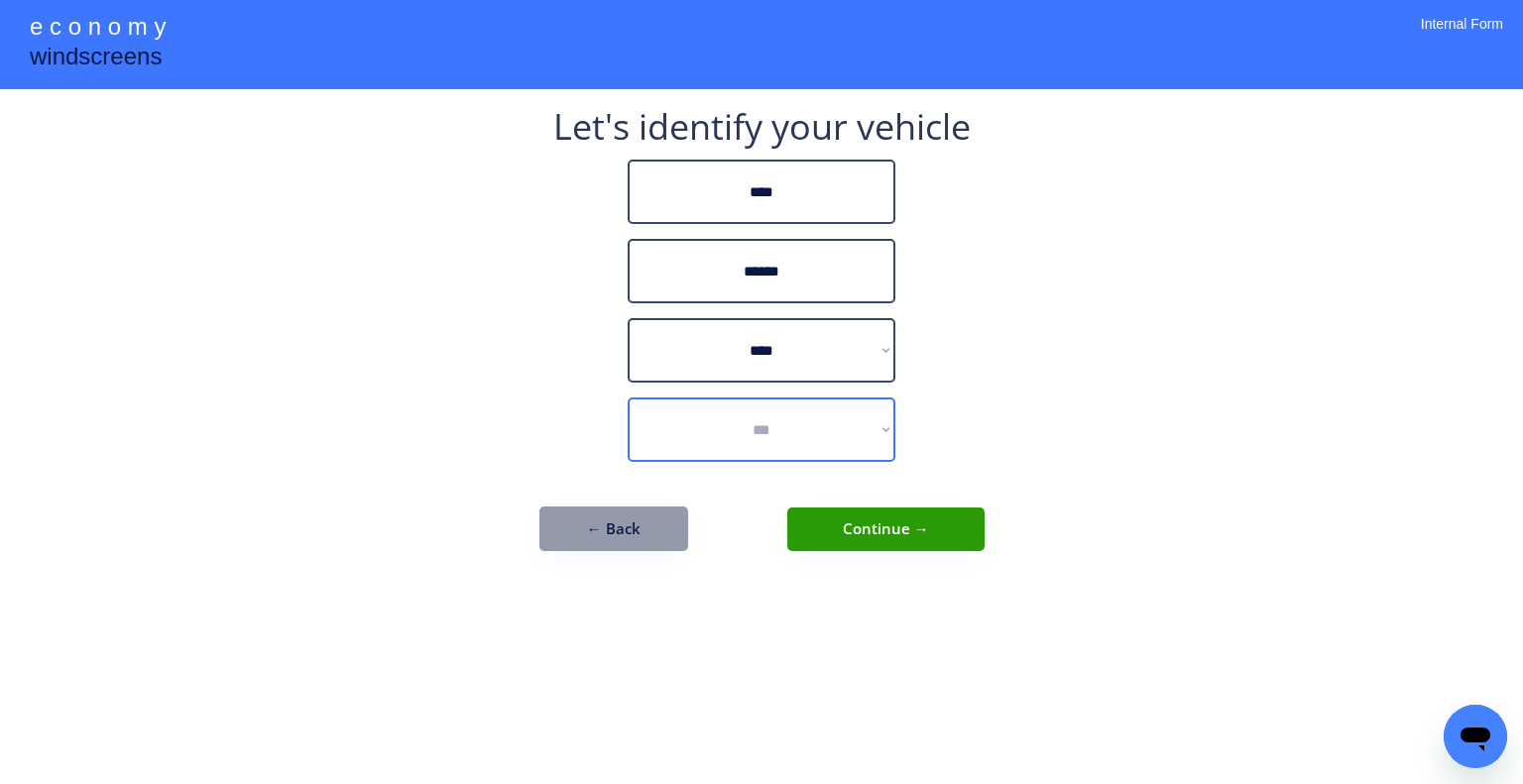 click on "**********" at bounding box center (762, 429) 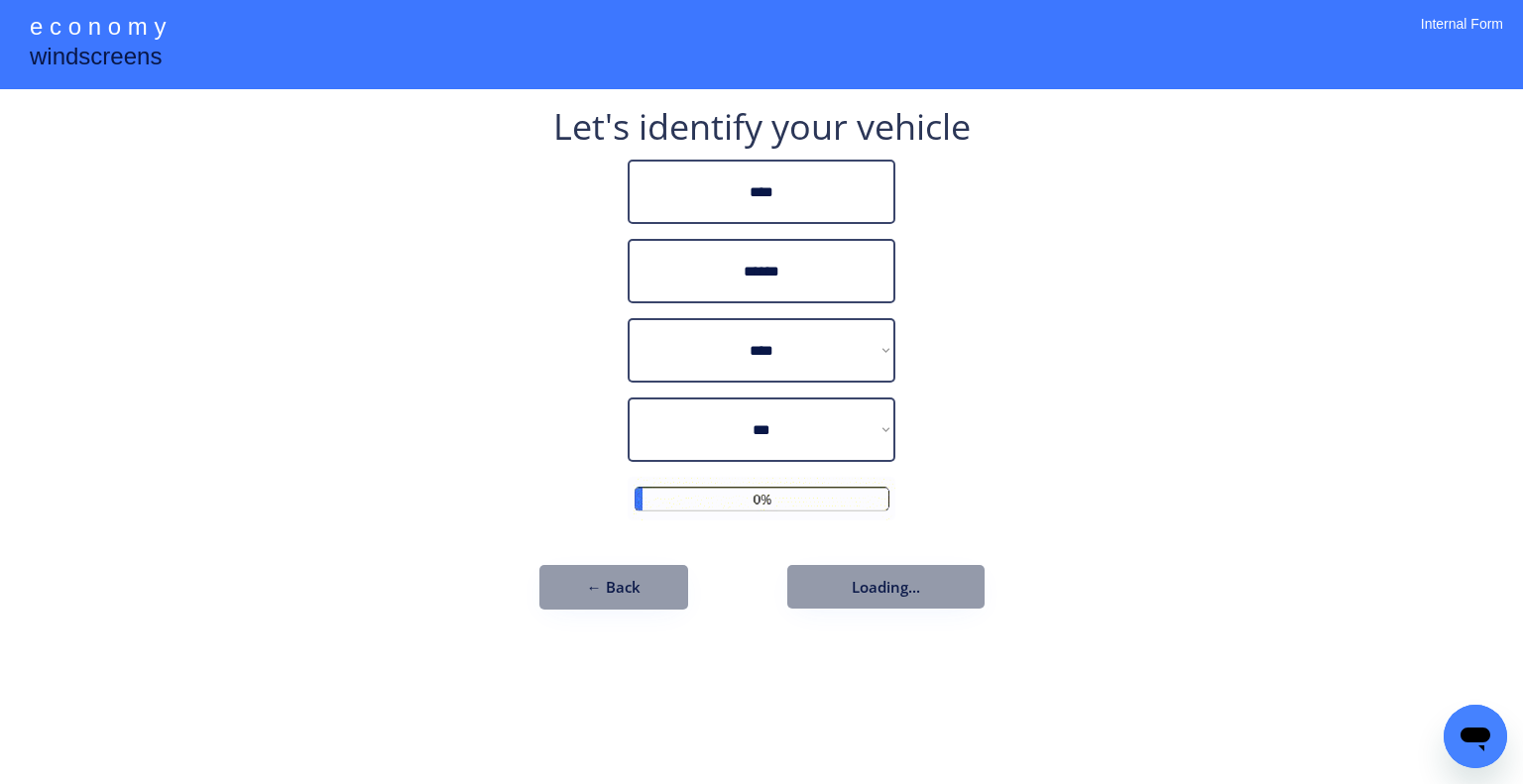 click on "**********" at bounding box center (762, 392) 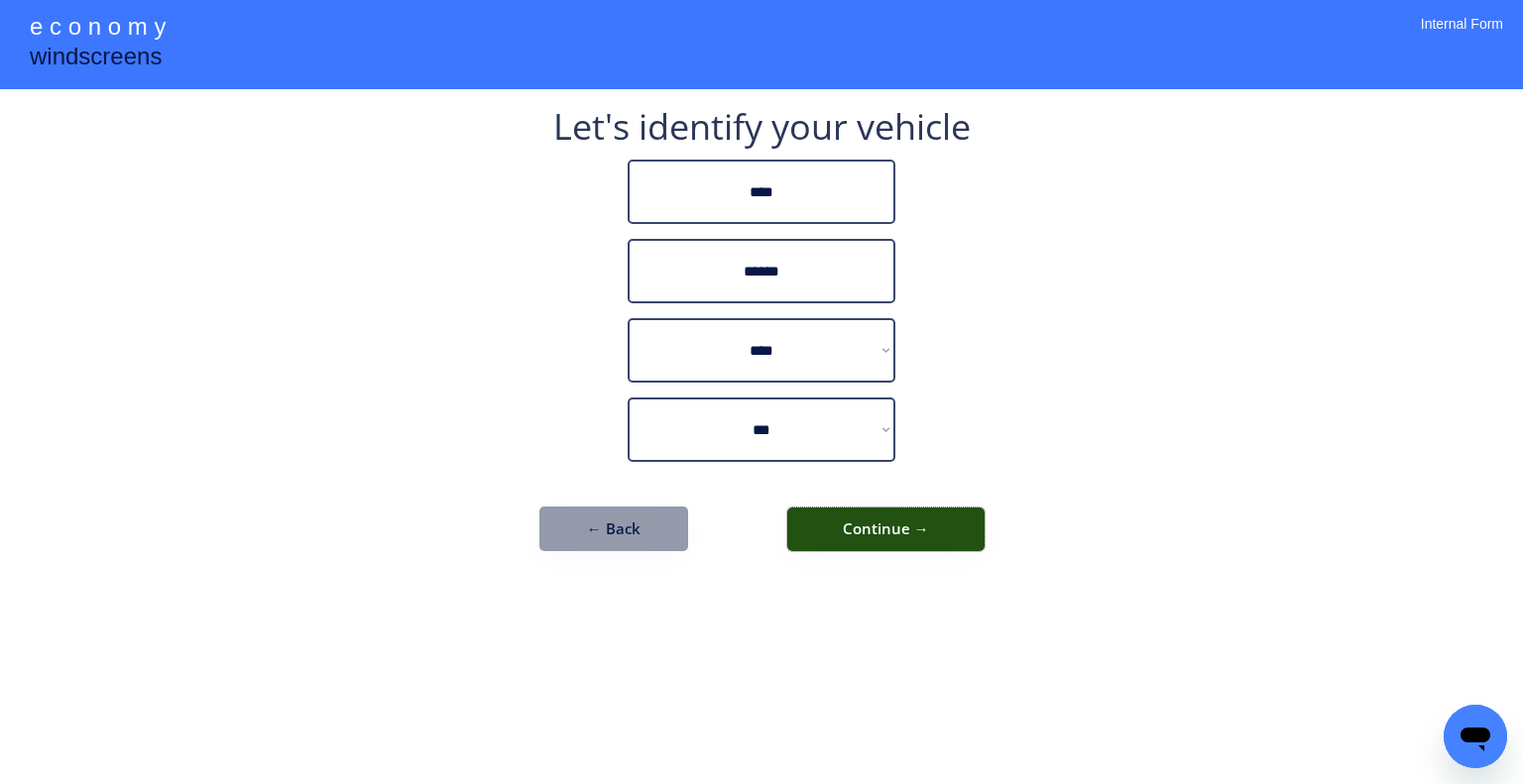 drag, startPoint x: 923, startPoint y: 517, endPoint x: 979, endPoint y: 513, distance: 56.142675 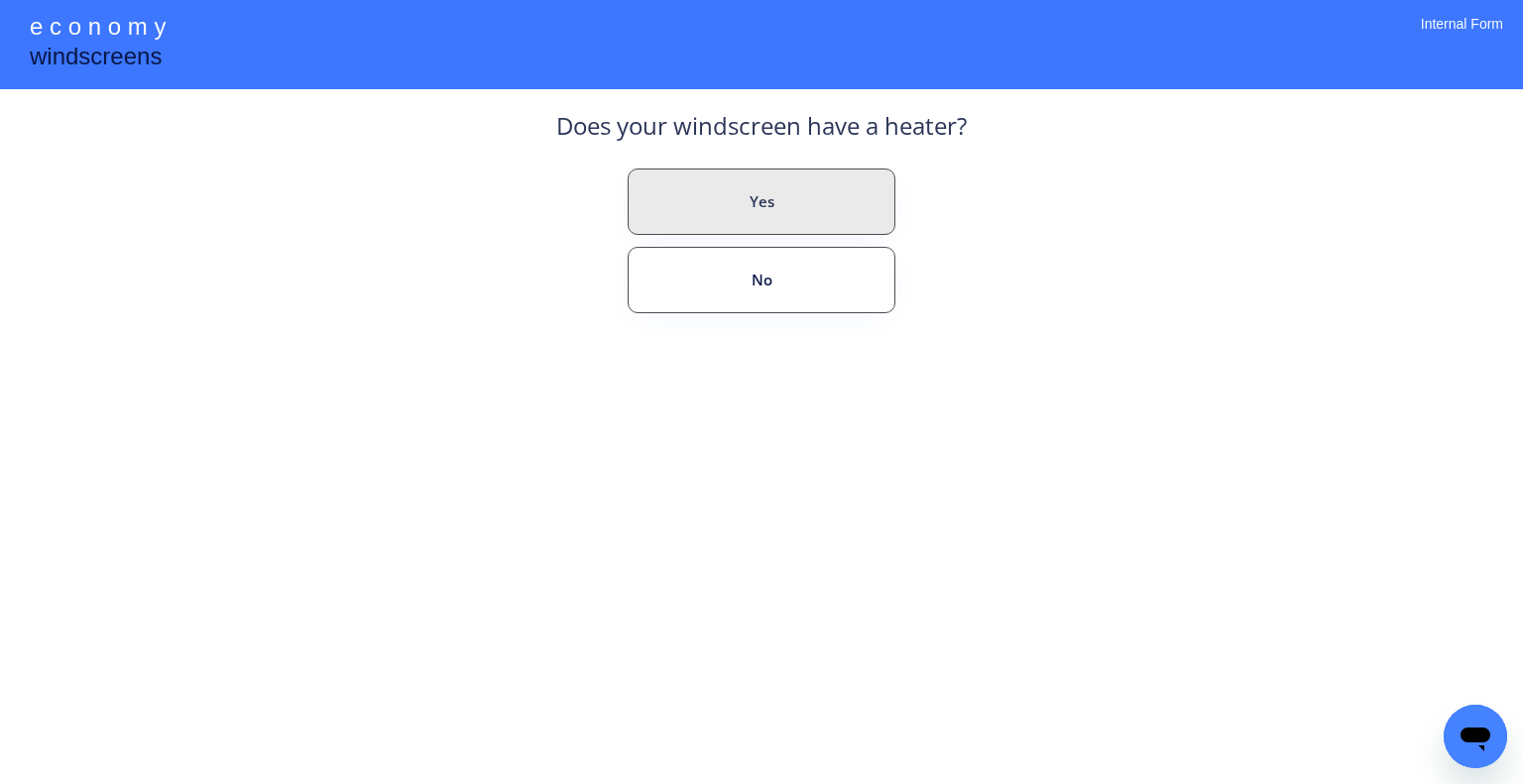 click on "Yes" at bounding box center (762, 201) 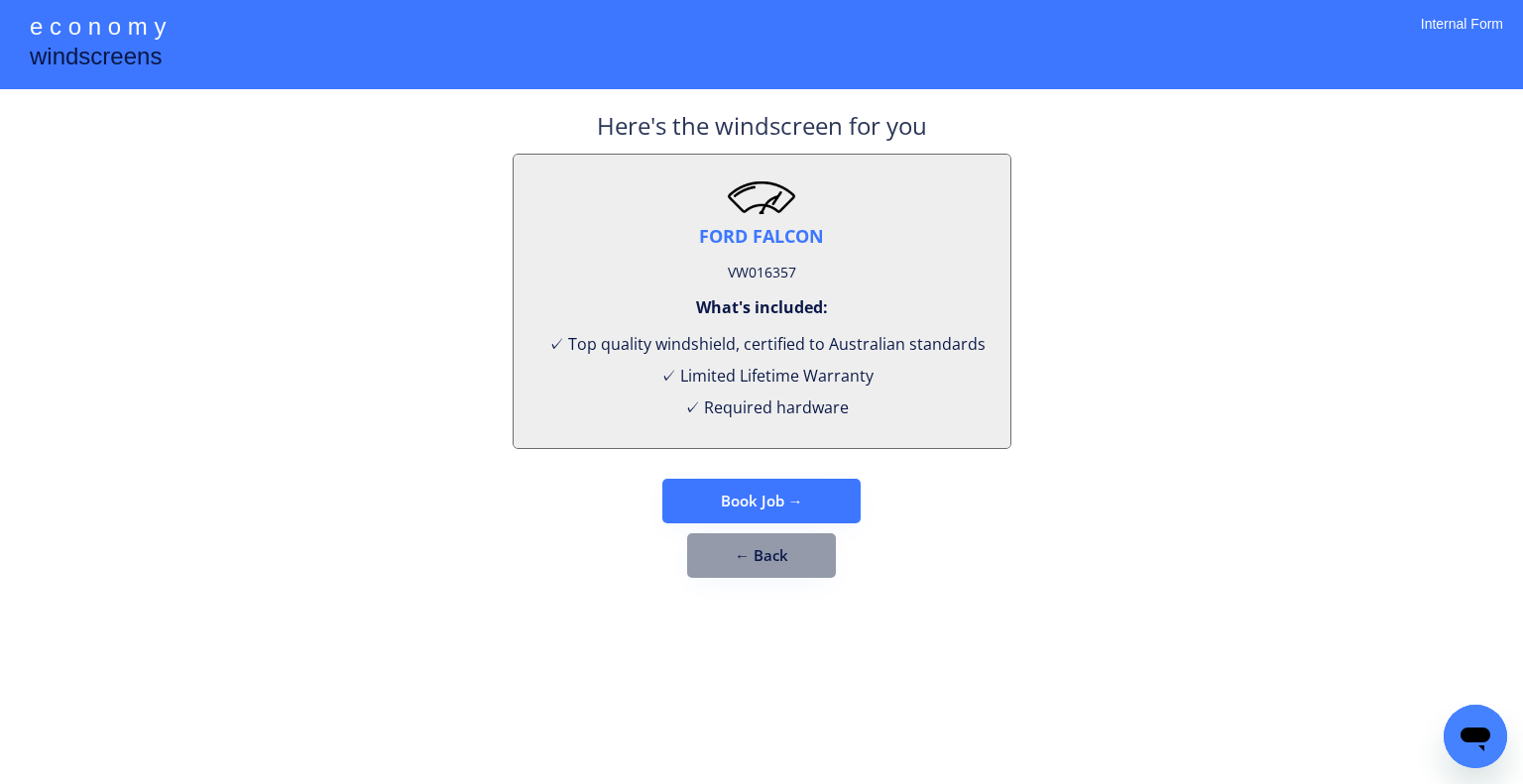 click on "VW016357" at bounding box center (762, 273) 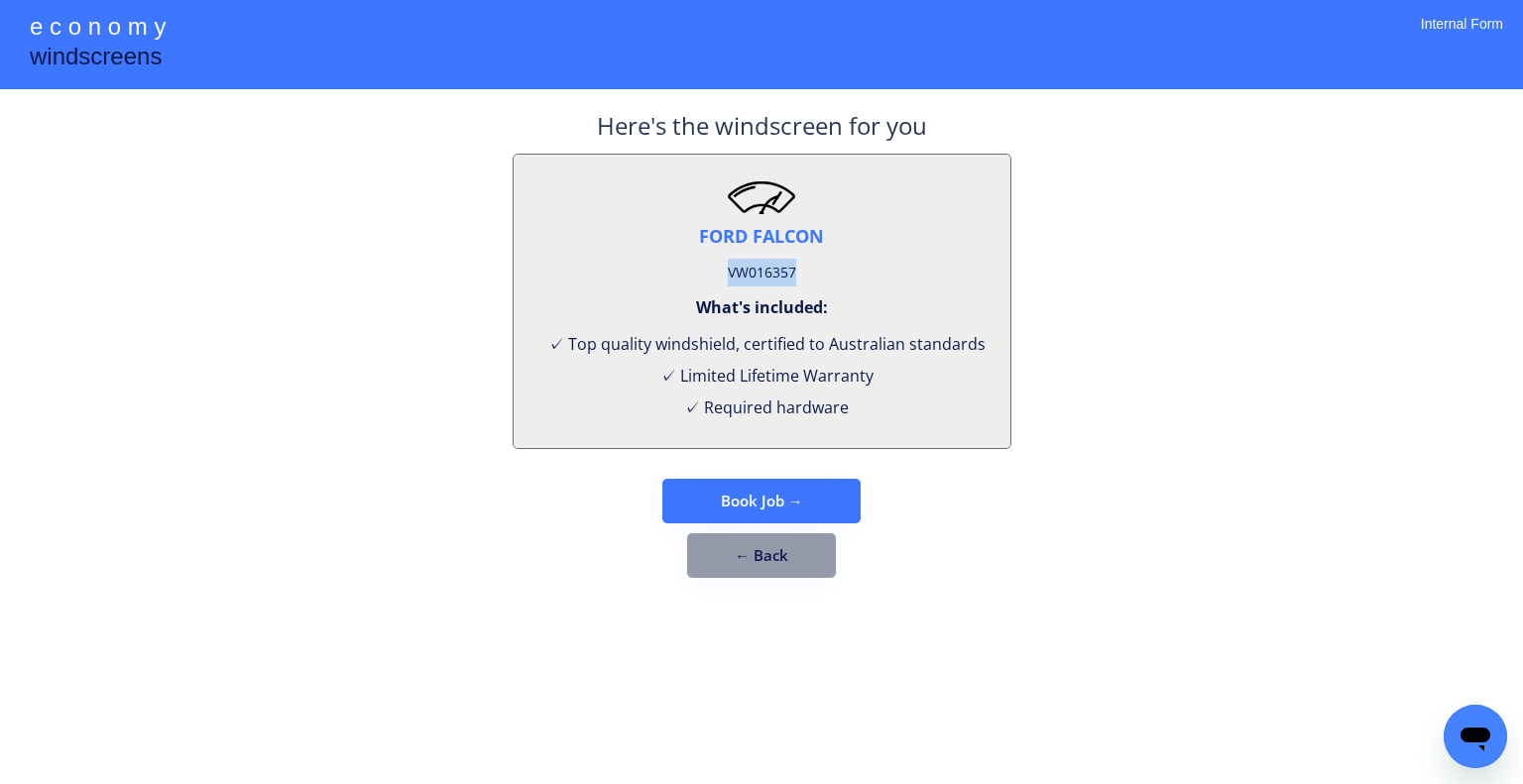 click on "VW016357" at bounding box center (762, 273) 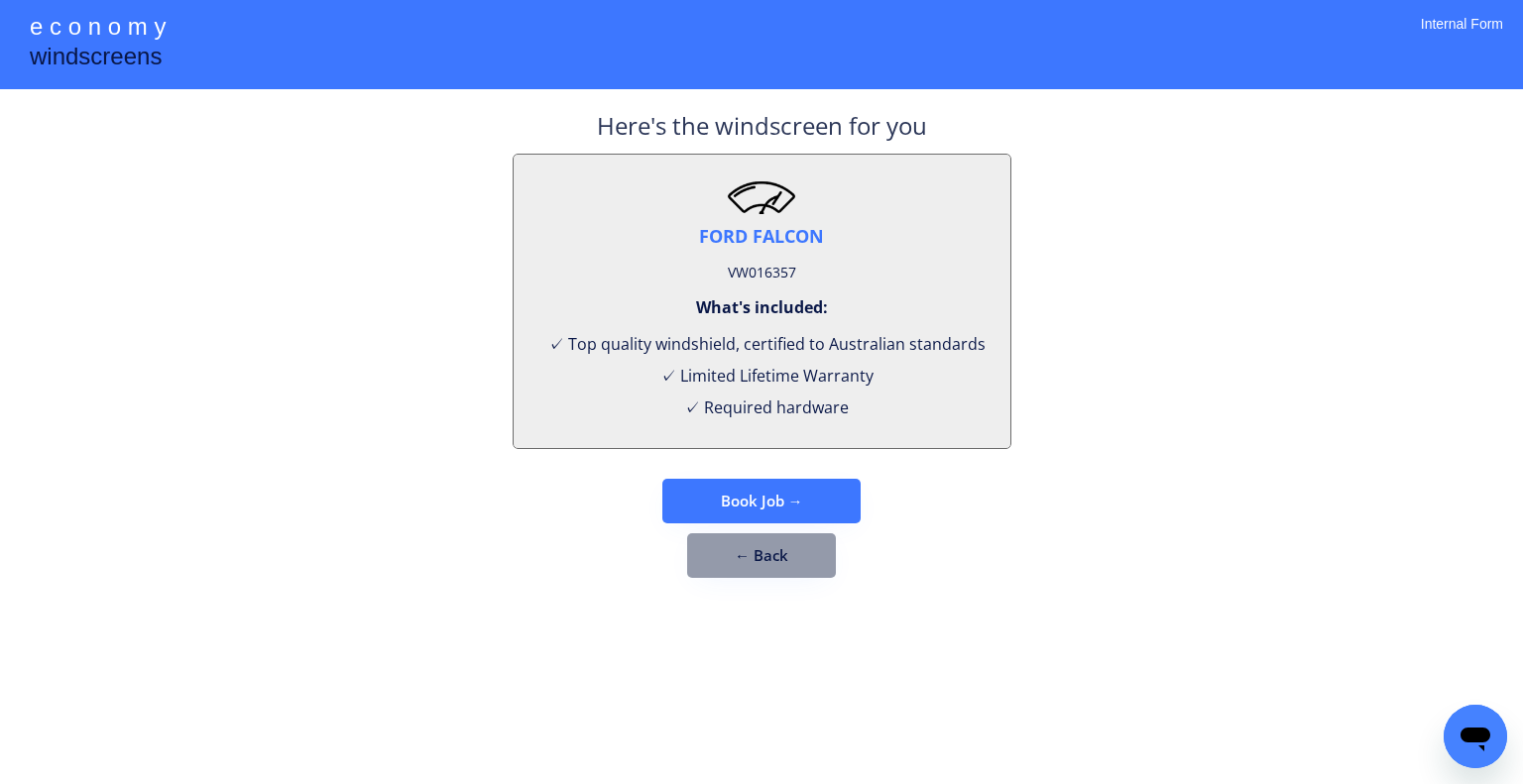 click on "**********" at bounding box center (762, 392) 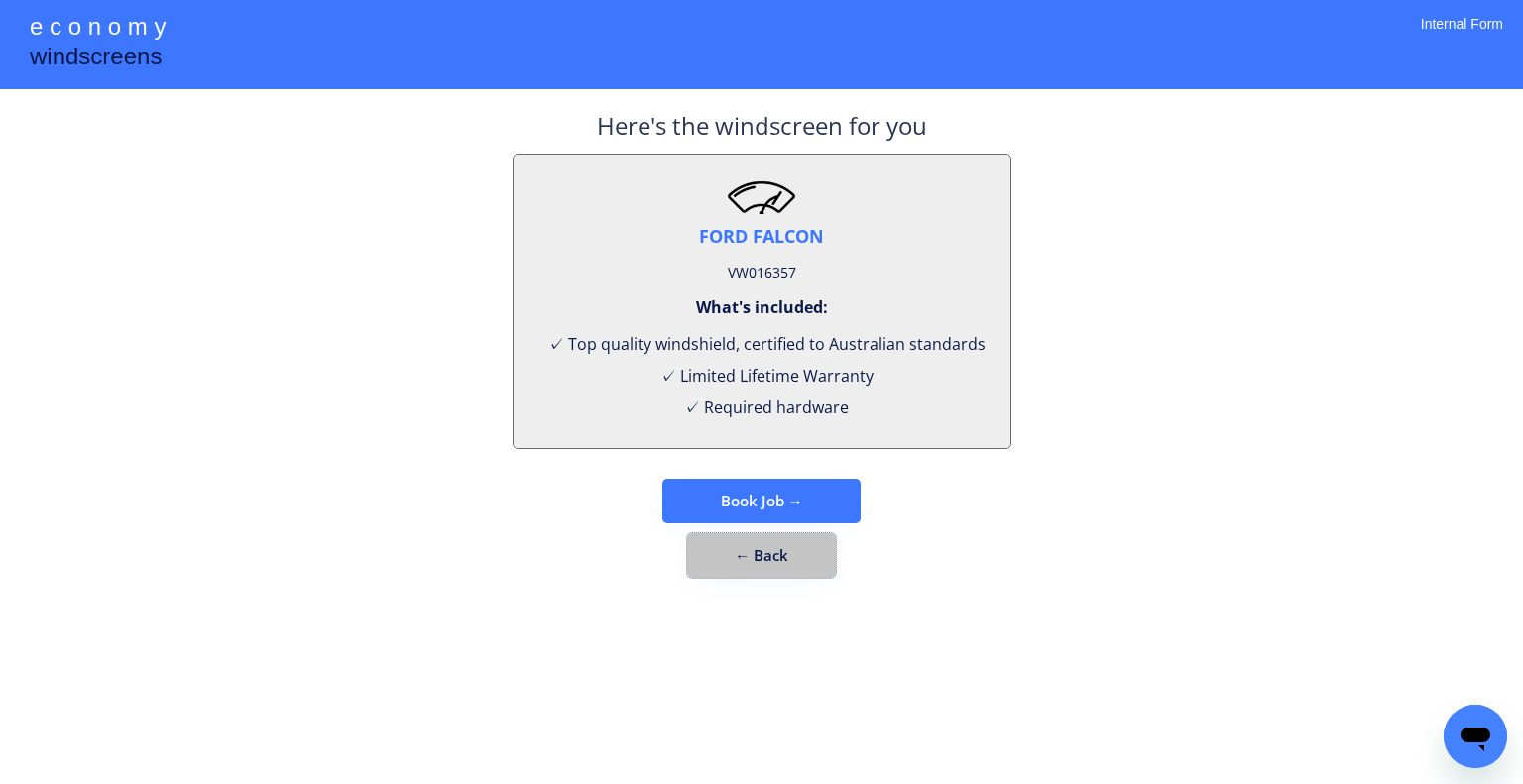 click on "←   Back" at bounding box center (762, 555) 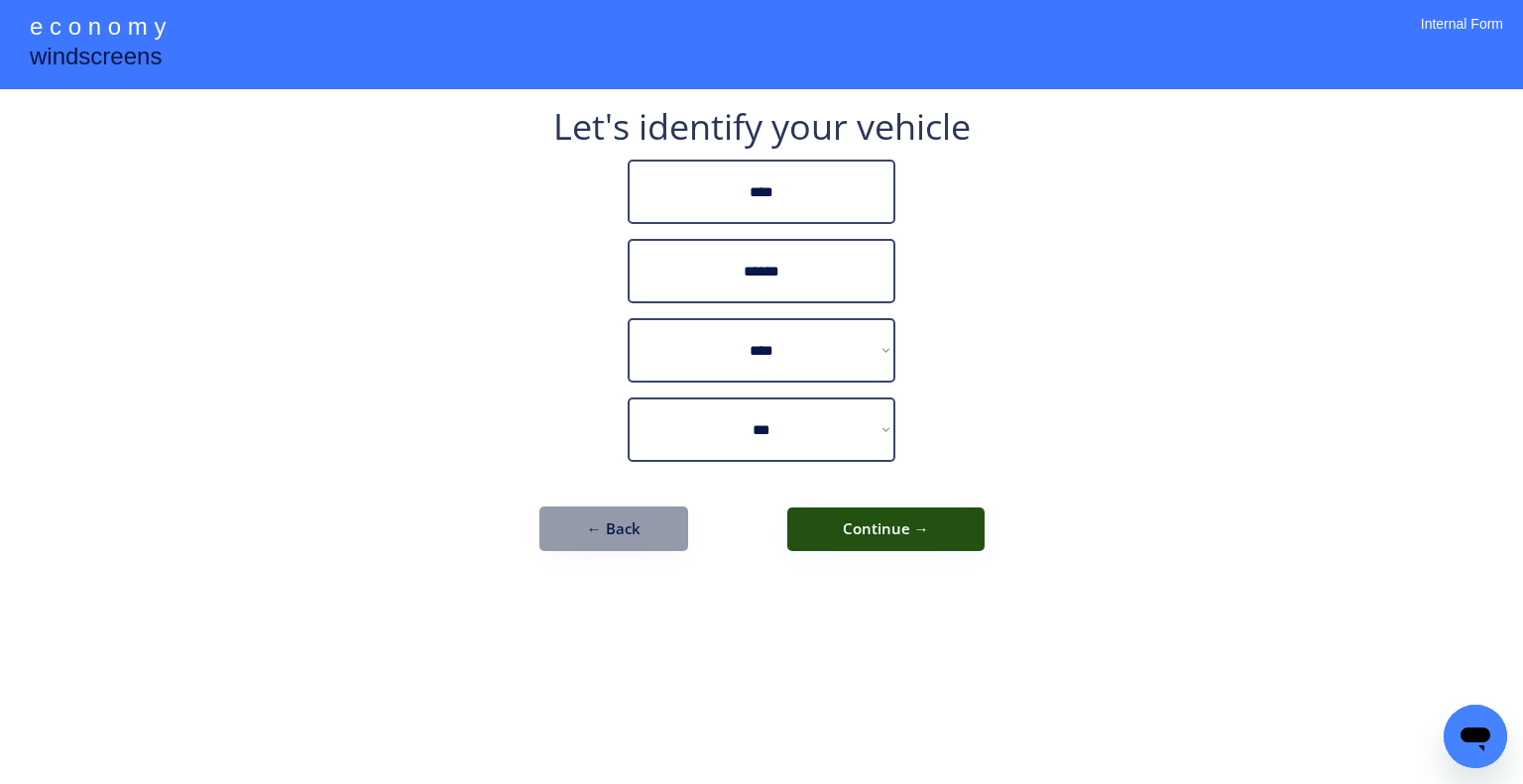 click on "Continue    →" at bounding box center [885, 529] 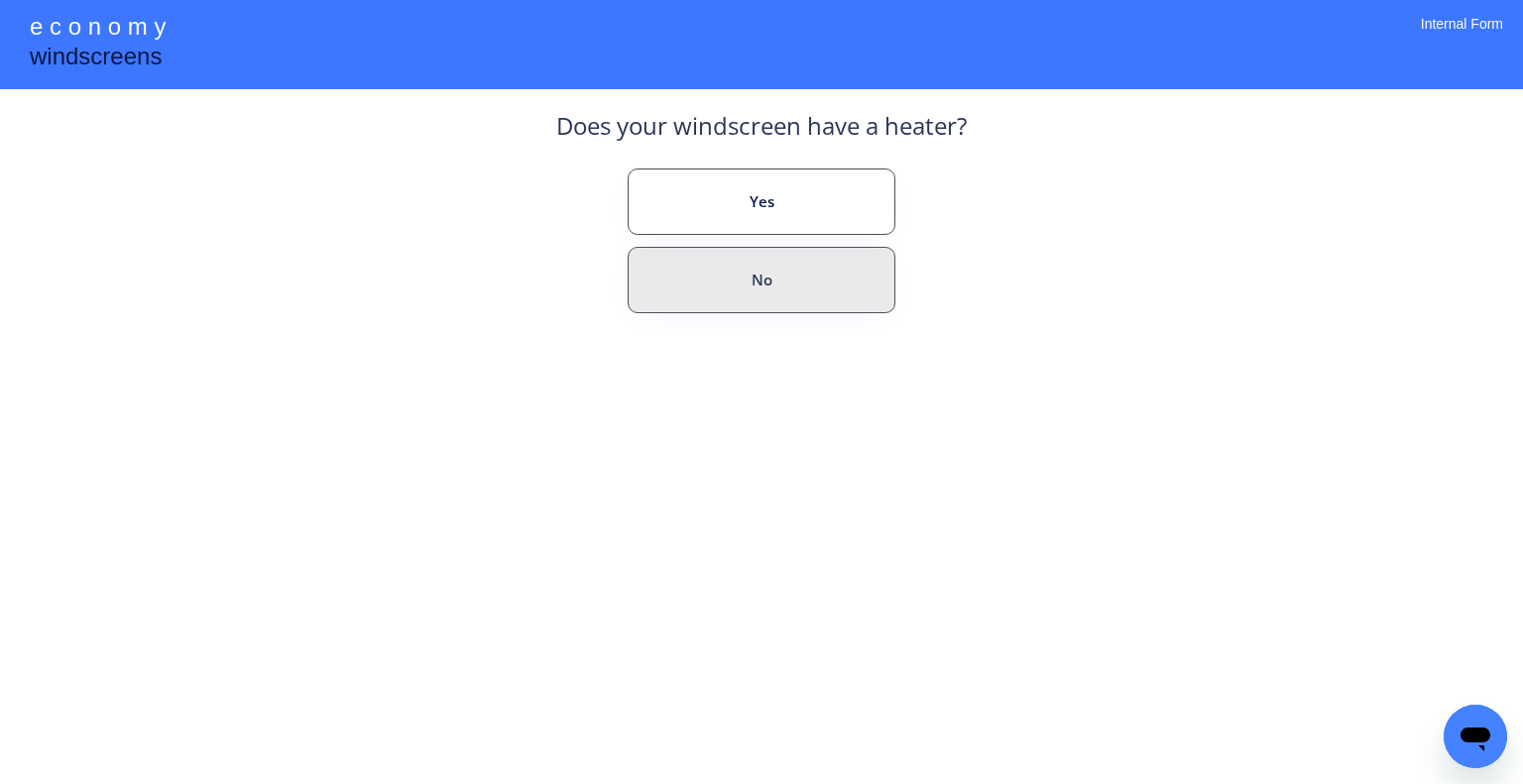 click on "No" at bounding box center (762, 280) 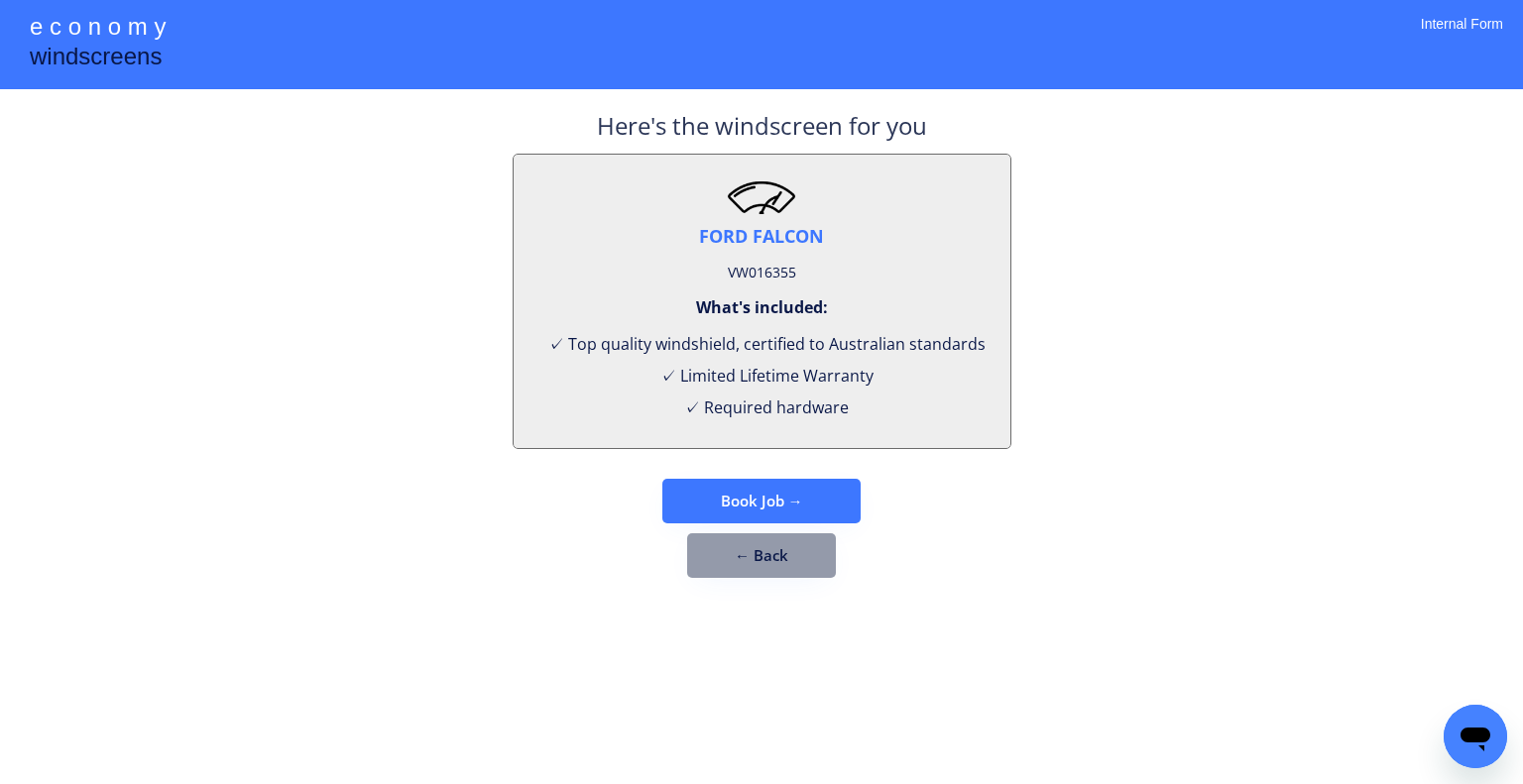 click on "VW016355" at bounding box center (762, 273) 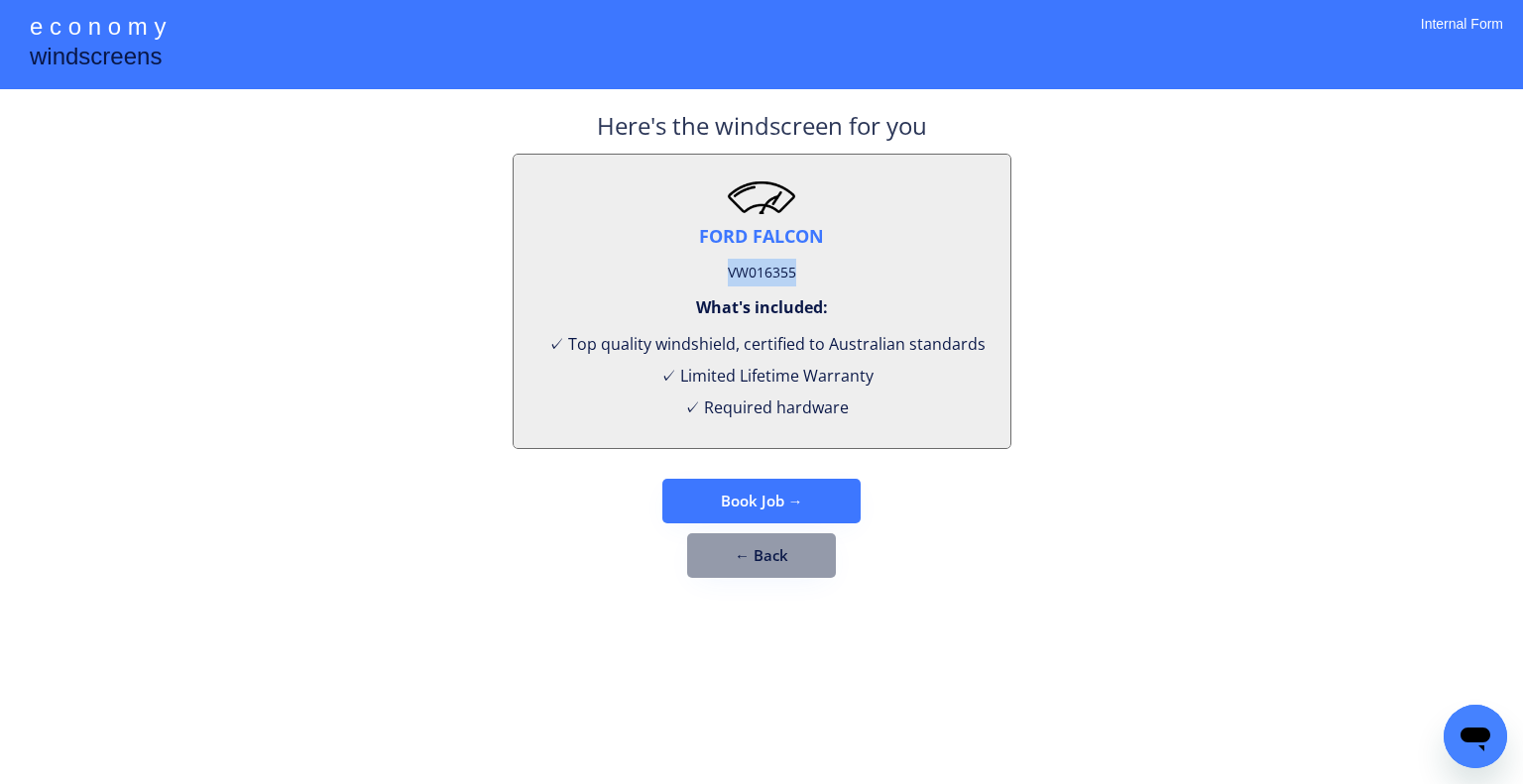 click on "VW016355" at bounding box center (762, 273) 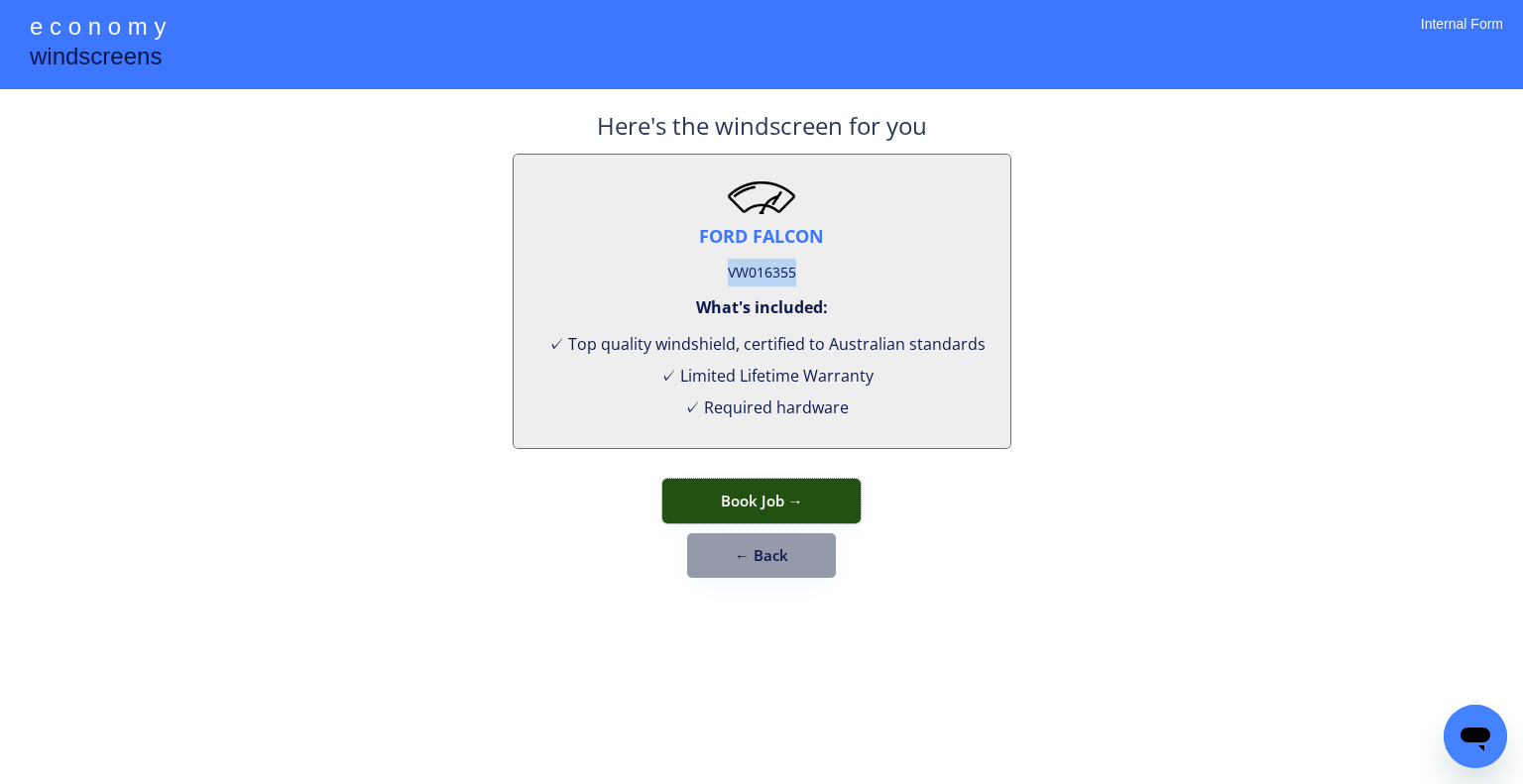click on "Book Job    →" at bounding box center [762, 501] 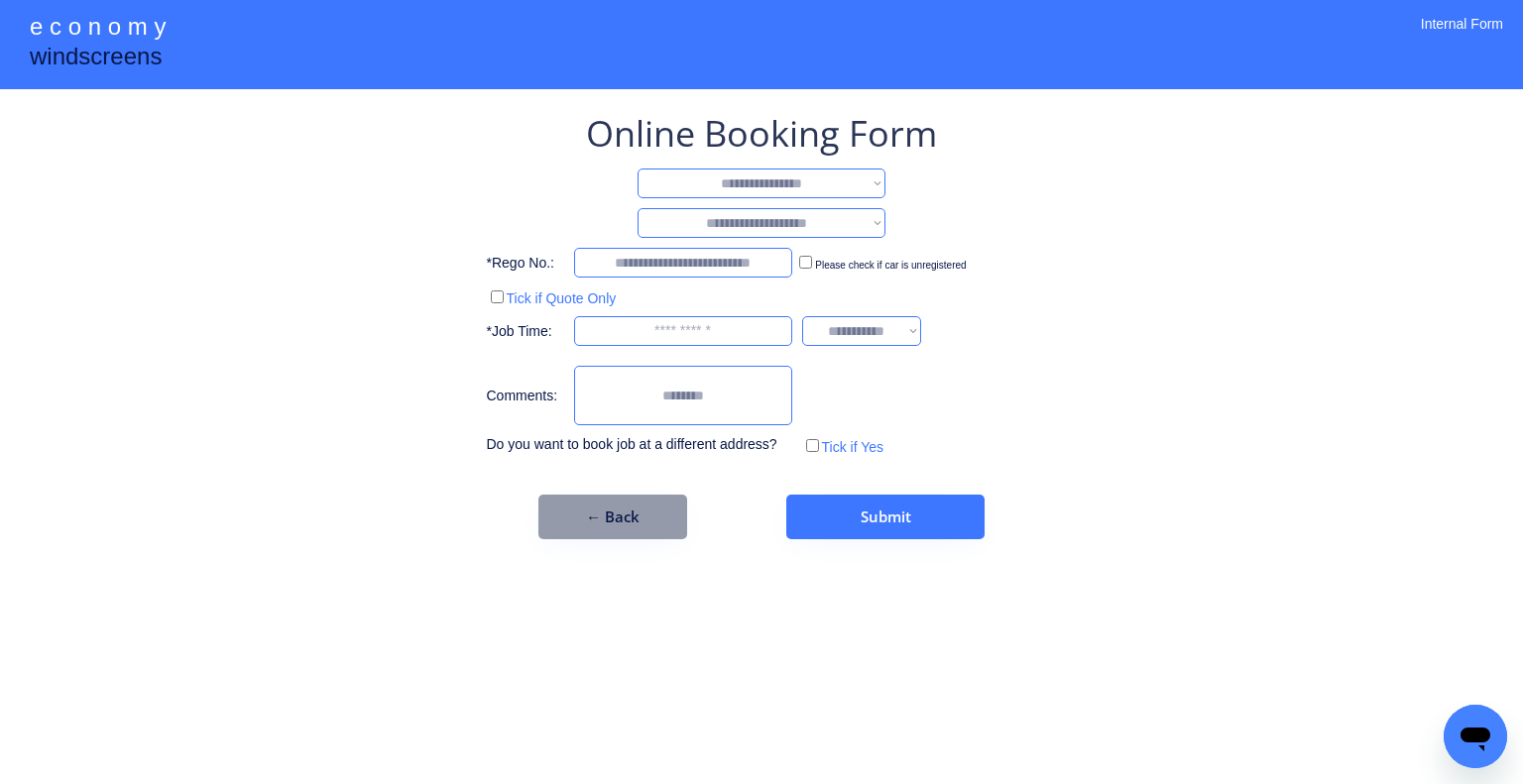 click on "**********" at bounding box center [762, 183] 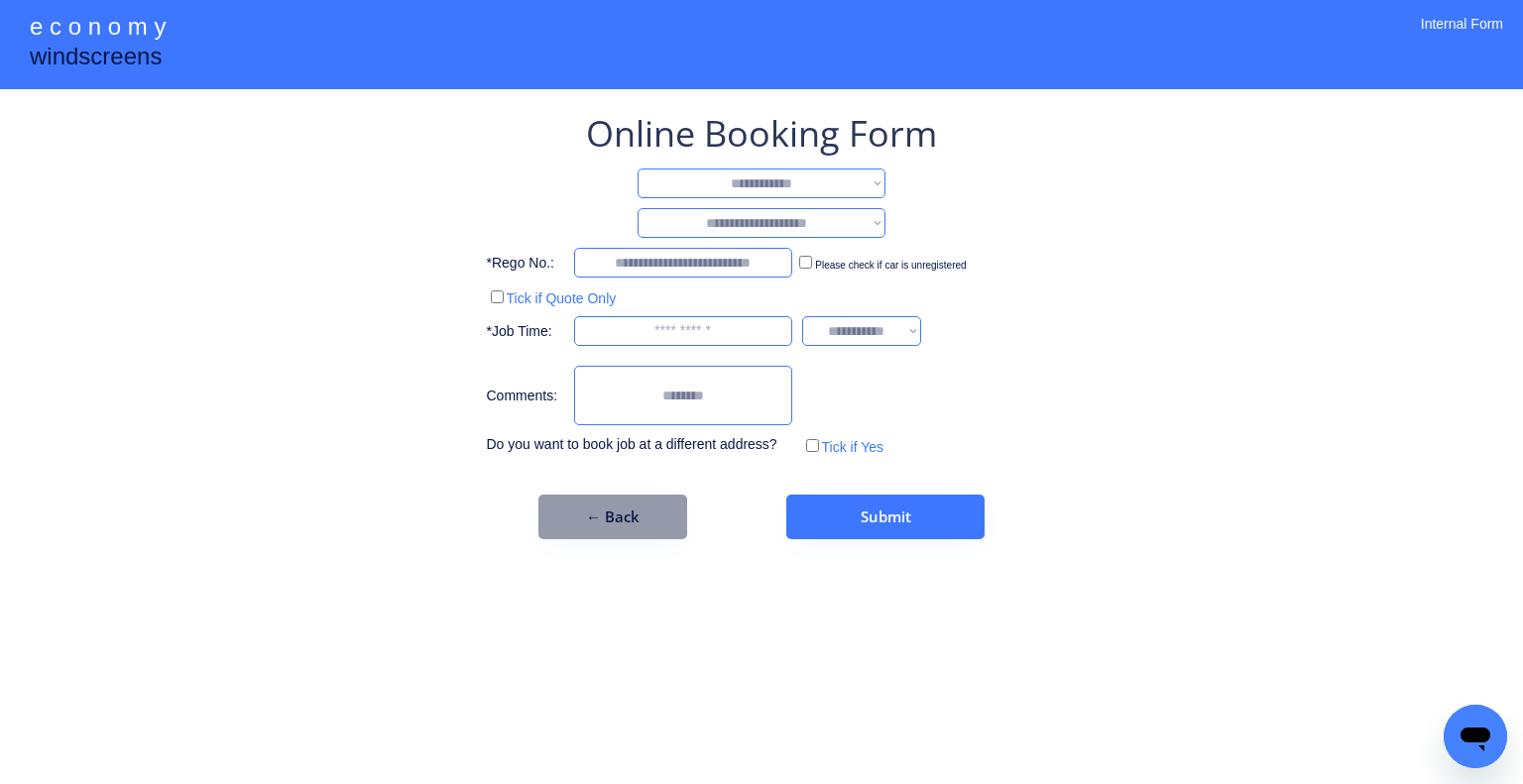 click on "**********" at bounding box center [762, 183] 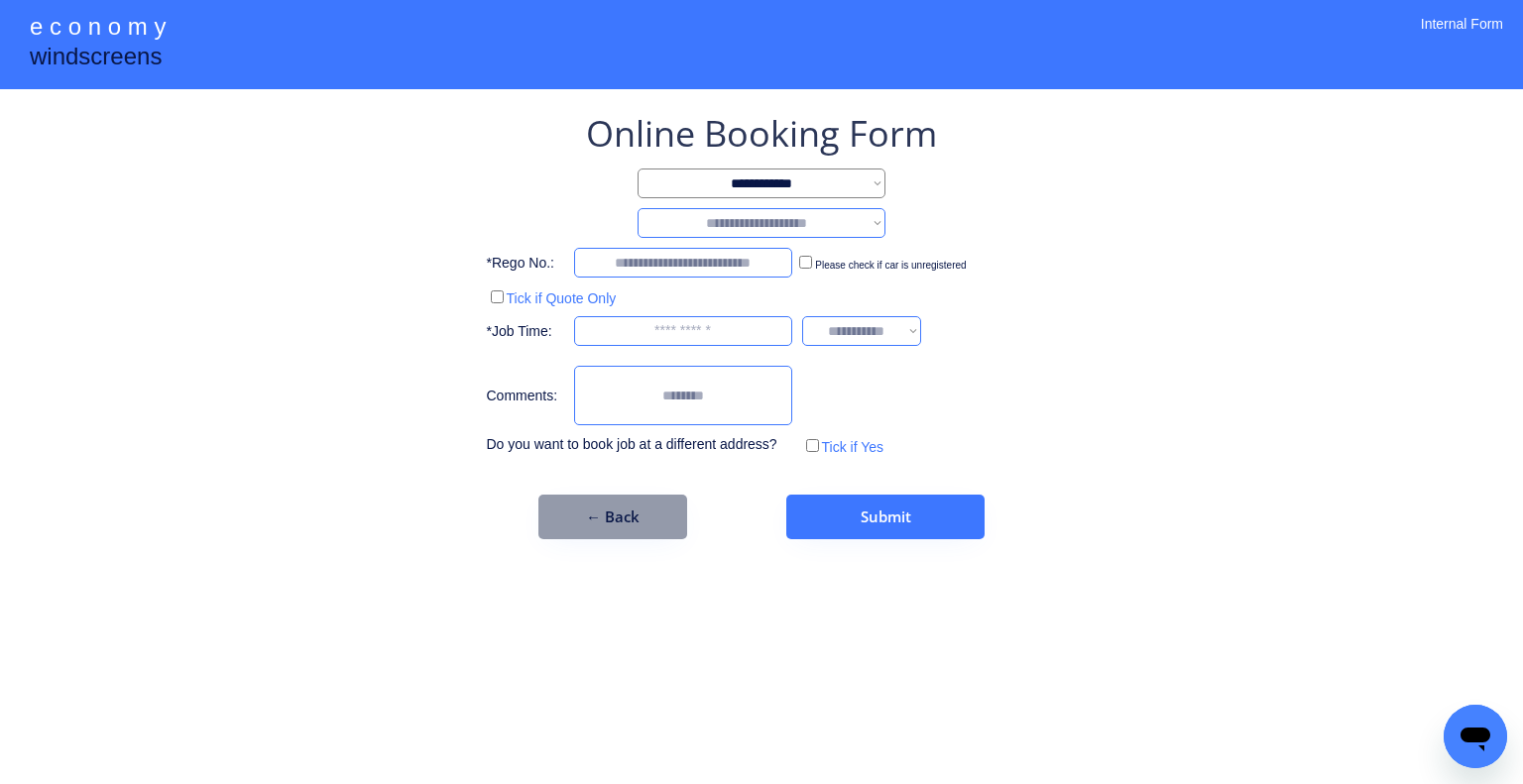 click on "**********" at bounding box center (762, 392) 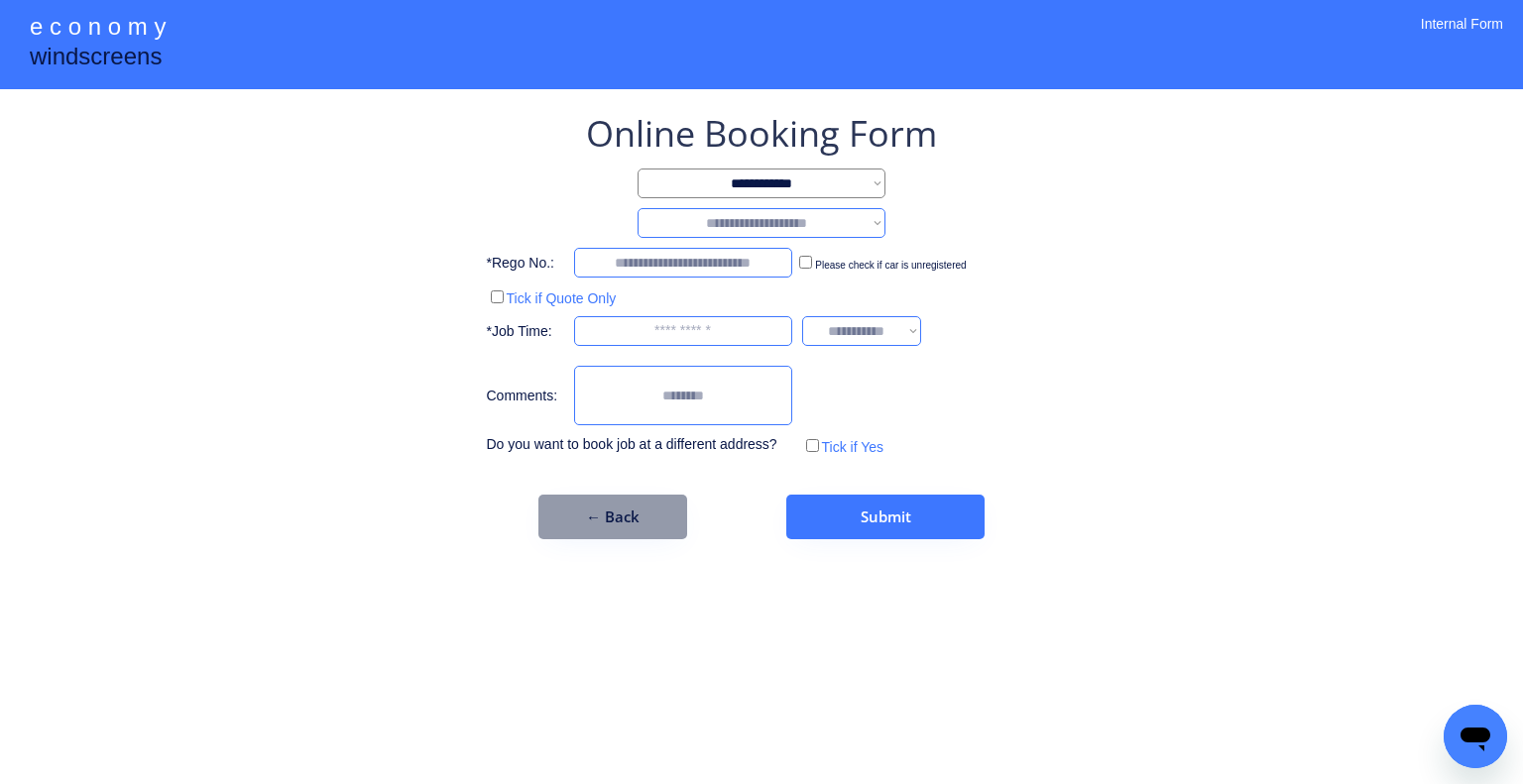 click on "**********" at bounding box center (762, 223) 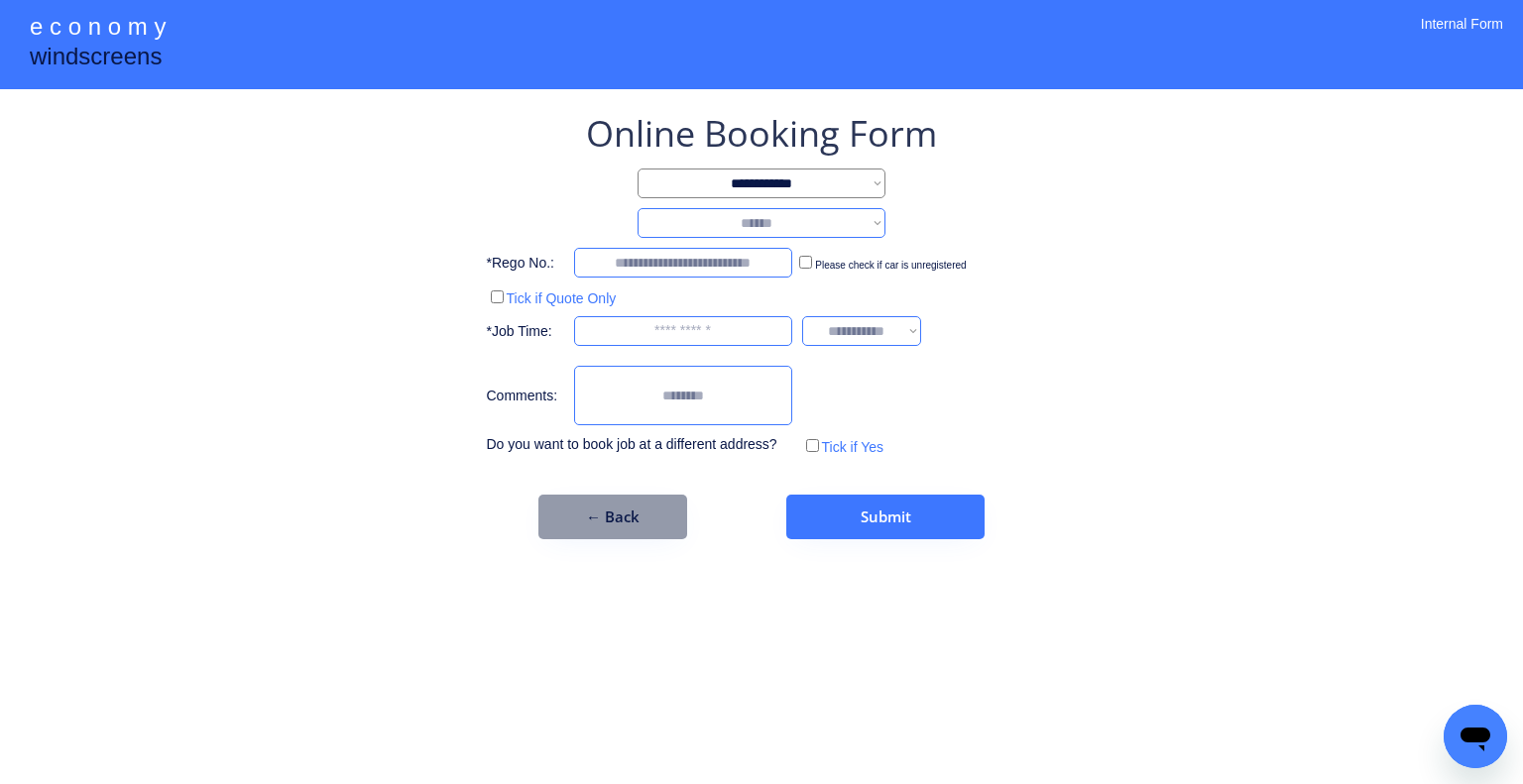 click on "**********" at bounding box center (762, 223) 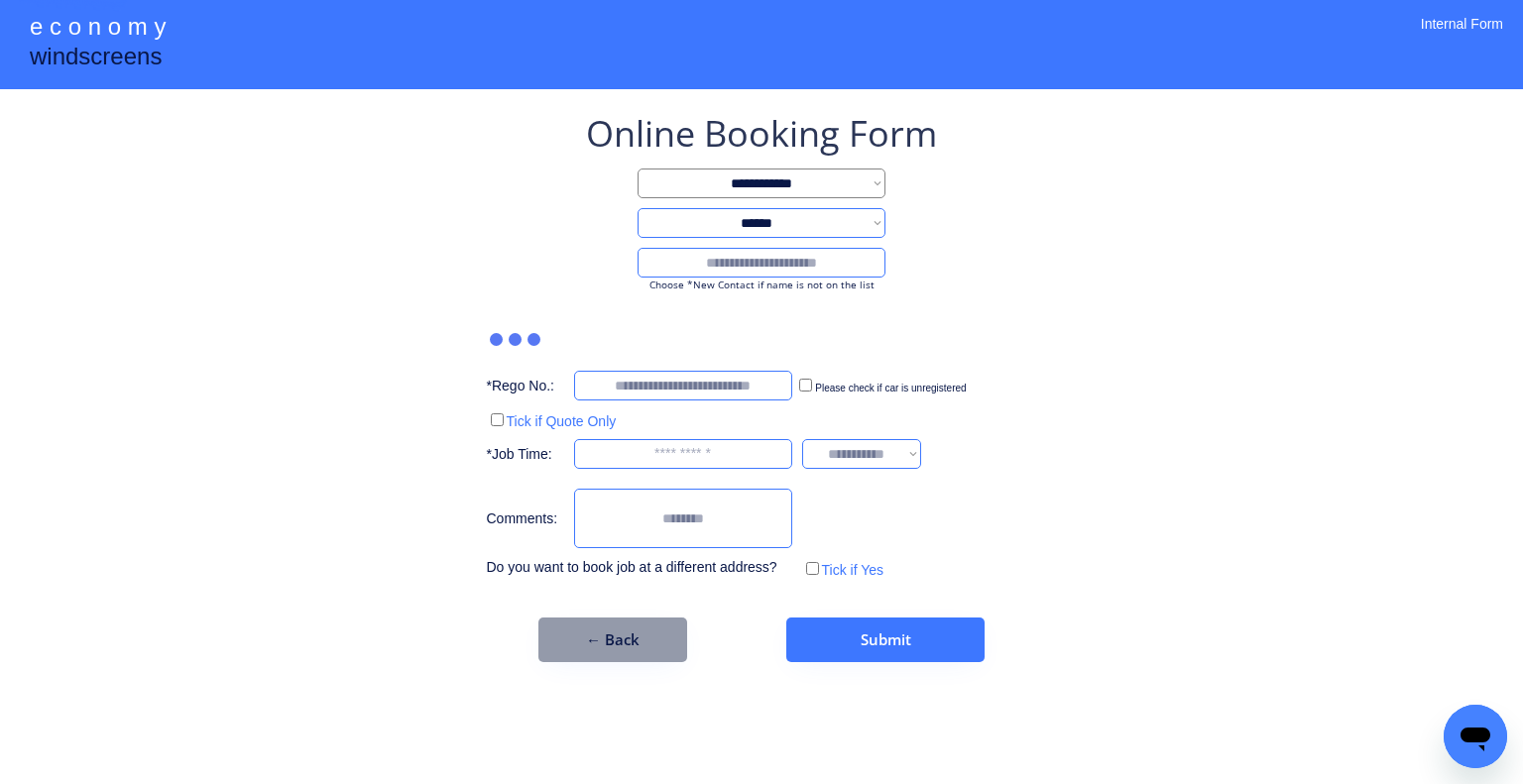click at bounding box center (762, 263) 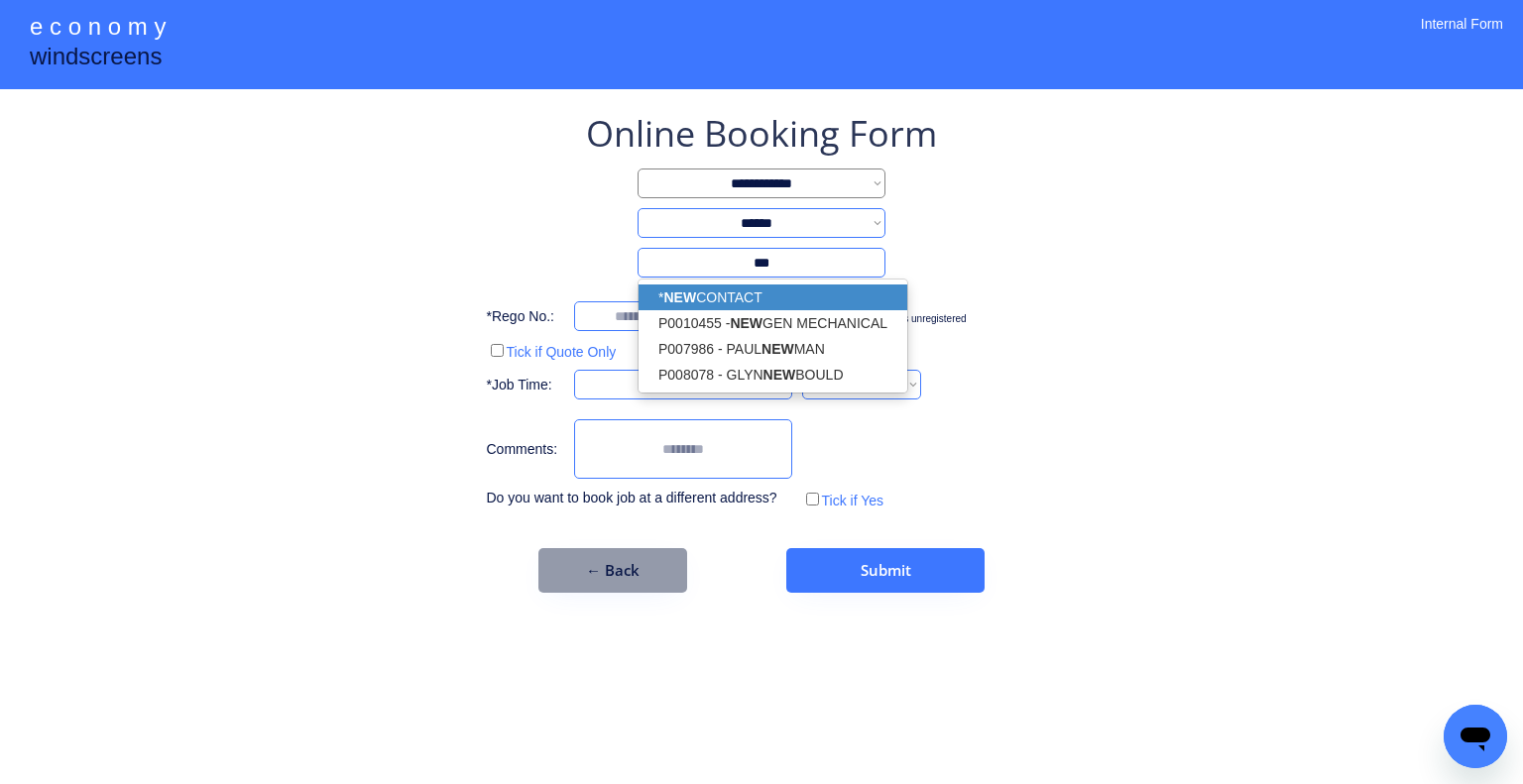 drag, startPoint x: 849, startPoint y: 288, endPoint x: 783, endPoint y: 3, distance: 292.5423 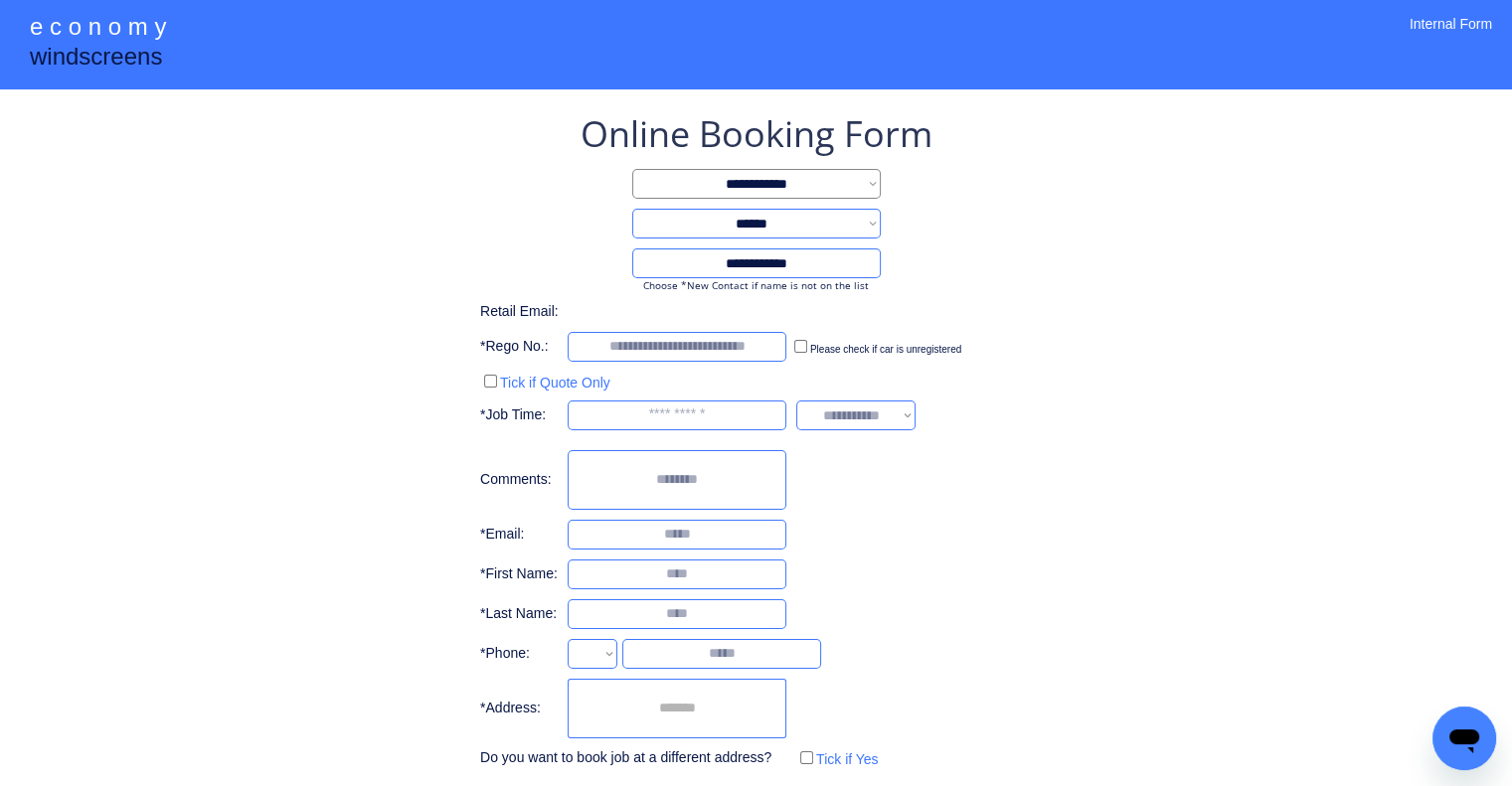 type on "**********" 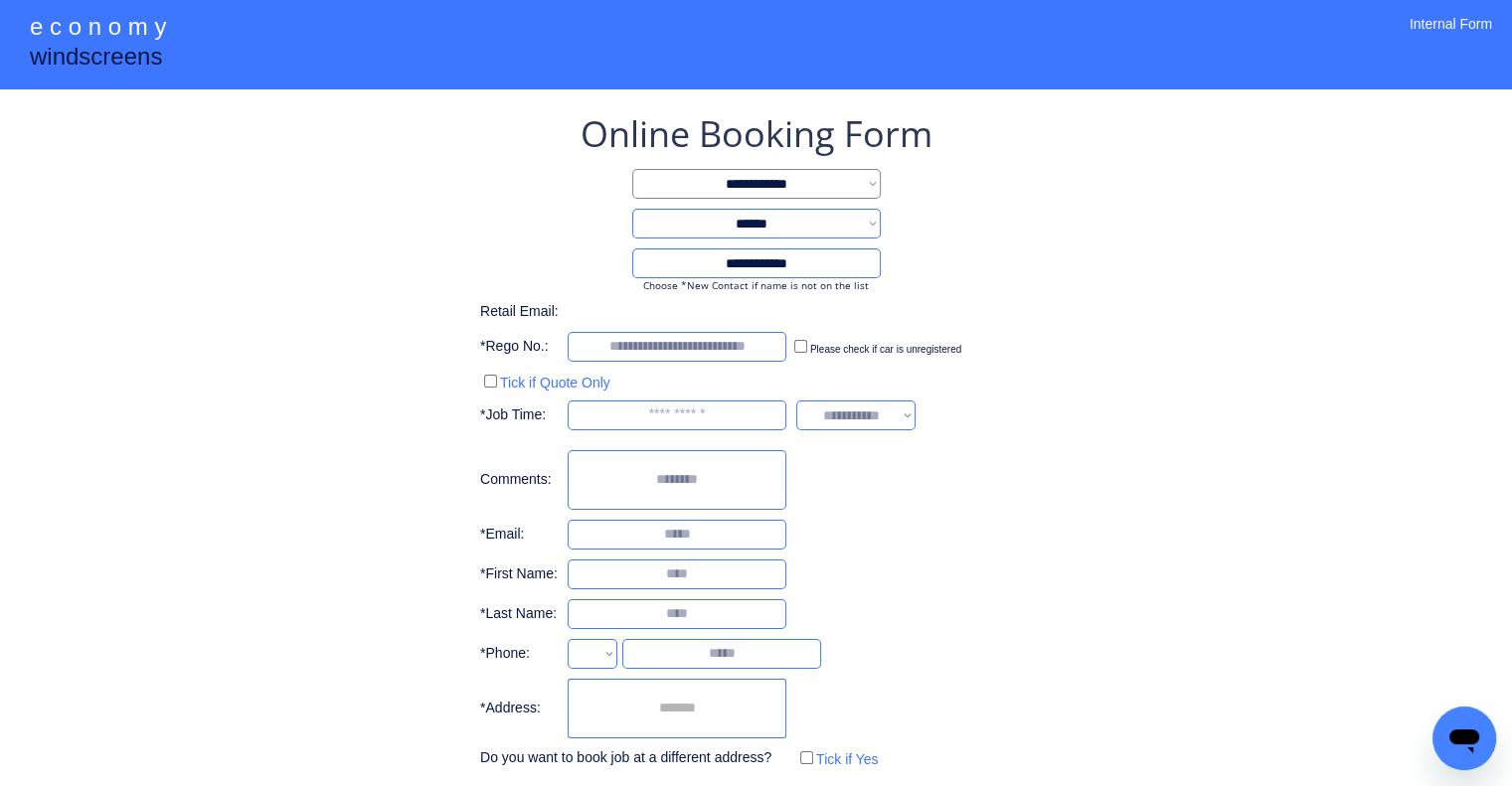 select on "**********" 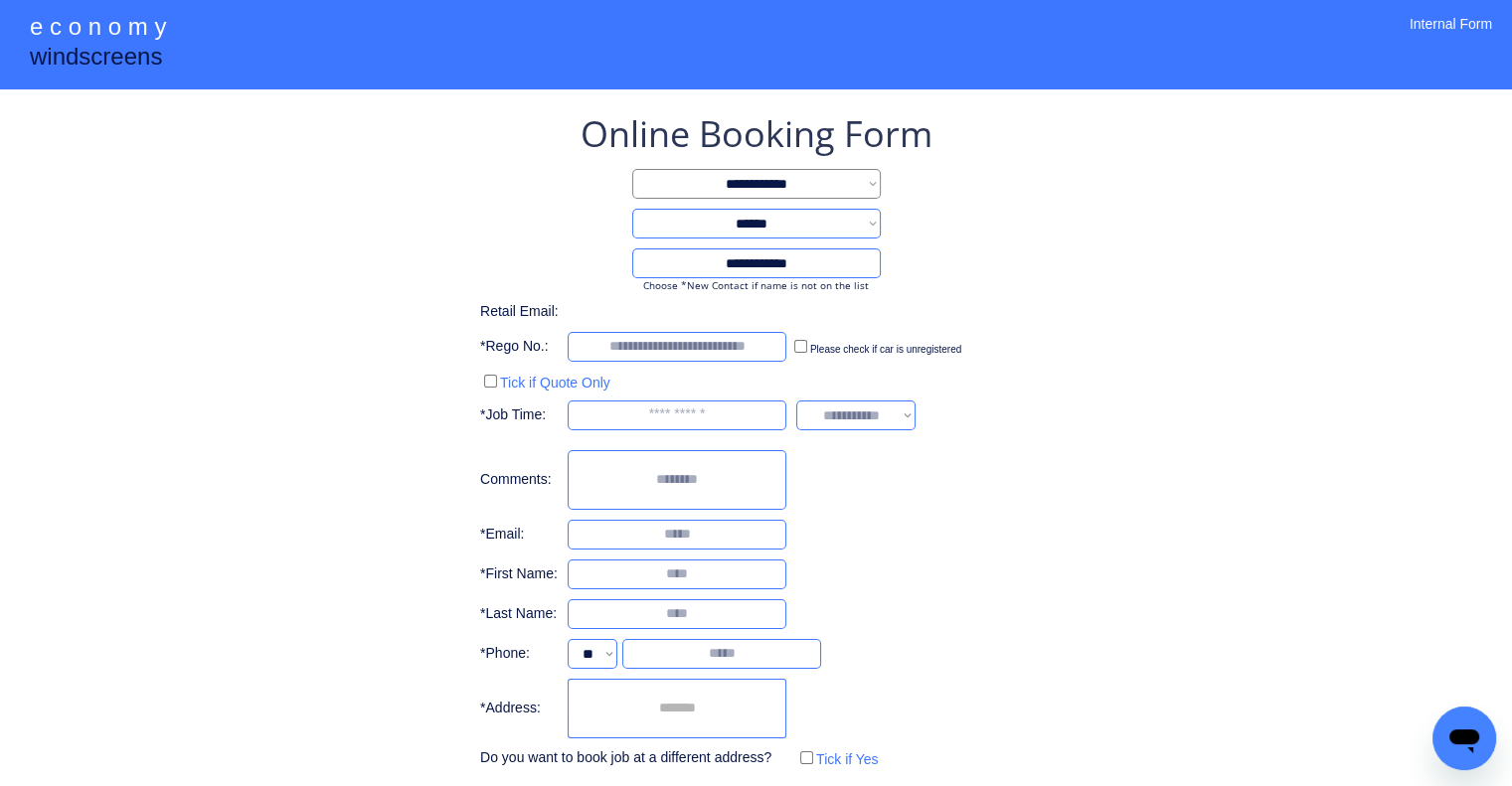 click at bounding box center [677, 708] 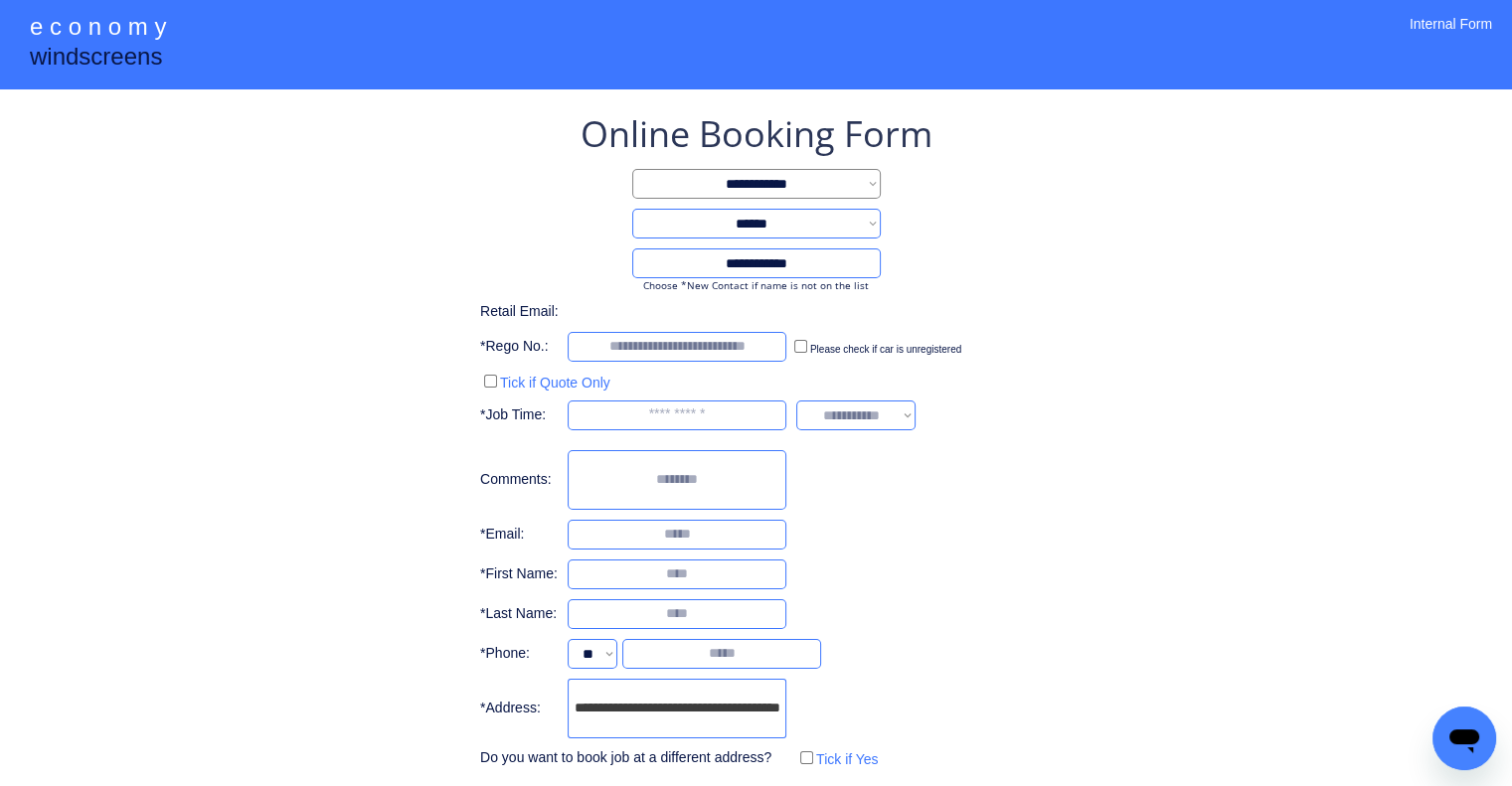 scroll, scrollTop: 0, scrollLeft: 54, axis: horizontal 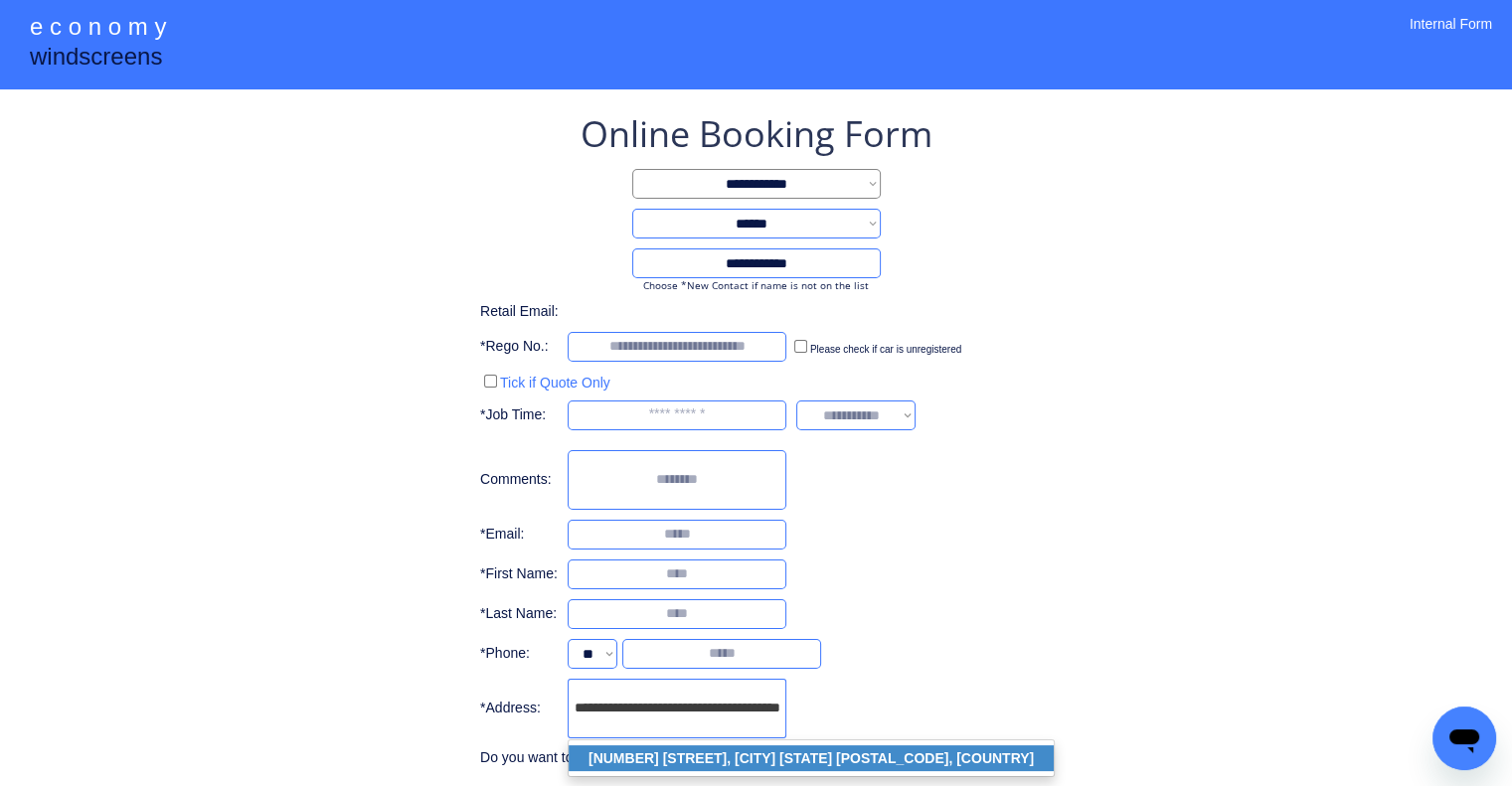 click on "3 Burke St, Woodridge QLD 4114, Australia" 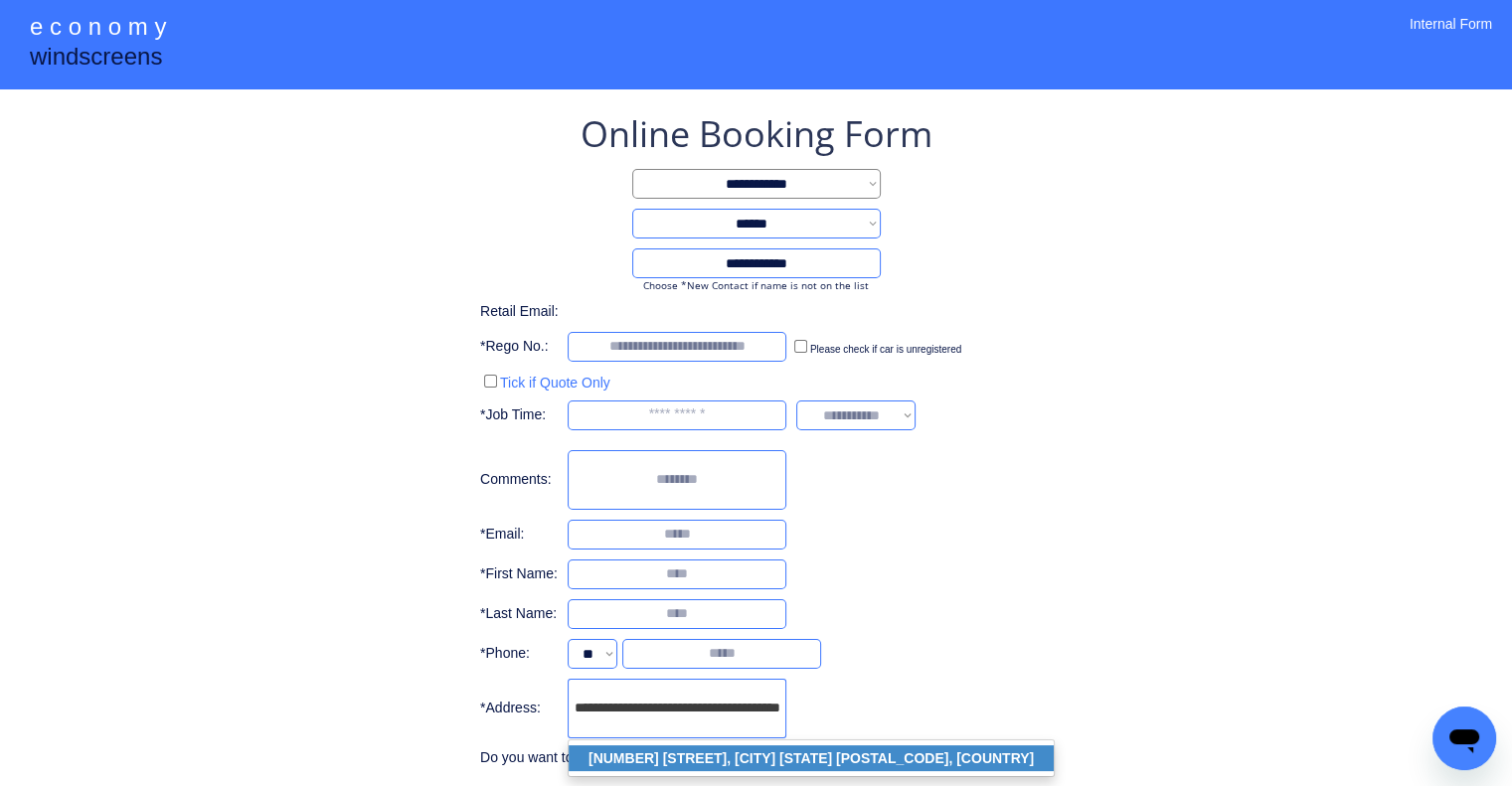 type on "**********" 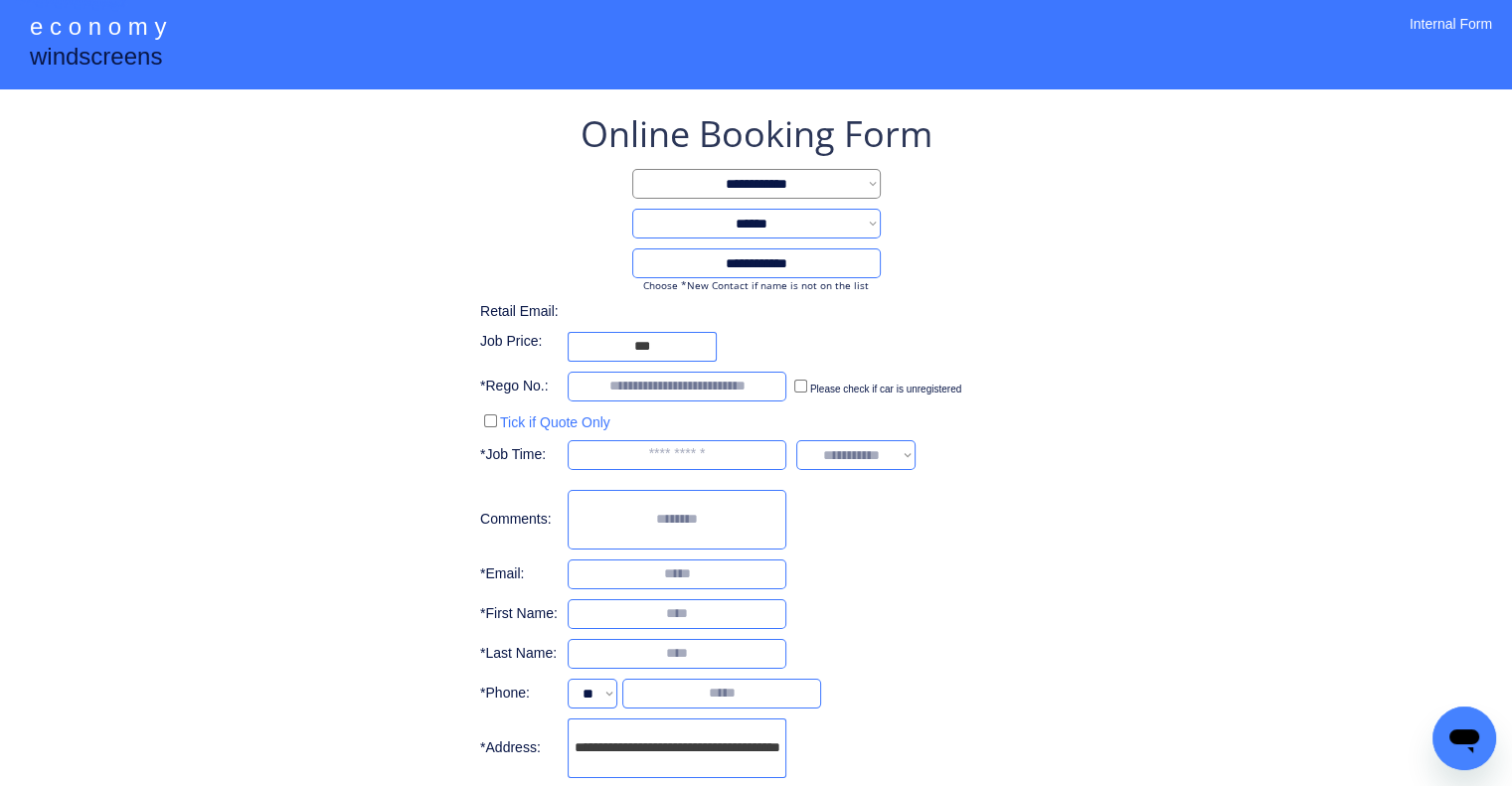 scroll, scrollTop: 0, scrollLeft: 0, axis: both 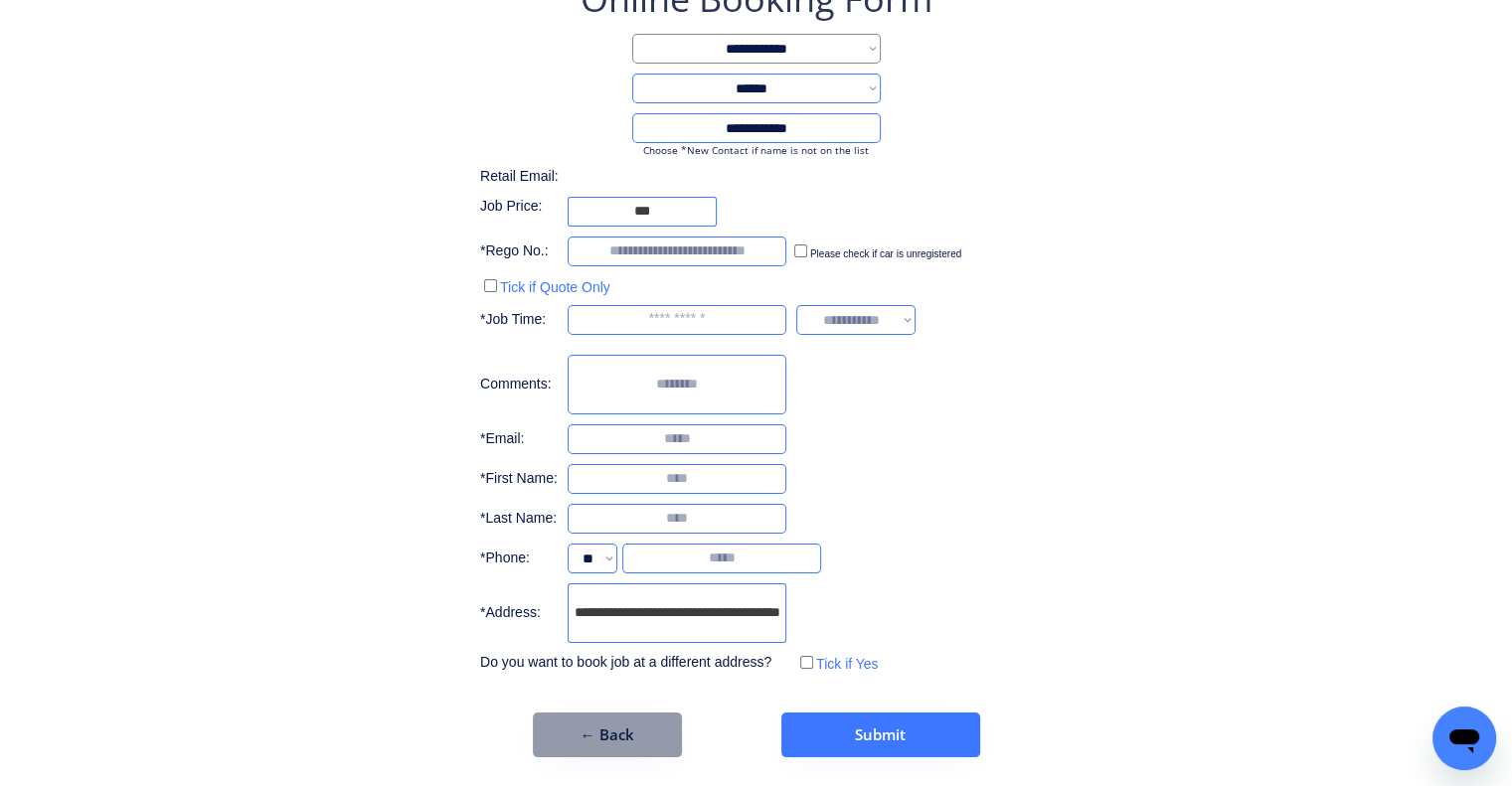 click on "←   Back" at bounding box center (607, 734) 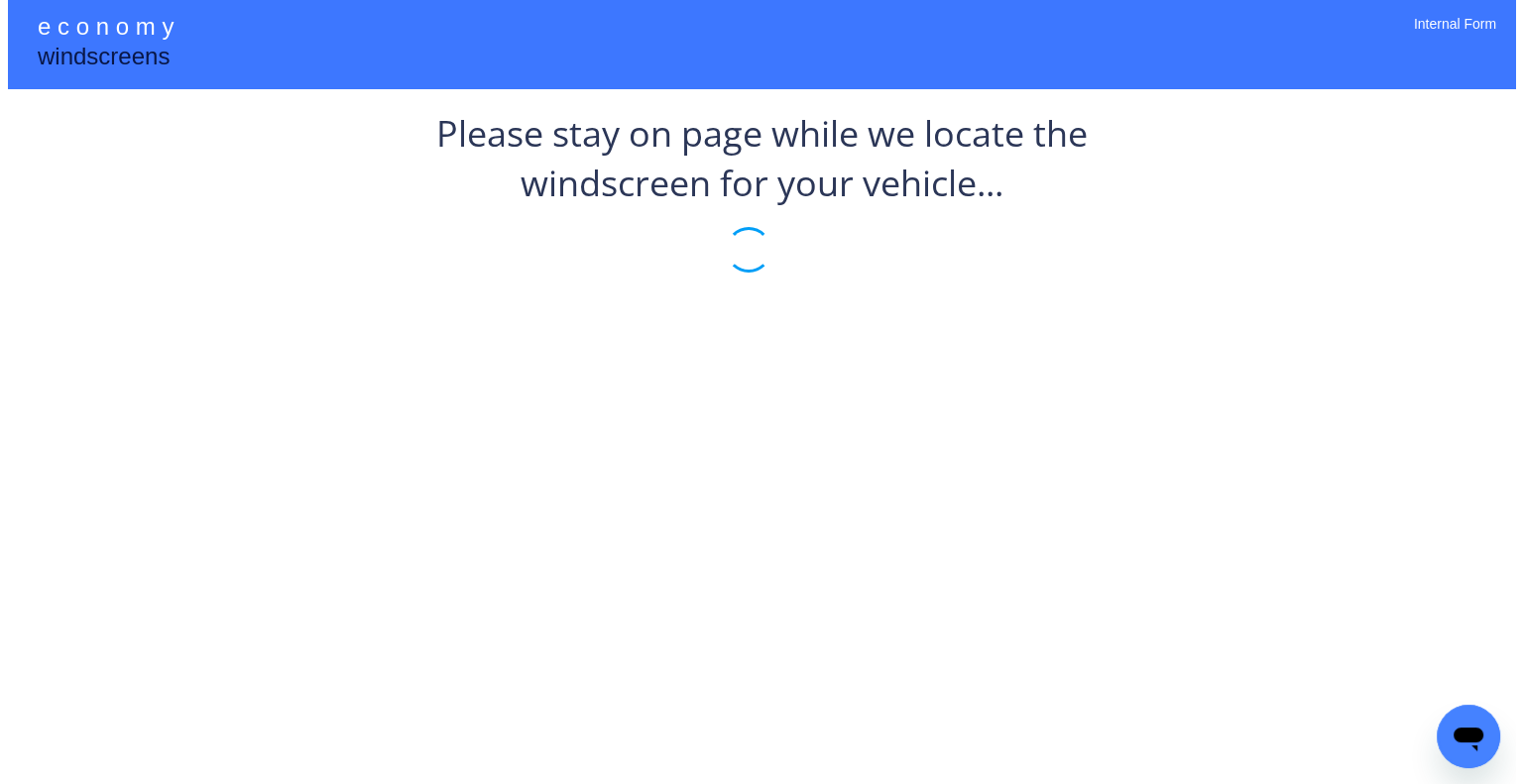 scroll, scrollTop: 0, scrollLeft: 0, axis: both 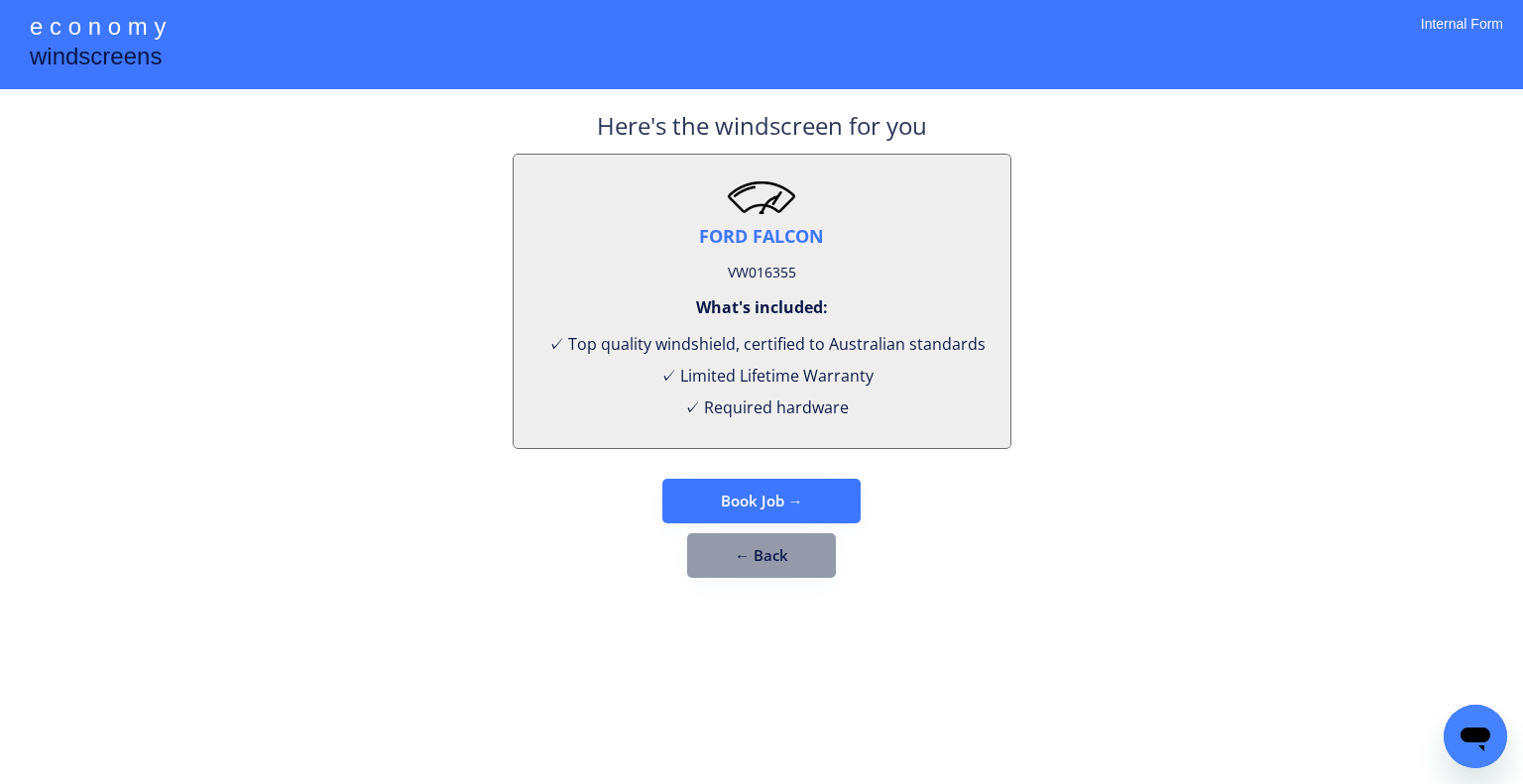click on "←   Back" at bounding box center (762, 555) 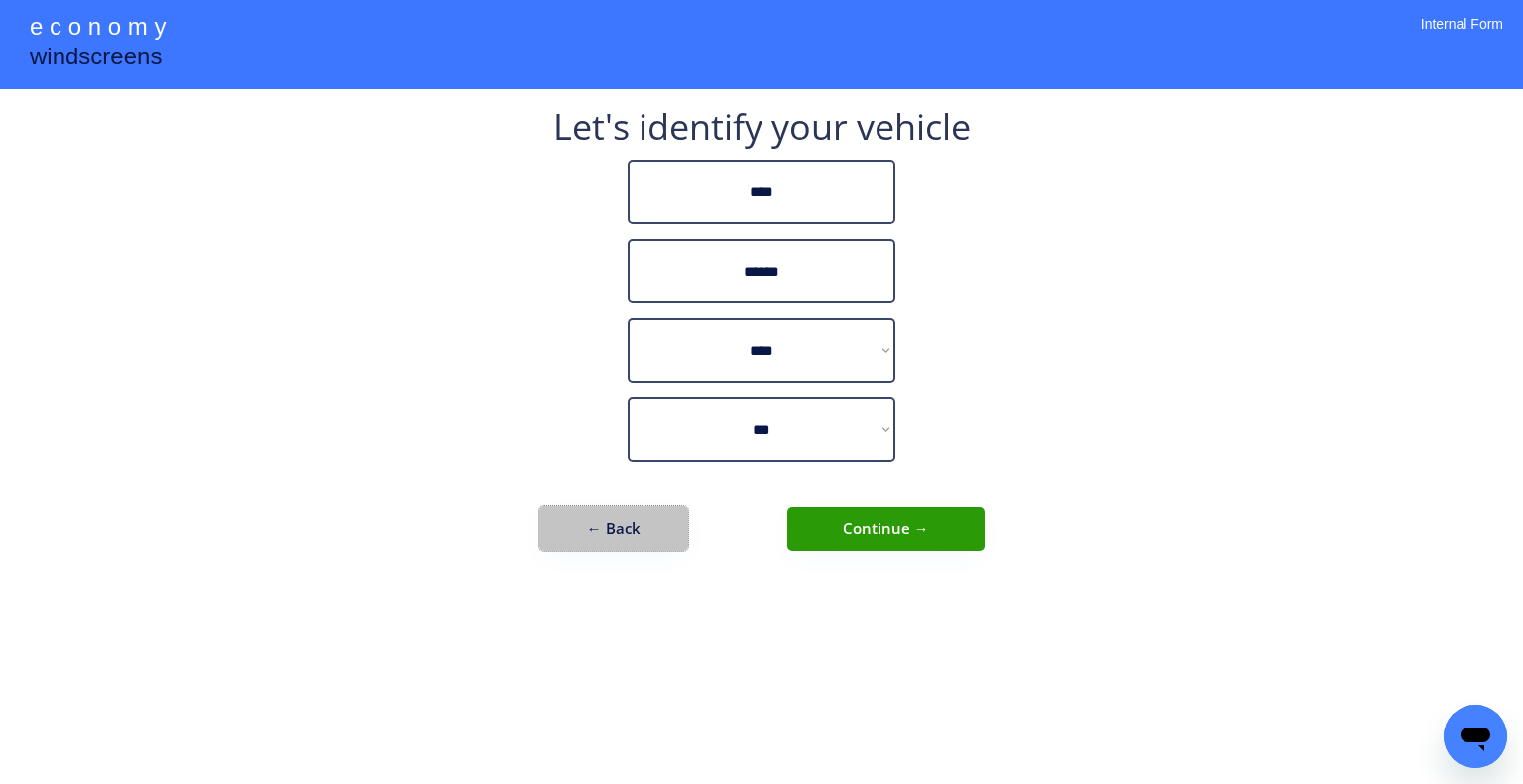 click on "←   Back" at bounding box center [614, 528] 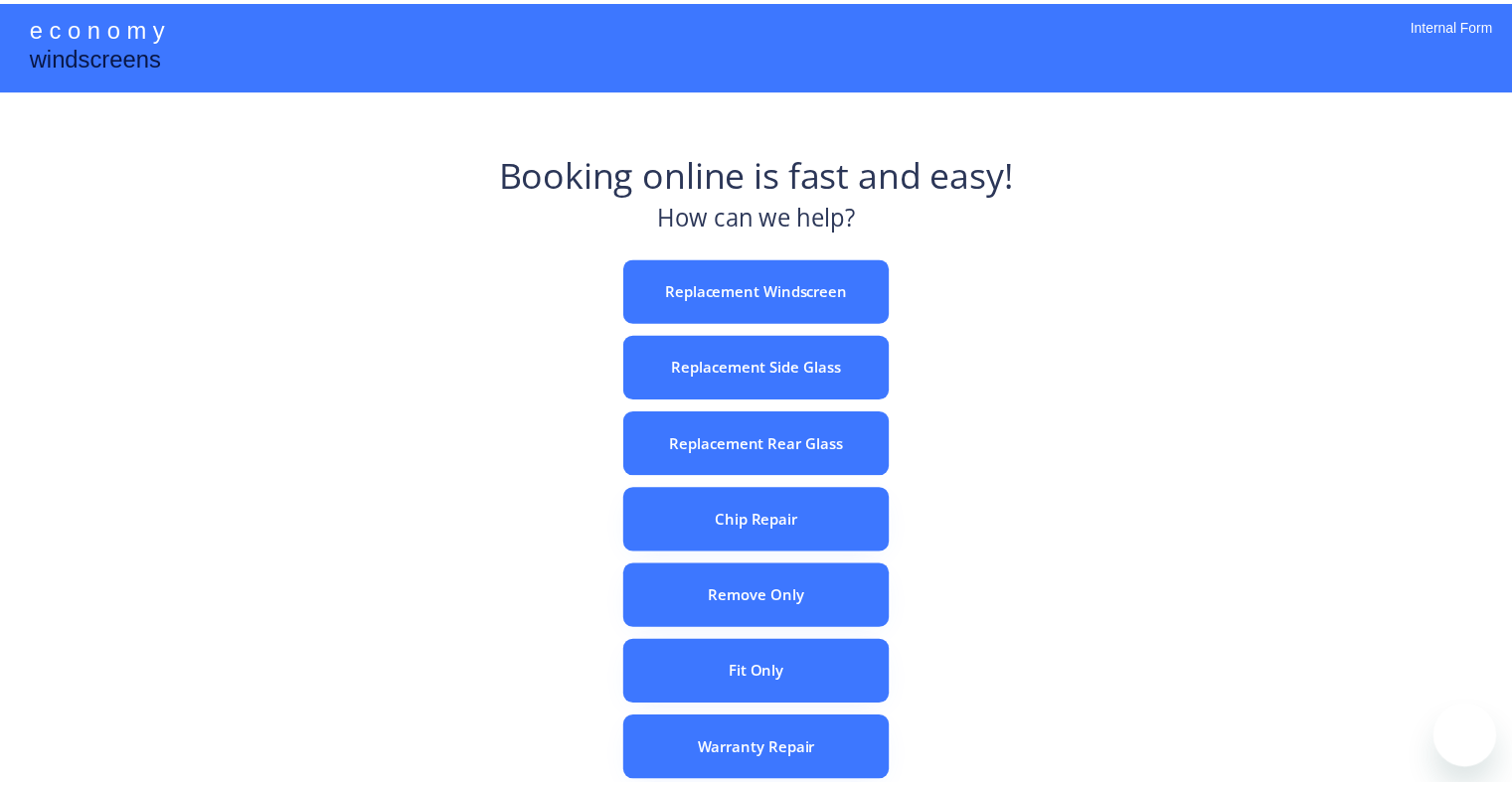 scroll, scrollTop: 0, scrollLeft: 0, axis: both 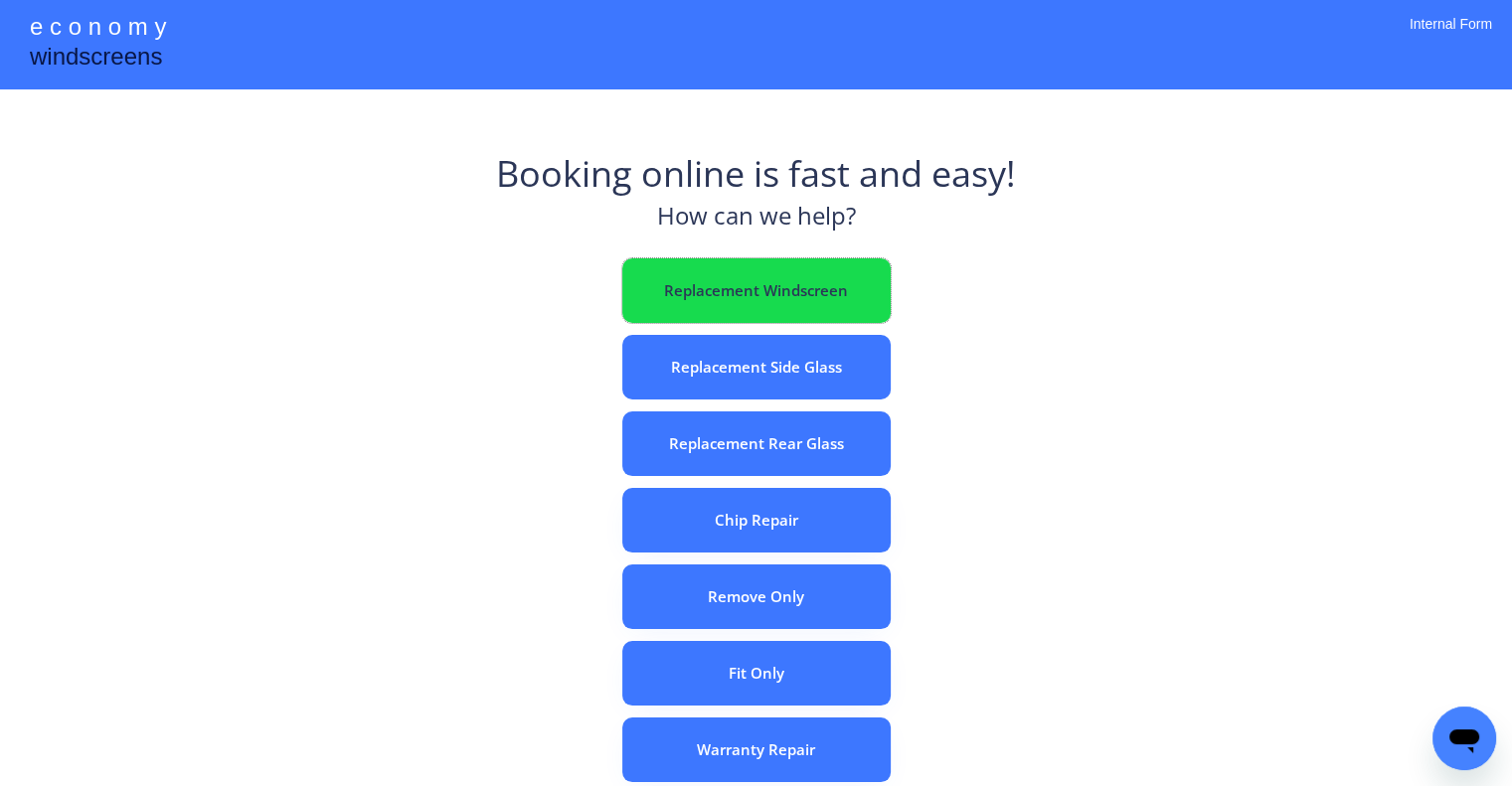 click on "Replacement Windscreen" at bounding box center [756, 290] 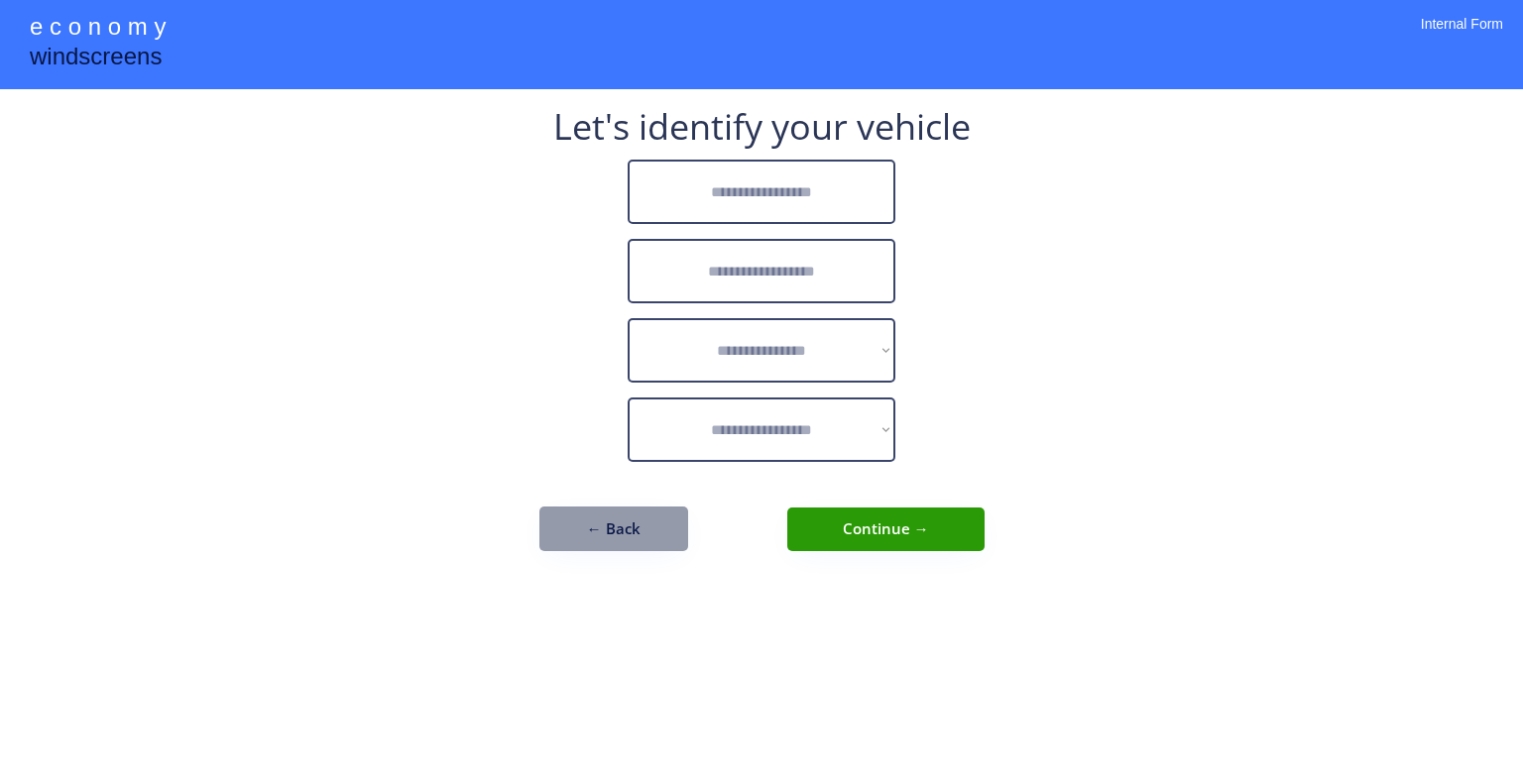 scroll, scrollTop: 0, scrollLeft: 0, axis: both 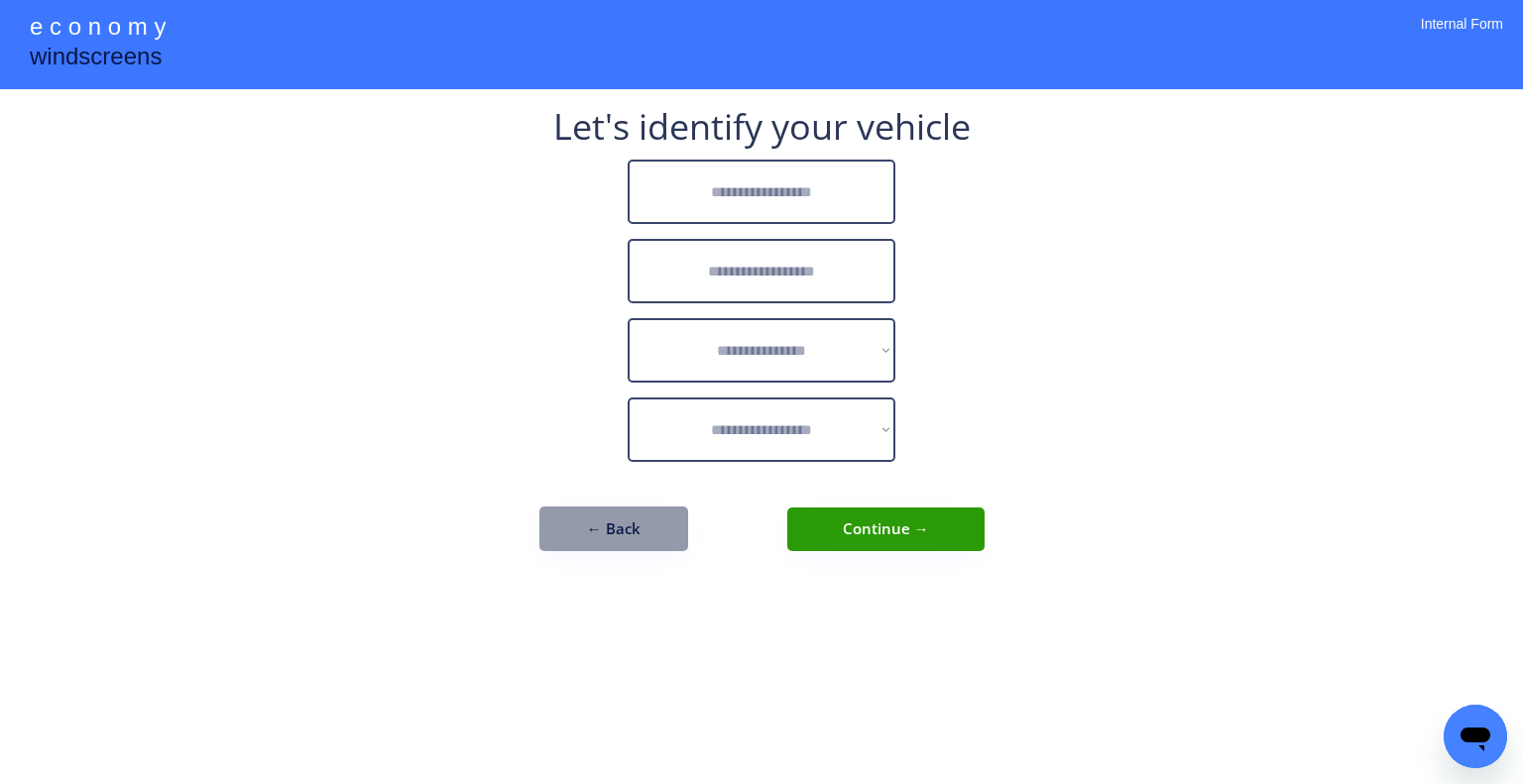 click at bounding box center (762, 191) 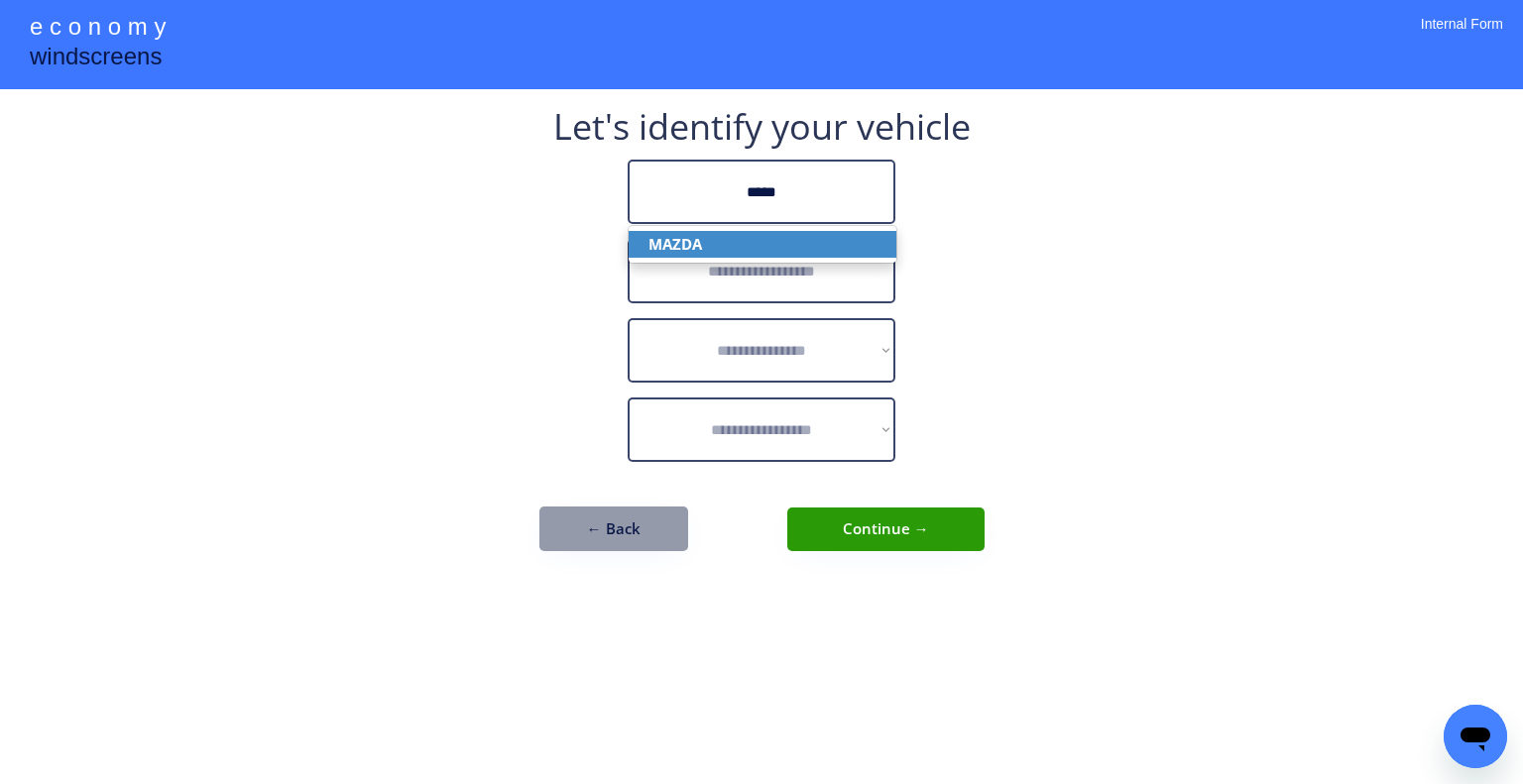 click on "MAZDA" at bounding box center (762, 244) 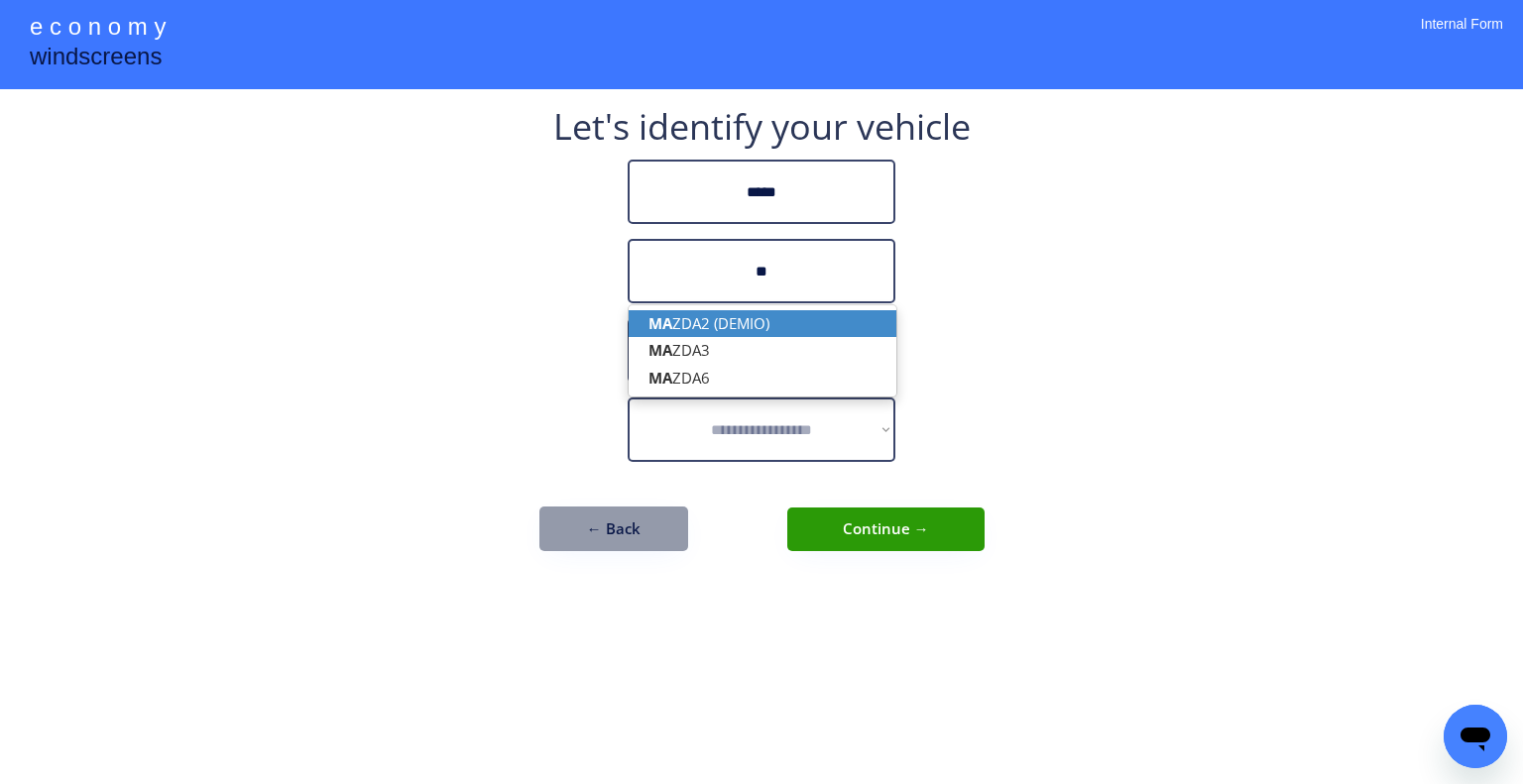 drag, startPoint x: 757, startPoint y: 339, endPoint x: 777, endPoint y: 310, distance: 35.22783 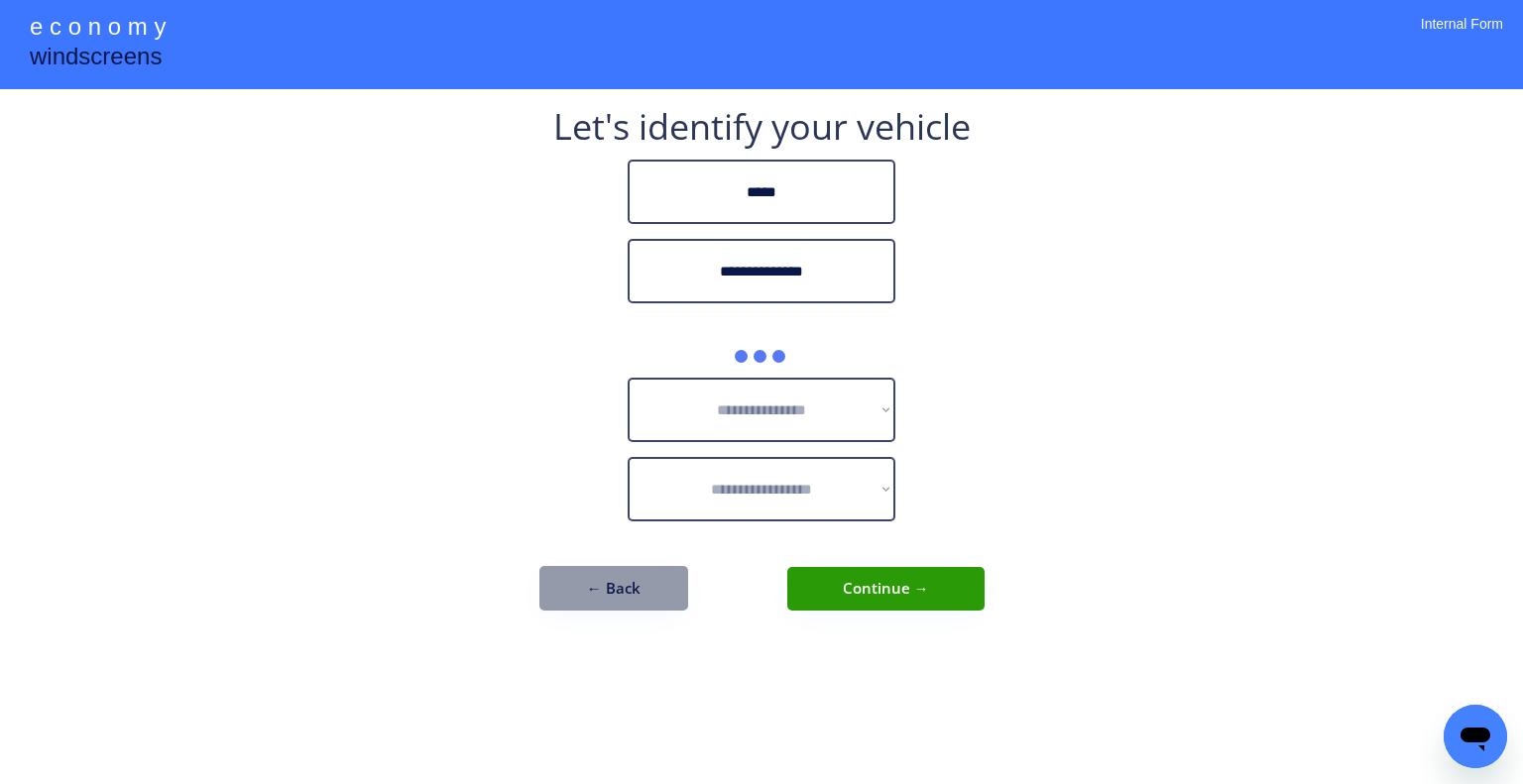 type on "**********" 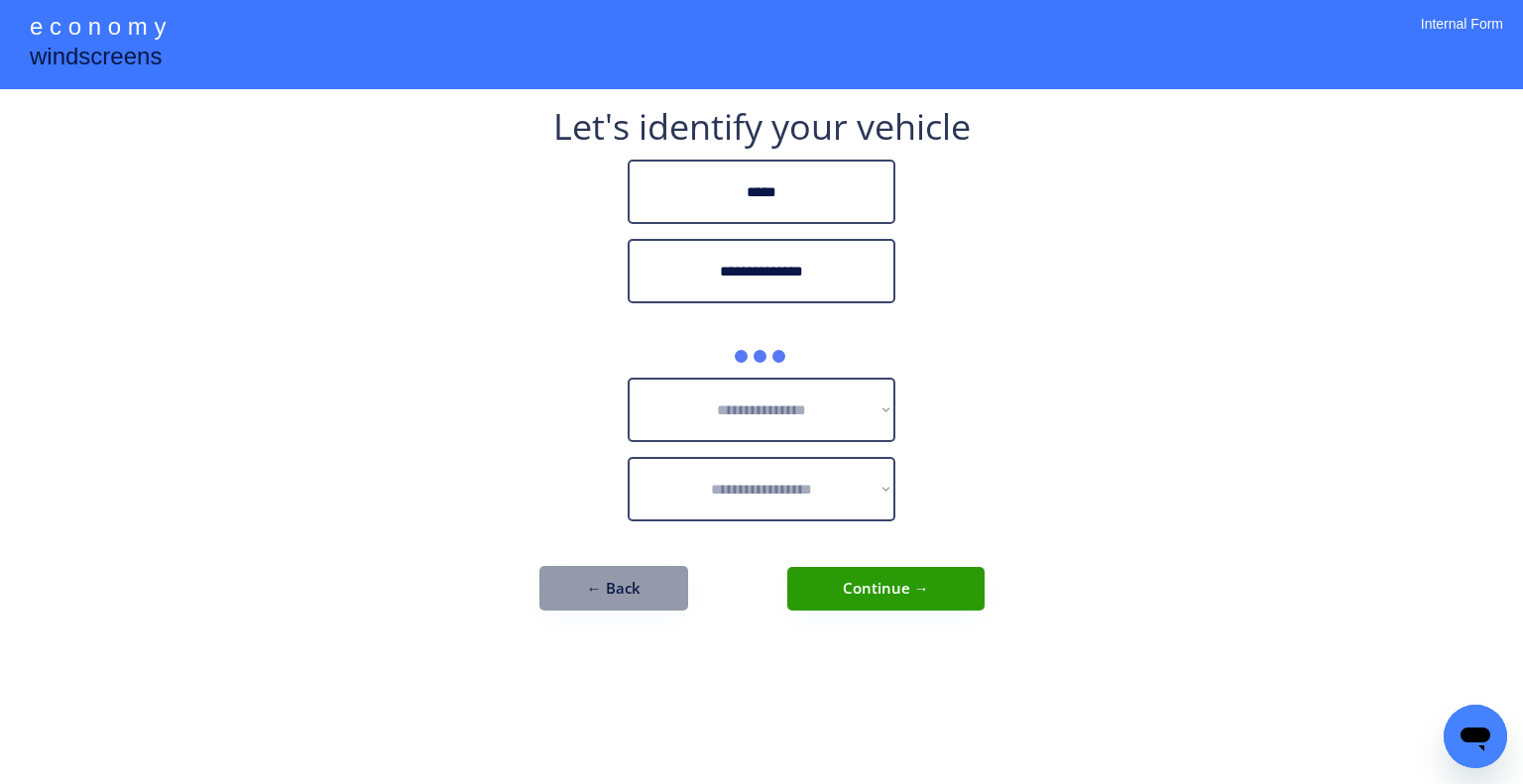 click on "**********" at bounding box center (762, 392) 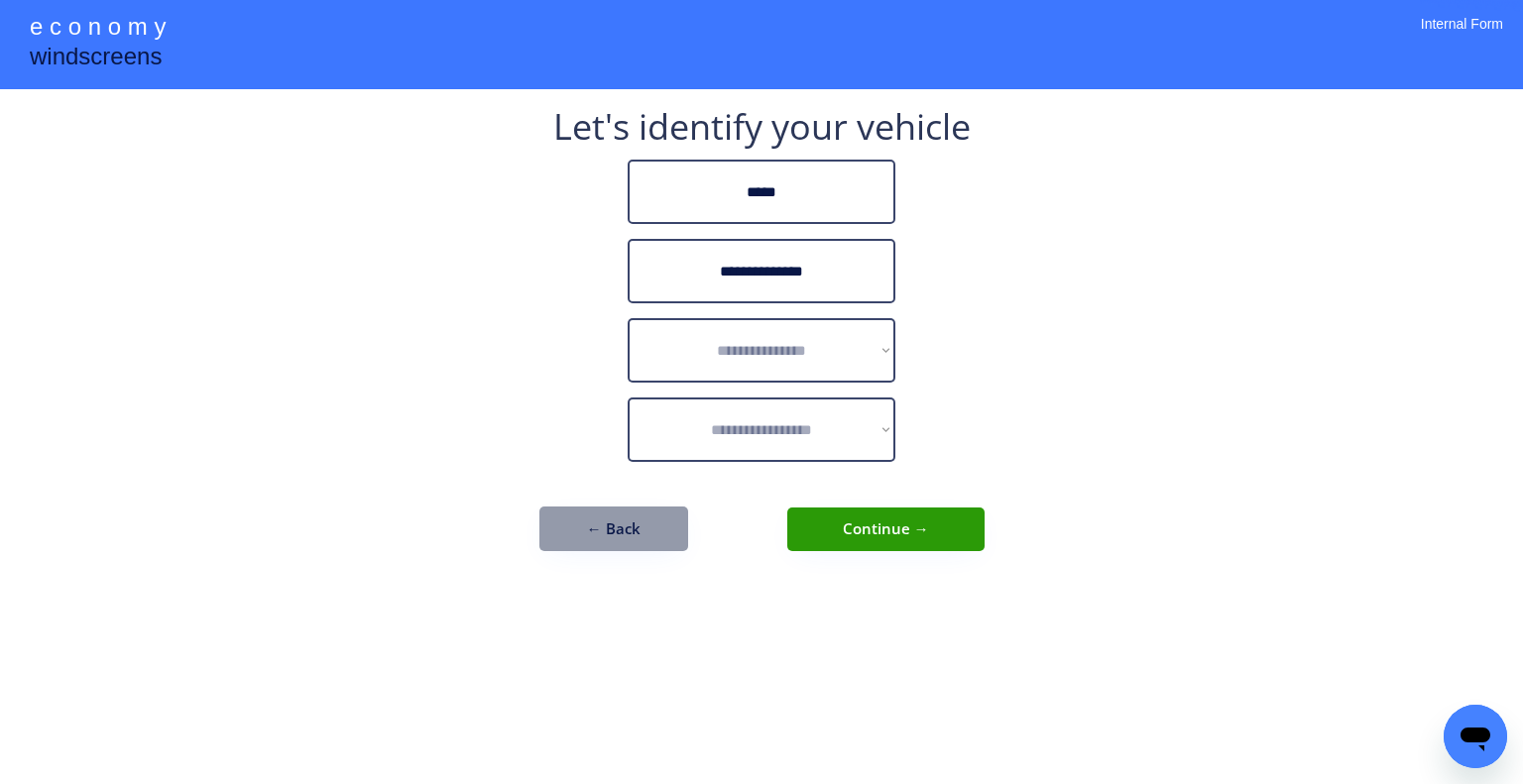 click on "**********" at bounding box center (762, 392) 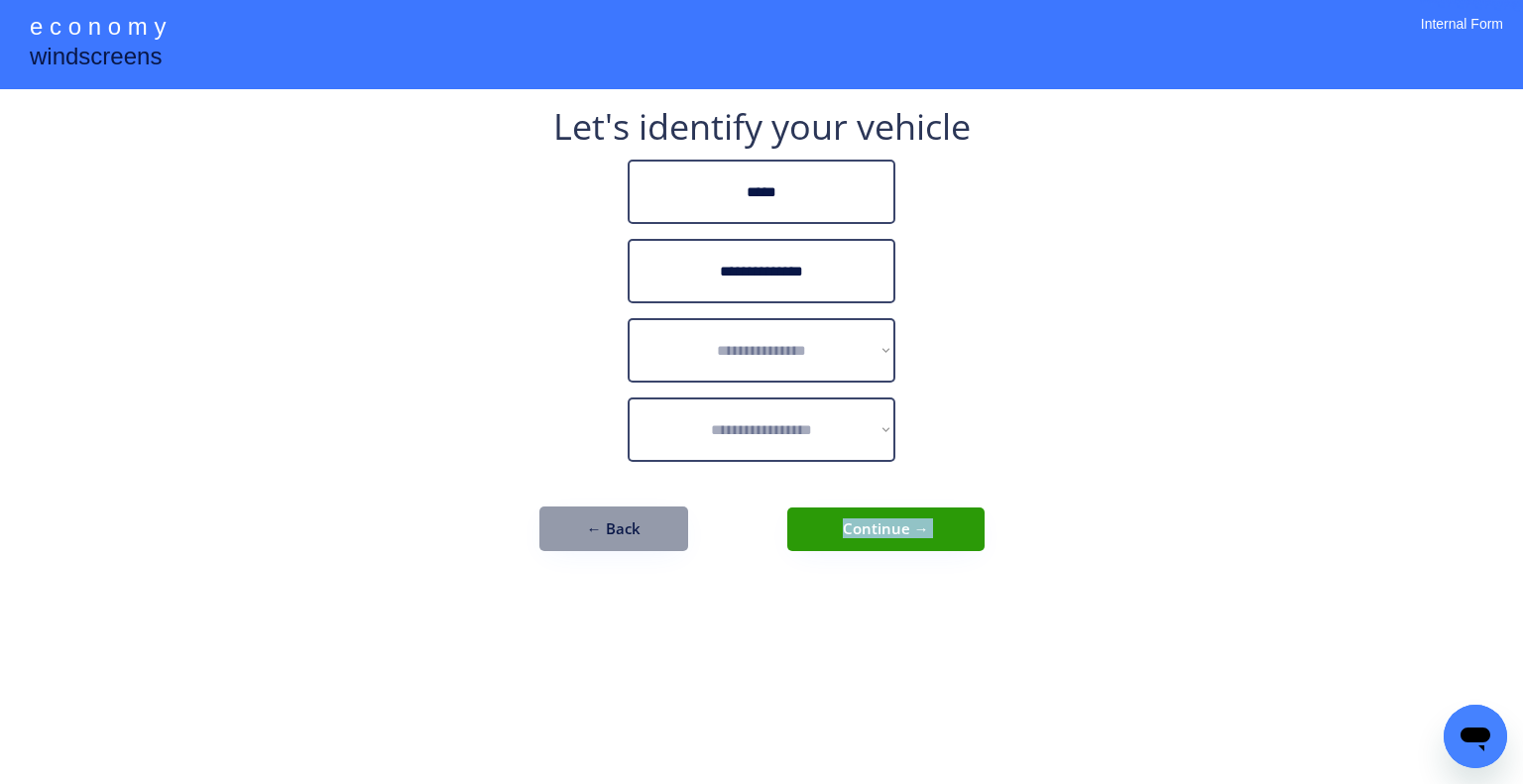 click on "**********" at bounding box center (762, 392) 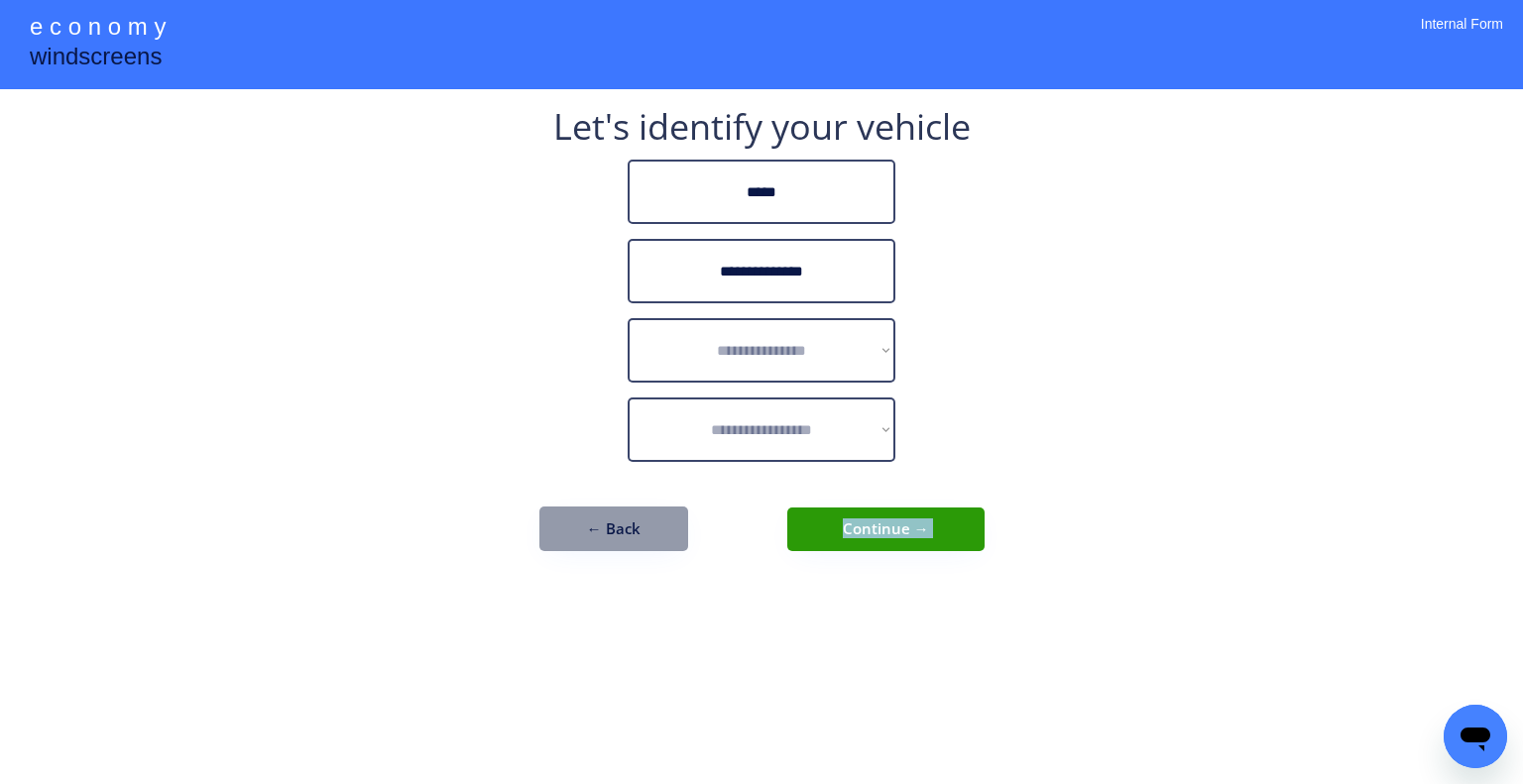 click on "**********" at bounding box center (762, 392) 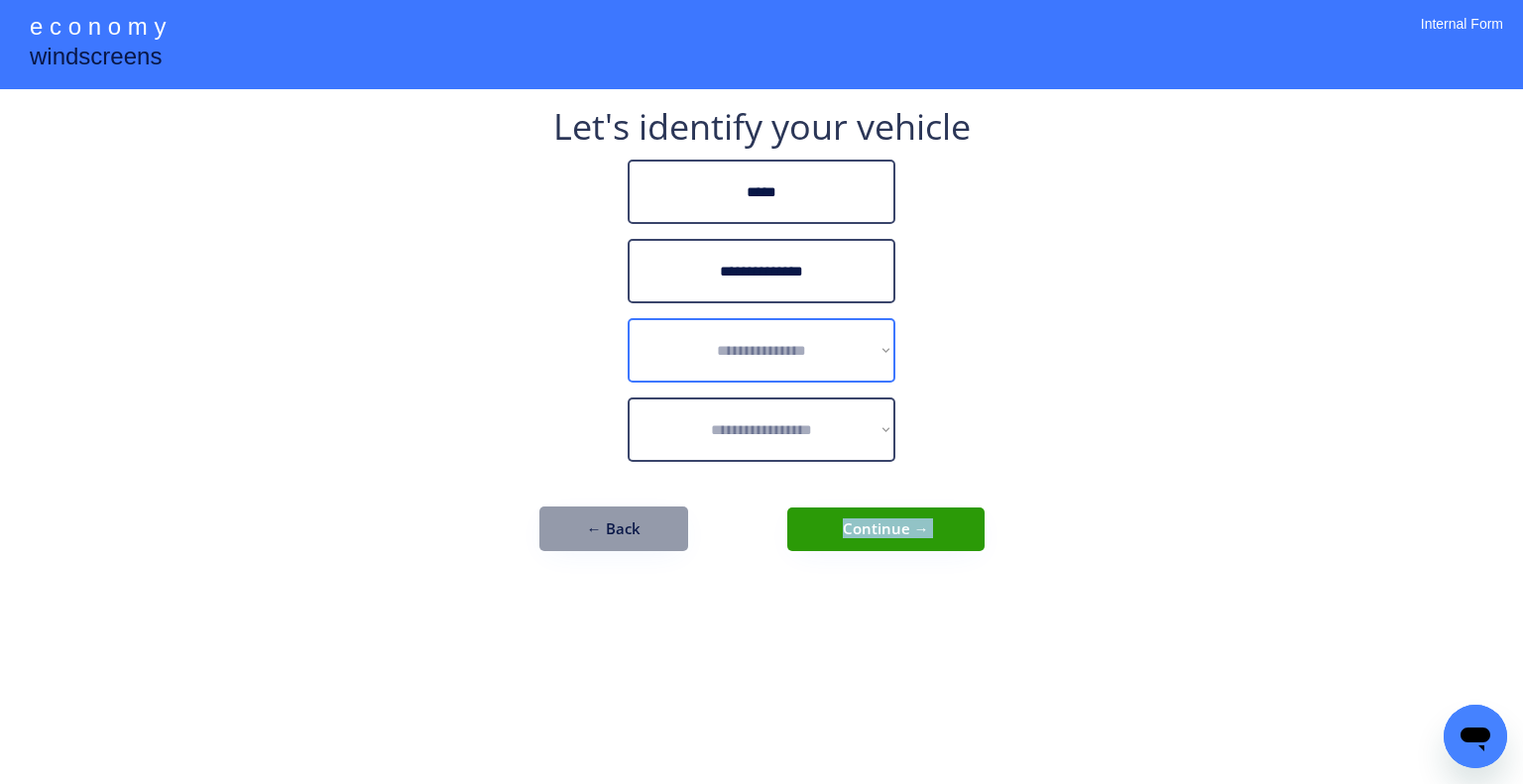 click on "**********" at bounding box center [762, 350] 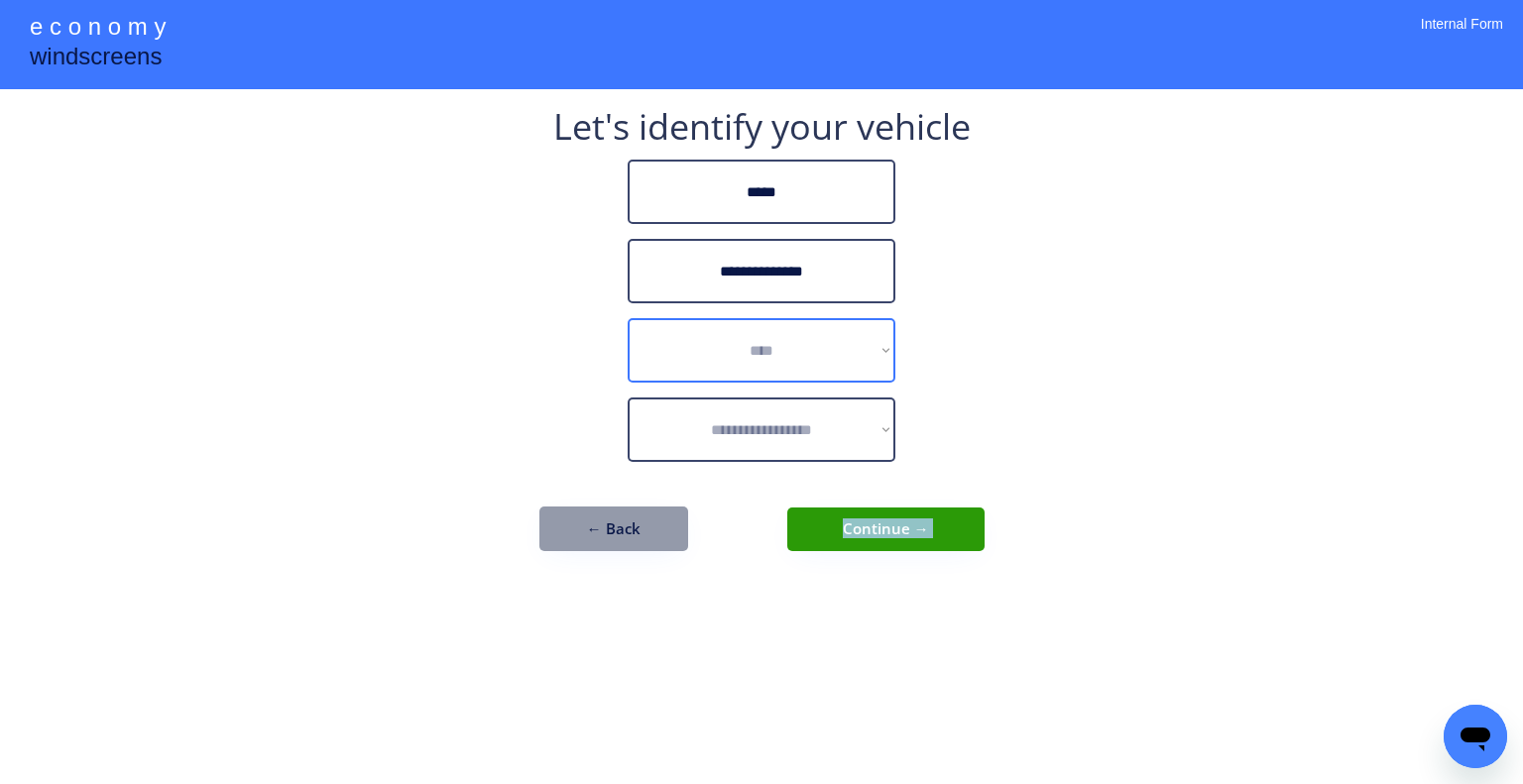 click on "**********" at bounding box center (762, 350) 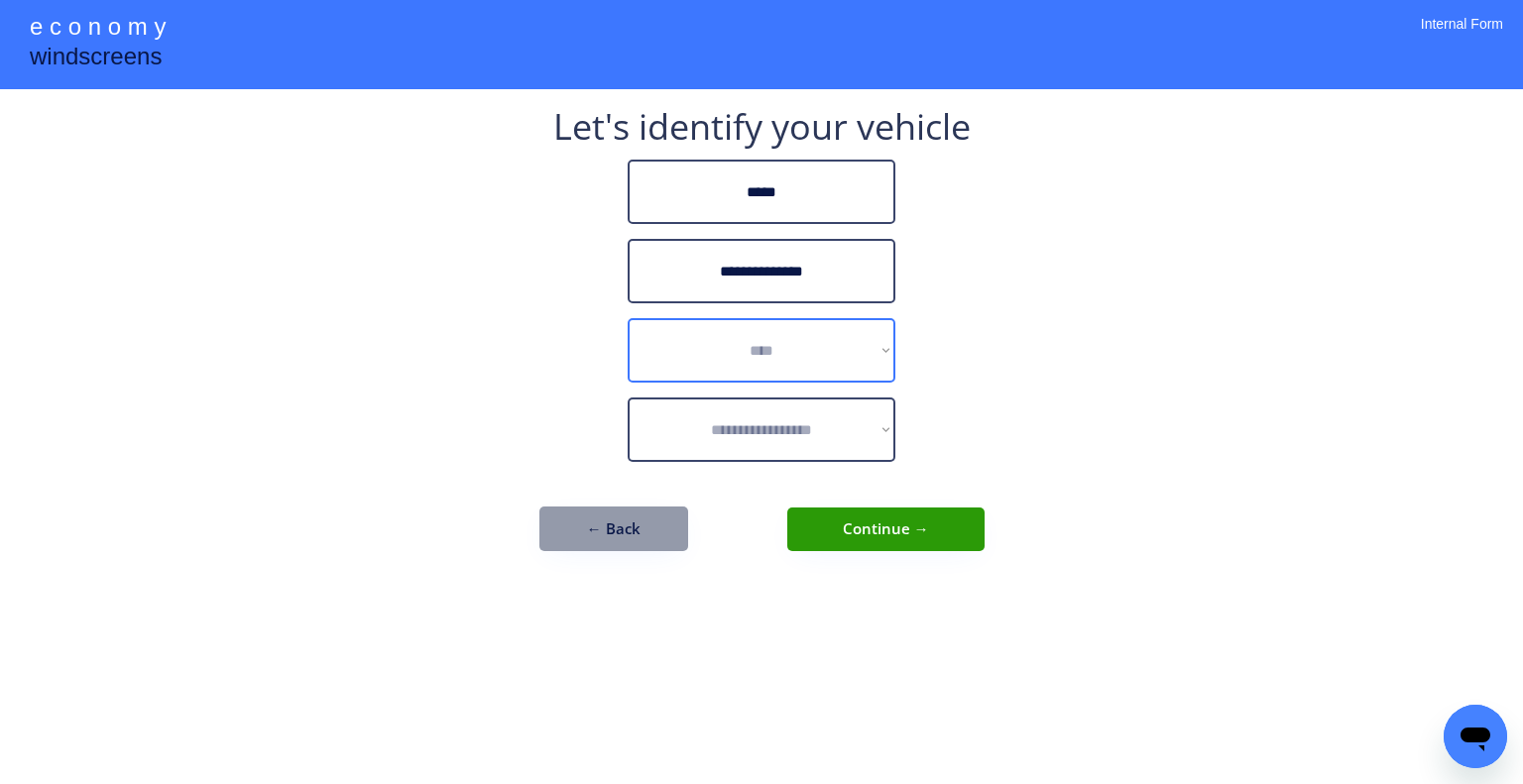 click on "**********" at bounding box center [762, 392] 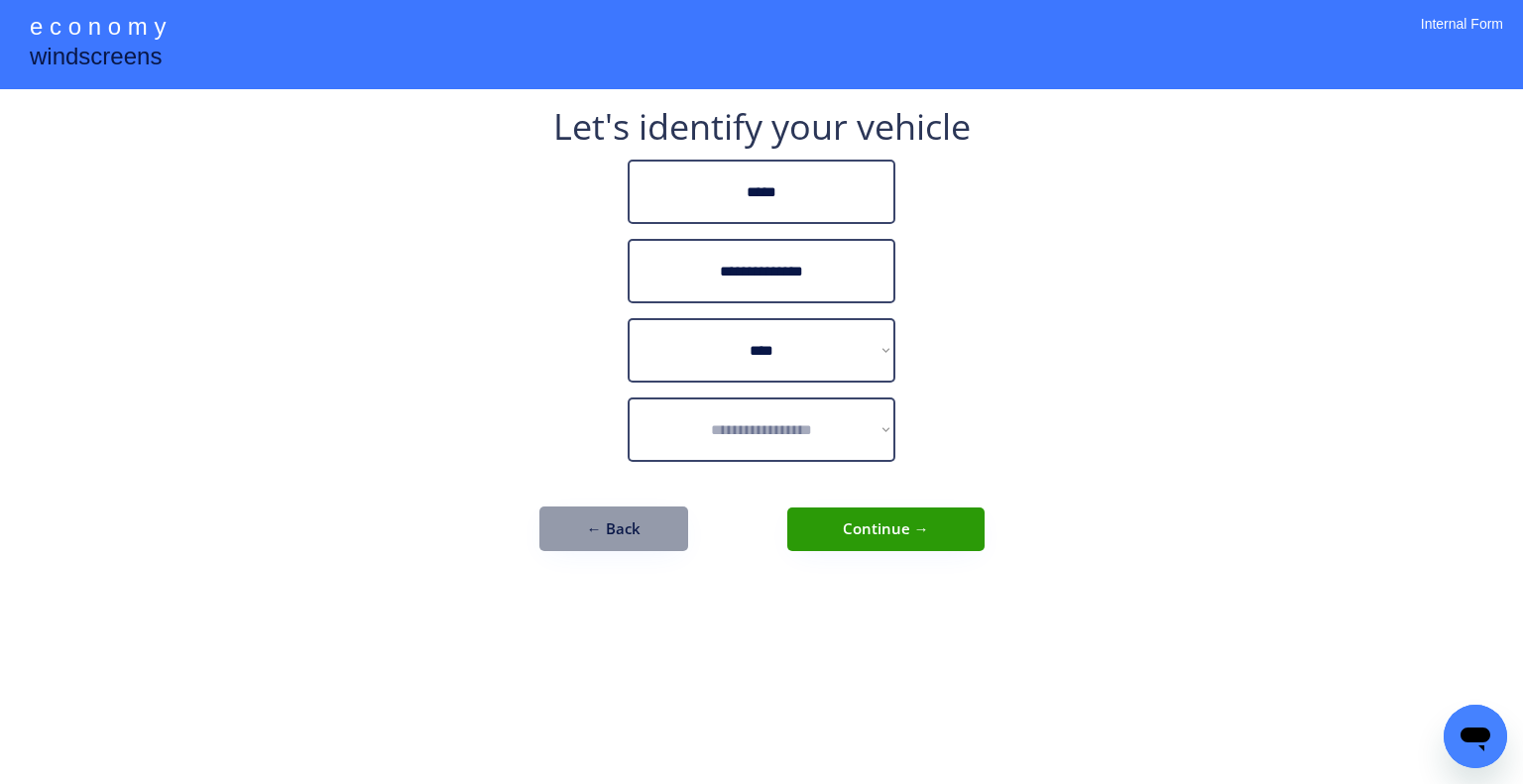 click on "**********" at bounding box center (762, 392) 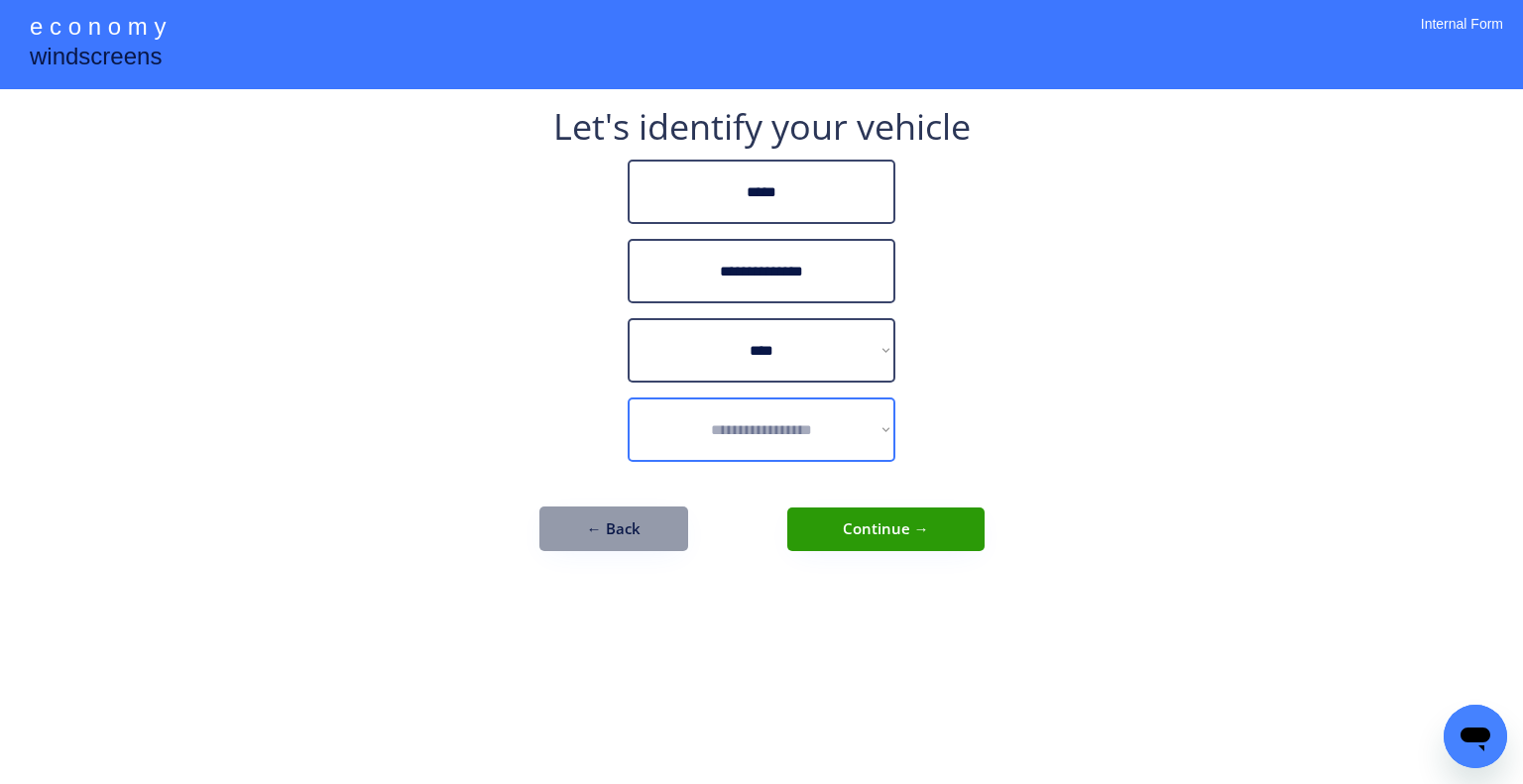 drag, startPoint x: 674, startPoint y: 433, endPoint x: 712, endPoint y: 439, distance: 38.470768 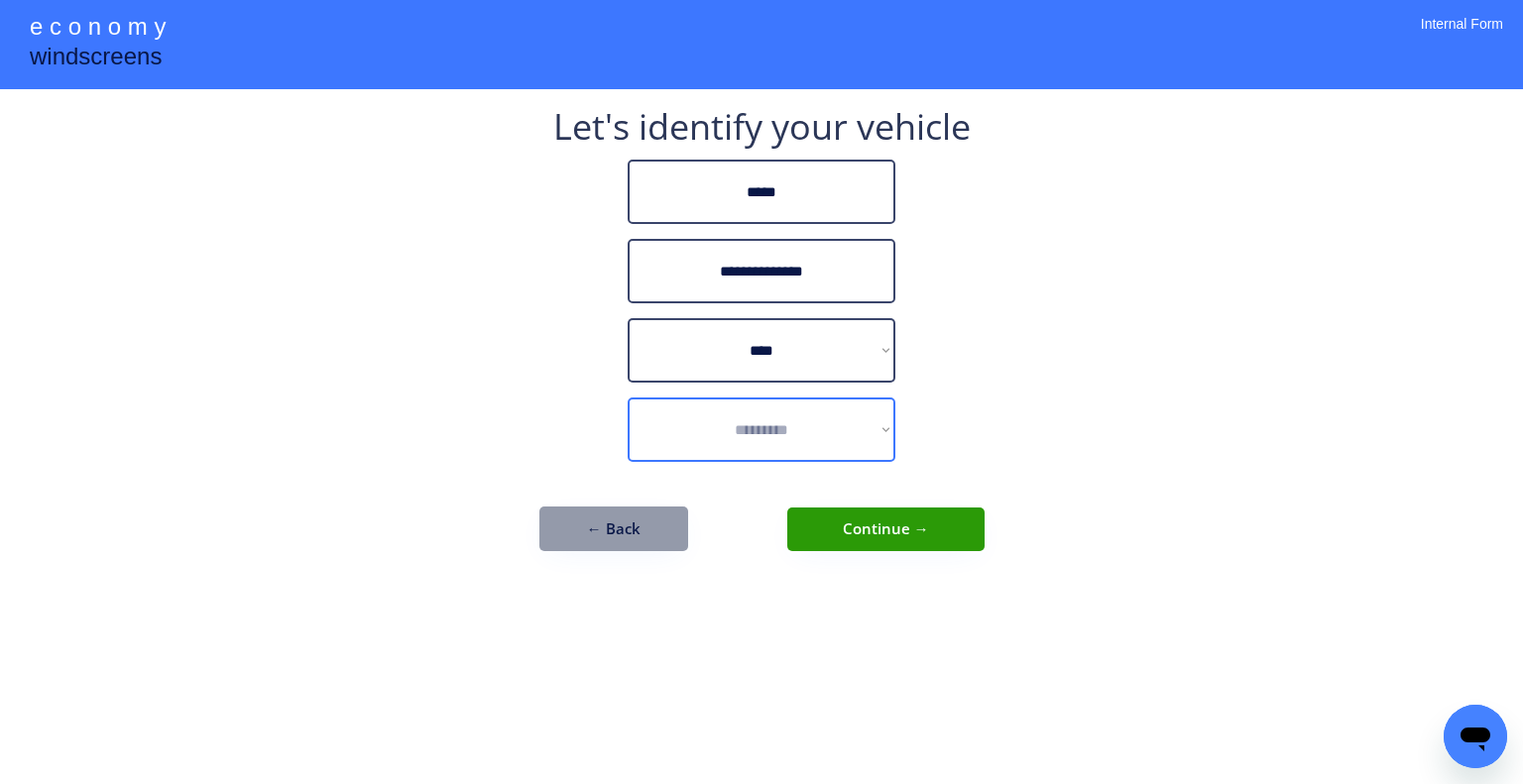 click on "**********" at bounding box center (762, 429) 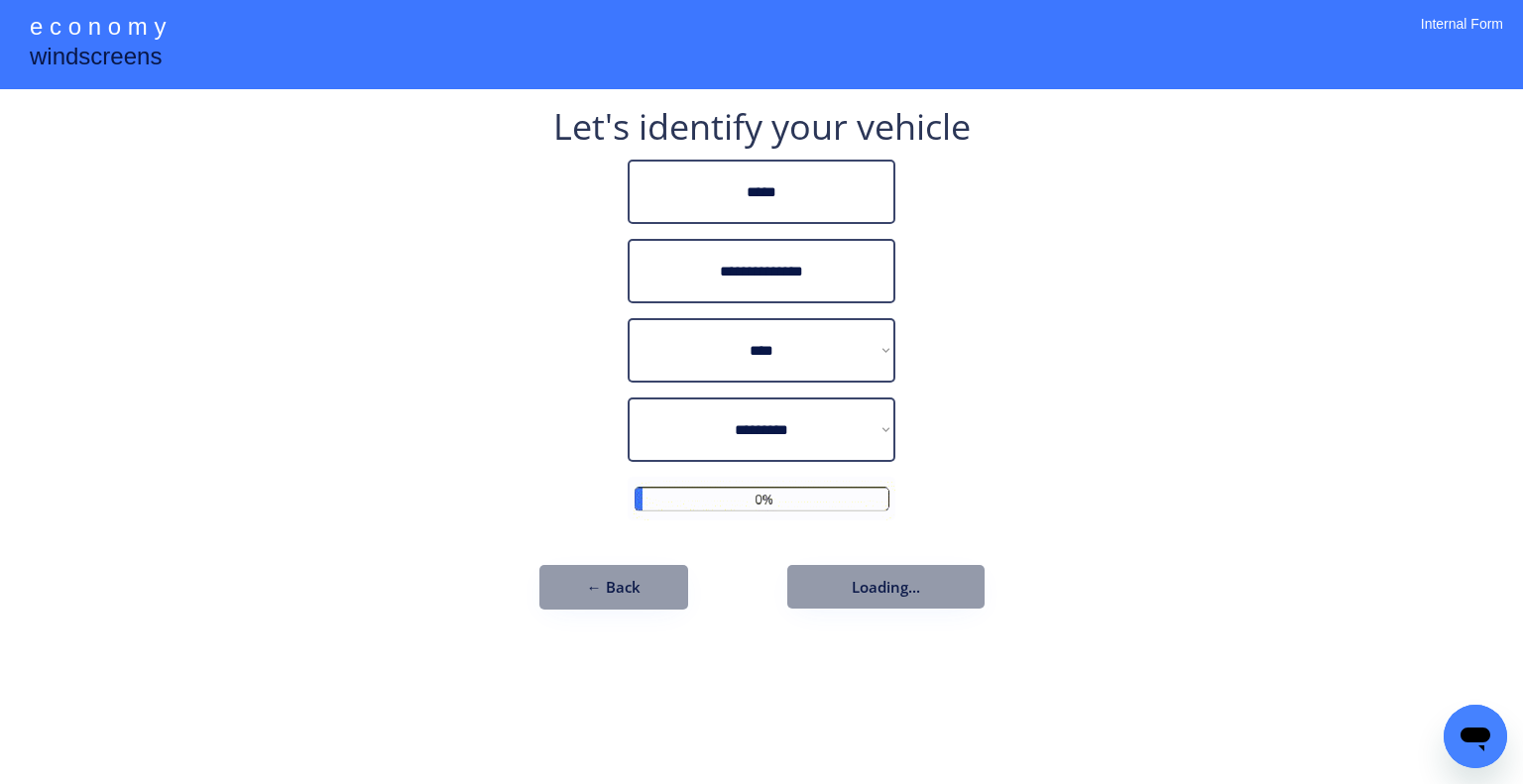 click on "**********" at bounding box center (762, 392) 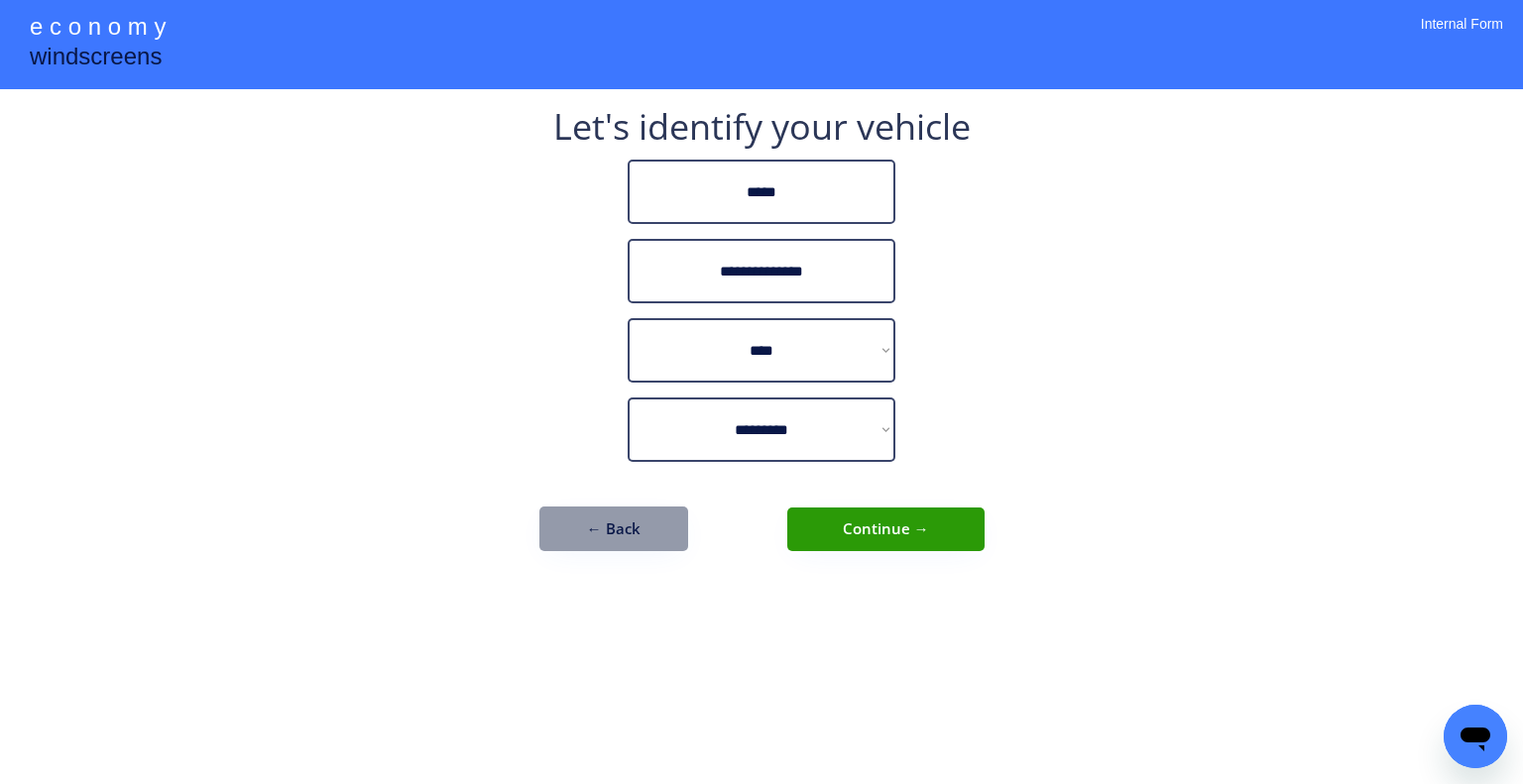 click on "Continue    →" at bounding box center [885, 529] 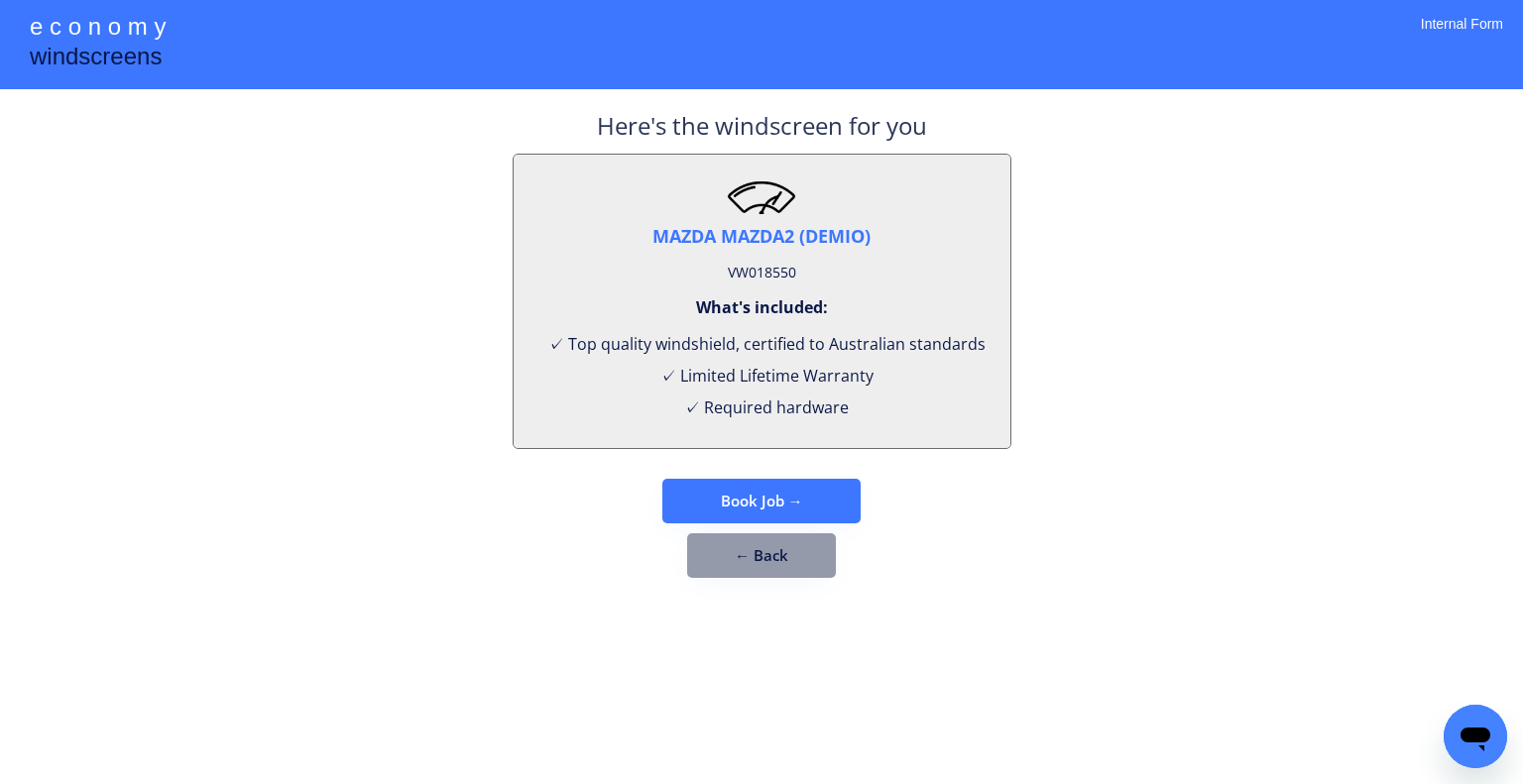click on "VW018550" at bounding box center (762, 273) 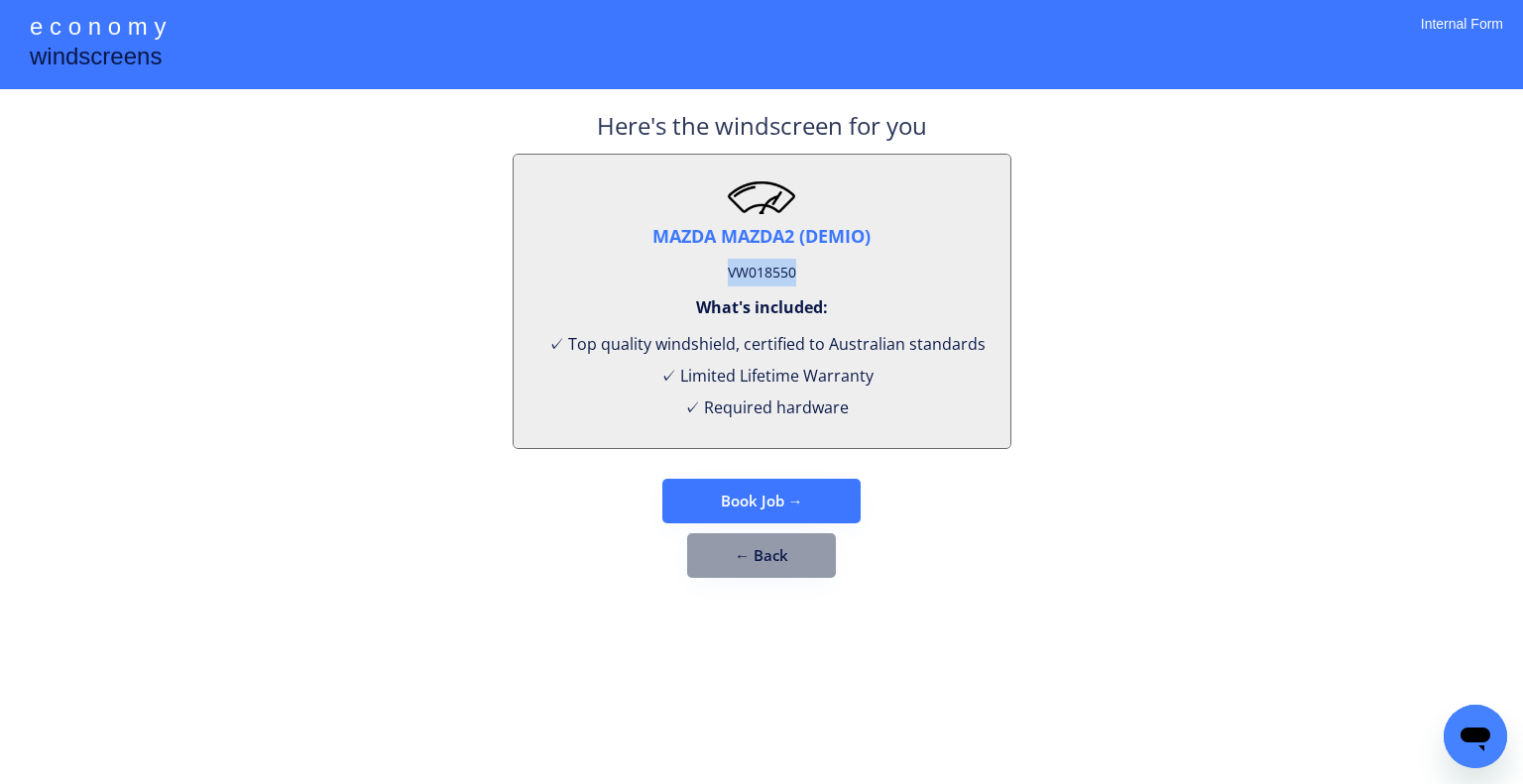 click on "VW018550" at bounding box center [762, 273] 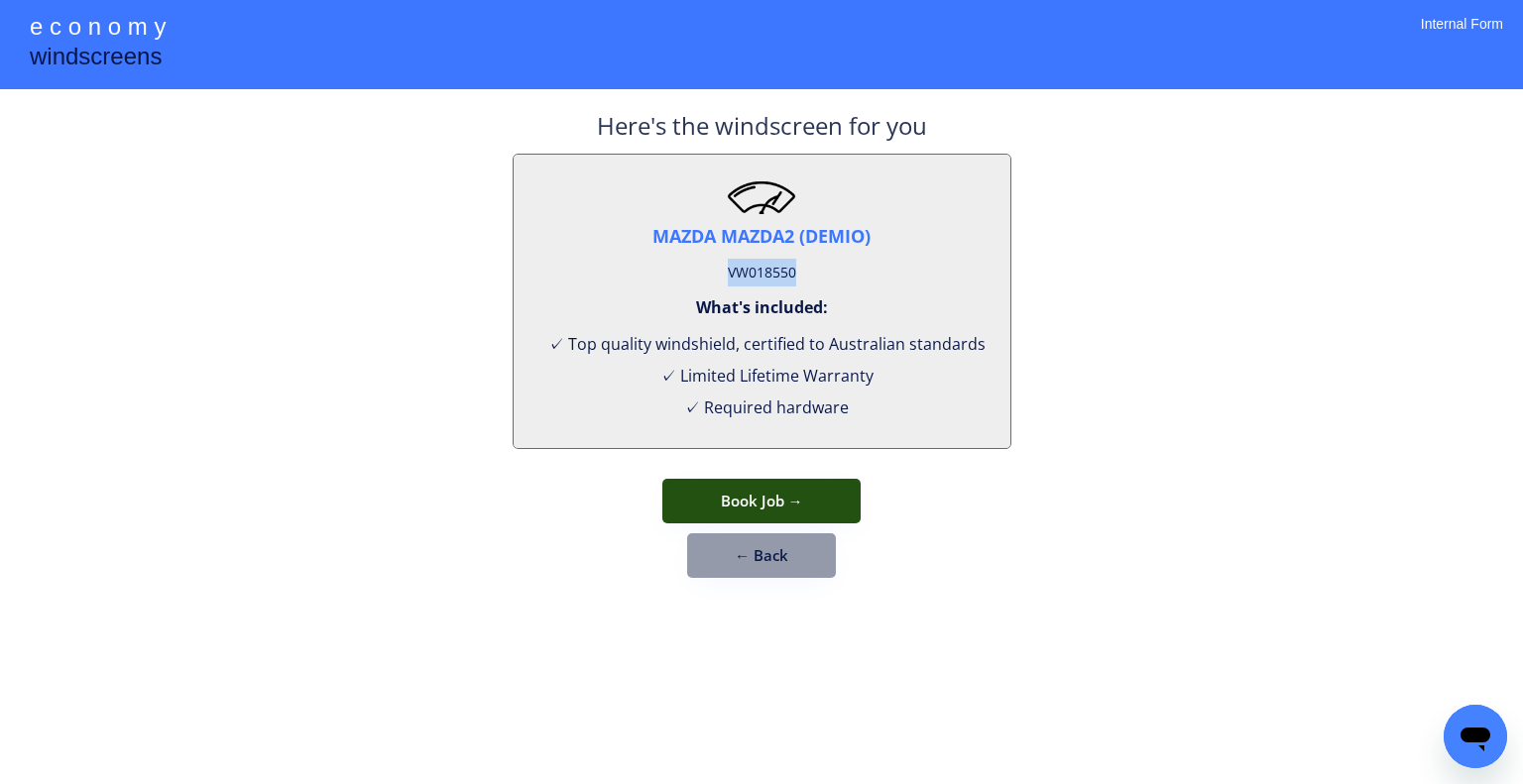 drag, startPoint x: 805, startPoint y: 496, endPoint x: 919, endPoint y: 408, distance: 144.01389 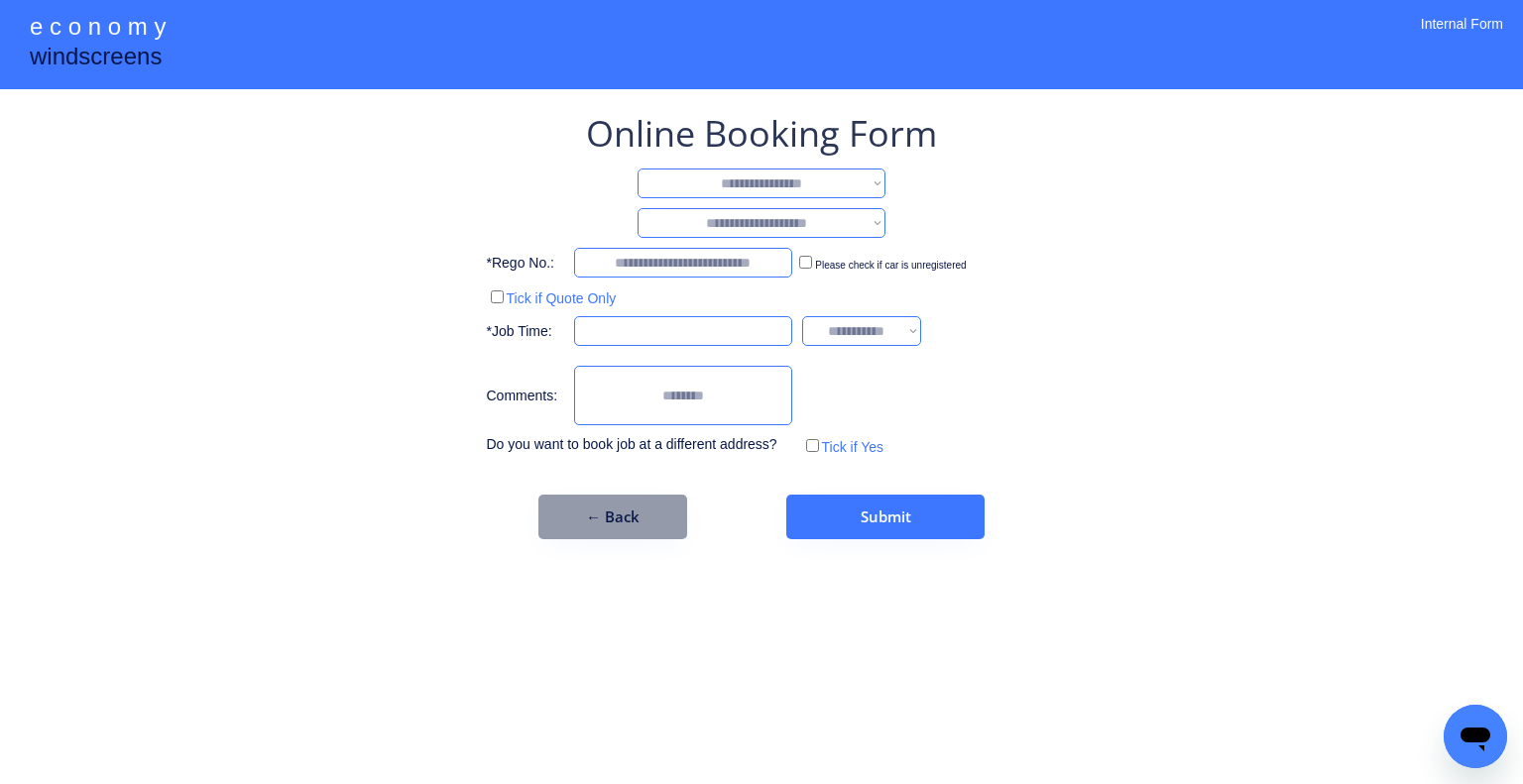 click on "**********" at bounding box center [762, 324] 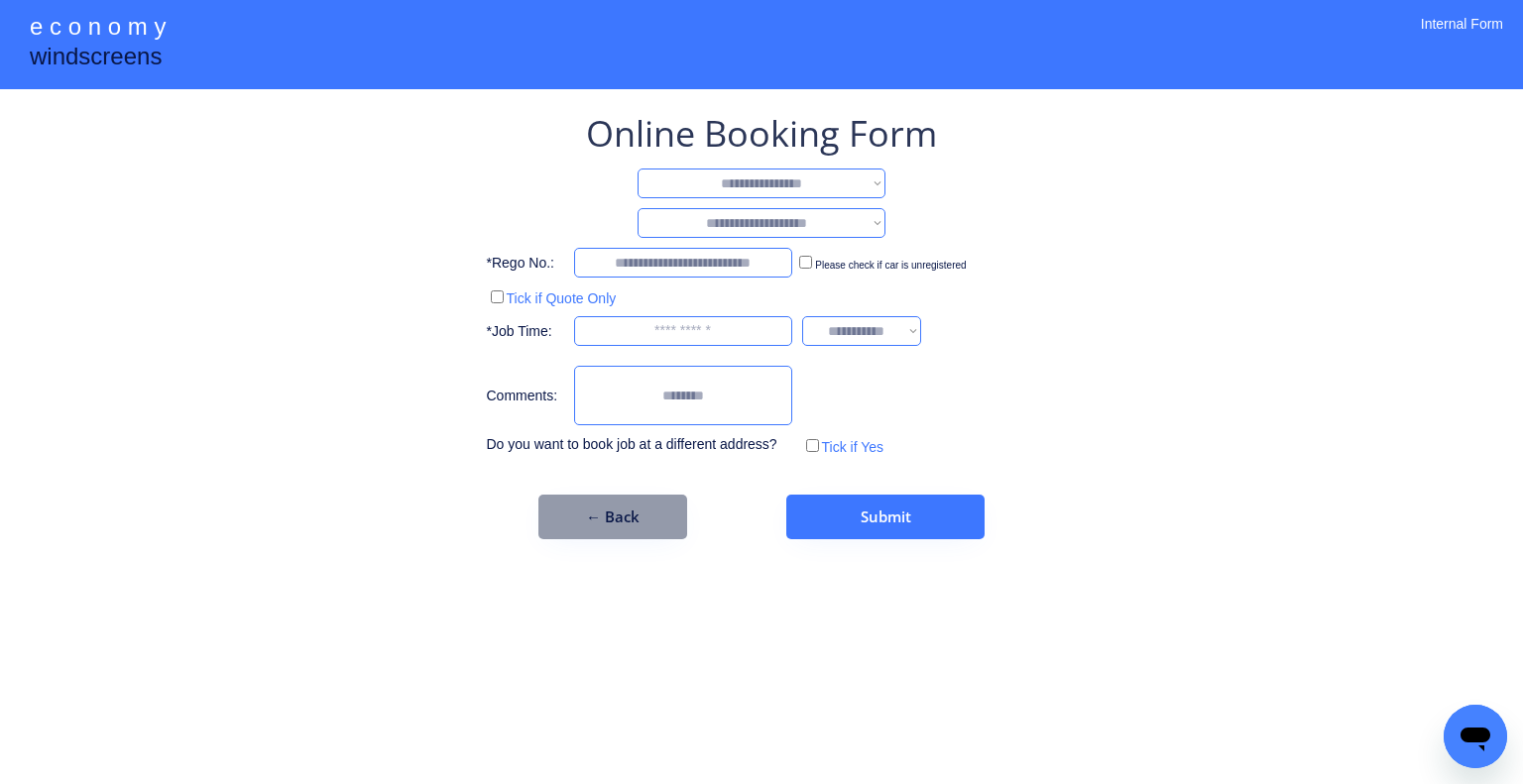 click on "**********" at bounding box center [762, 183] 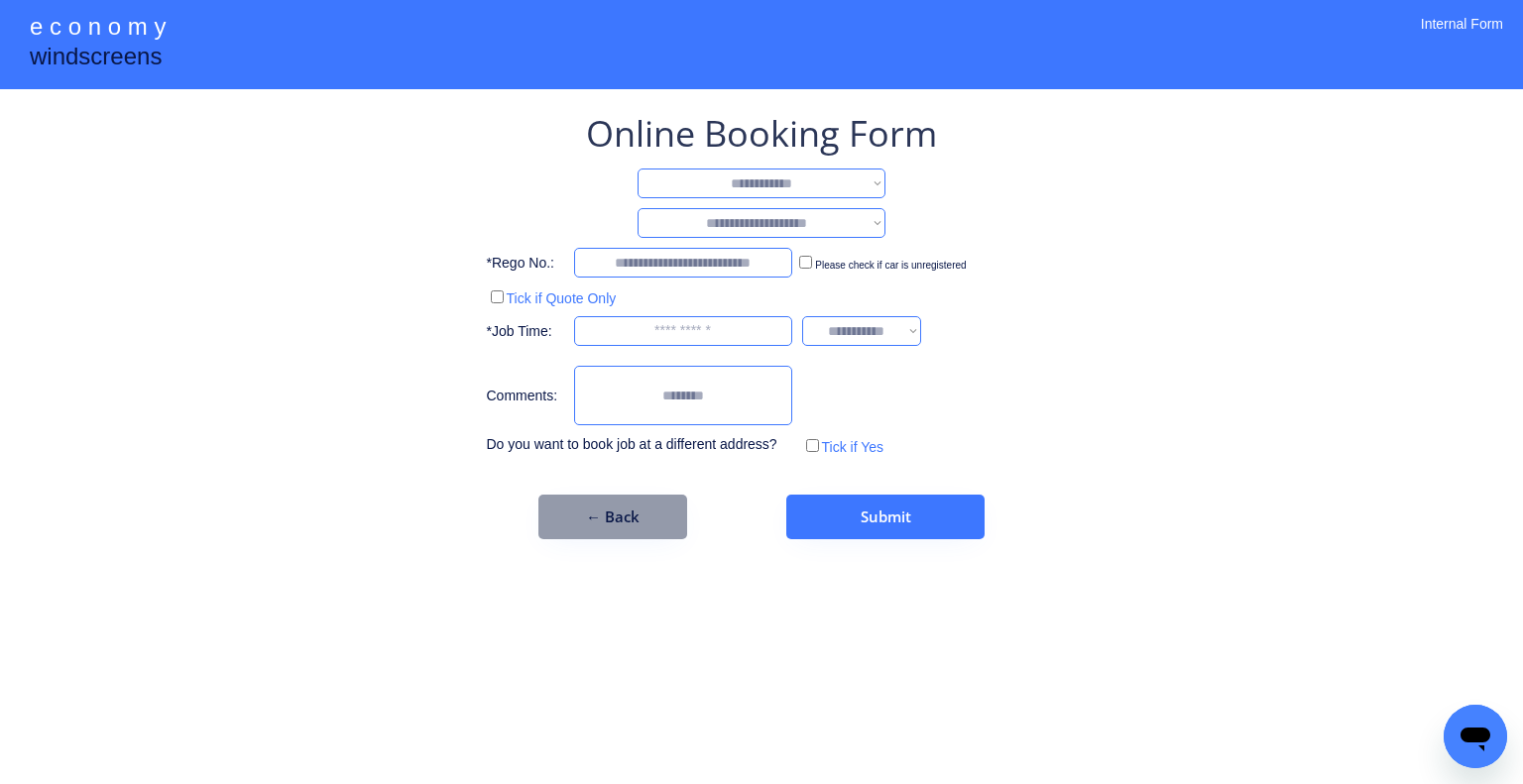 click on "**********" at bounding box center (762, 183) 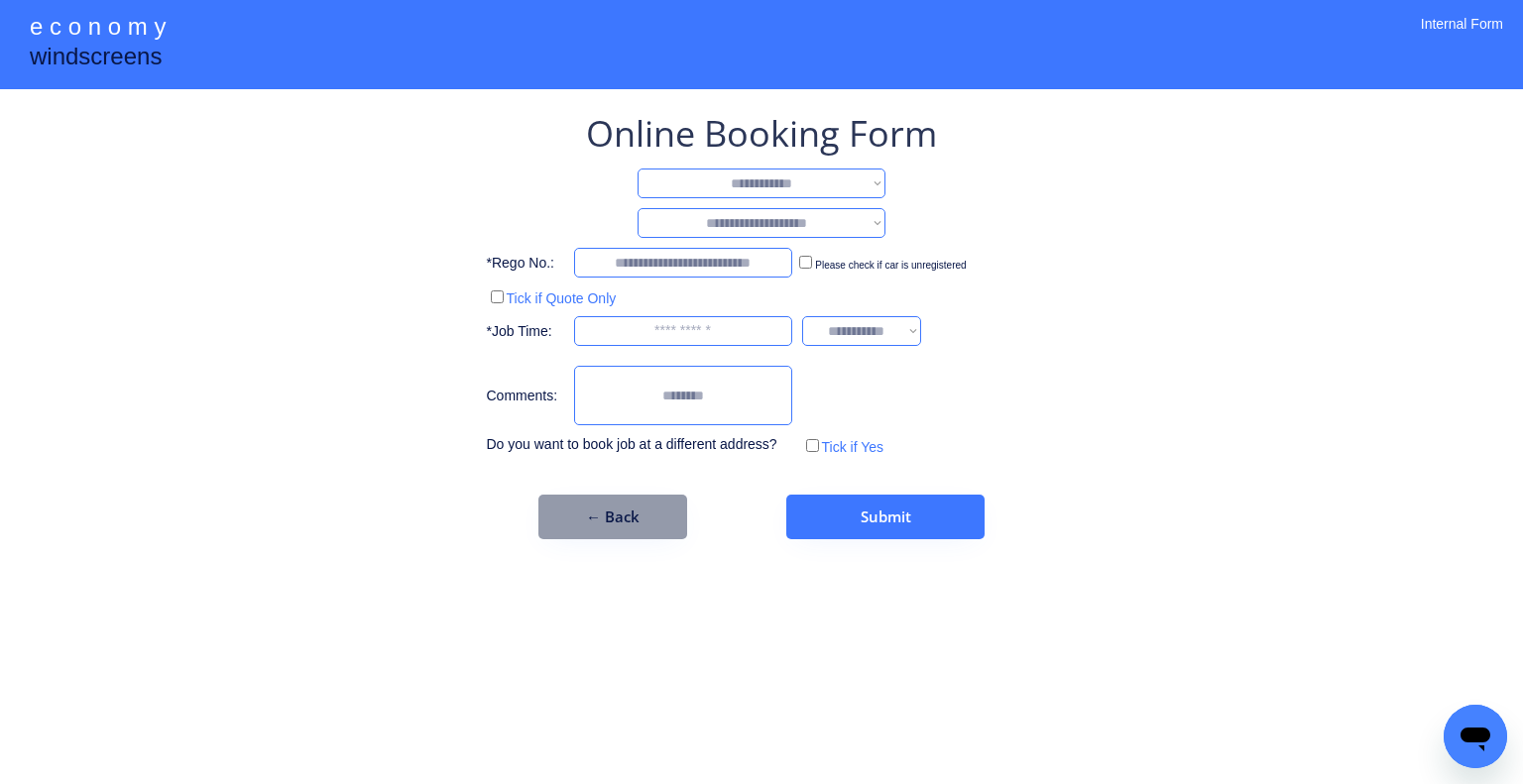 click on "**********" at bounding box center (762, 223) 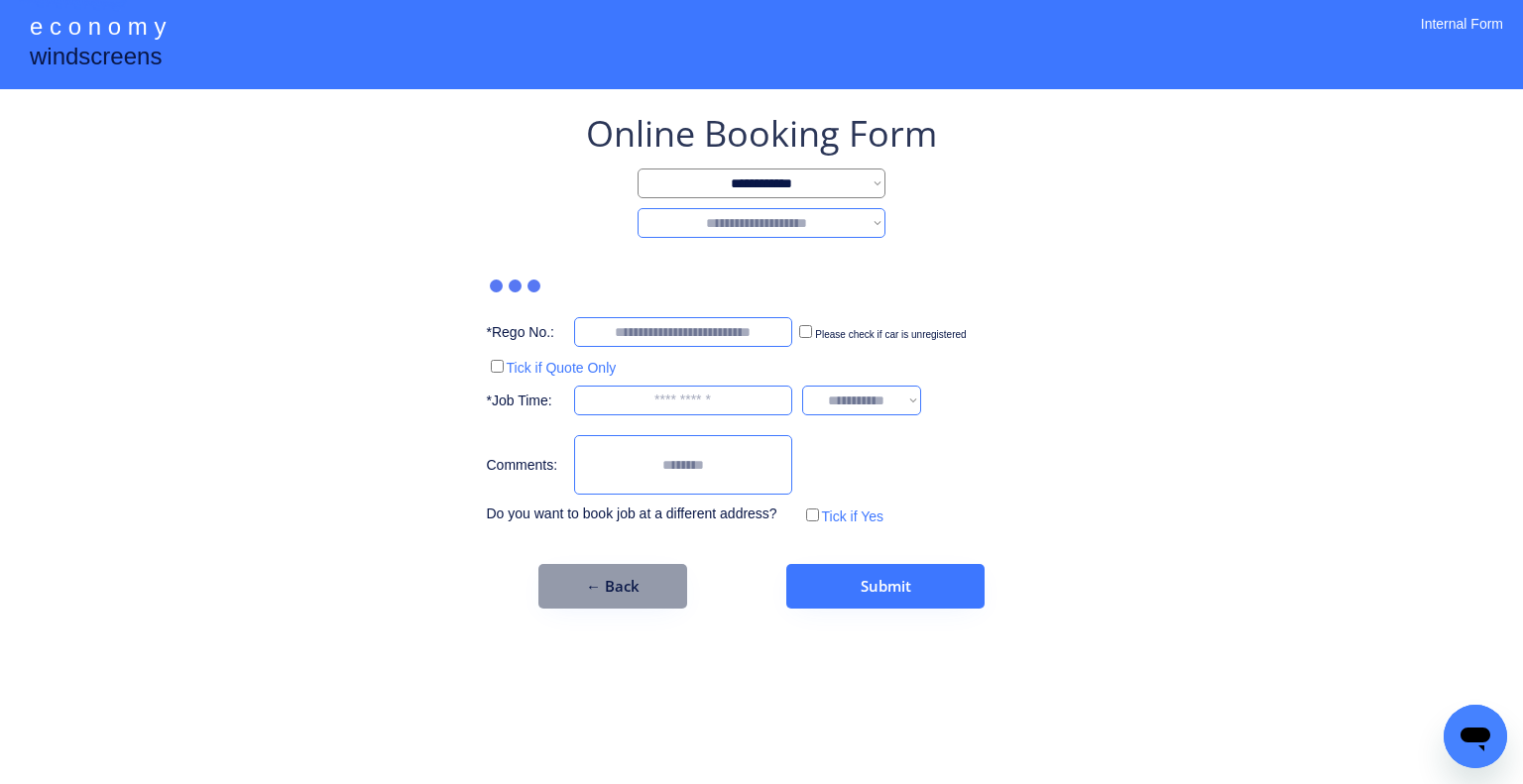 select on "*******" 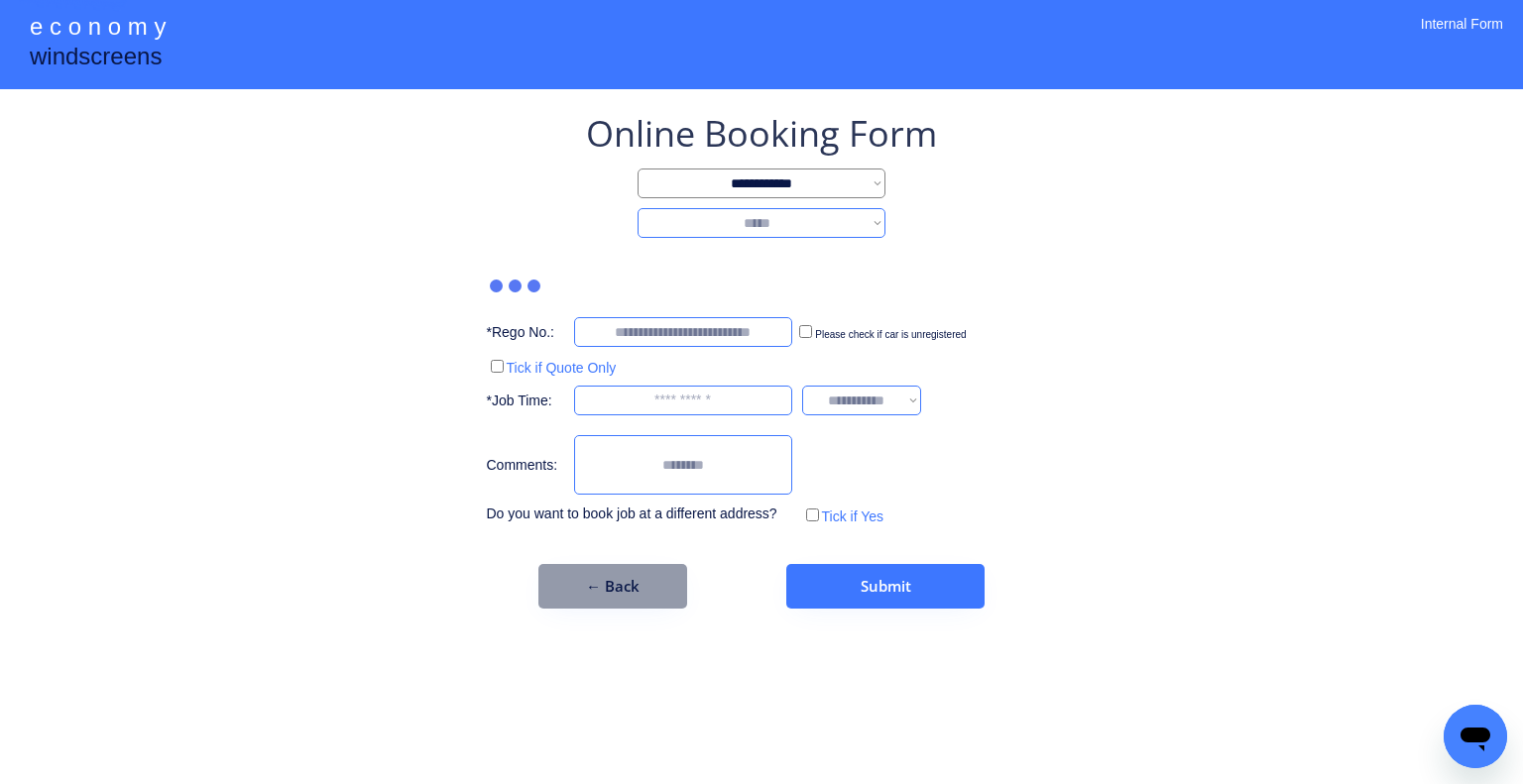 click on "**********" at bounding box center (762, 223) 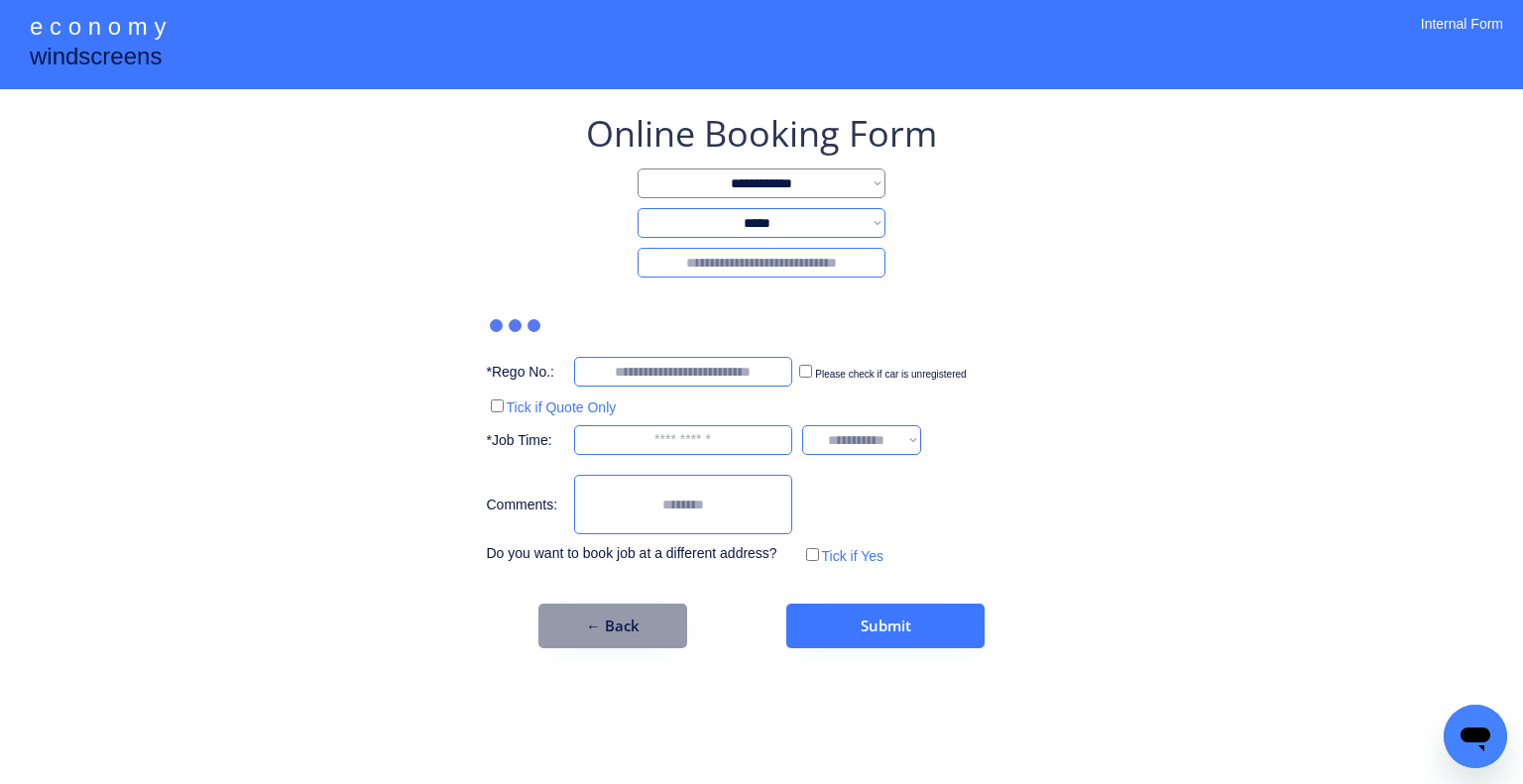 click at bounding box center [762, 263] 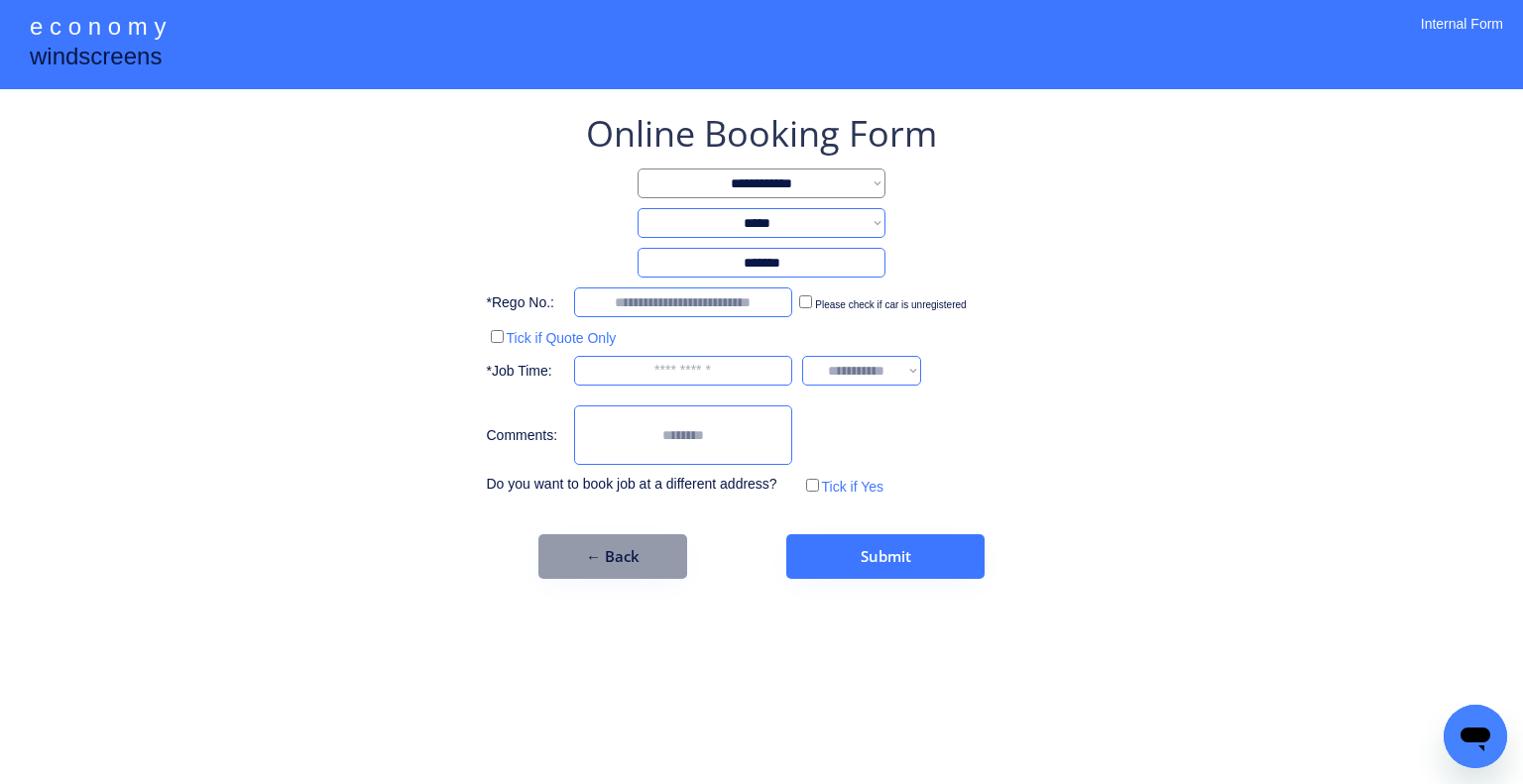 drag, startPoint x: 821, startPoint y: 265, endPoint x: 674, endPoint y: 255, distance: 147.33974 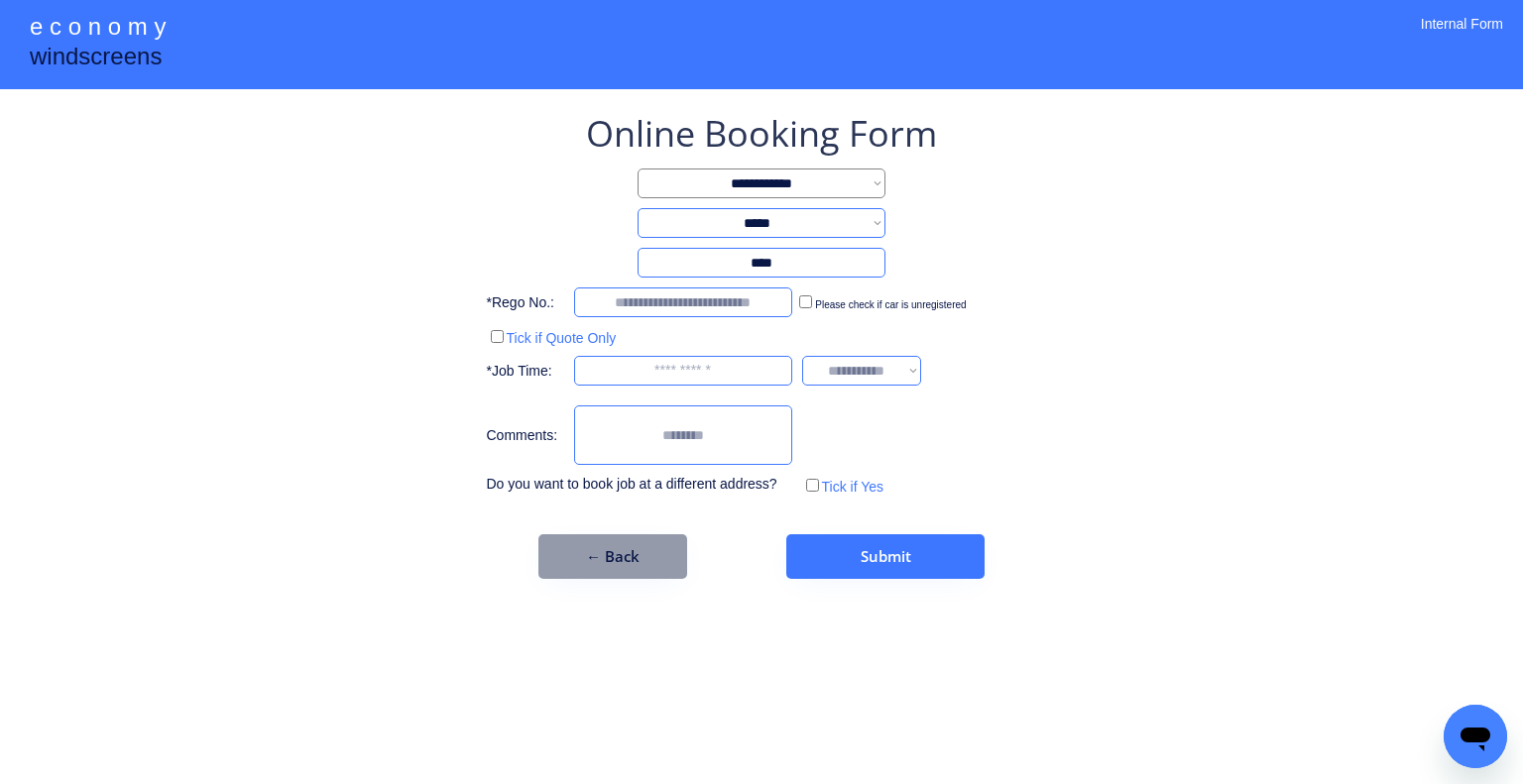 type on "****" 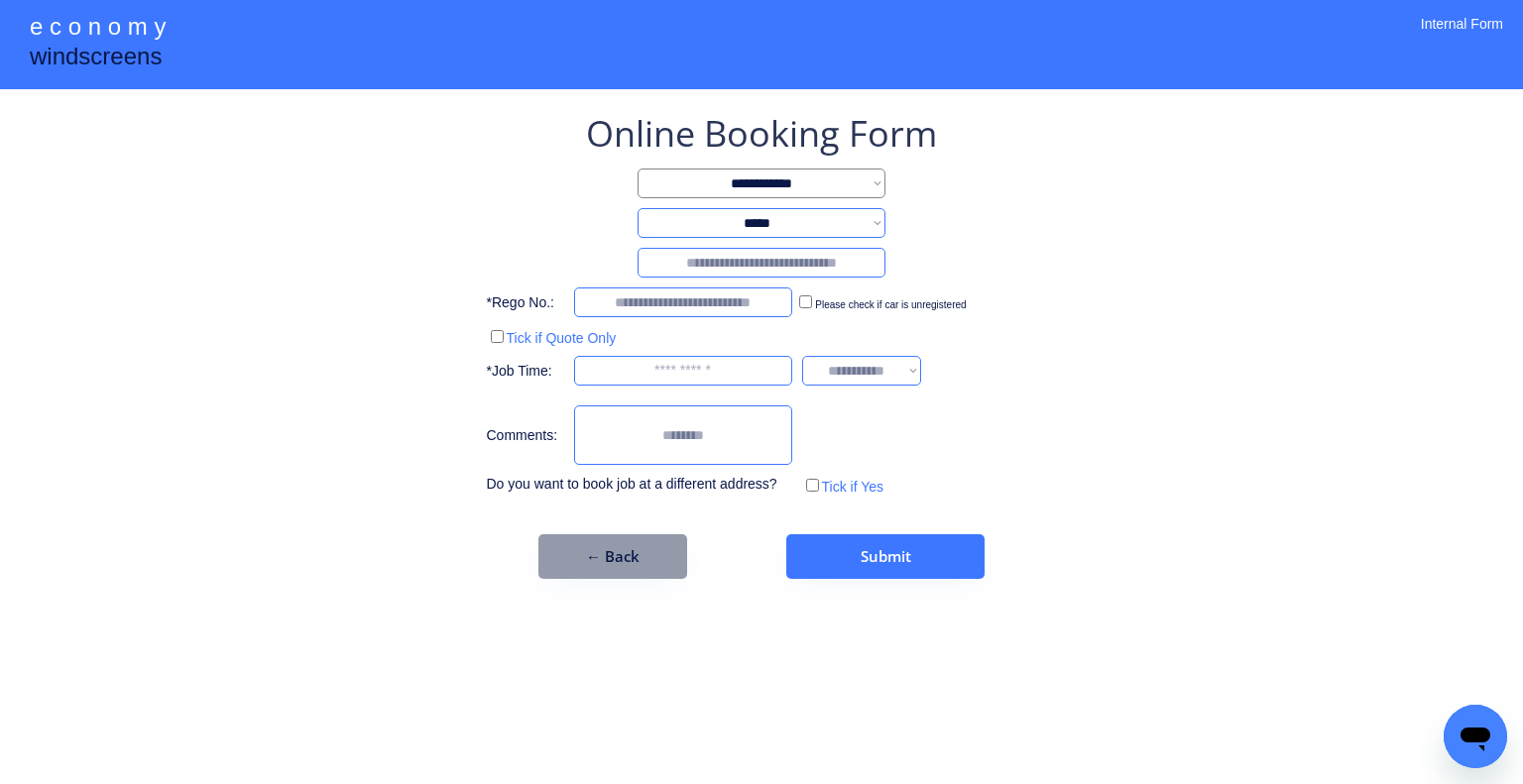 drag, startPoint x: 845, startPoint y: 213, endPoint x: 841, endPoint y: 234, distance: 21.377558 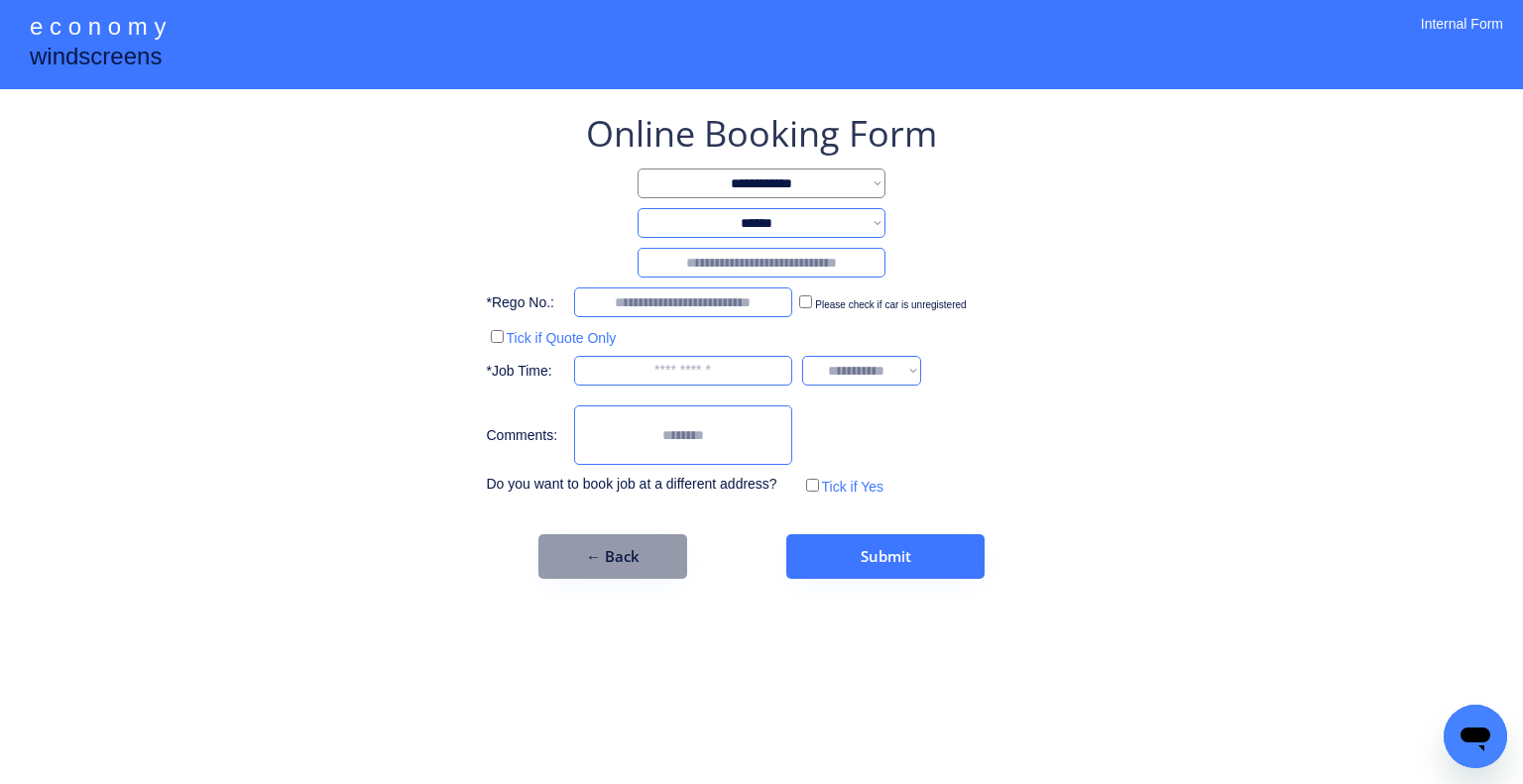 click on "**********" at bounding box center (762, 223) 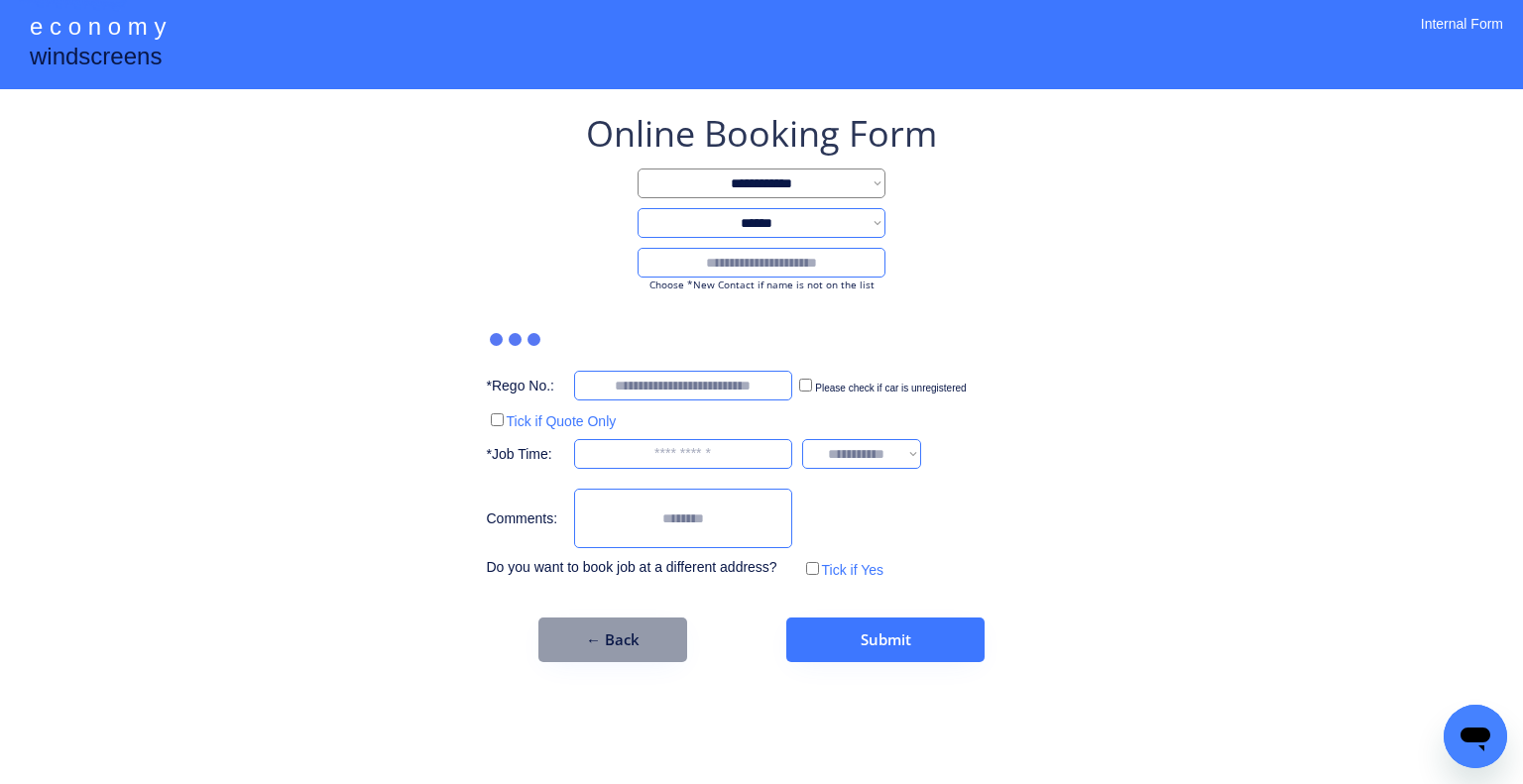 click at bounding box center [762, 263] 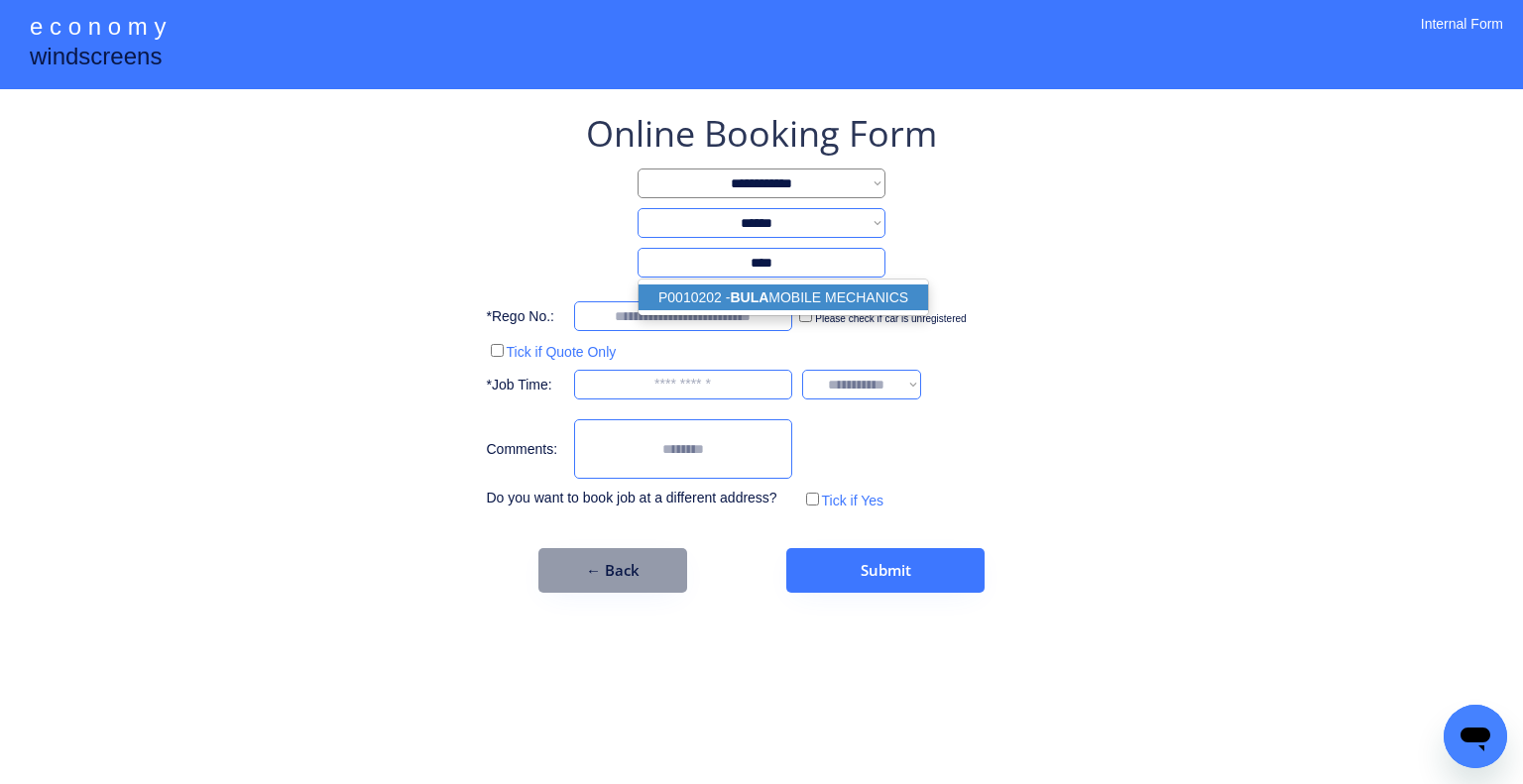 click on "P0010202 -  BULA  MOBILE MECHANICS" at bounding box center (783, 297) 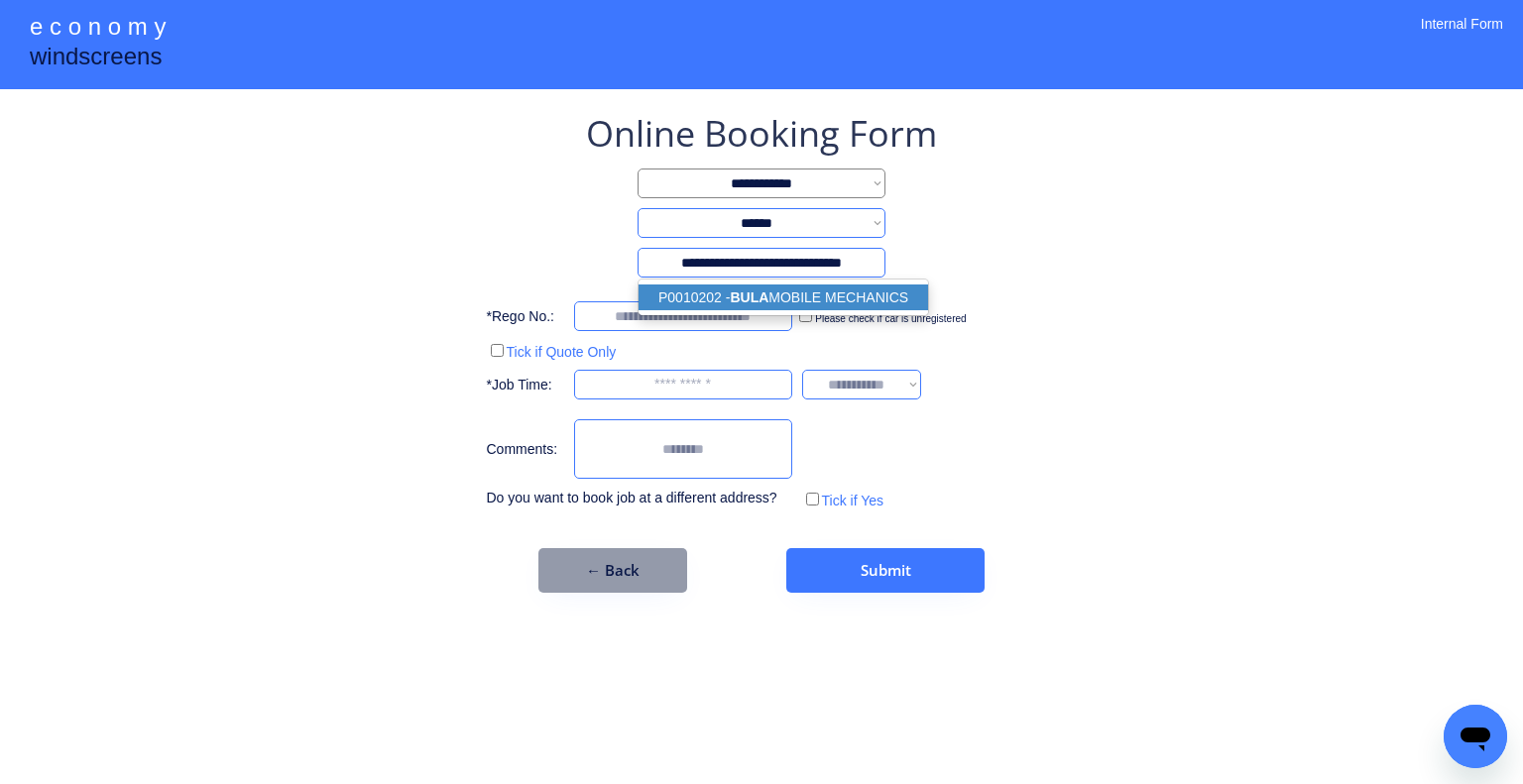 type on "**********" 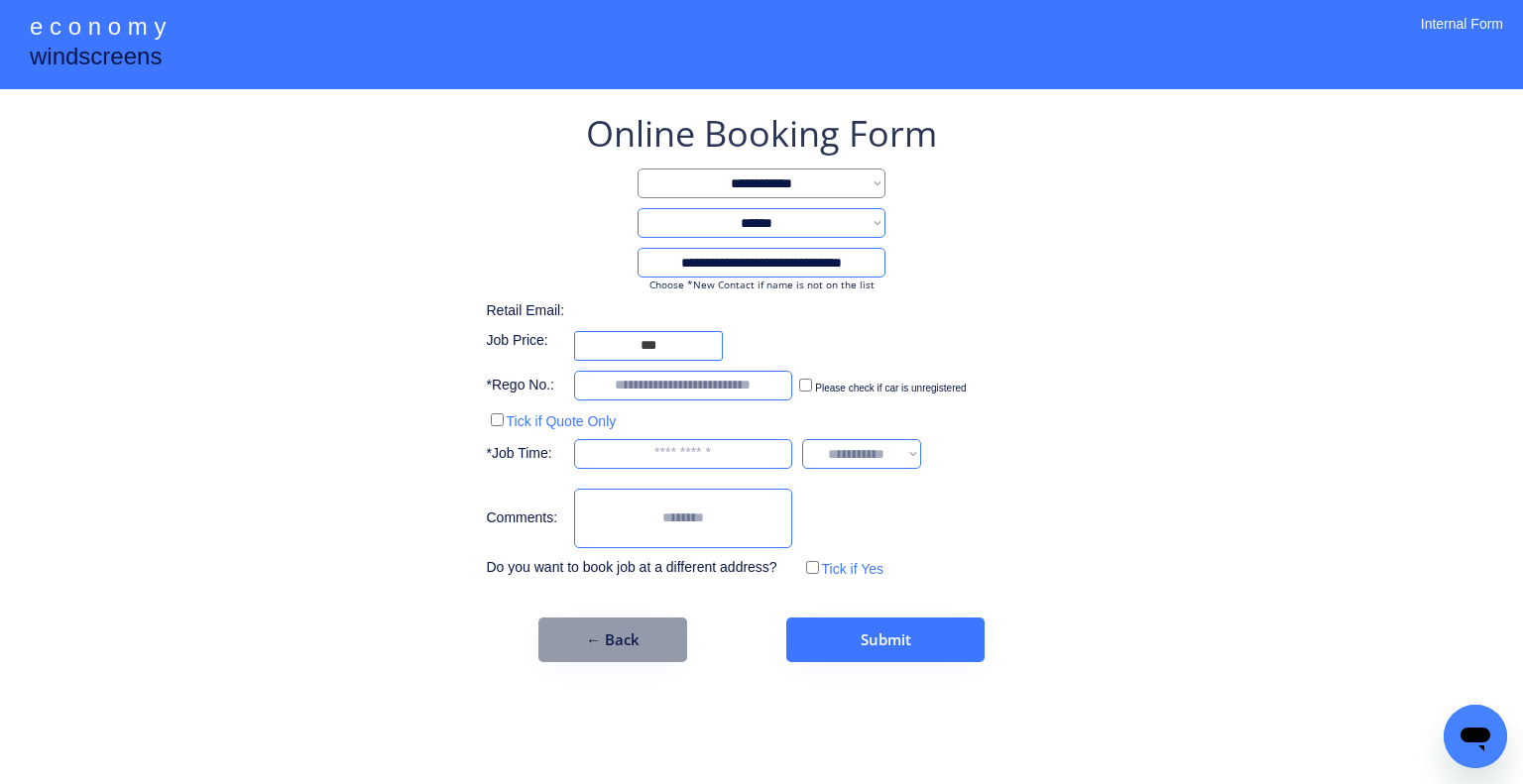 click on "**********" at bounding box center [762, 392] 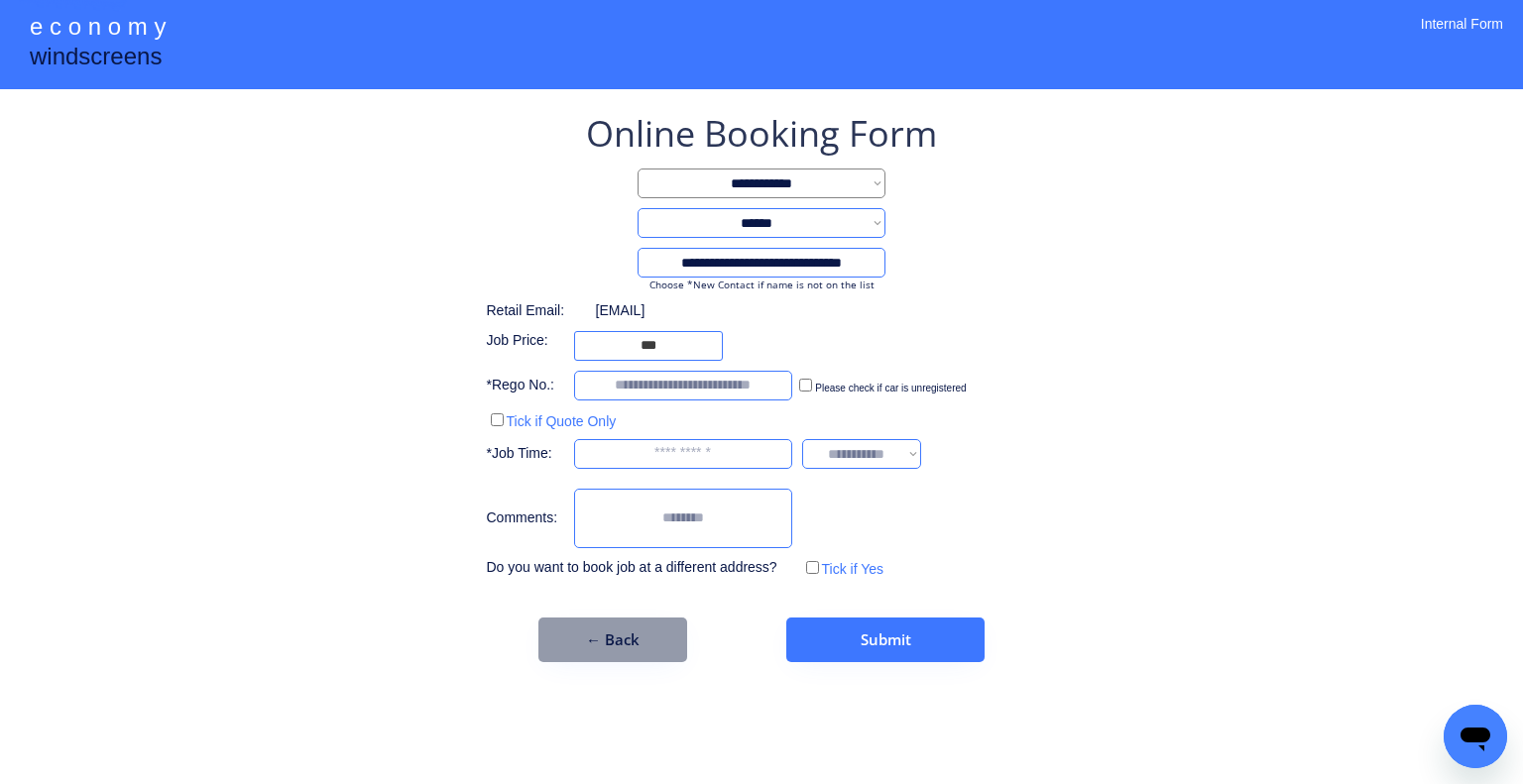 click on "**********" at bounding box center [762, 392] 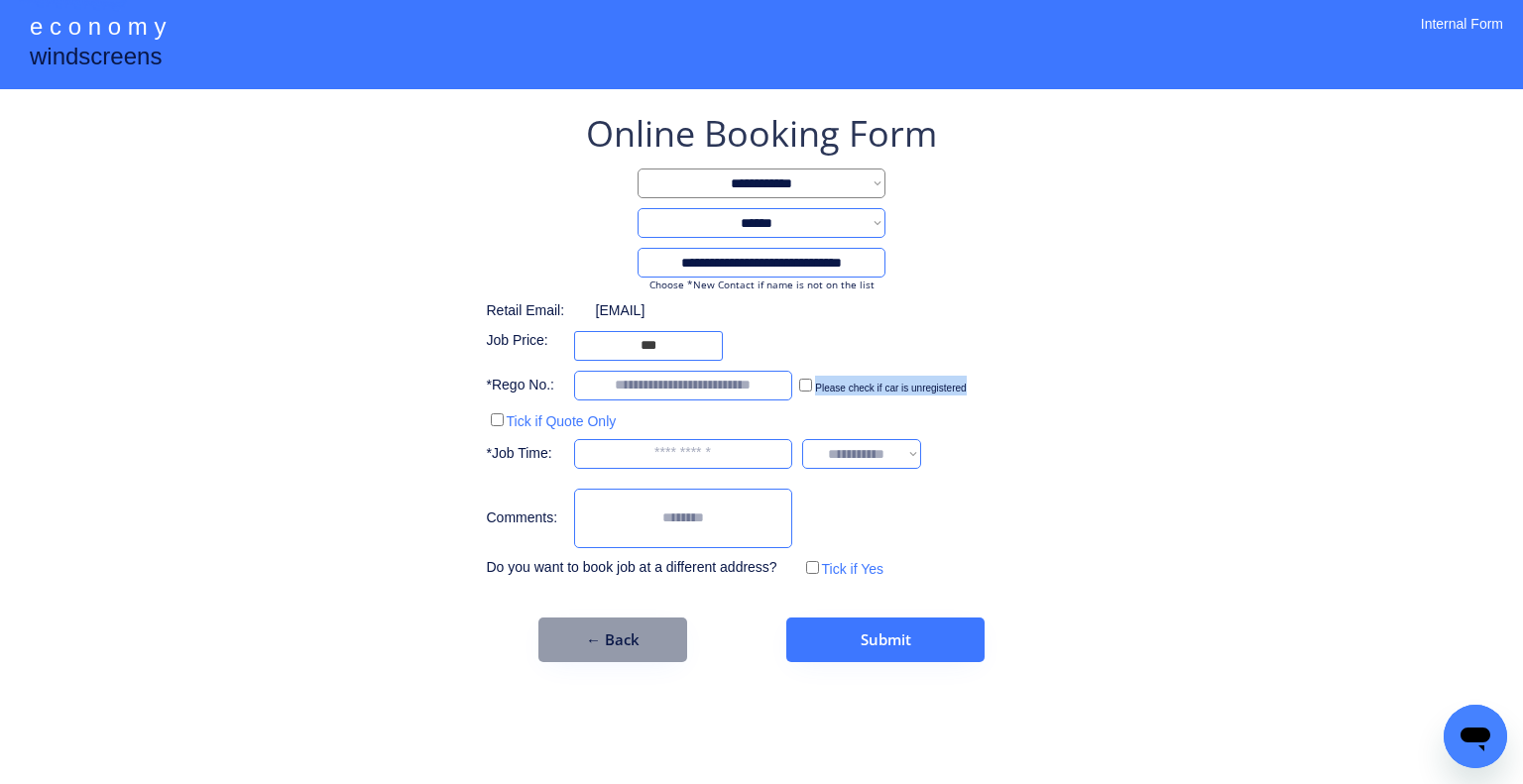 click on "**********" at bounding box center (762, 392) 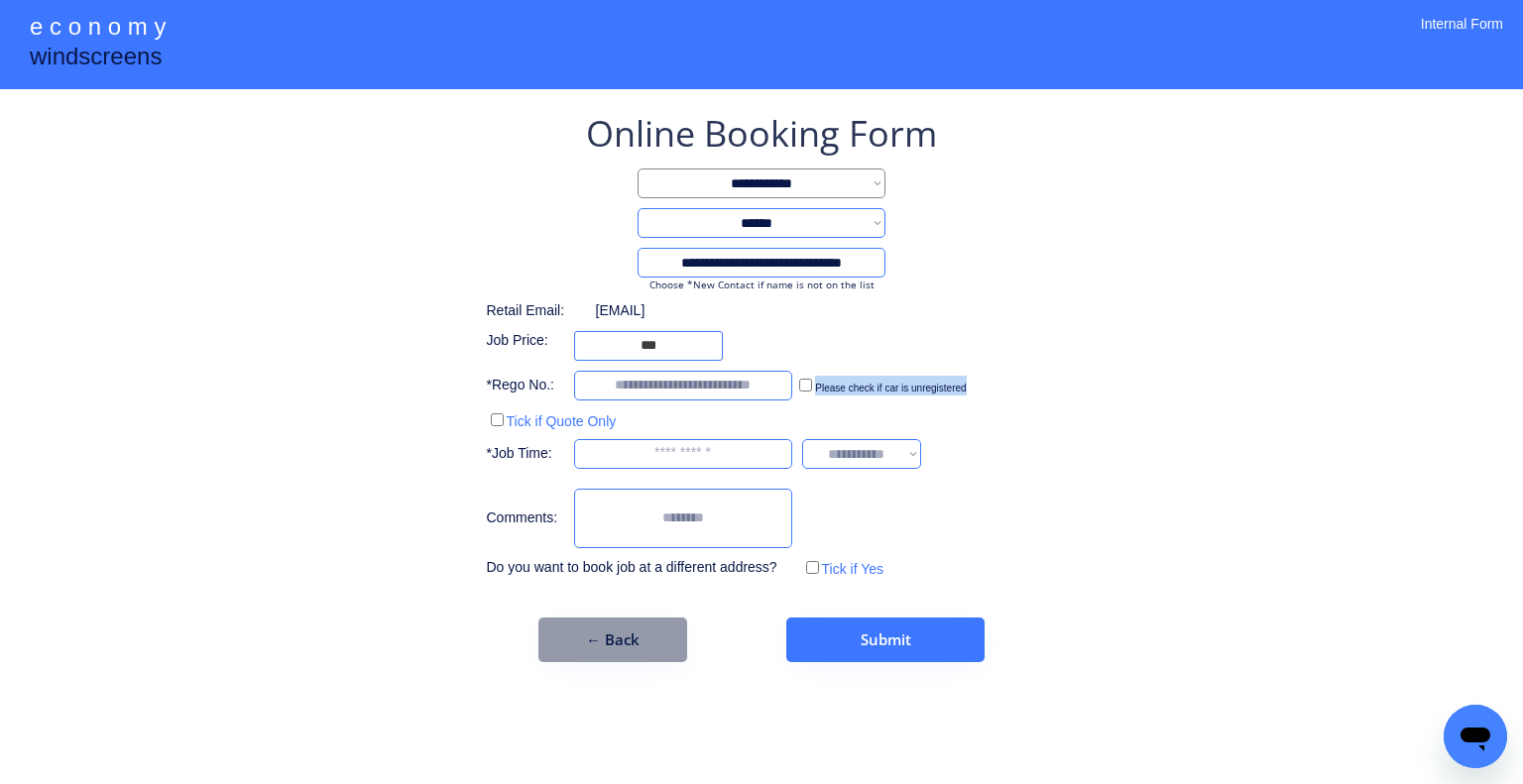 click on "**********" at bounding box center [762, 392] 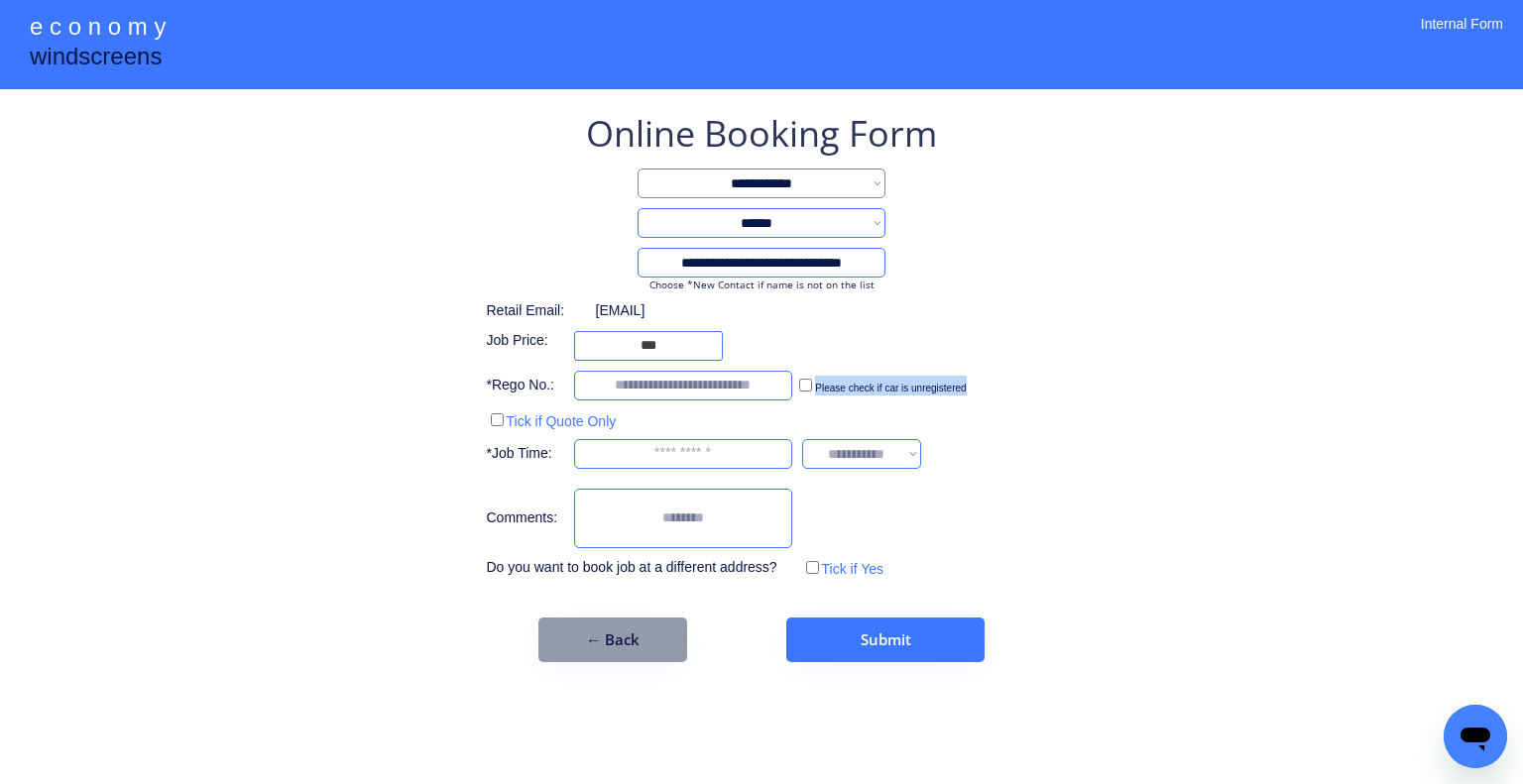 click on "**********" at bounding box center [762, 386] 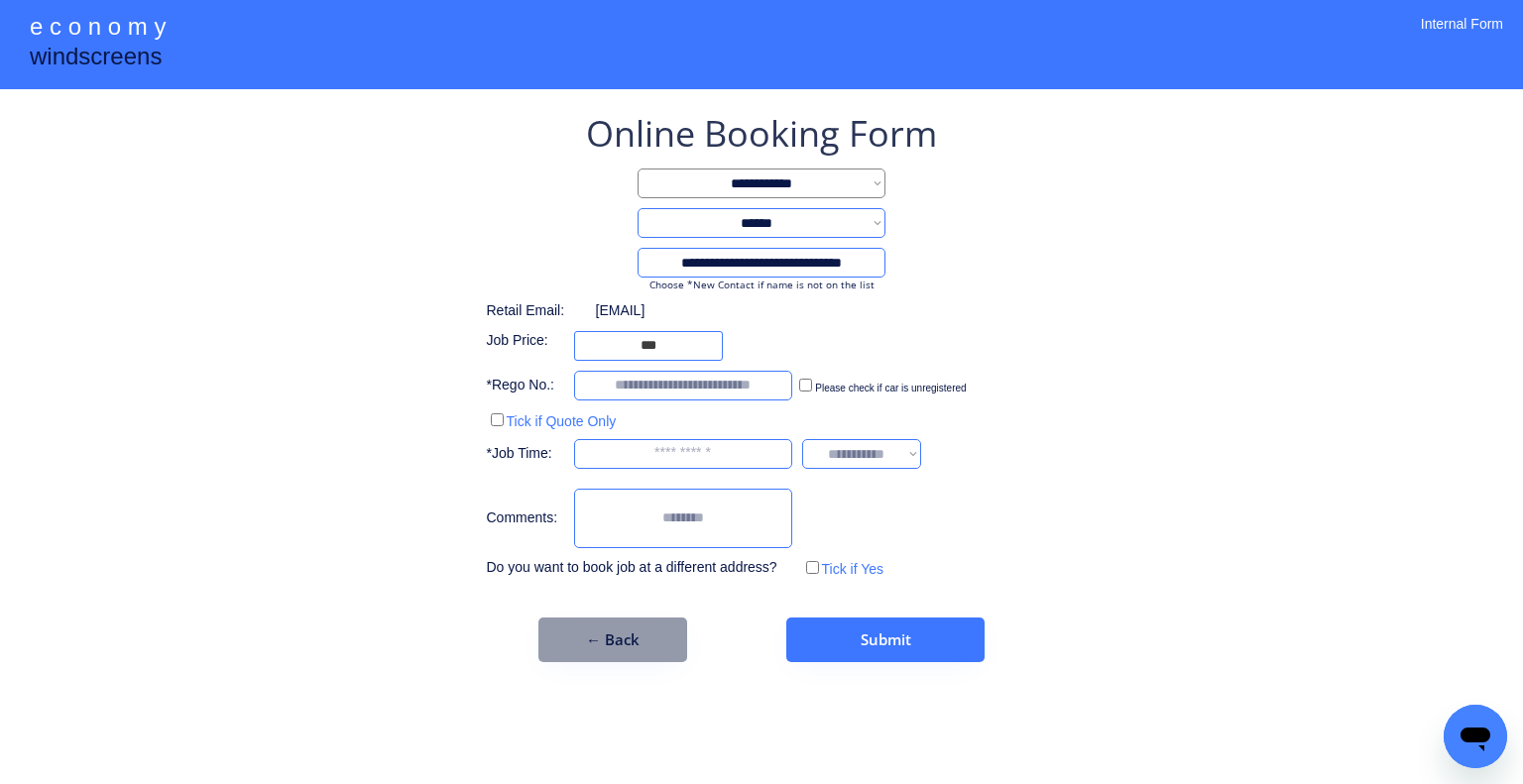 click on "**********" at bounding box center (762, 386) 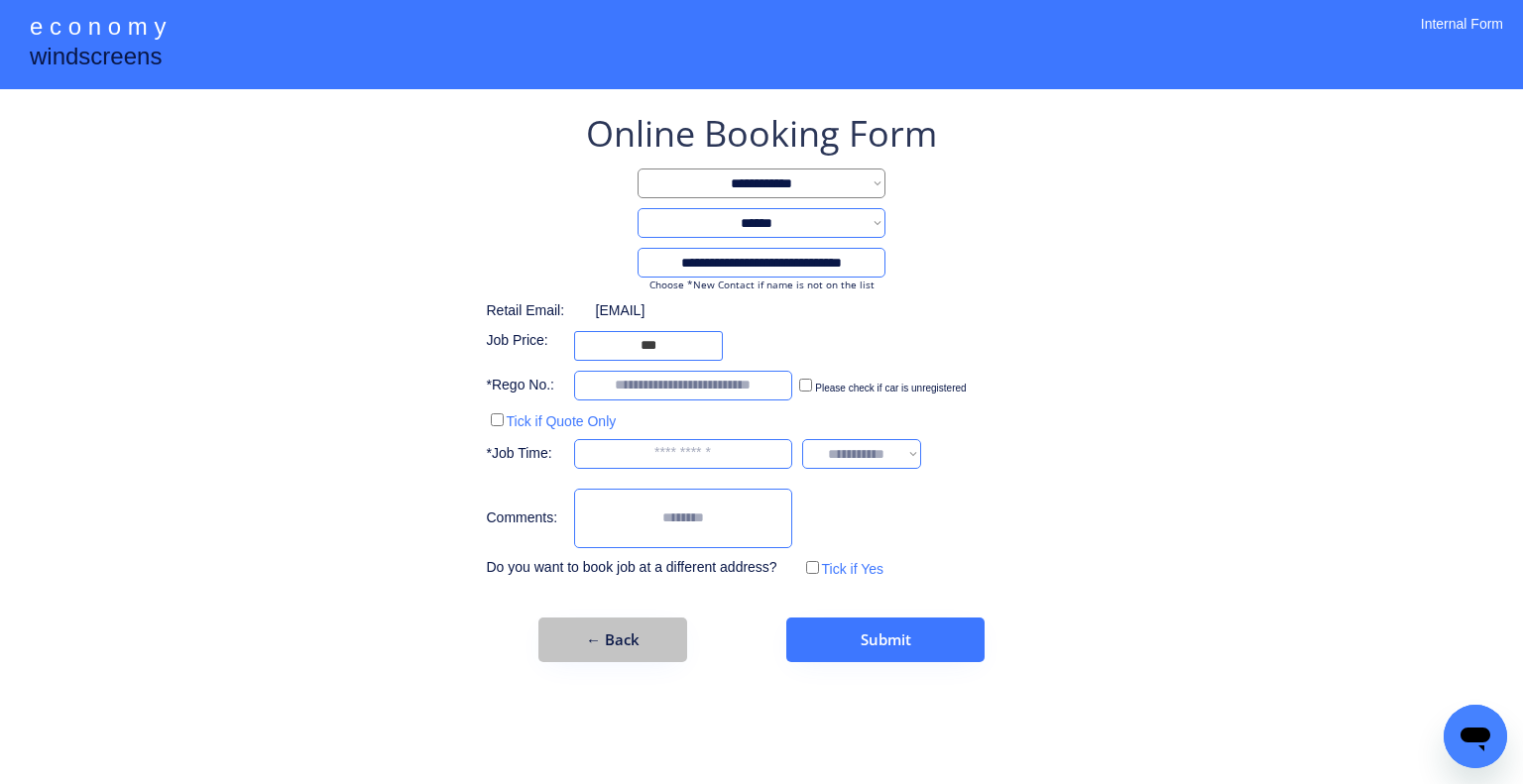 click on "←   Back" at bounding box center [613, 639] 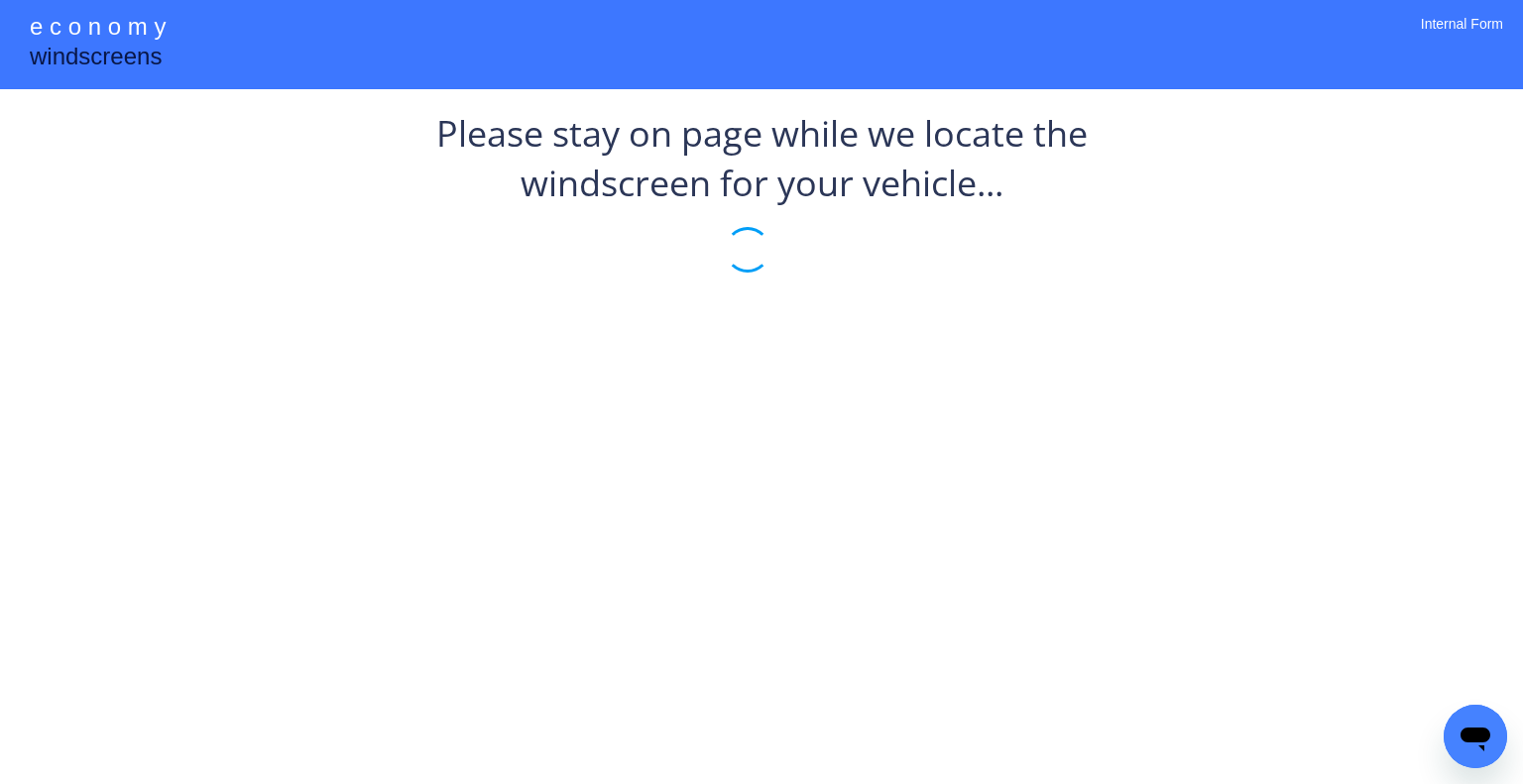 click on "**********" at bounding box center (762, 392) 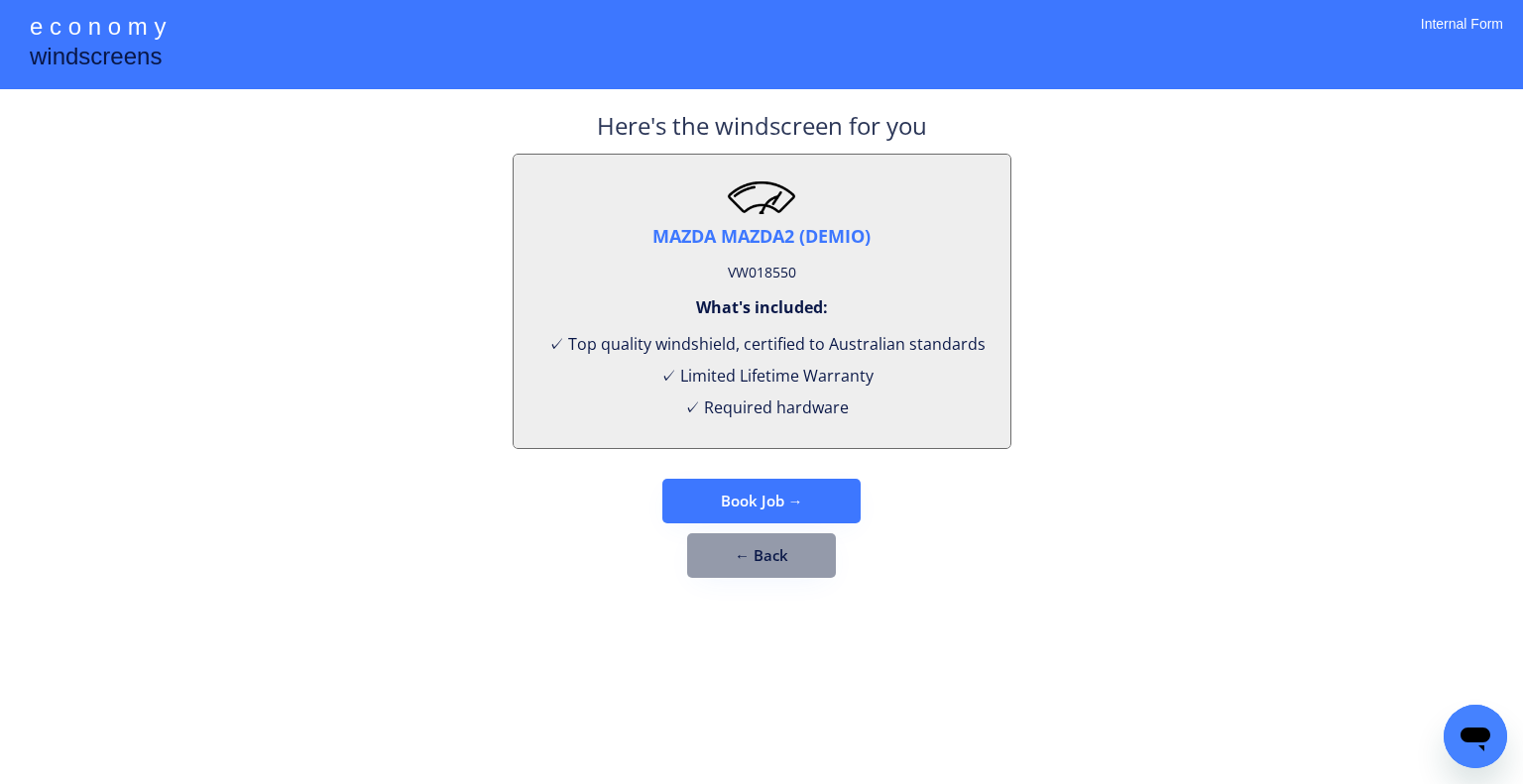click on "VW018550" at bounding box center [762, 273] 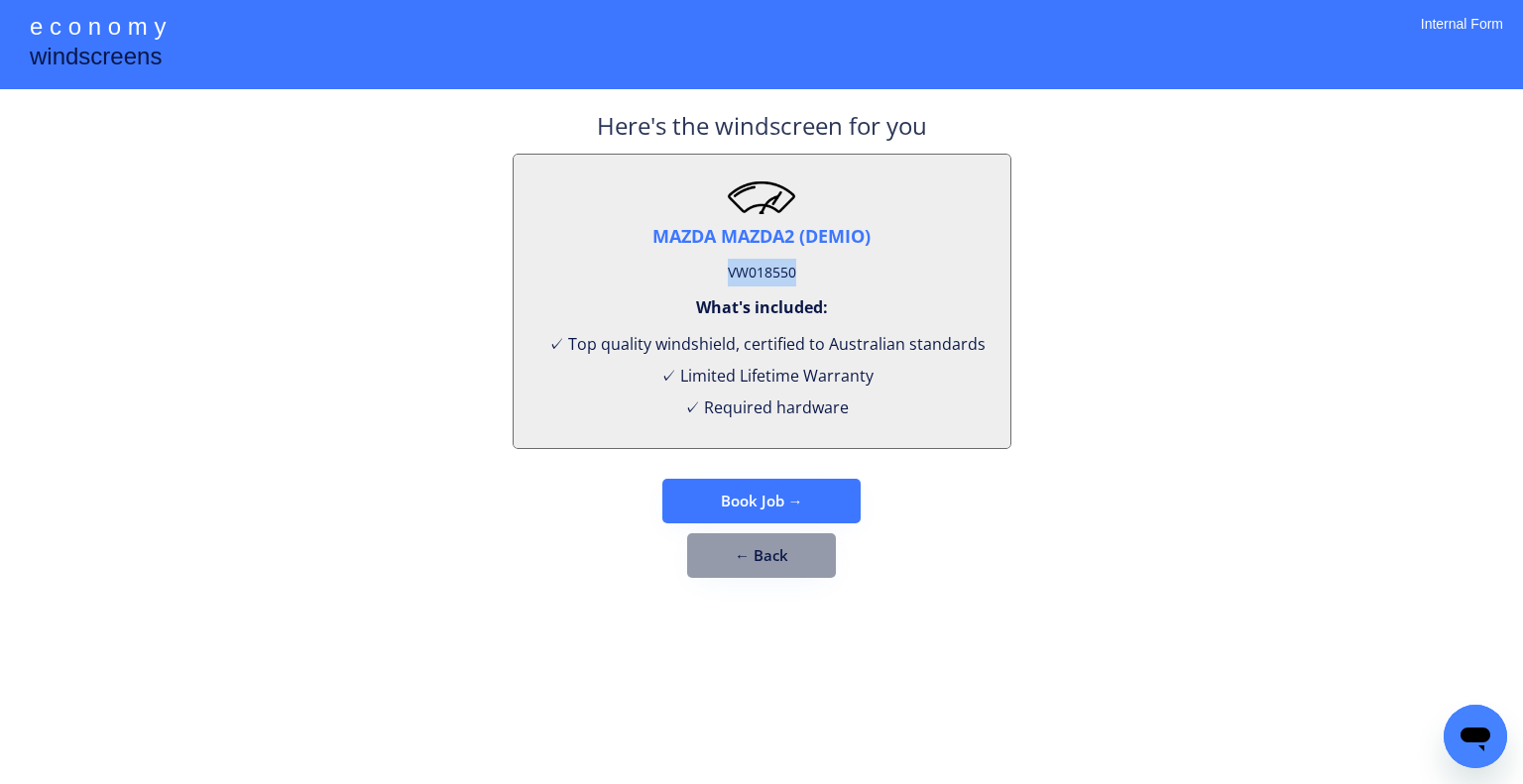 click on "VW018550" at bounding box center [762, 273] 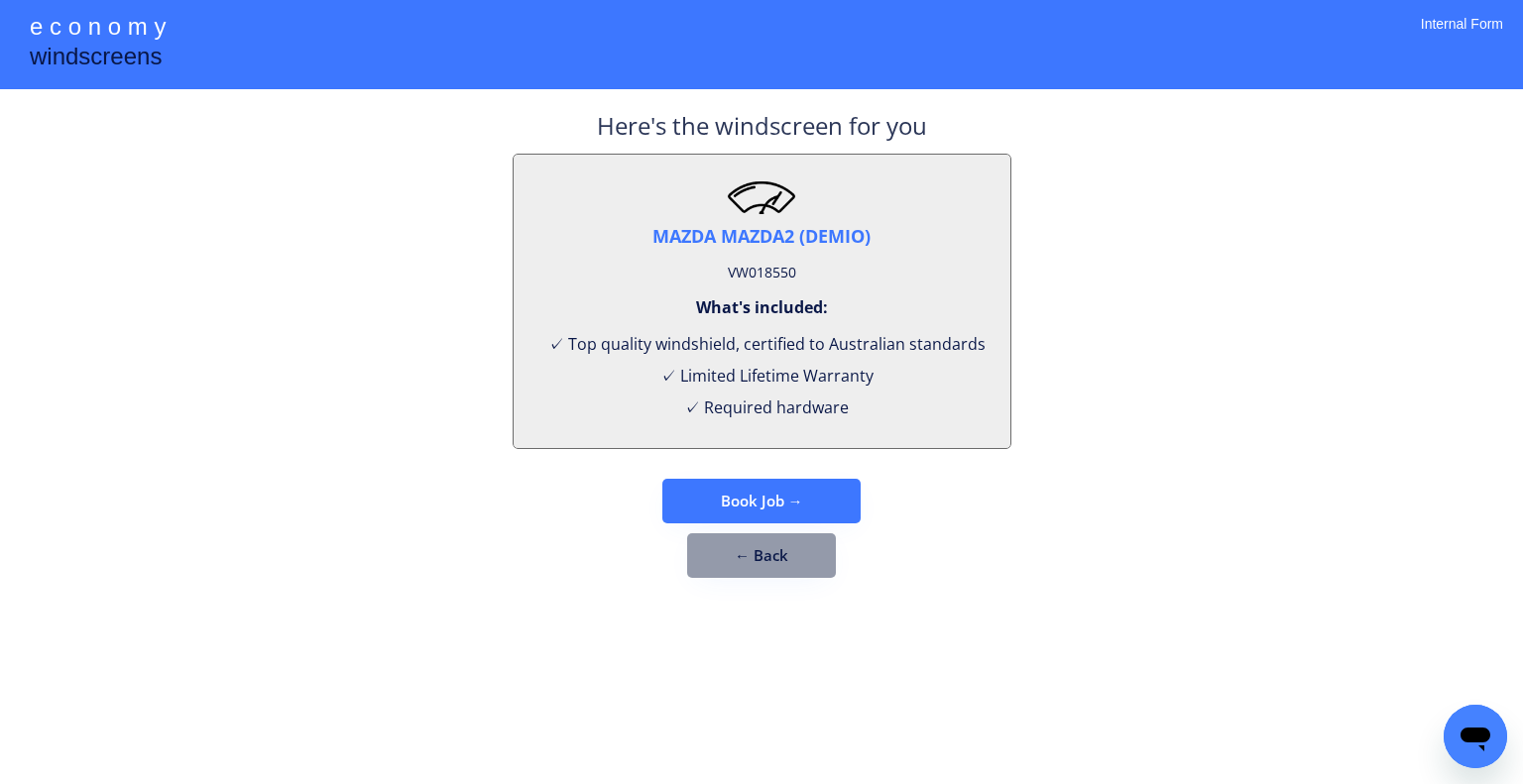 click on "Here's the windscreen for you MAZDA MAZDA2 (DEMIO) VW018550 What's included: ✓ Top quality windshield, certified to Australian standards
✓ Limited Lifetime Warranty ✓ Required hardware Book Job    →   ←   Back" at bounding box center (762, 343) 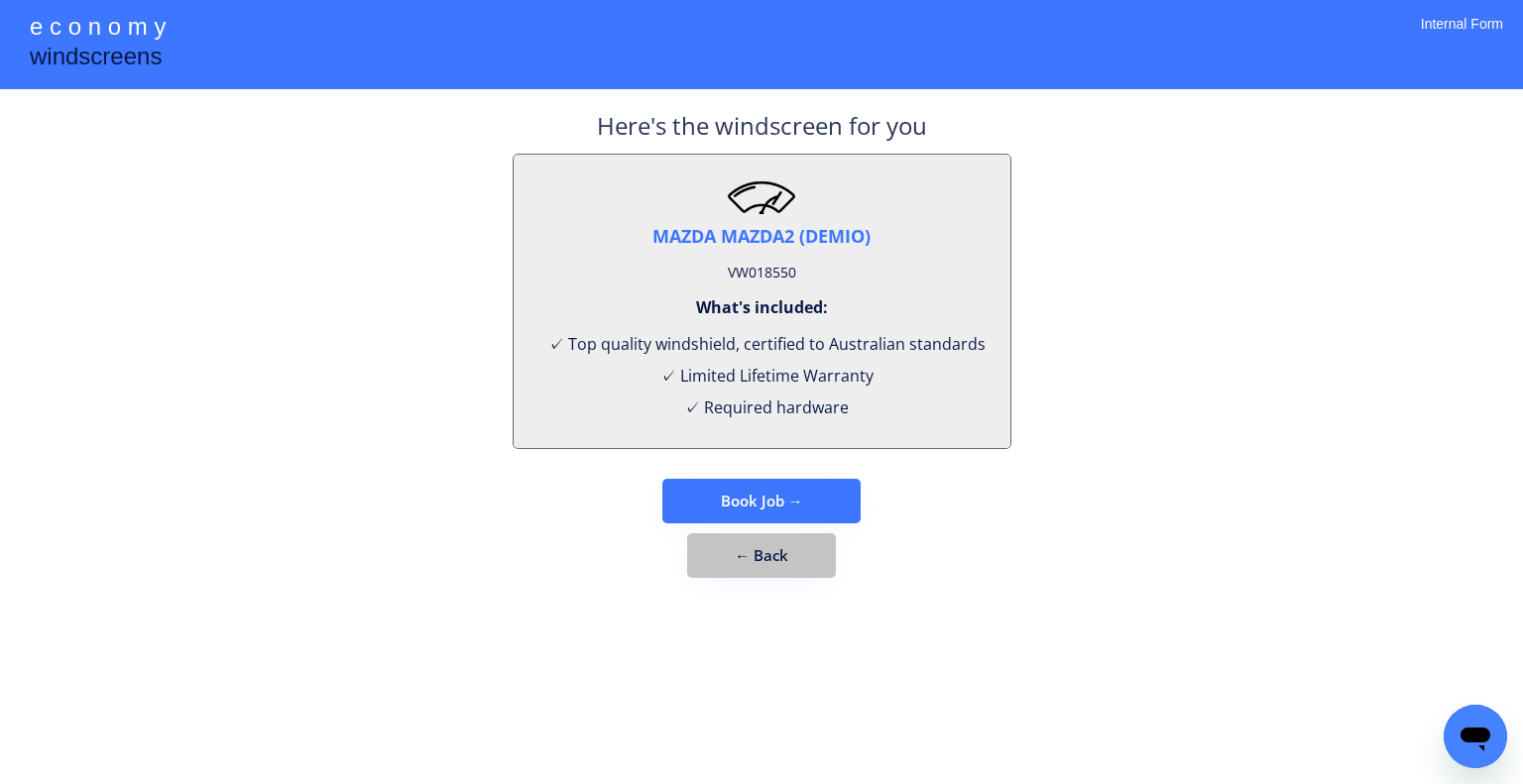 click on "←   Back" at bounding box center (762, 555) 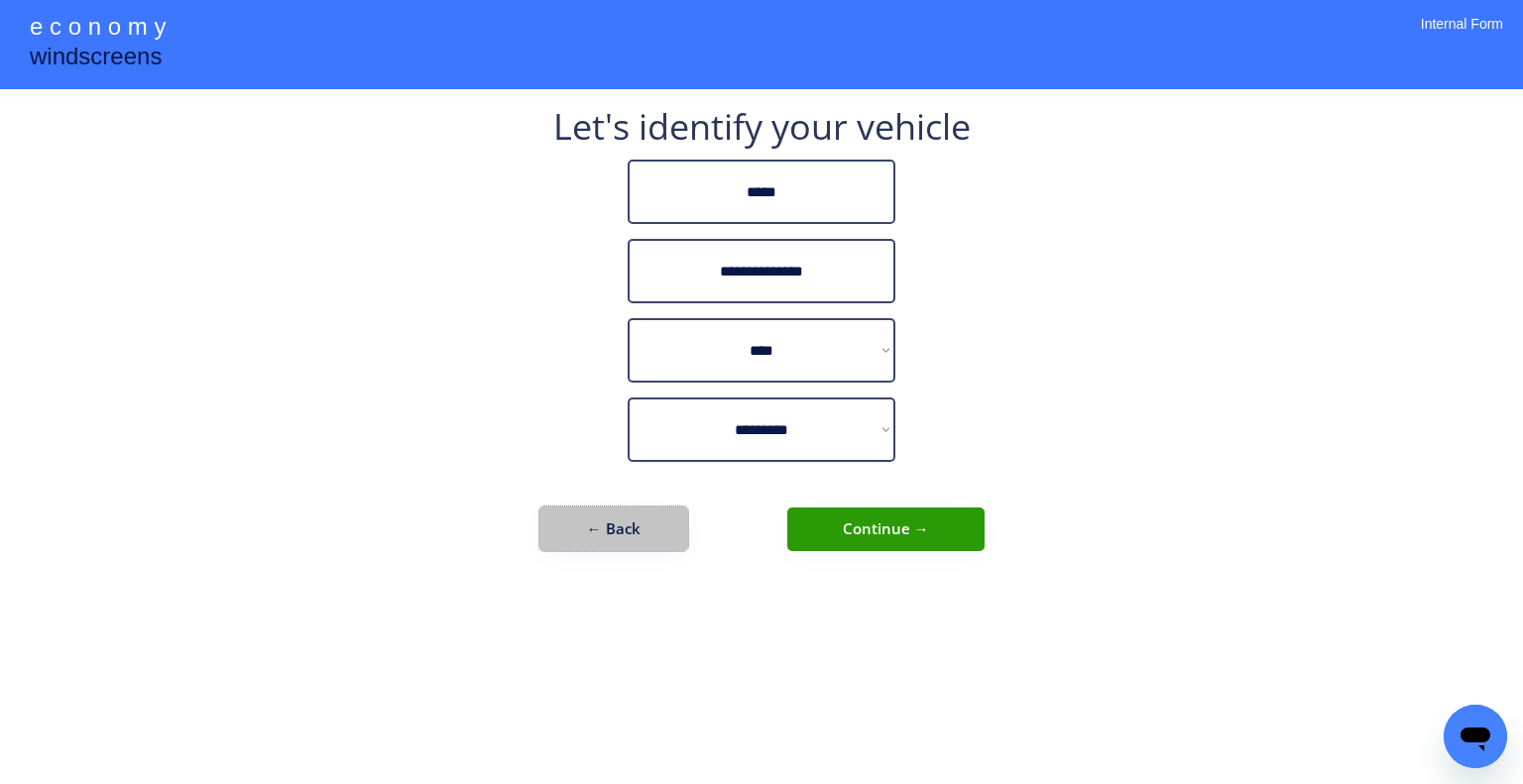 drag, startPoint x: 640, startPoint y: 535, endPoint x: 470, endPoint y: 285, distance: 302.32433 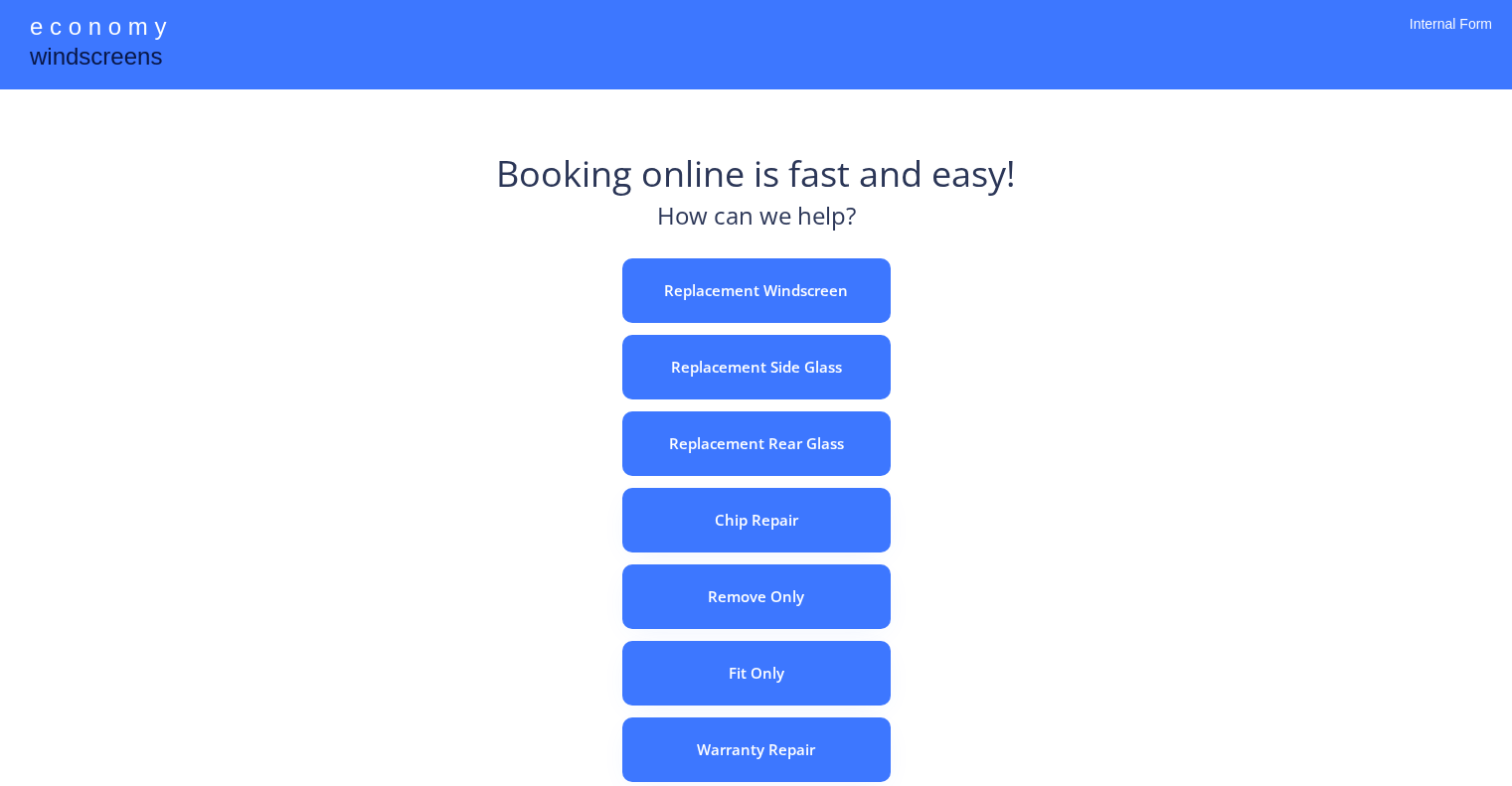 scroll, scrollTop: 0, scrollLeft: 0, axis: both 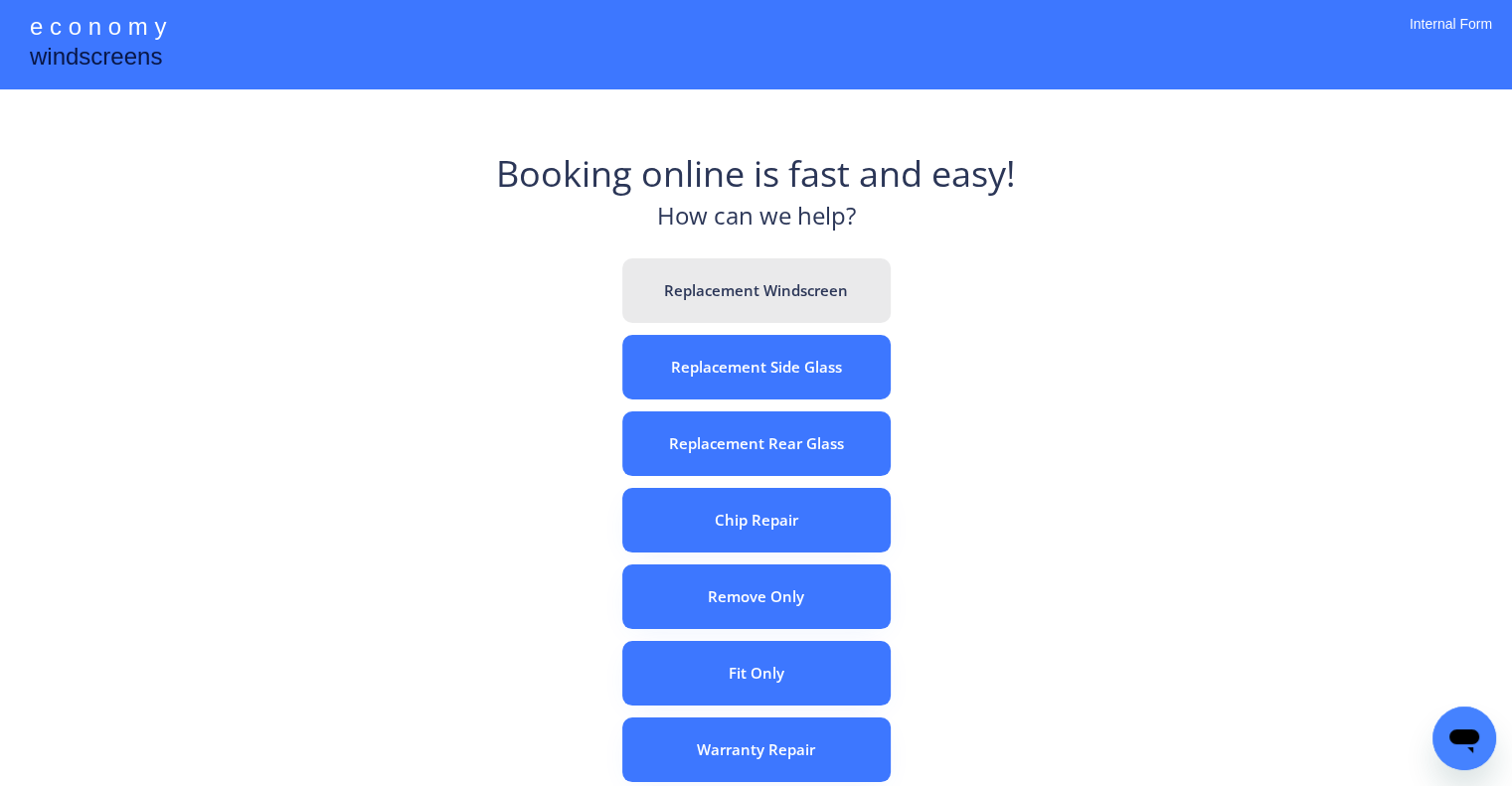click on "Replacement Windscreen" at bounding box center [756, 290] 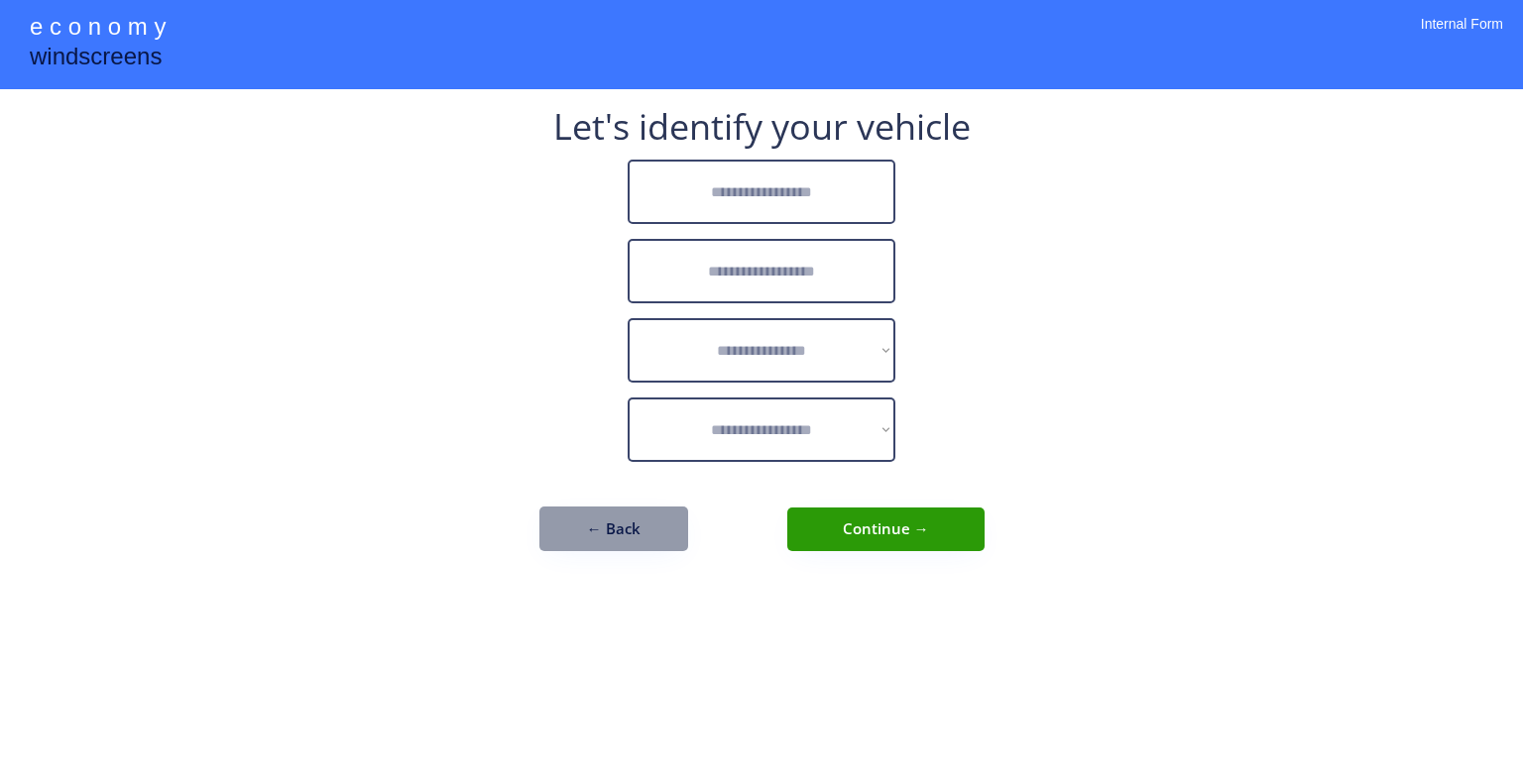 scroll, scrollTop: 0, scrollLeft: 0, axis: both 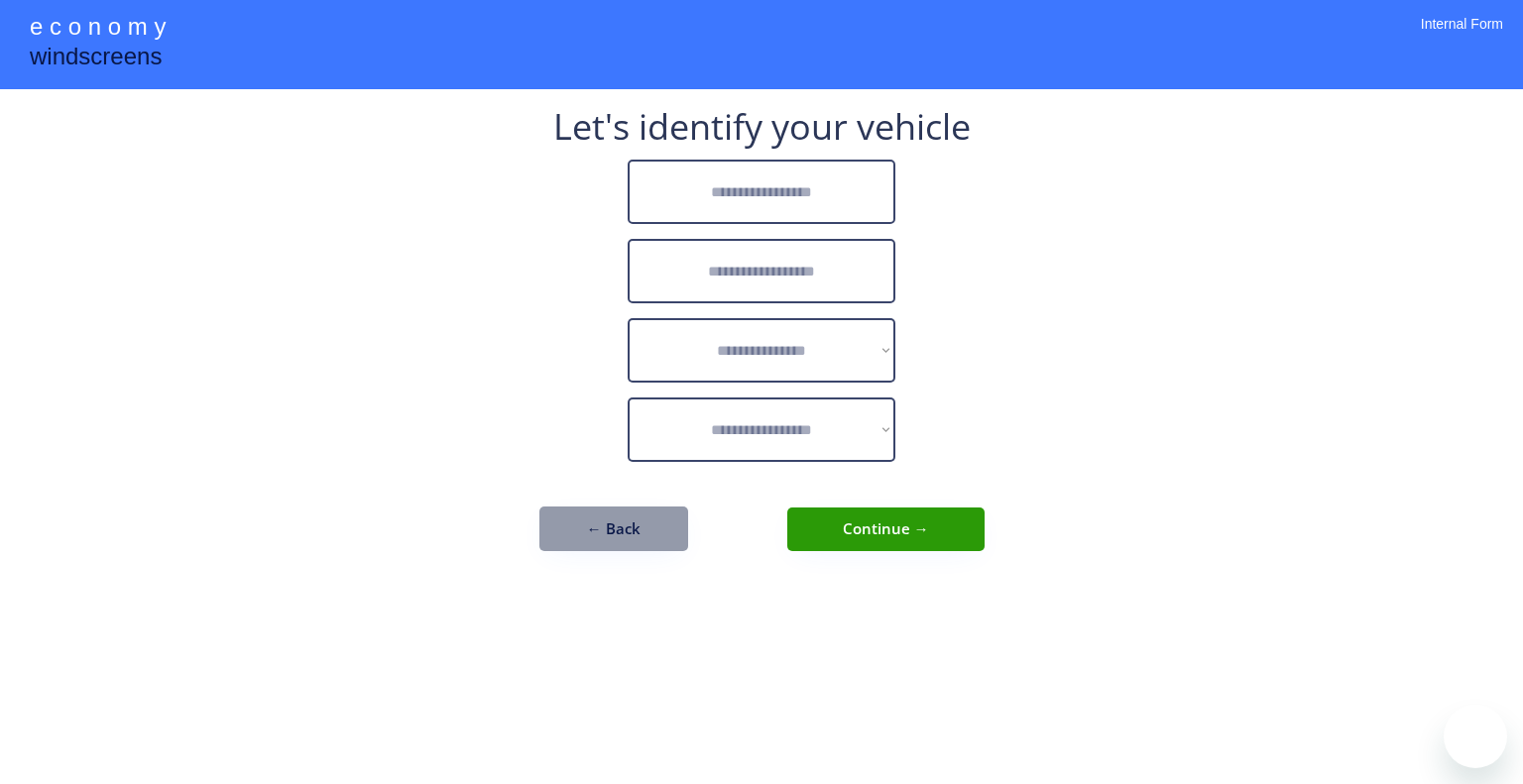 click at bounding box center [762, 191] 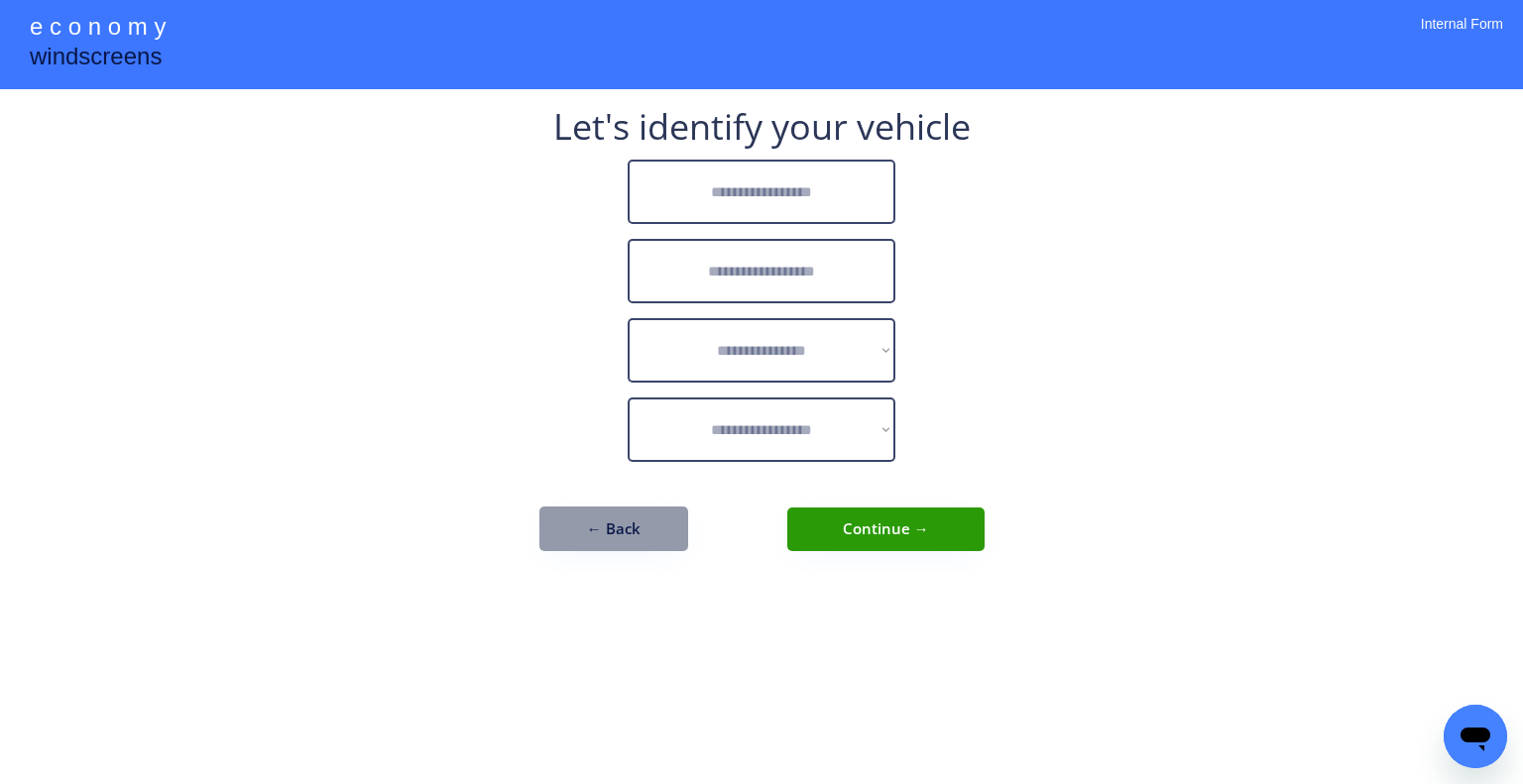 scroll, scrollTop: 0, scrollLeft: 0, axis: both 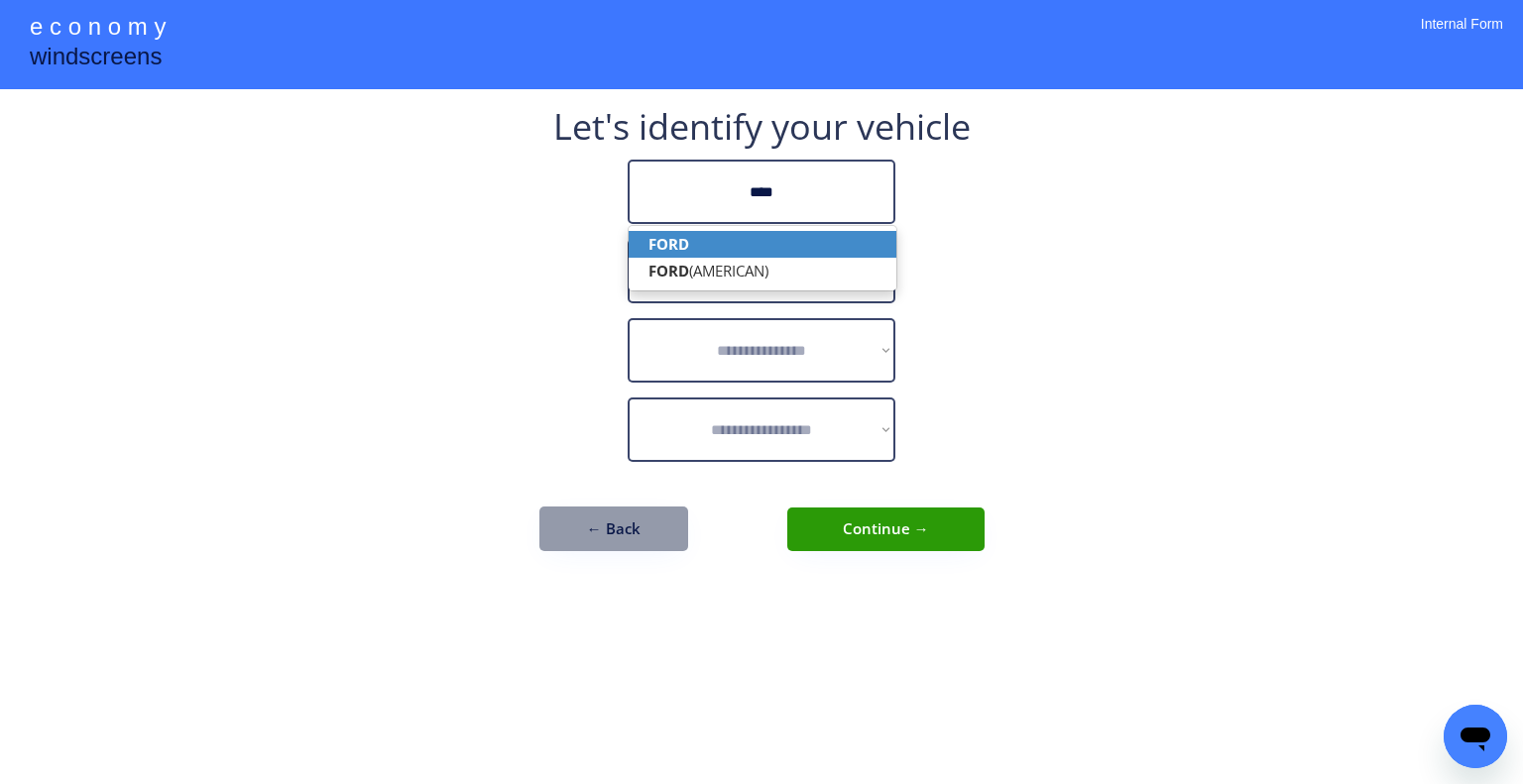 click on "FORD" at bounding box center (762, 244) 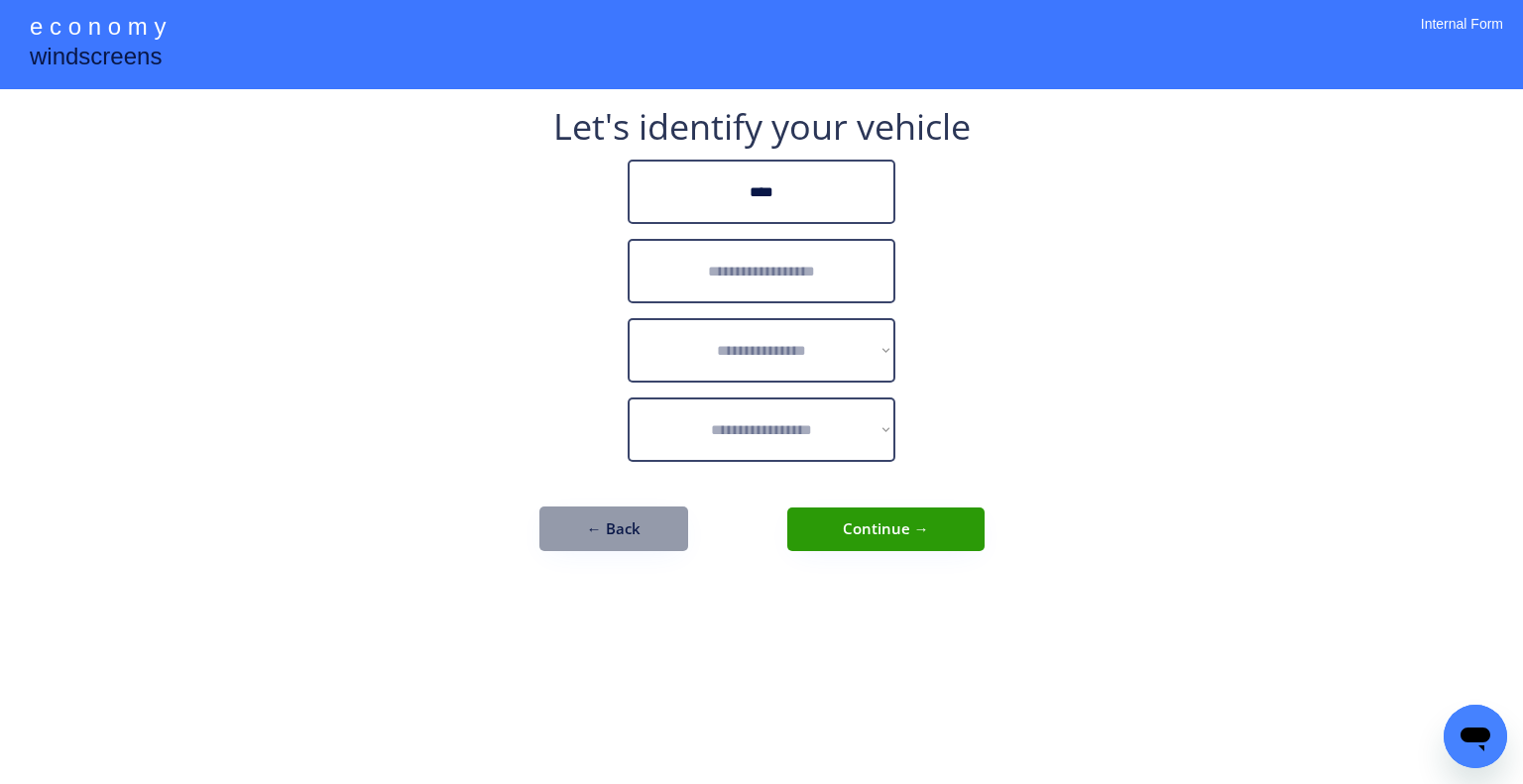 click at bounding box center (762, 271) 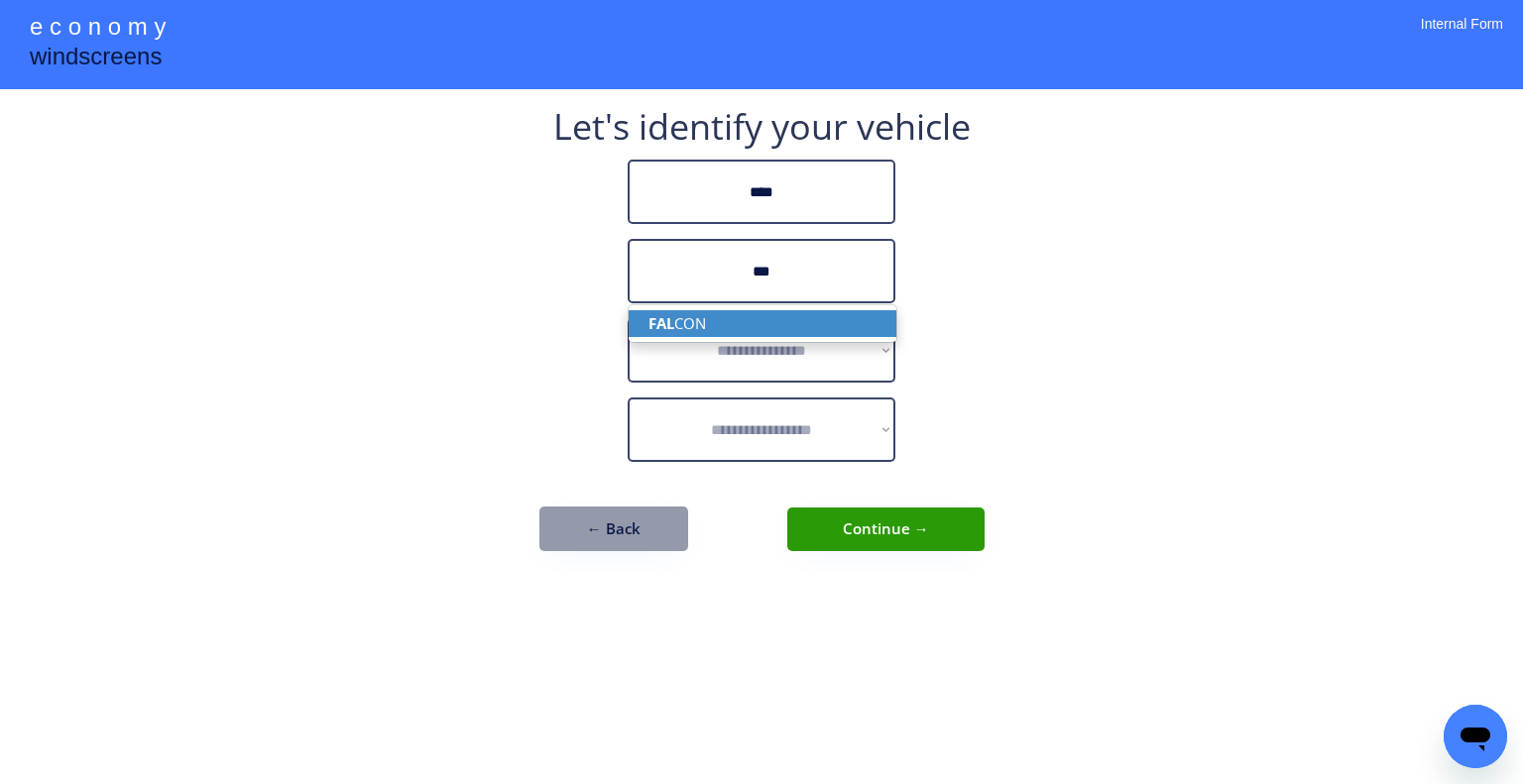 click on "FAL CON" at bounding box center [762, 323] 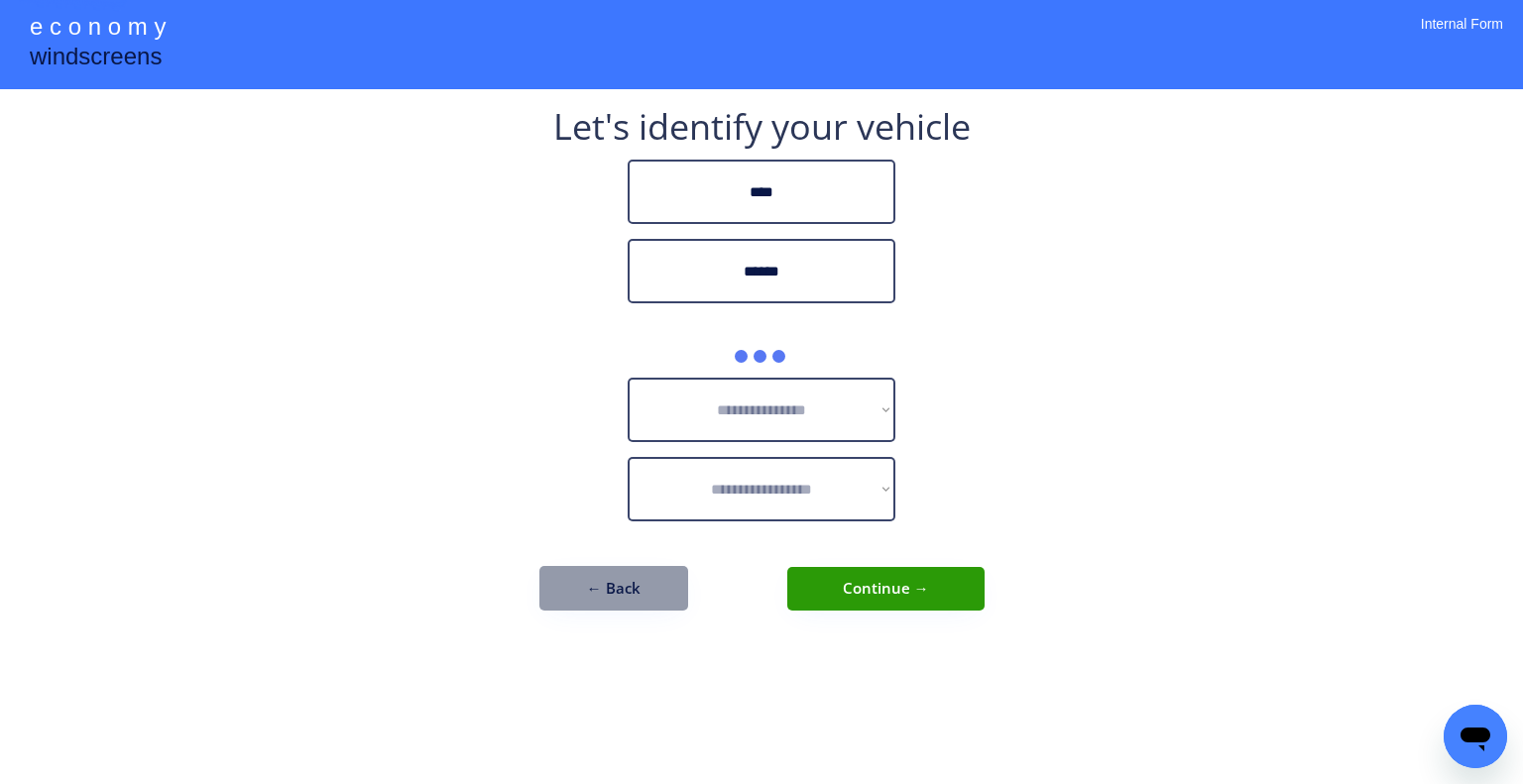 type on "******" 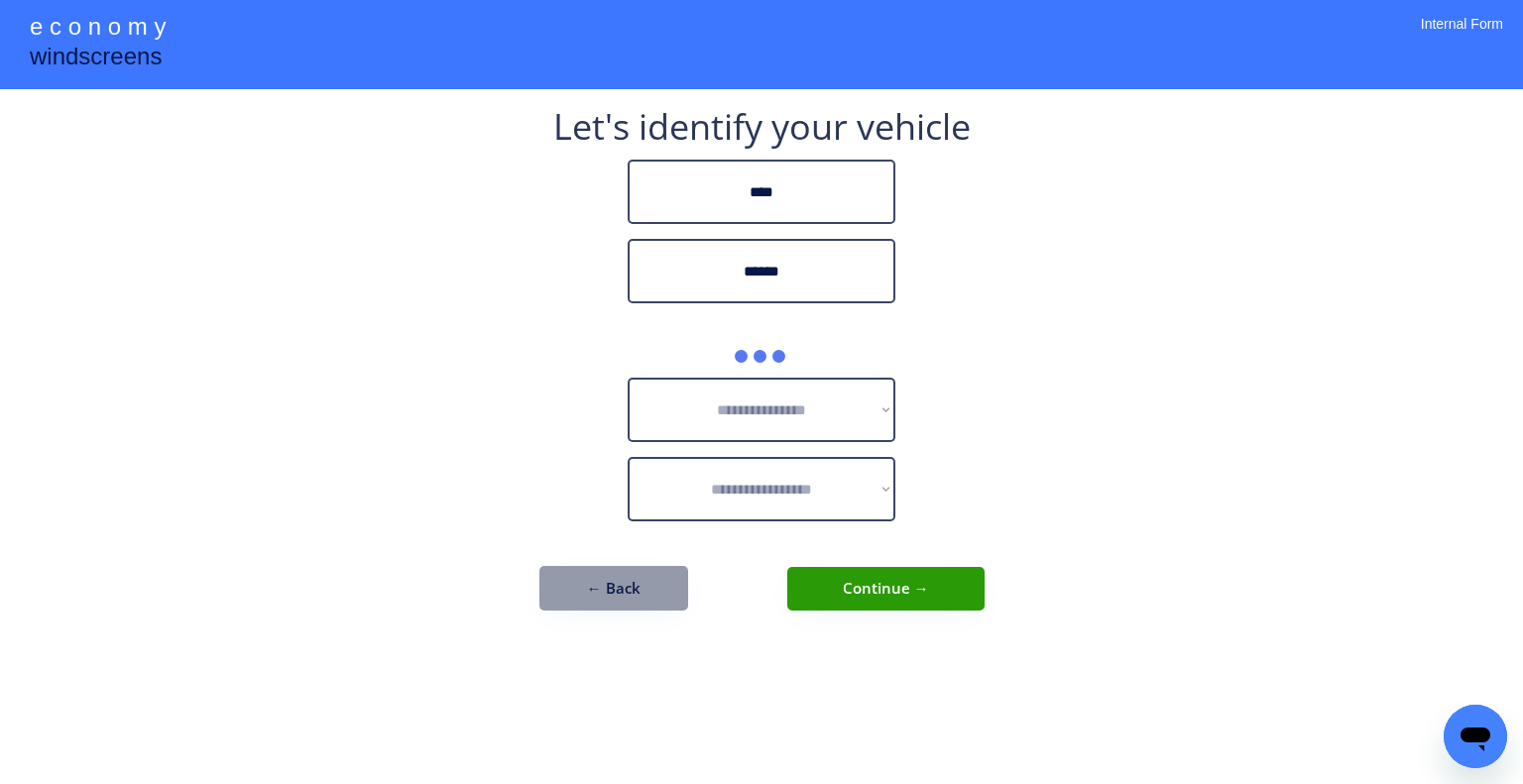 click on "**********" at bounding box center (762, 392) 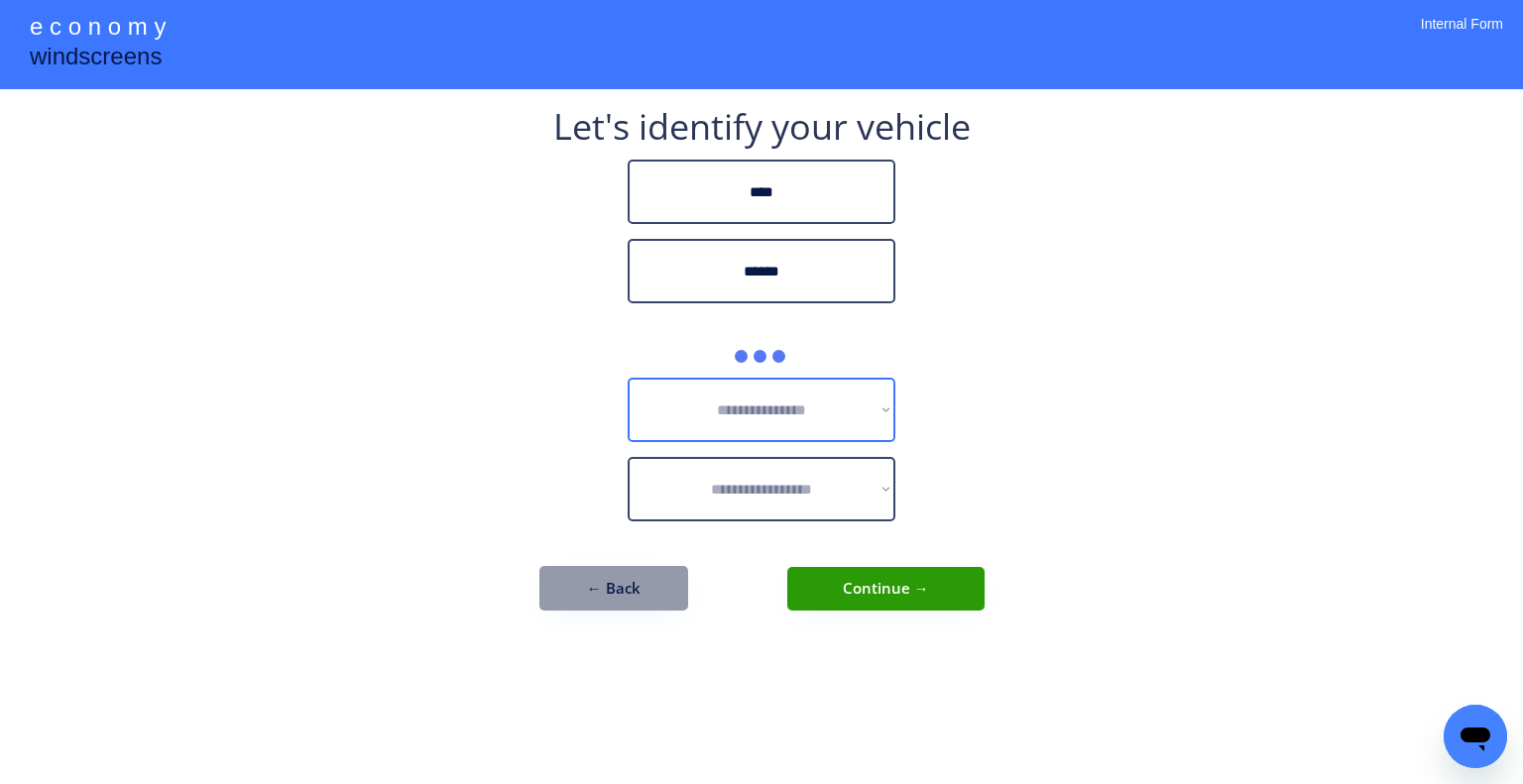 click on "**********" at bounding box center [762, 392] 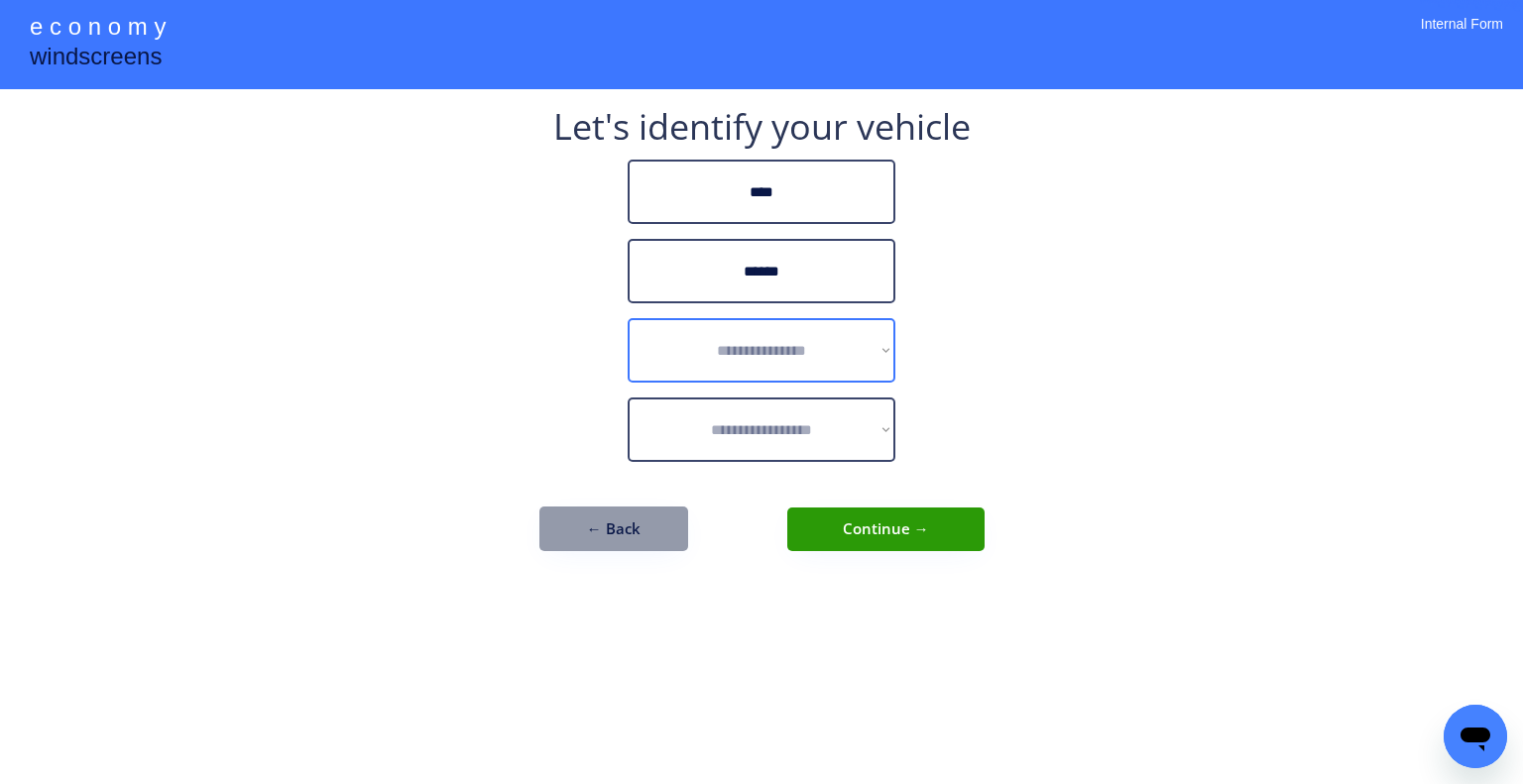 click on "**********" at bounding box center [762, 350] 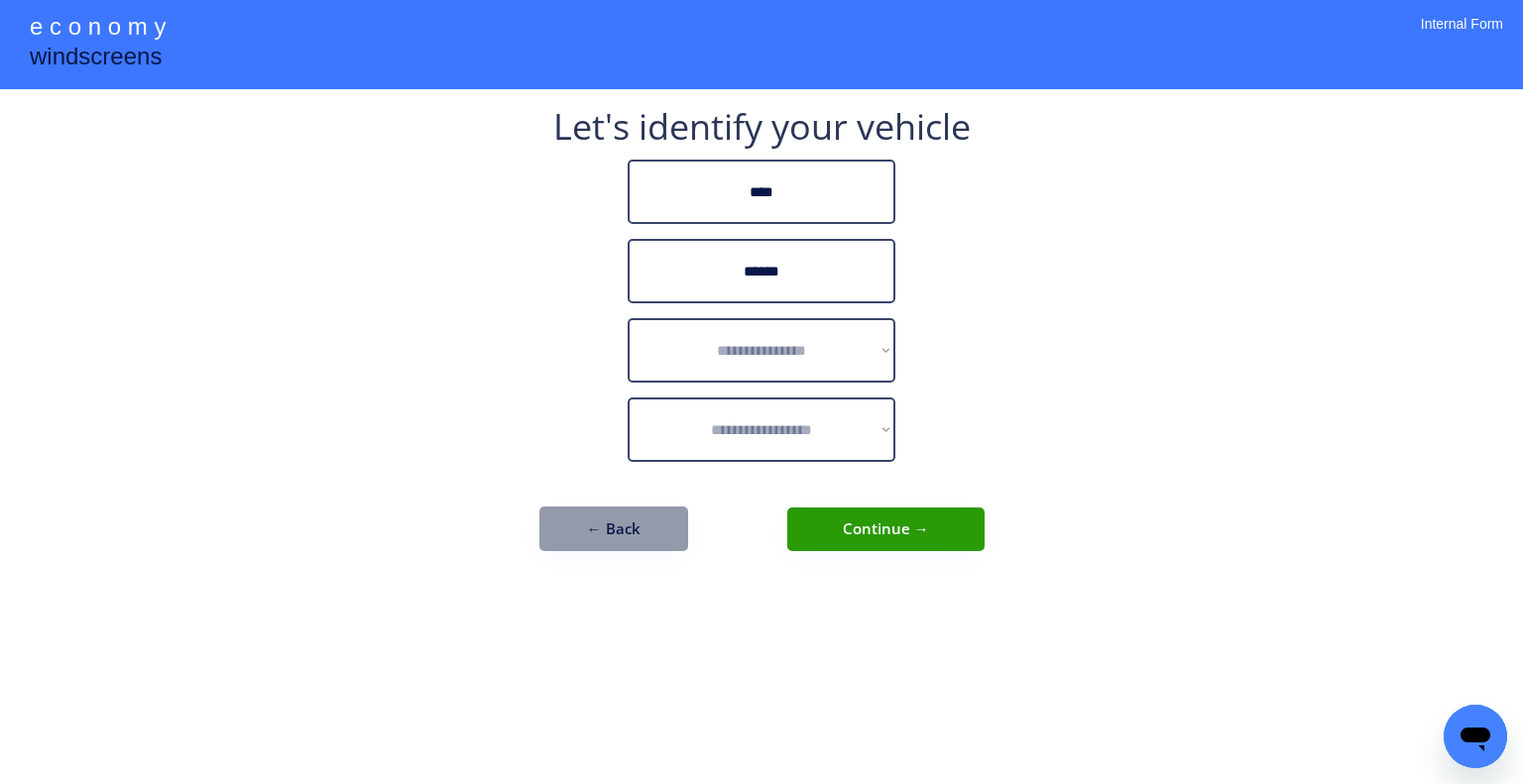 click on "**********" at bounding box center (762, 340) 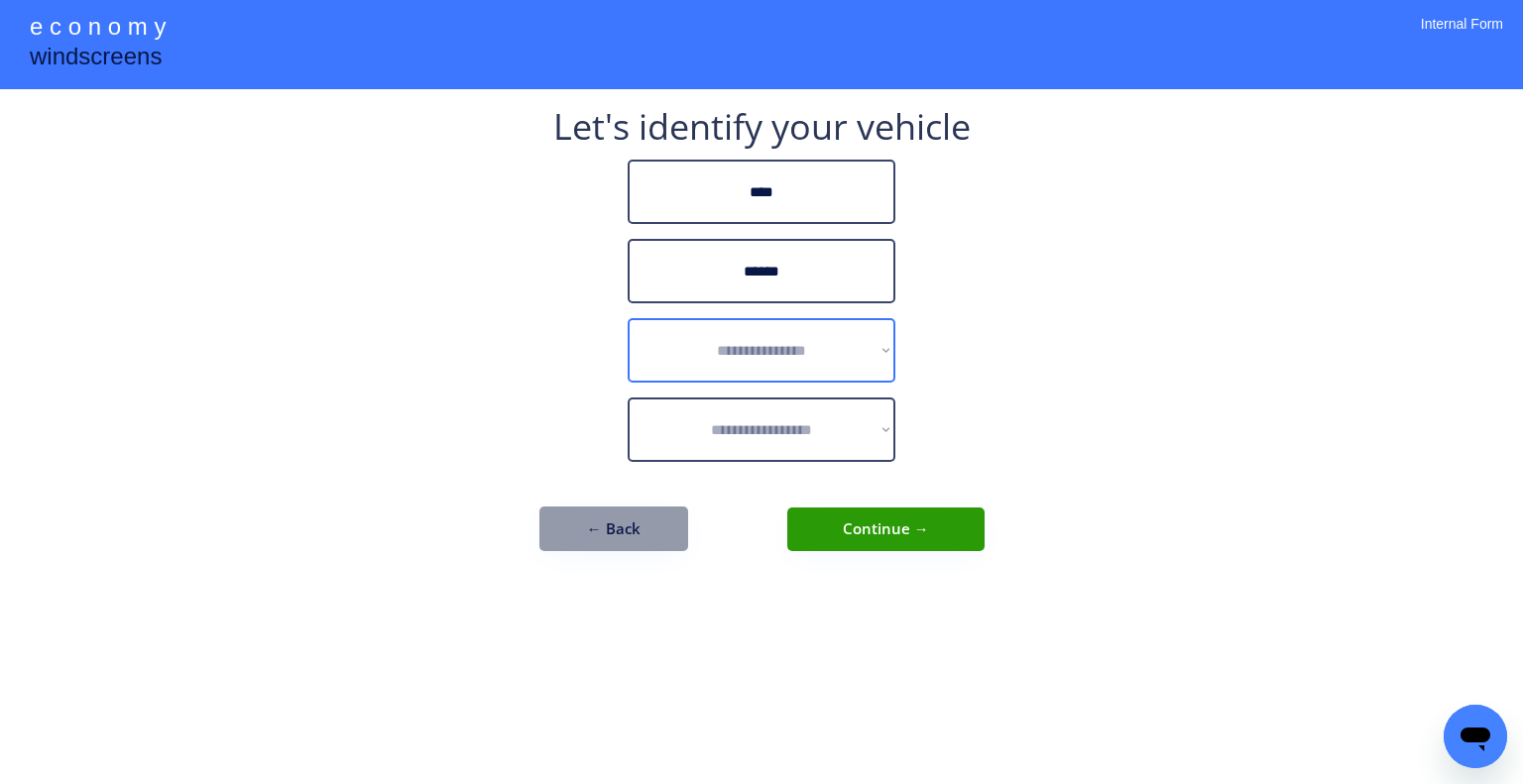 click on "**********" at bounding box center (762, 350) 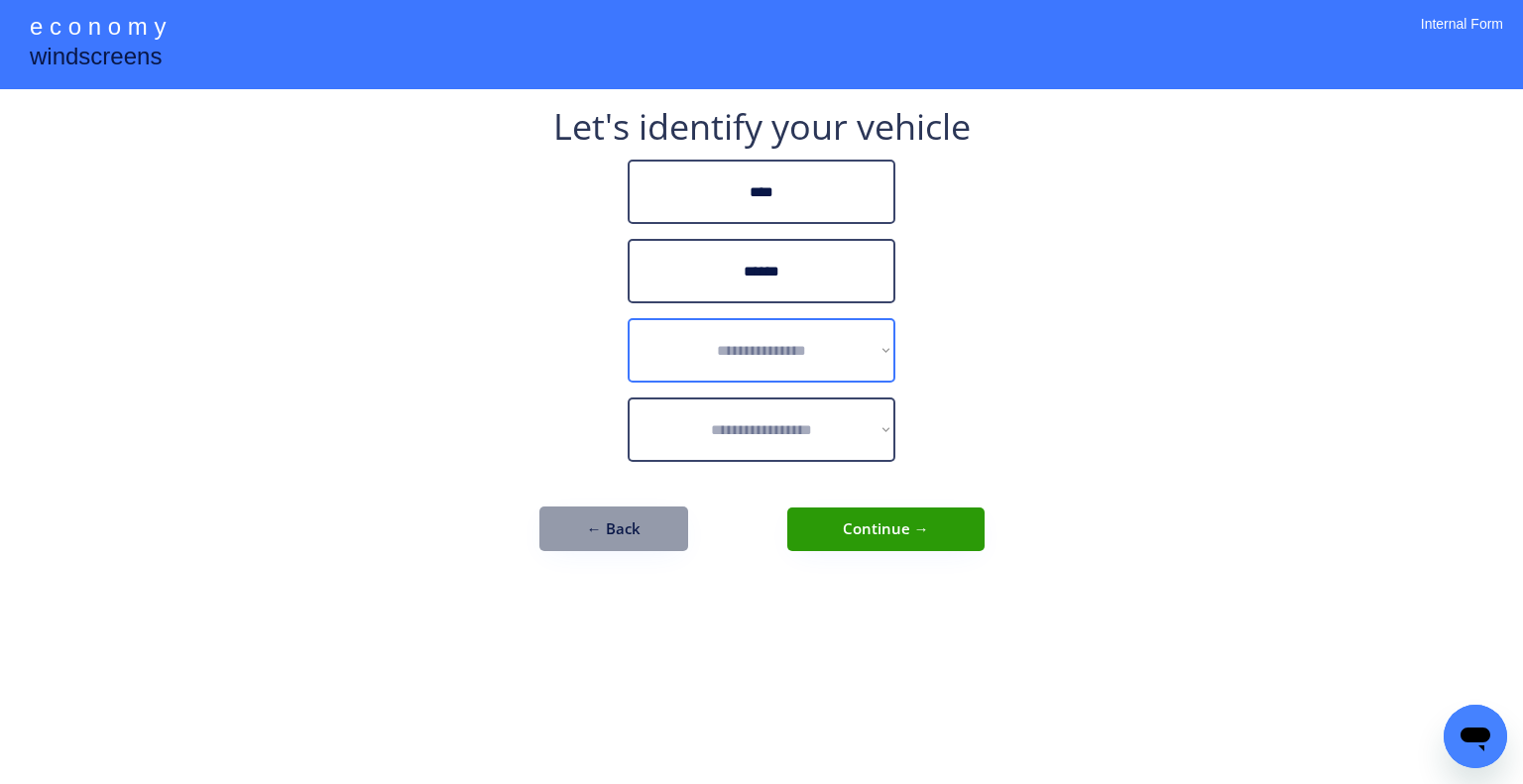 select on "******" 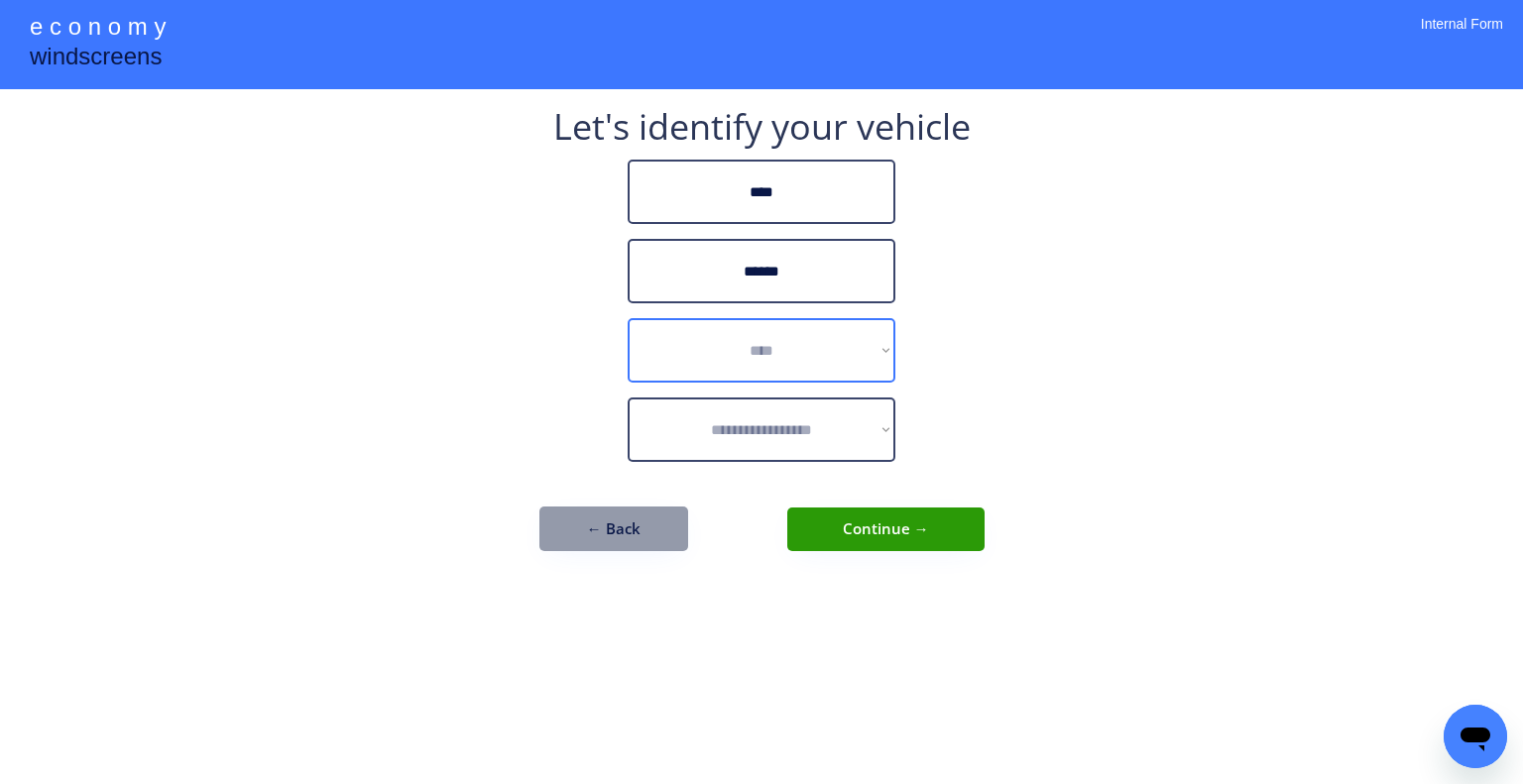 click on "**********" at bounding box center [762, 350] 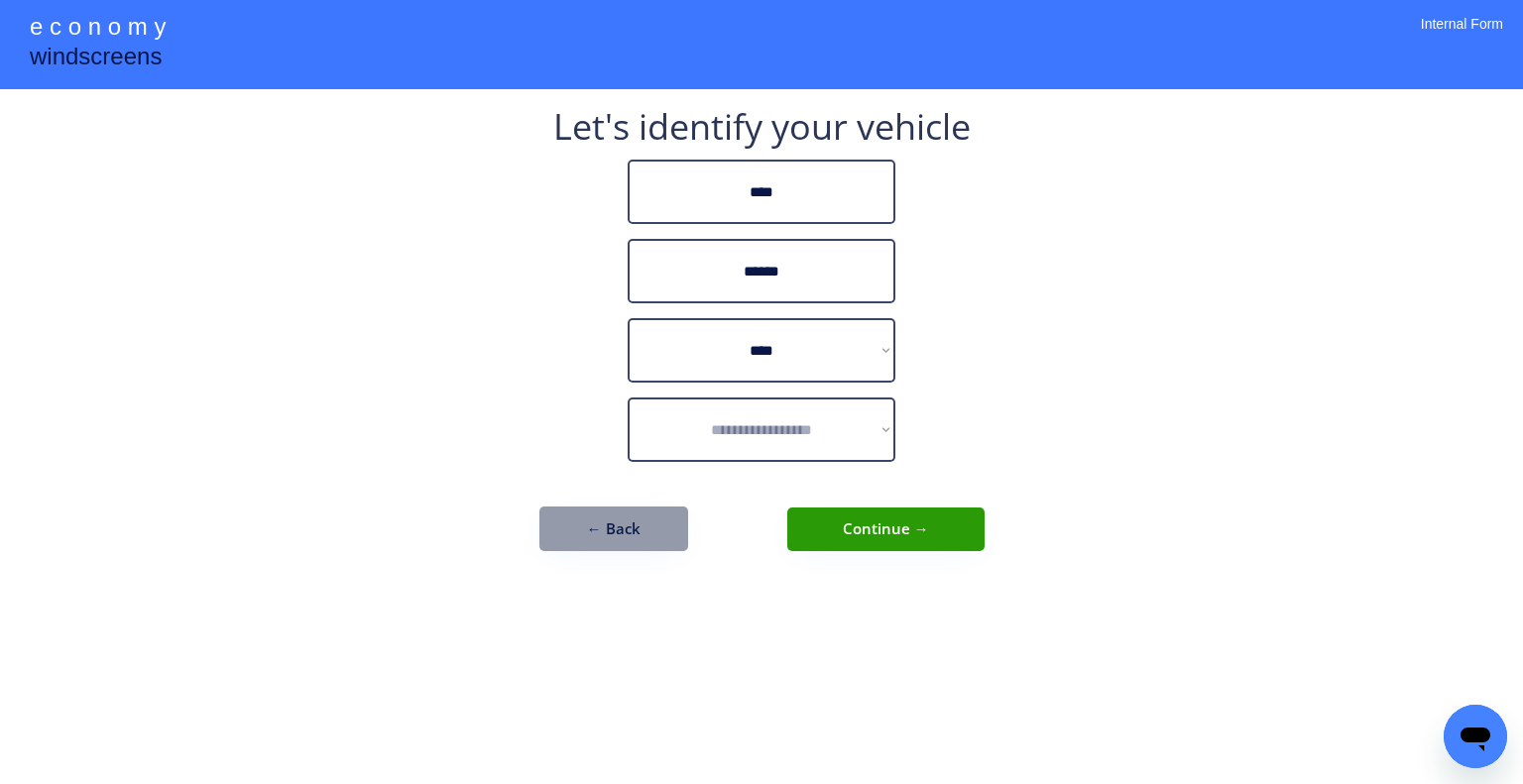 click on "**********" at bounding box center [762, 392] 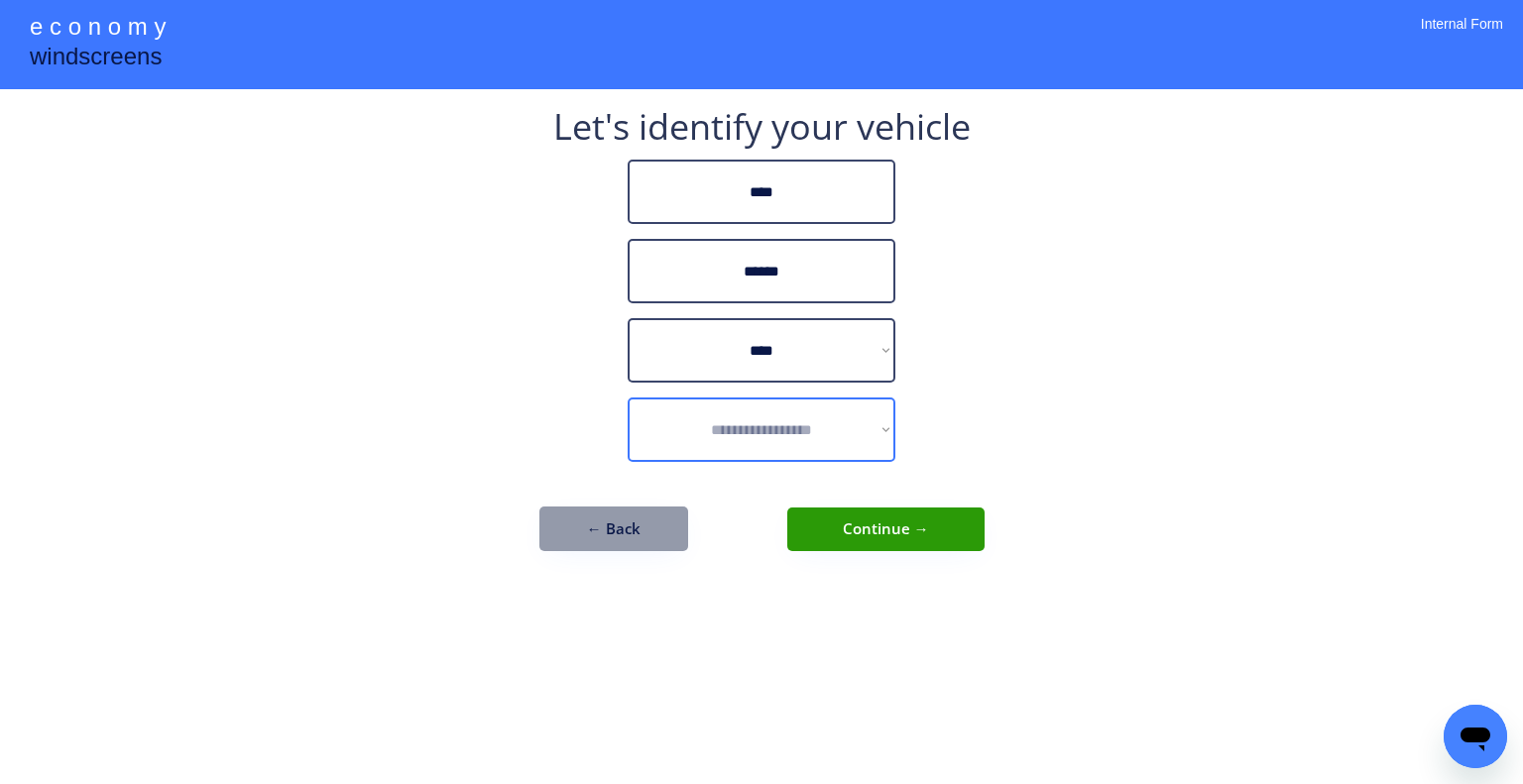 click on "**********" at bounding box center (762, 429) 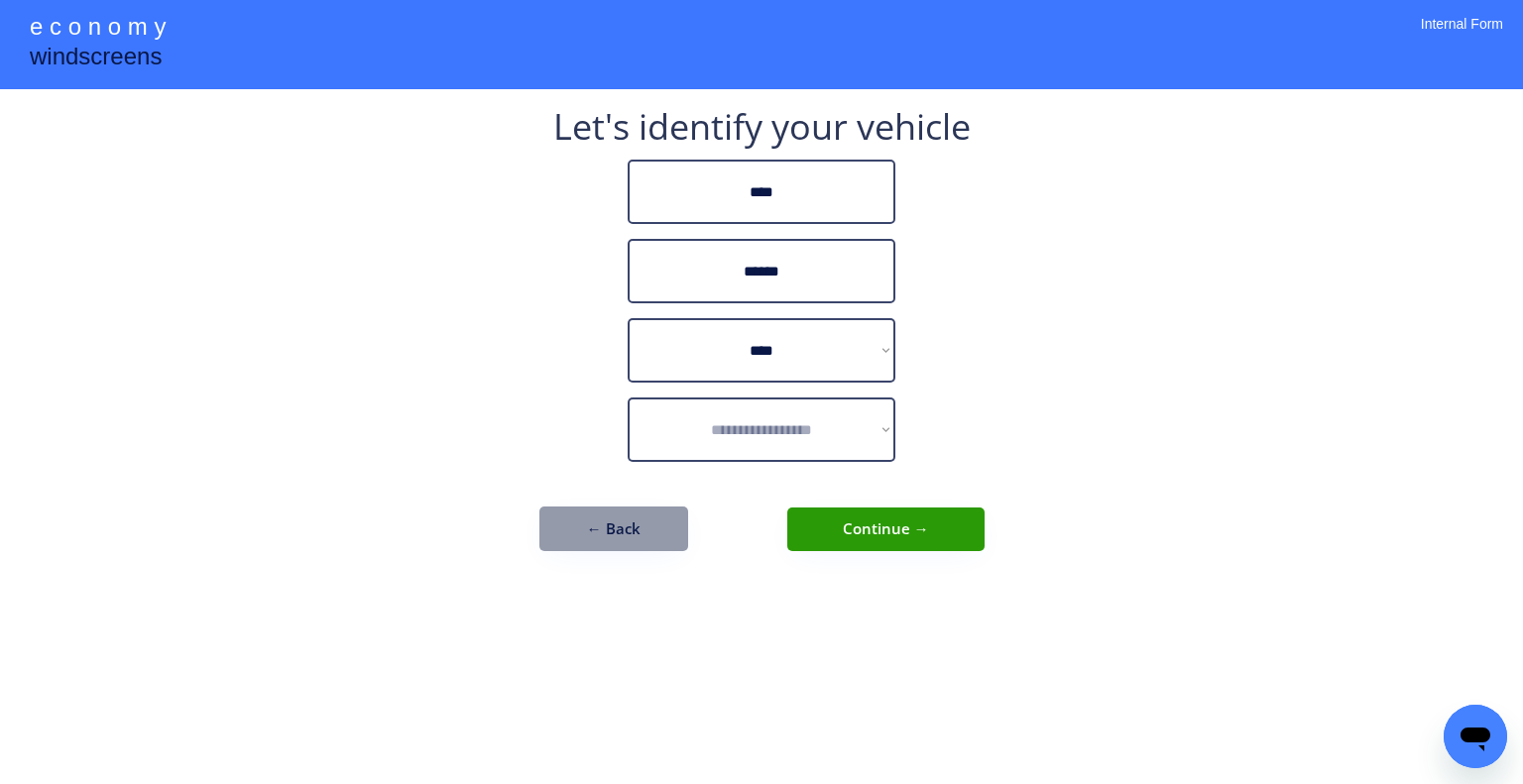 click on "**********" at bounding box center (762, 429) 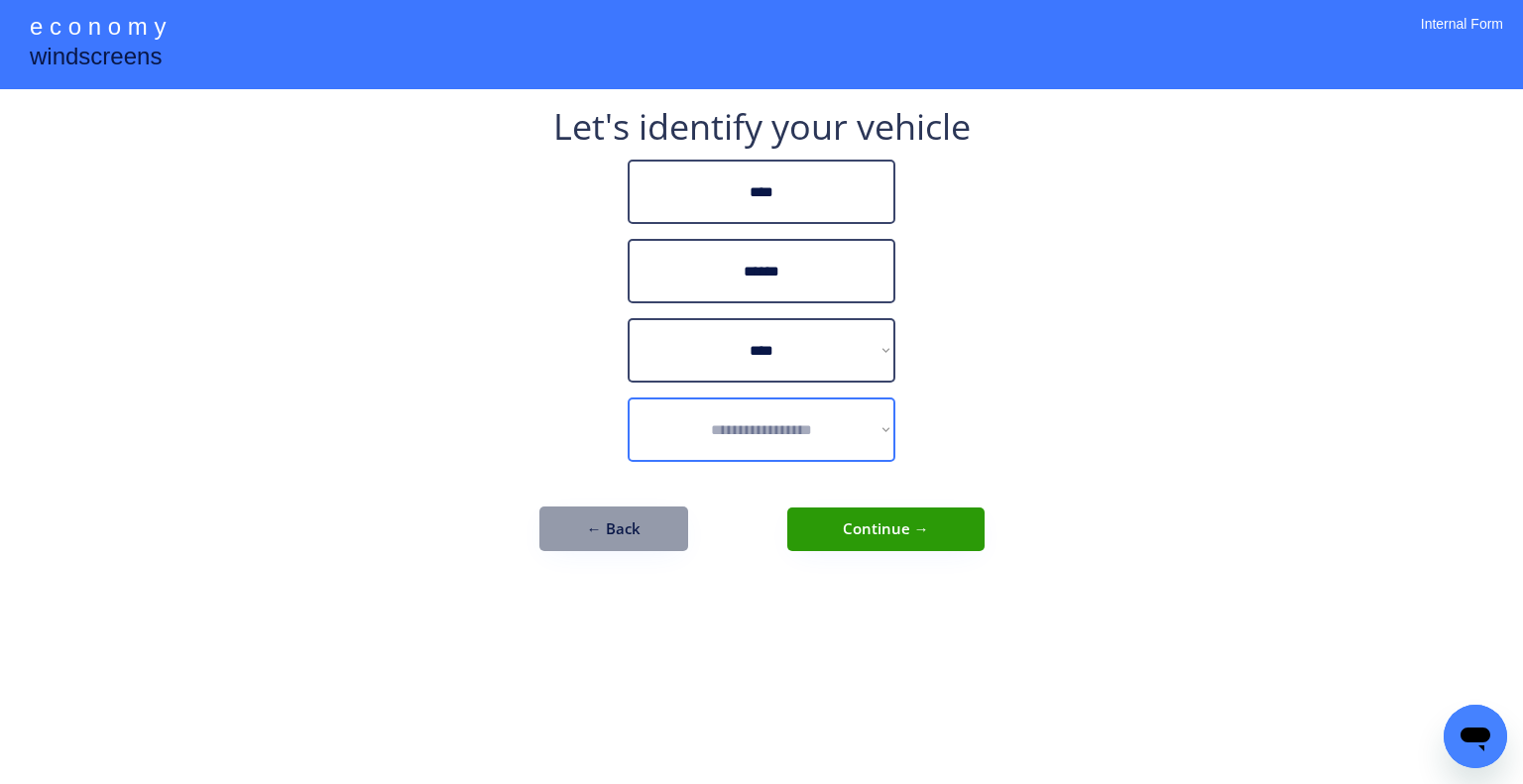 click on "**********" at bounding box center (762, 429) 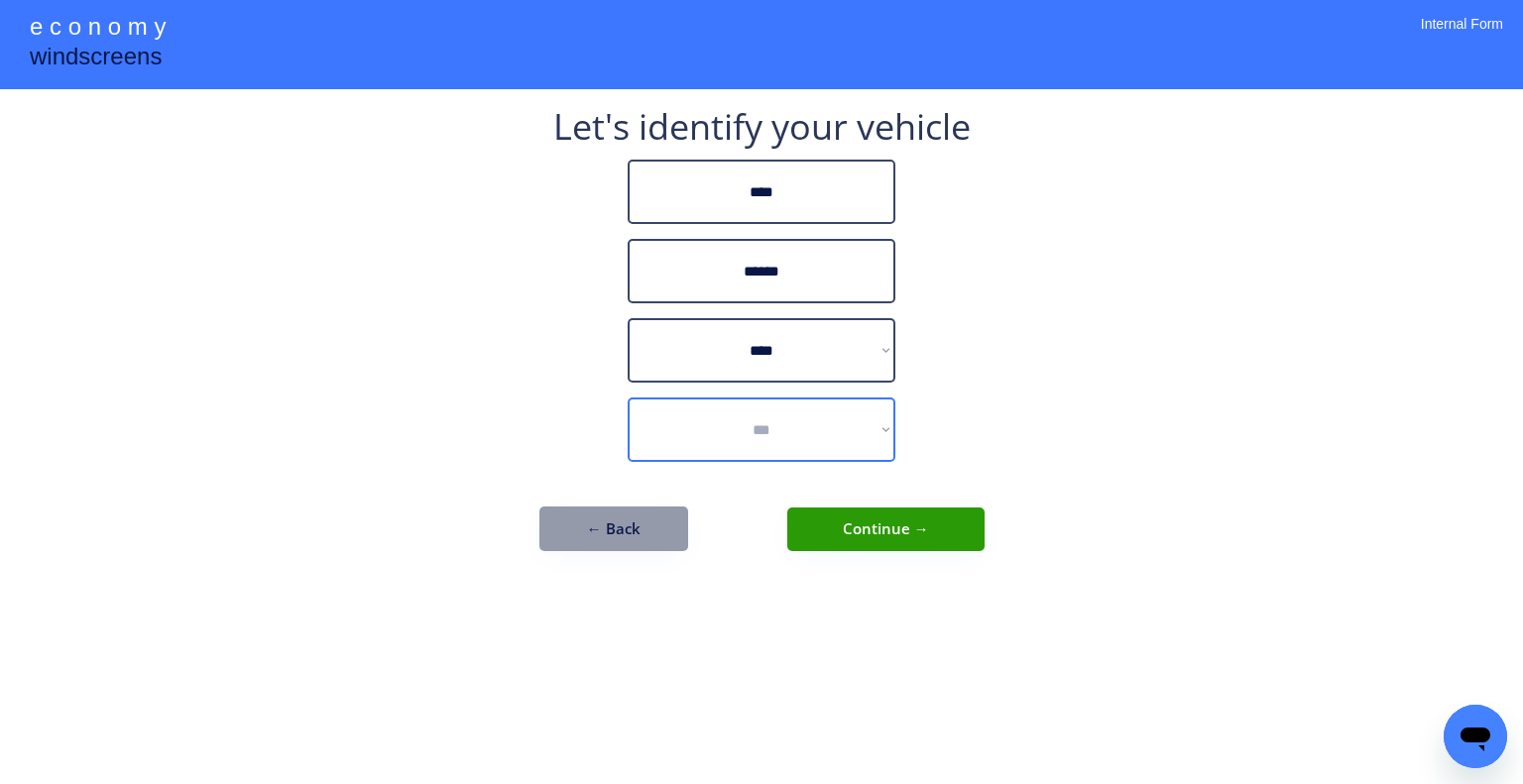 click on "**********" at bounding box center [762, 429] 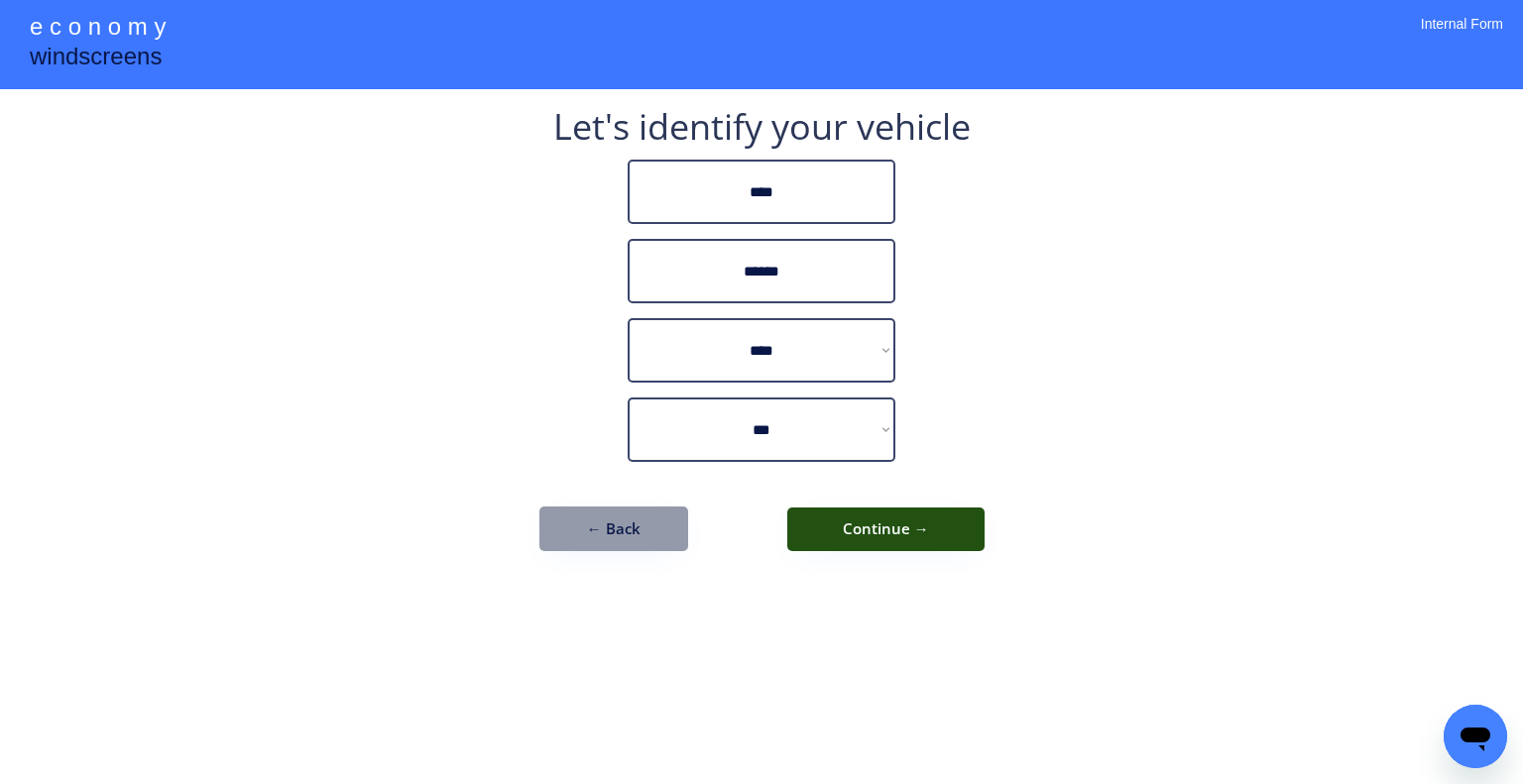 click on "Continue    →" at bounding box center (885, 529) 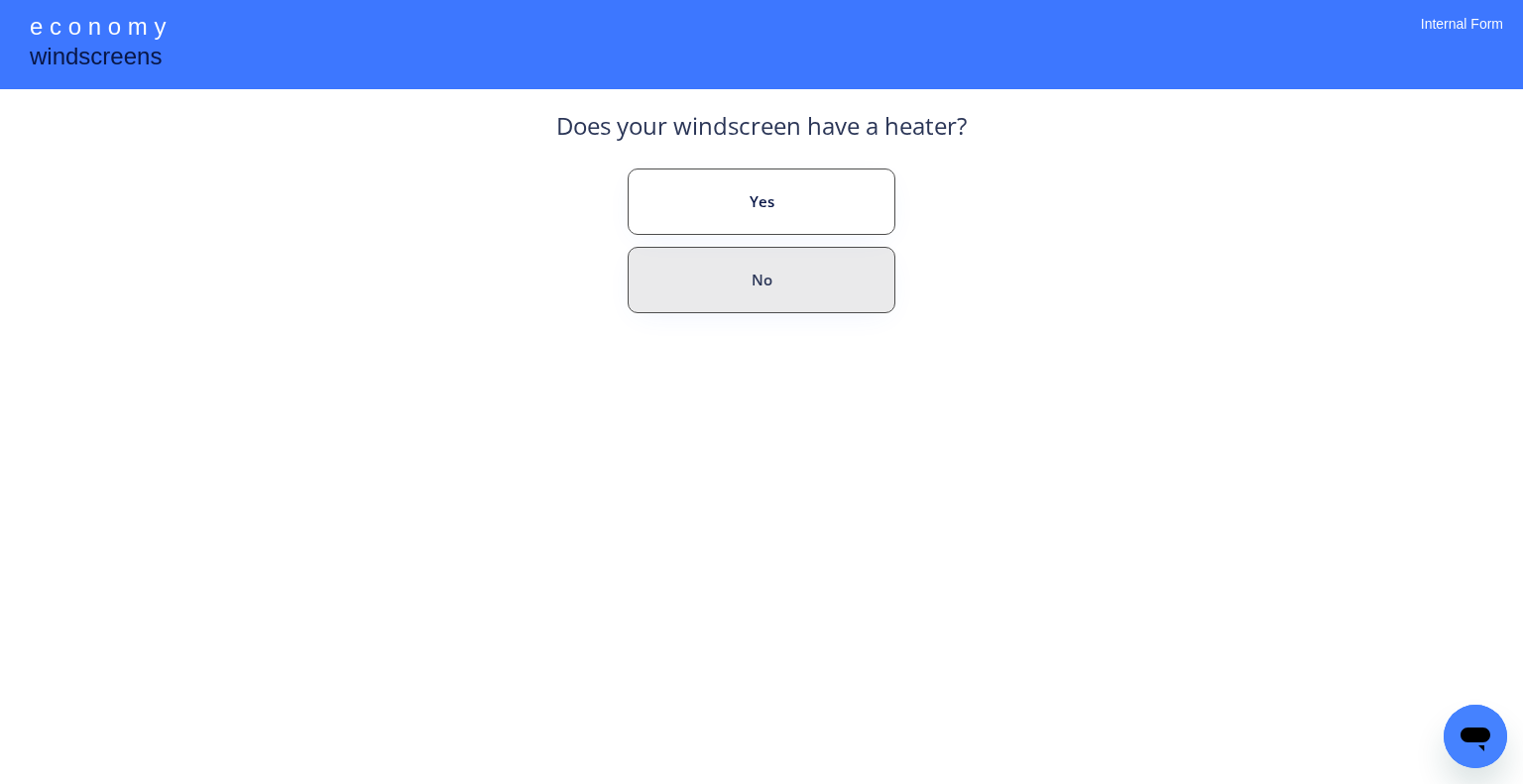 click on "No" at bounding box center (762, 280) 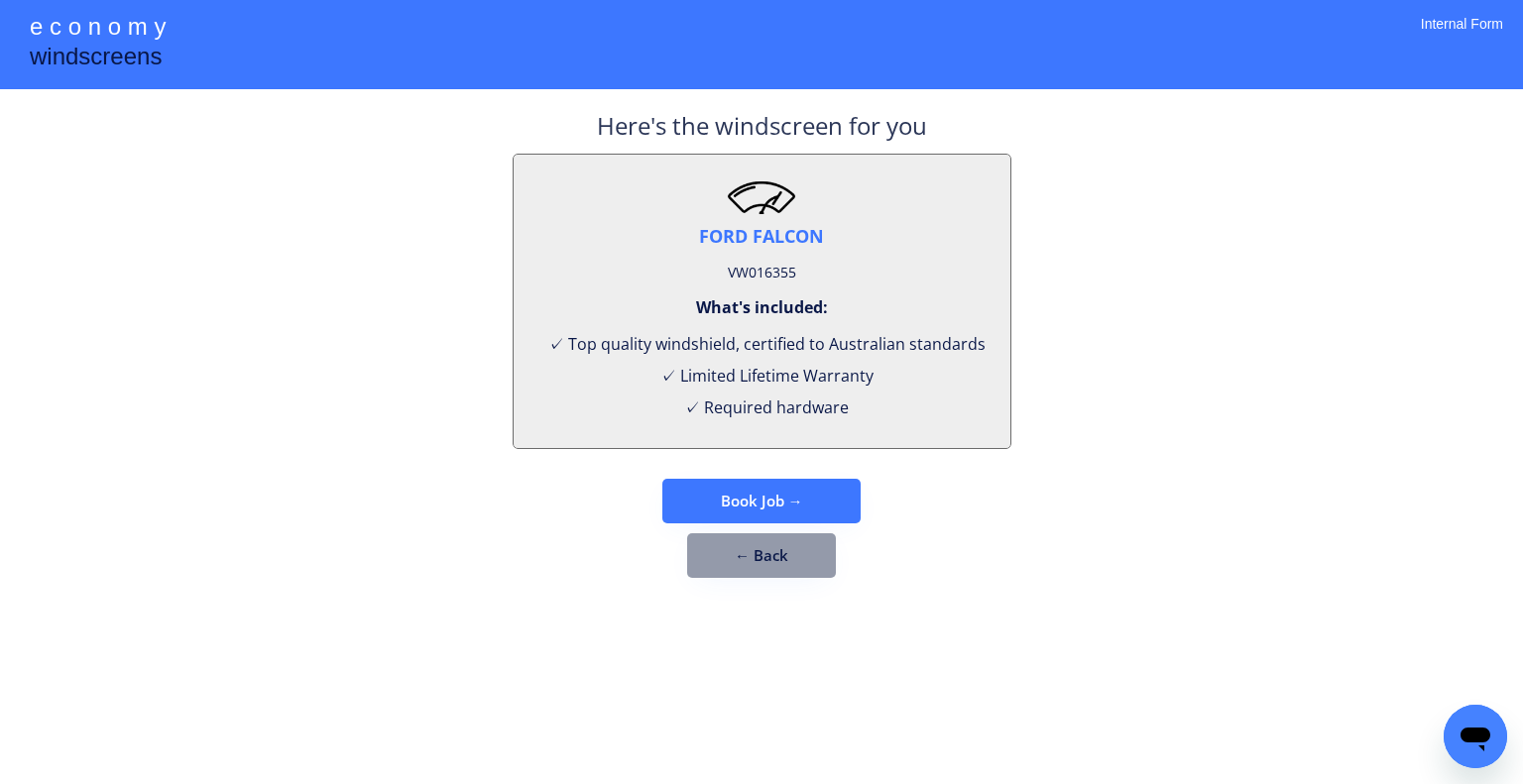 click on "VW016355" at bounding box center [762, 273] 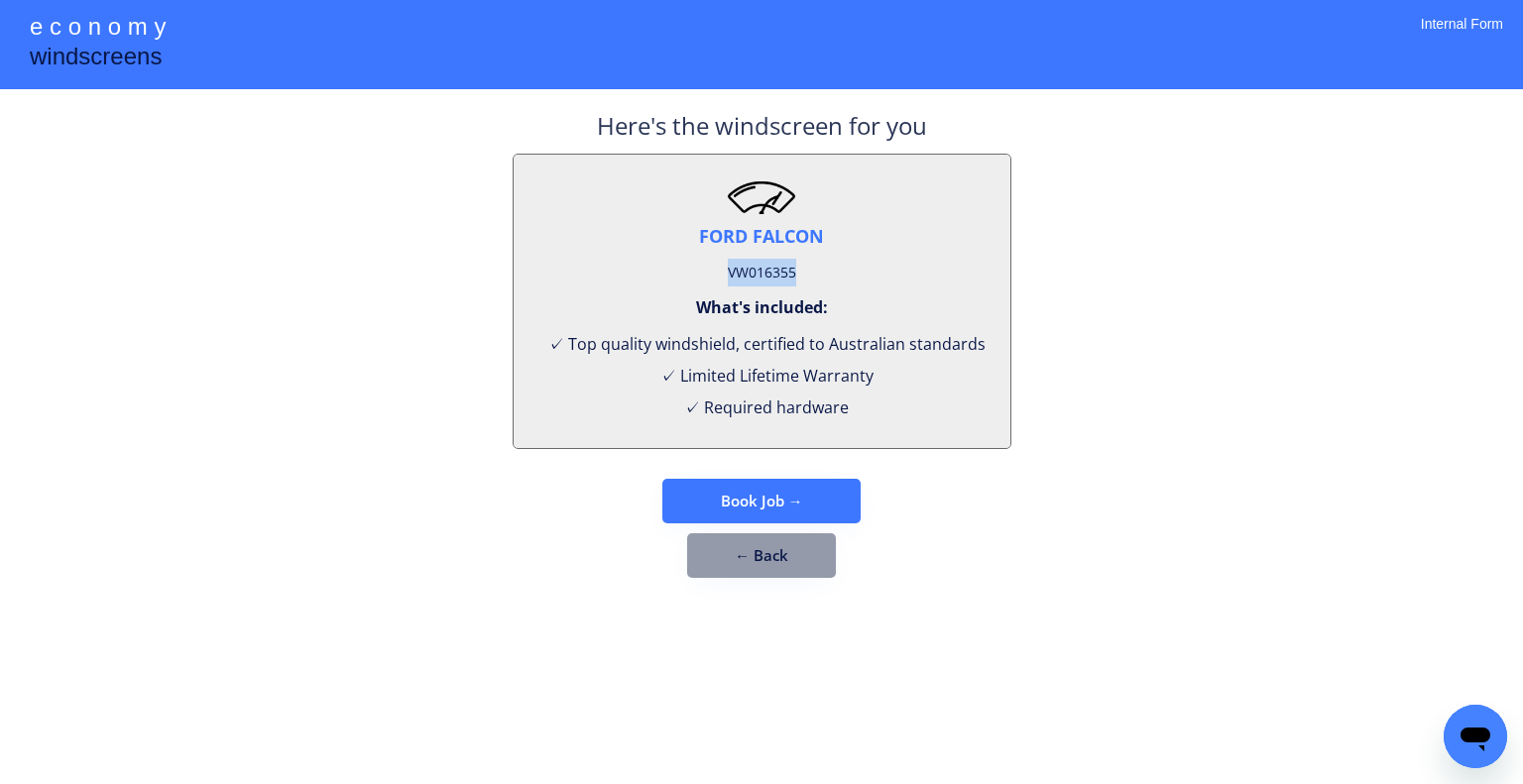 click on "VW016355" at bounding box center (762, 273) 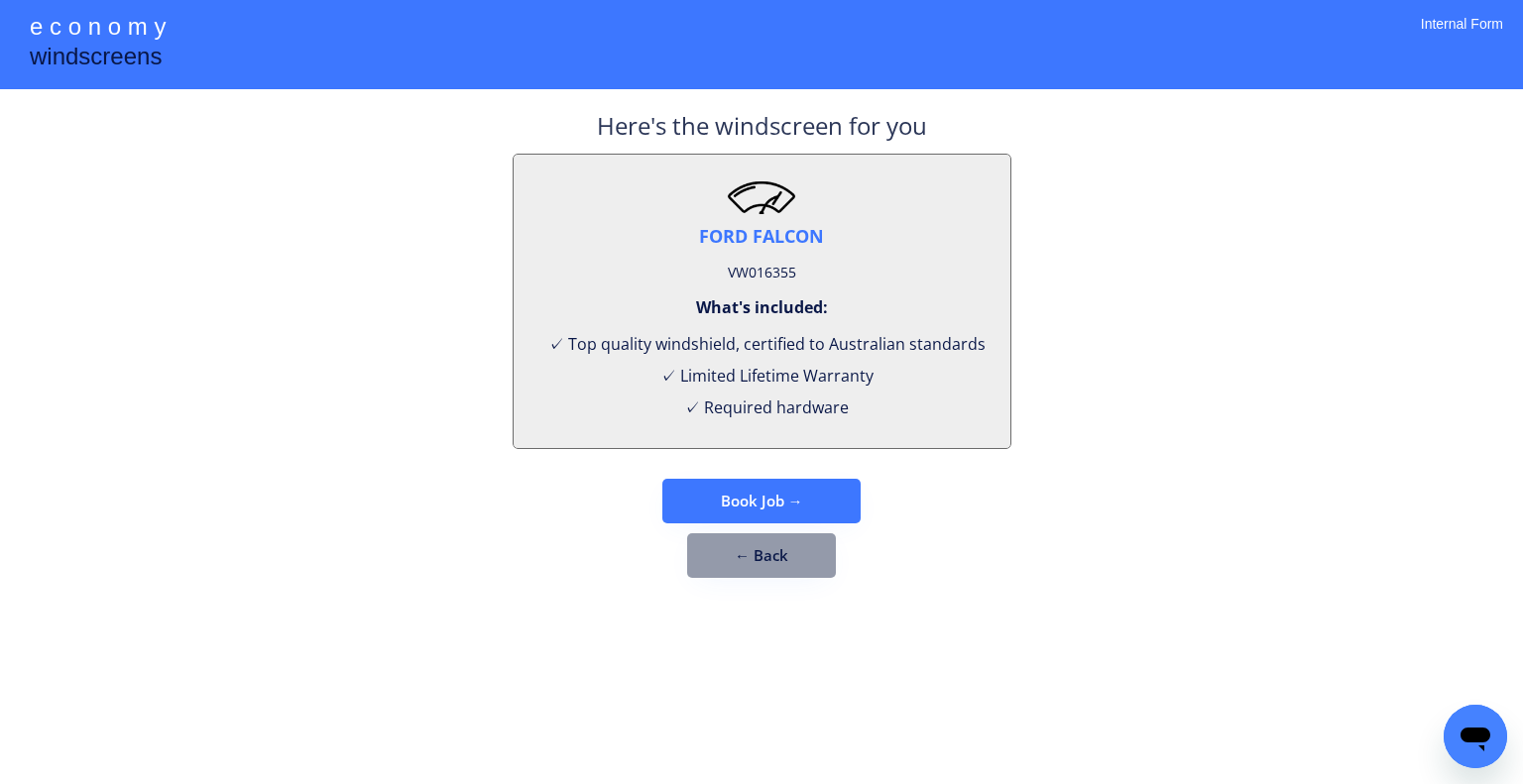 click on "FORD FALCON VW016355 What's included: ✓ Top quality windshield, certified to Australian standards
✓ Limited Lifetime Warranty ✓ Required hardware" at bounding box center [762, 301] 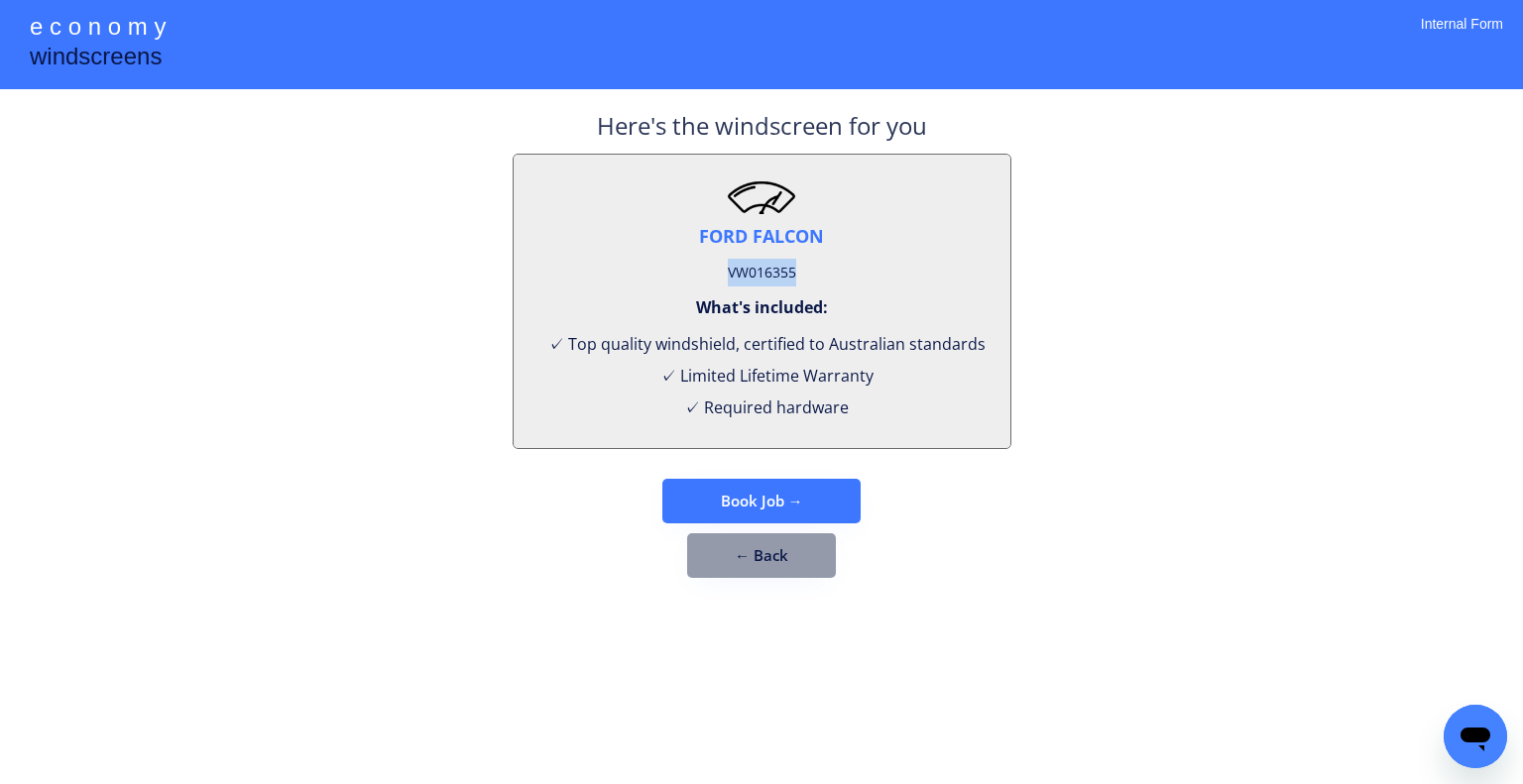 click on "VW016355" at bounding box center [762, 273] 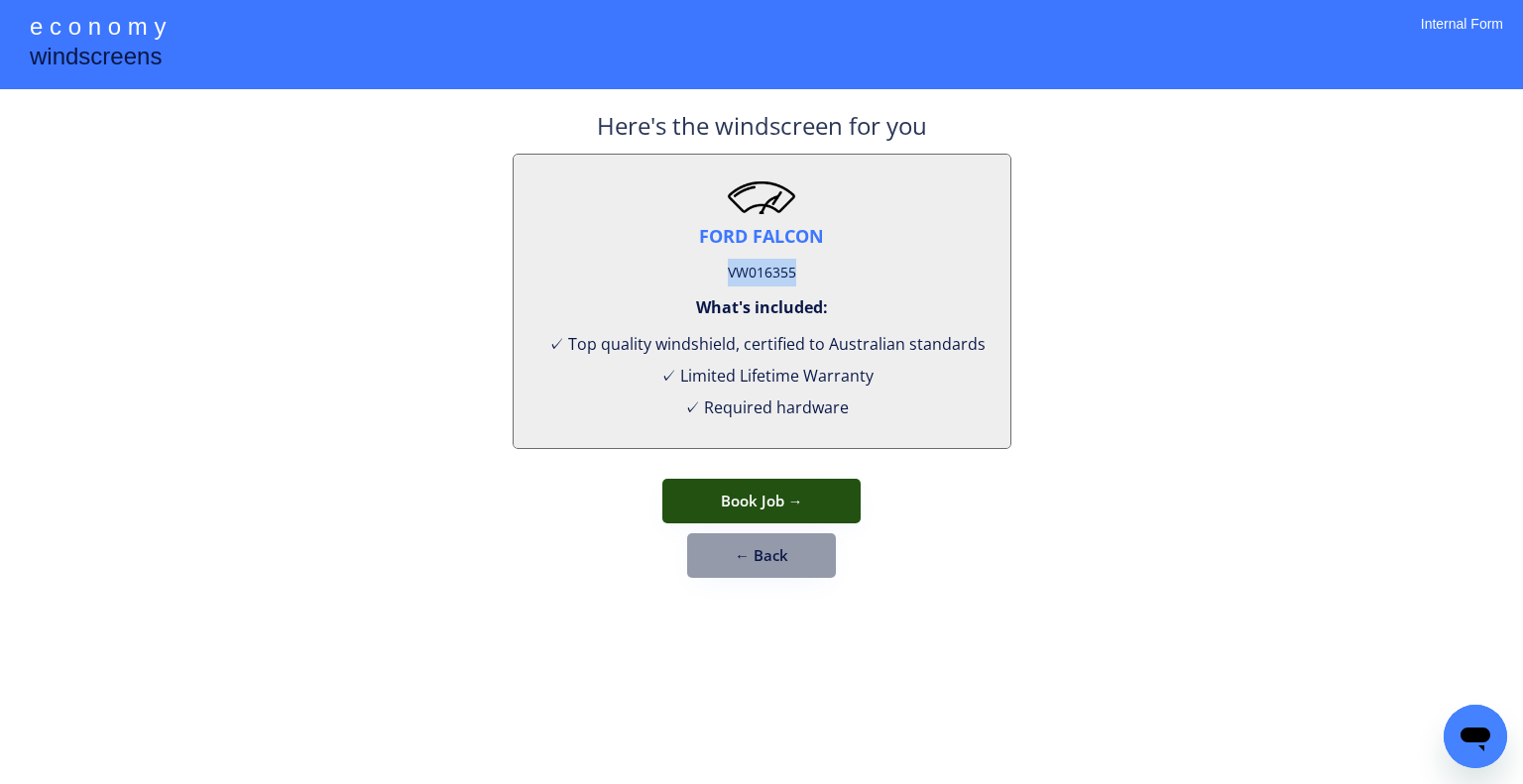 click on "Book Job    →" at bounding box center (762, 501) 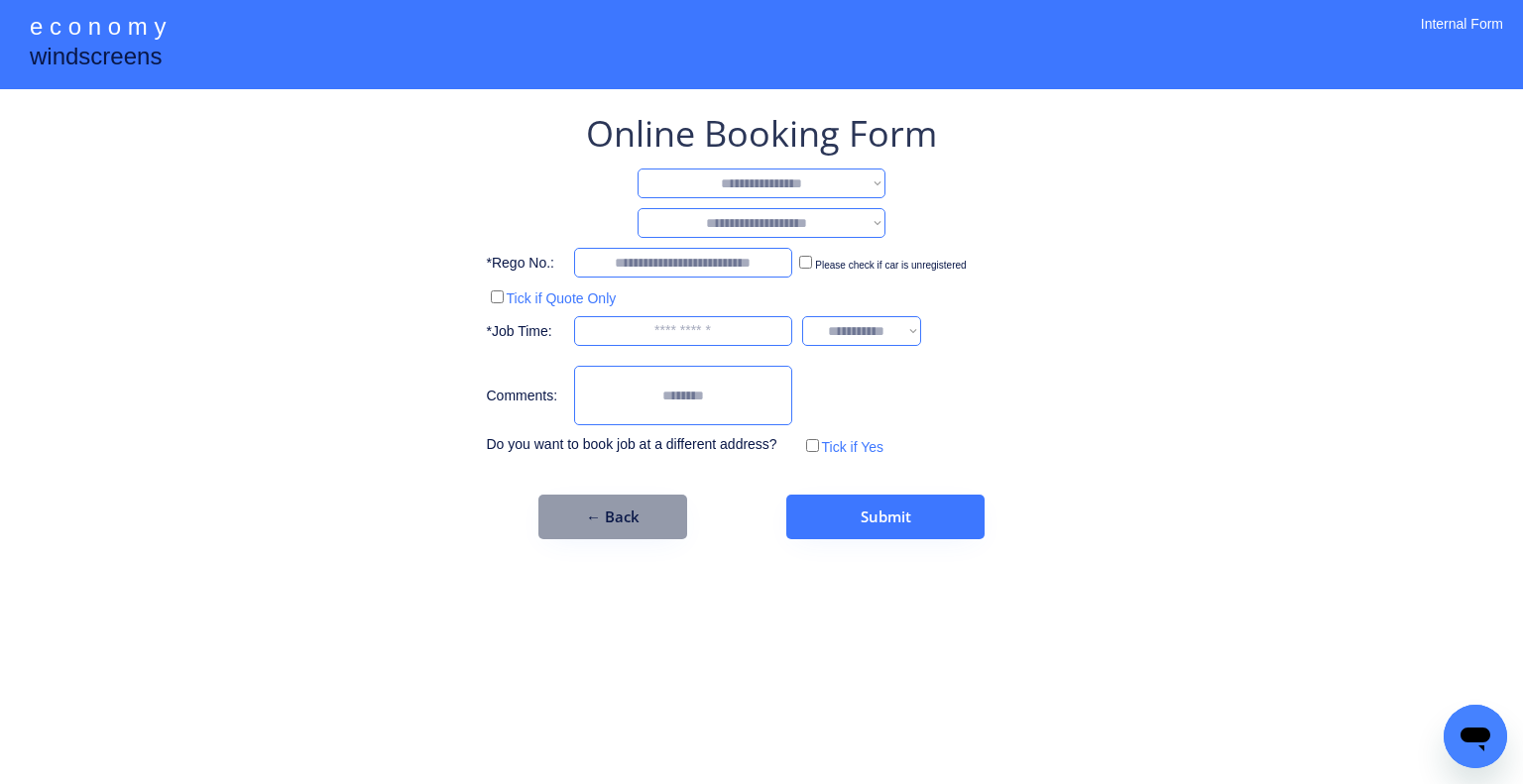 click on "**********" at bounding box center [762, 183] 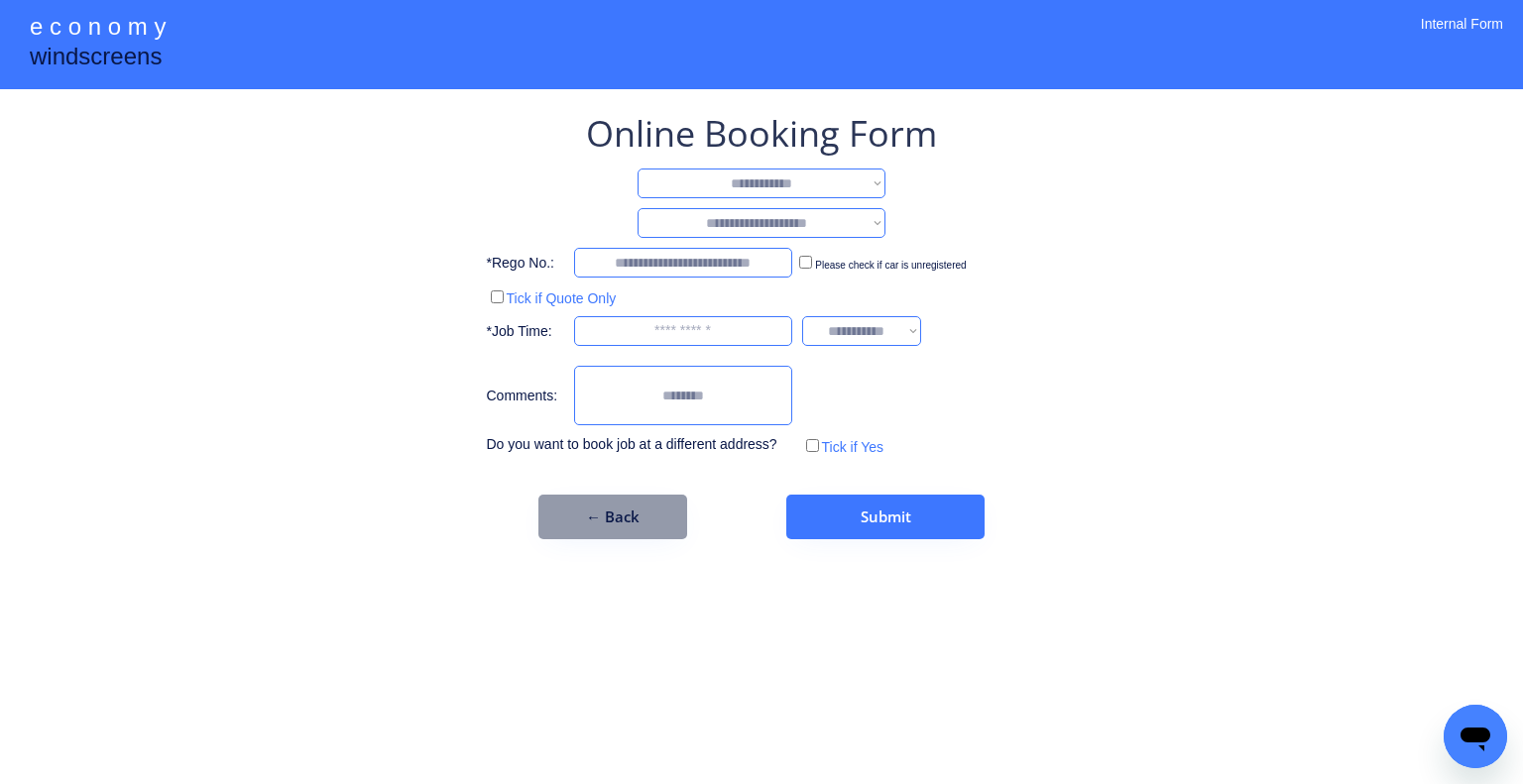 click on "**********" at bounding box center [762, 183] 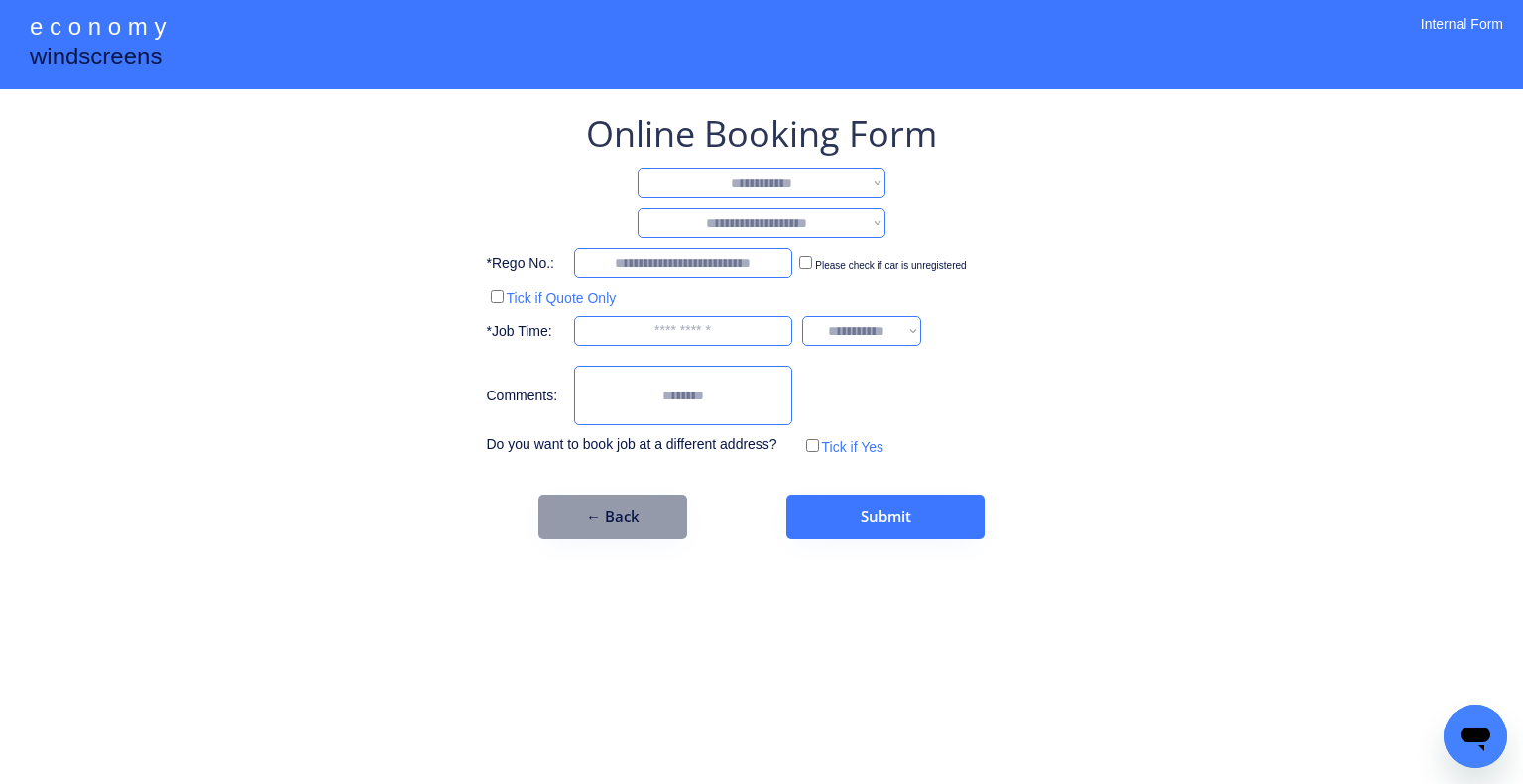 click on "**********" at bounding box center (762, 223) 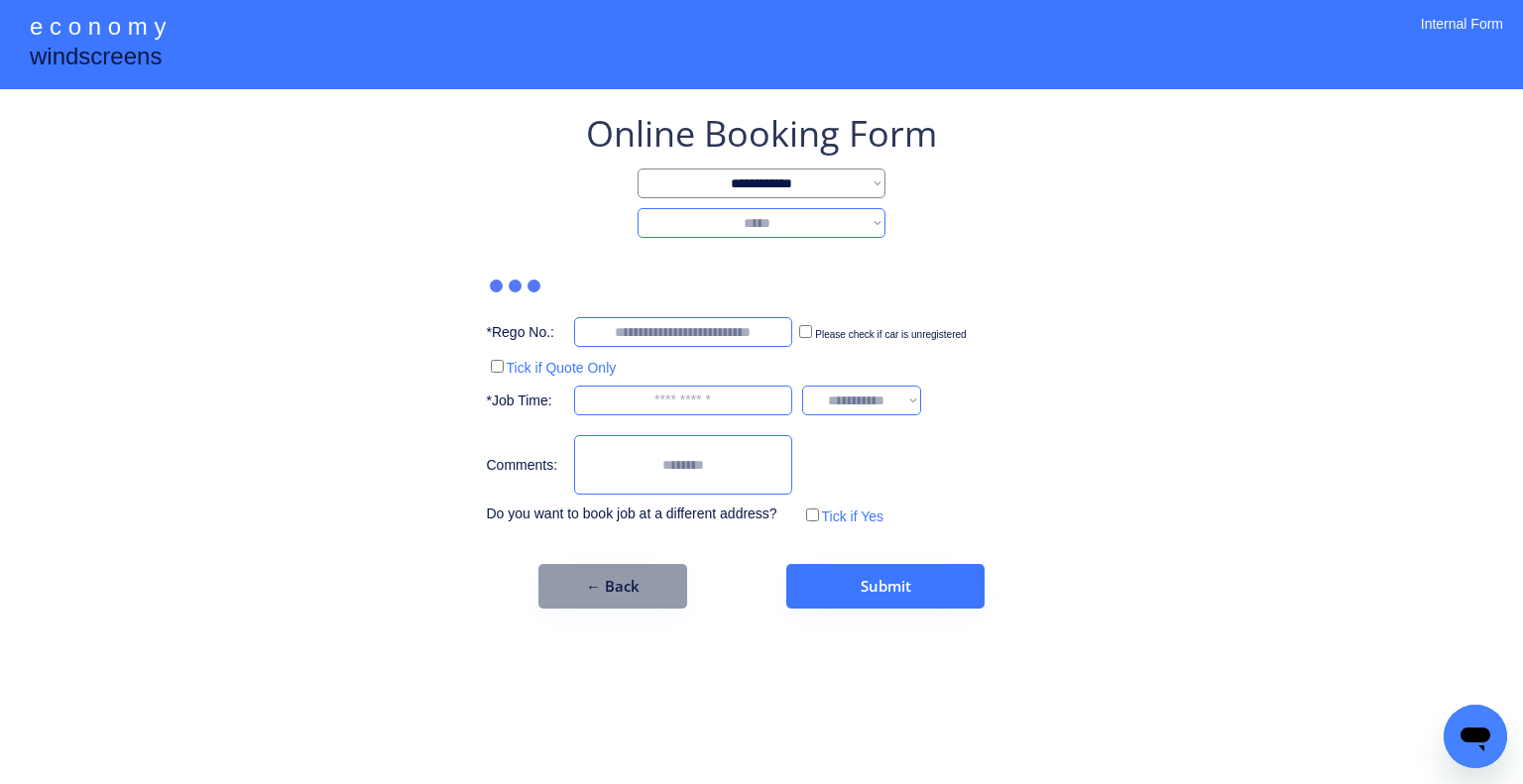 click on "**********" at bounding box center [762, 223] 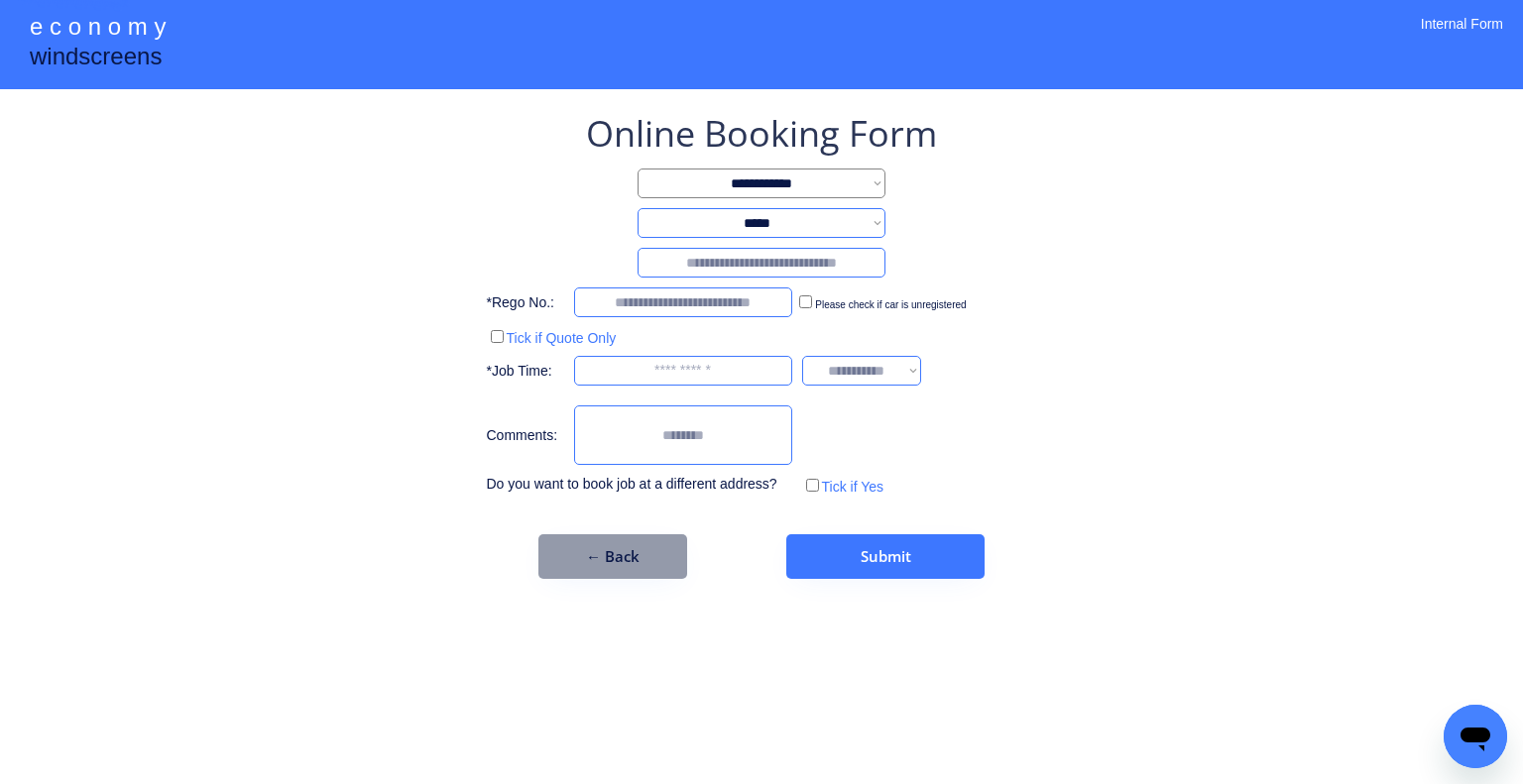 drag, startPoint x: 814, startPoint y: 217, endPoint x: 813, endPoint y: 235, distance: 18.027756 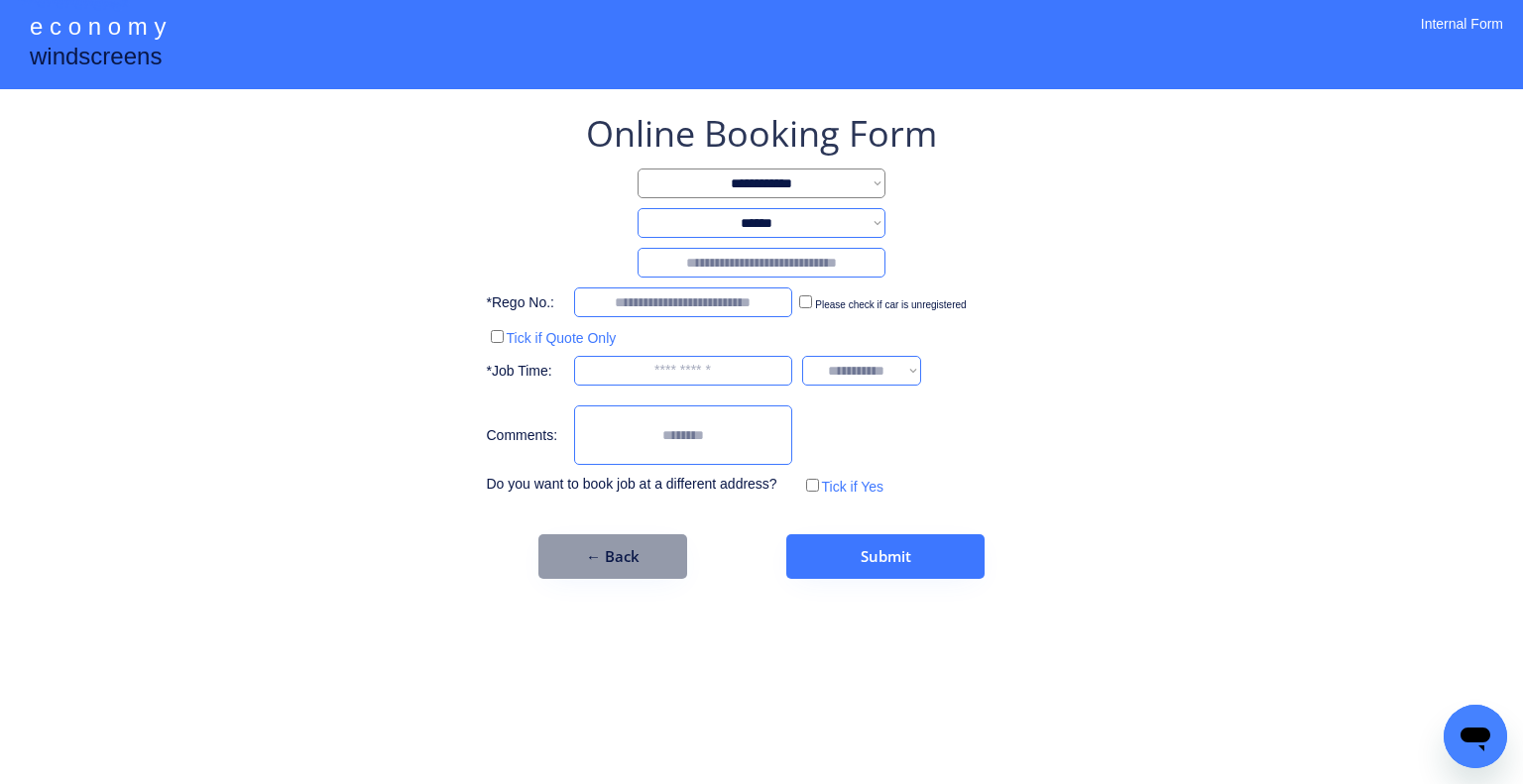 click on "**********" at bounding box center [762, 223] 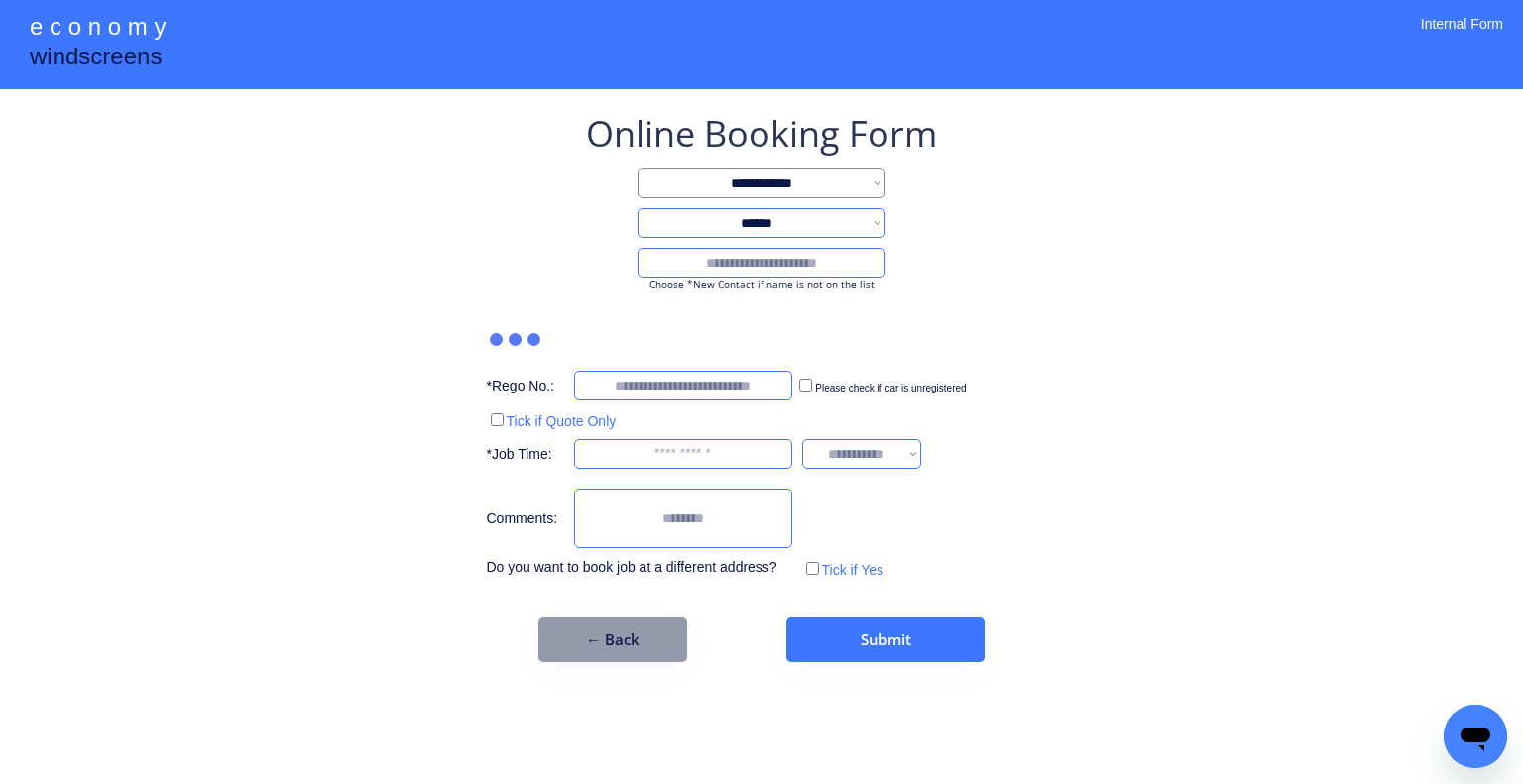click on "Choose *New Contact if name is not on the list" at bounding box center (762, 284) 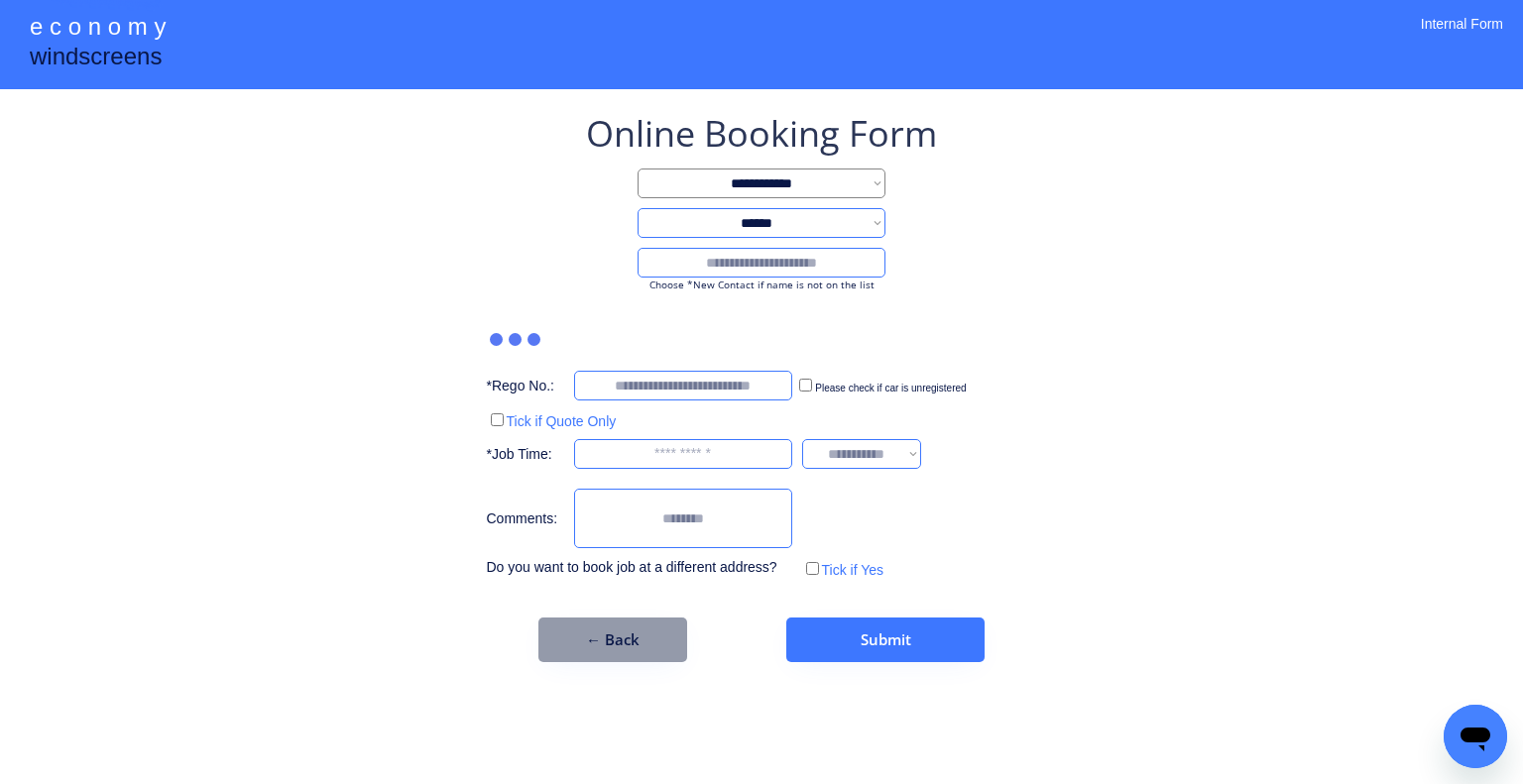 click on "Choose *New Contact if name is not on the list" at bounding box center (762, 284) 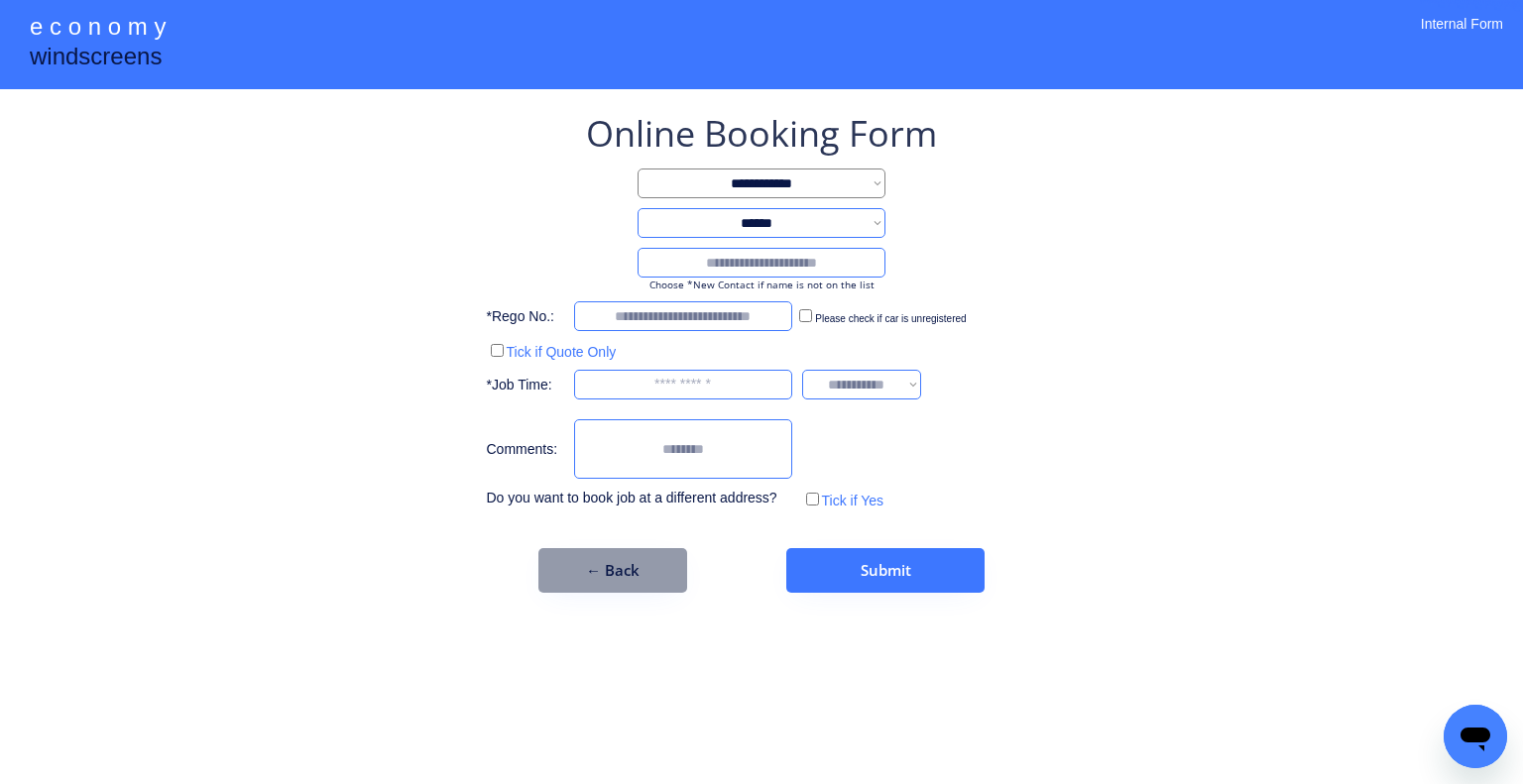 click at bounding box center (762, 263) 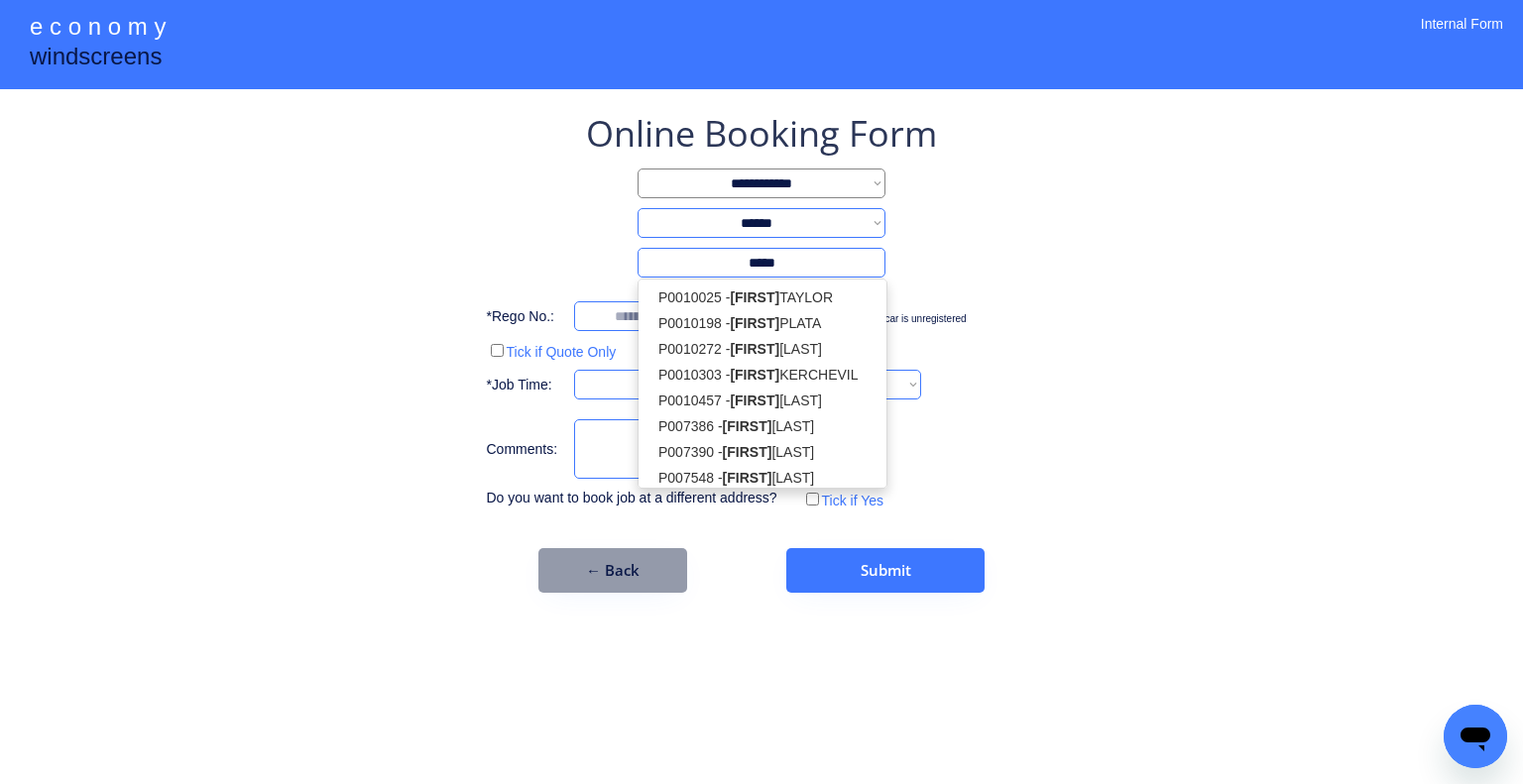 type on "*****" 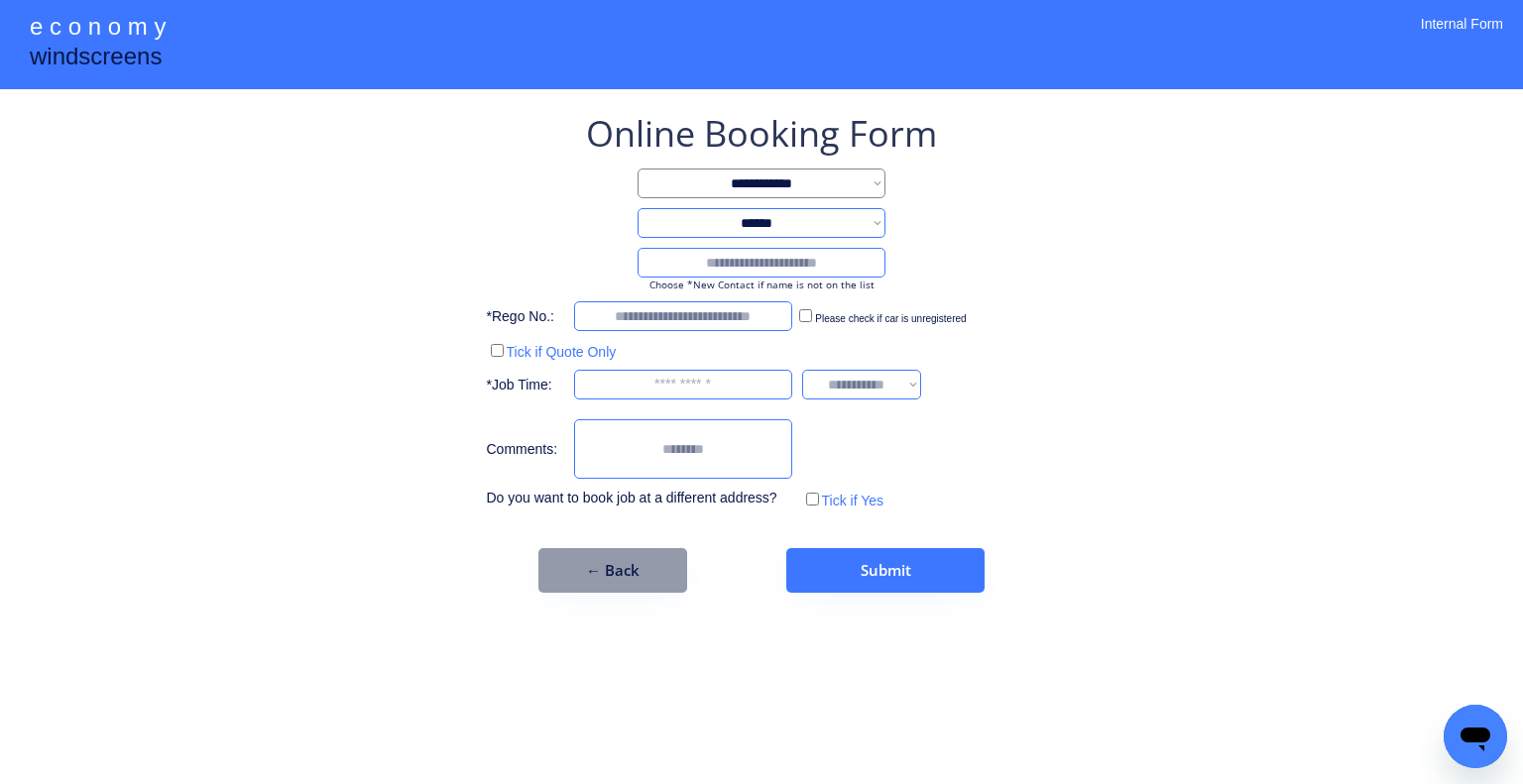 click at bounding box center (762, 263) 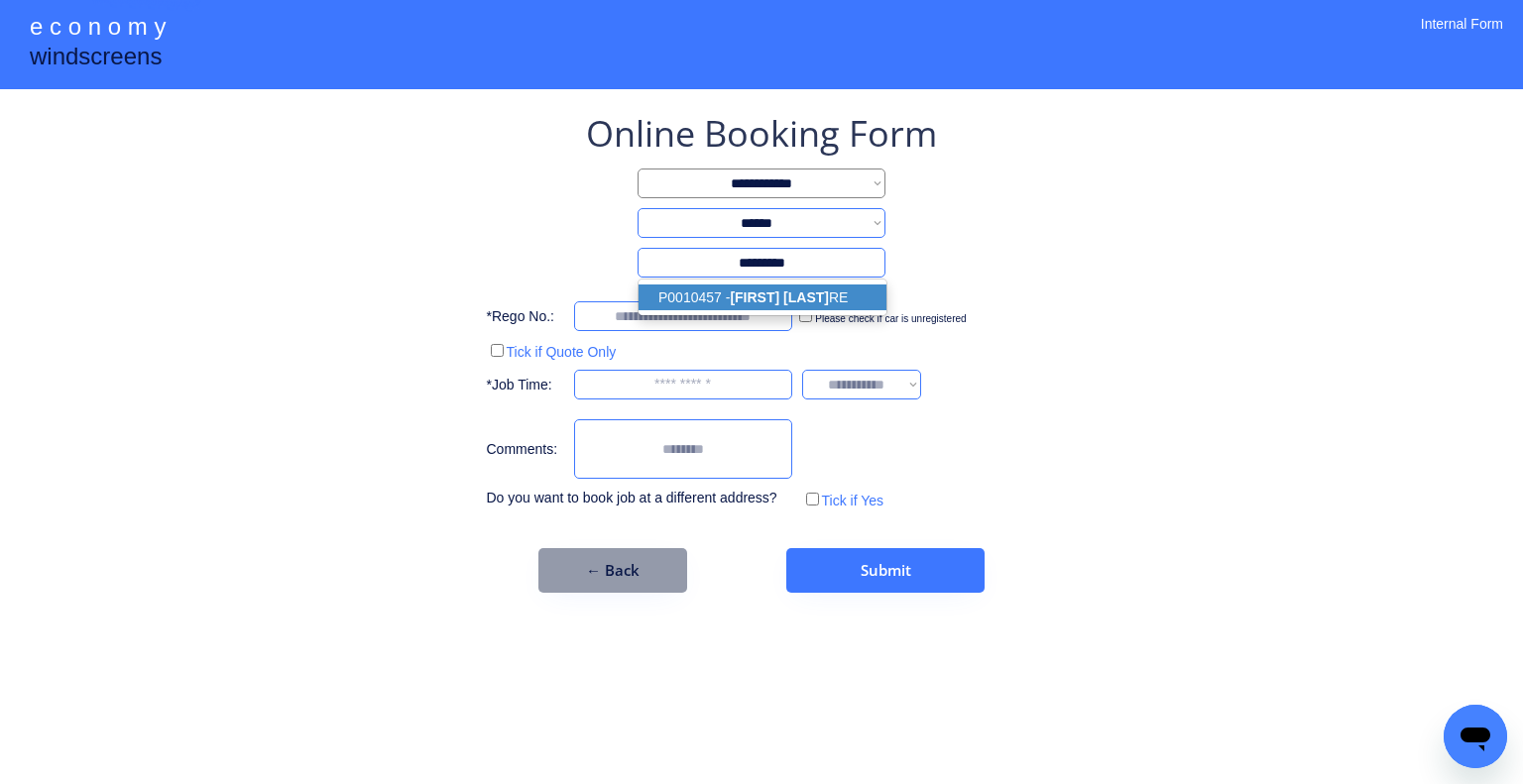 click on "P0010457 -  DAVID MOO RE" at bounding box center [762, 297] 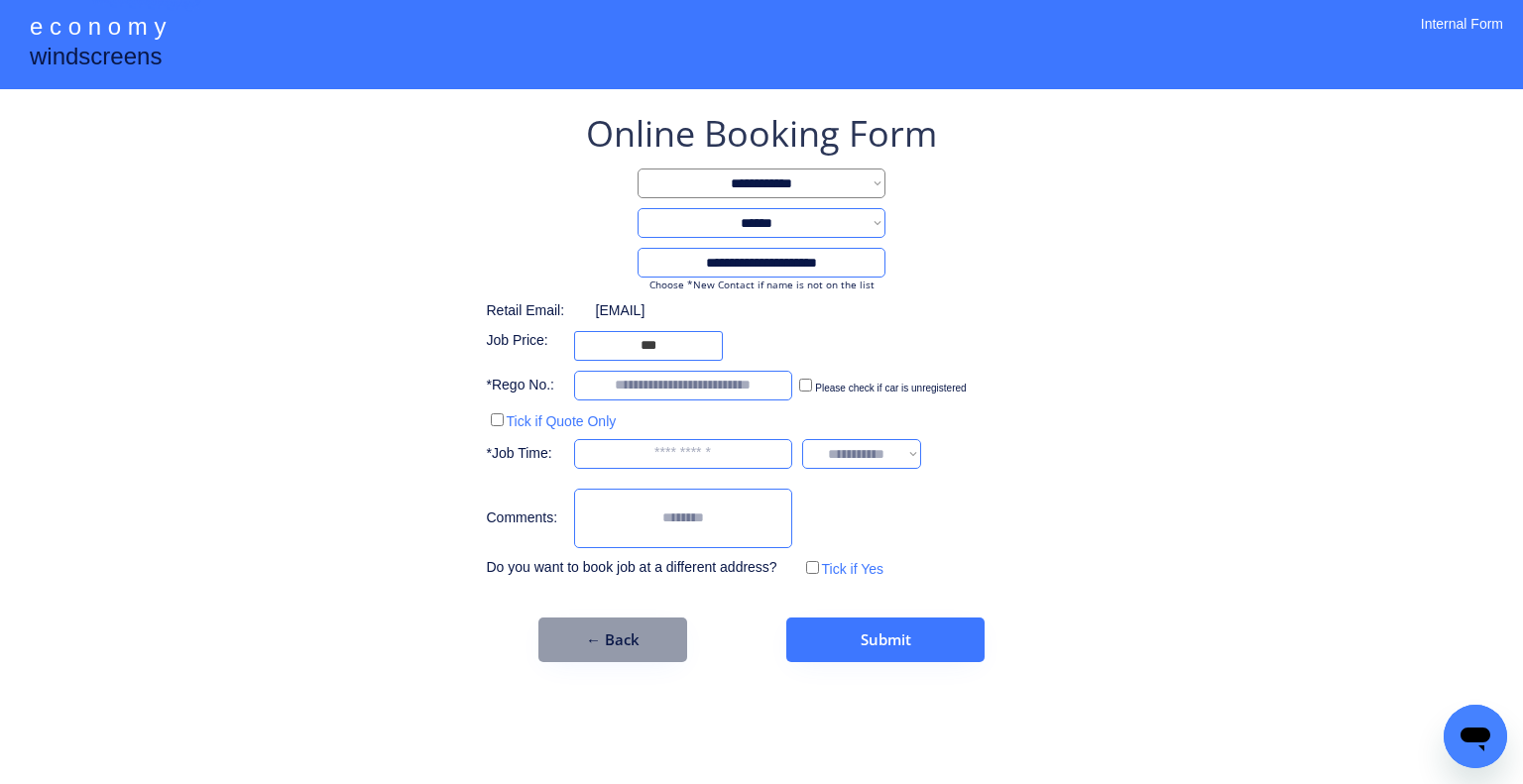 type on "**********" 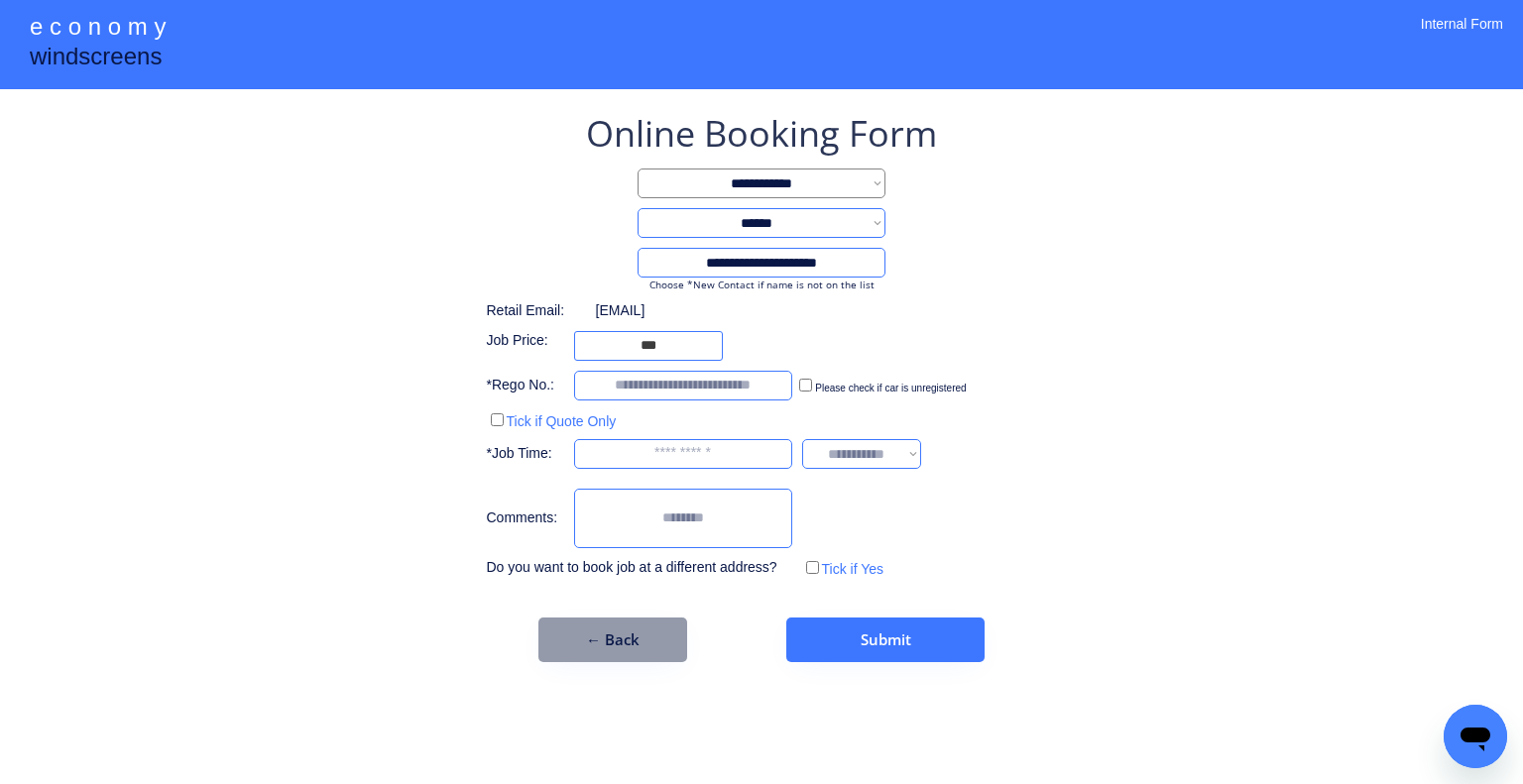 click at bounding box center (683, 386) 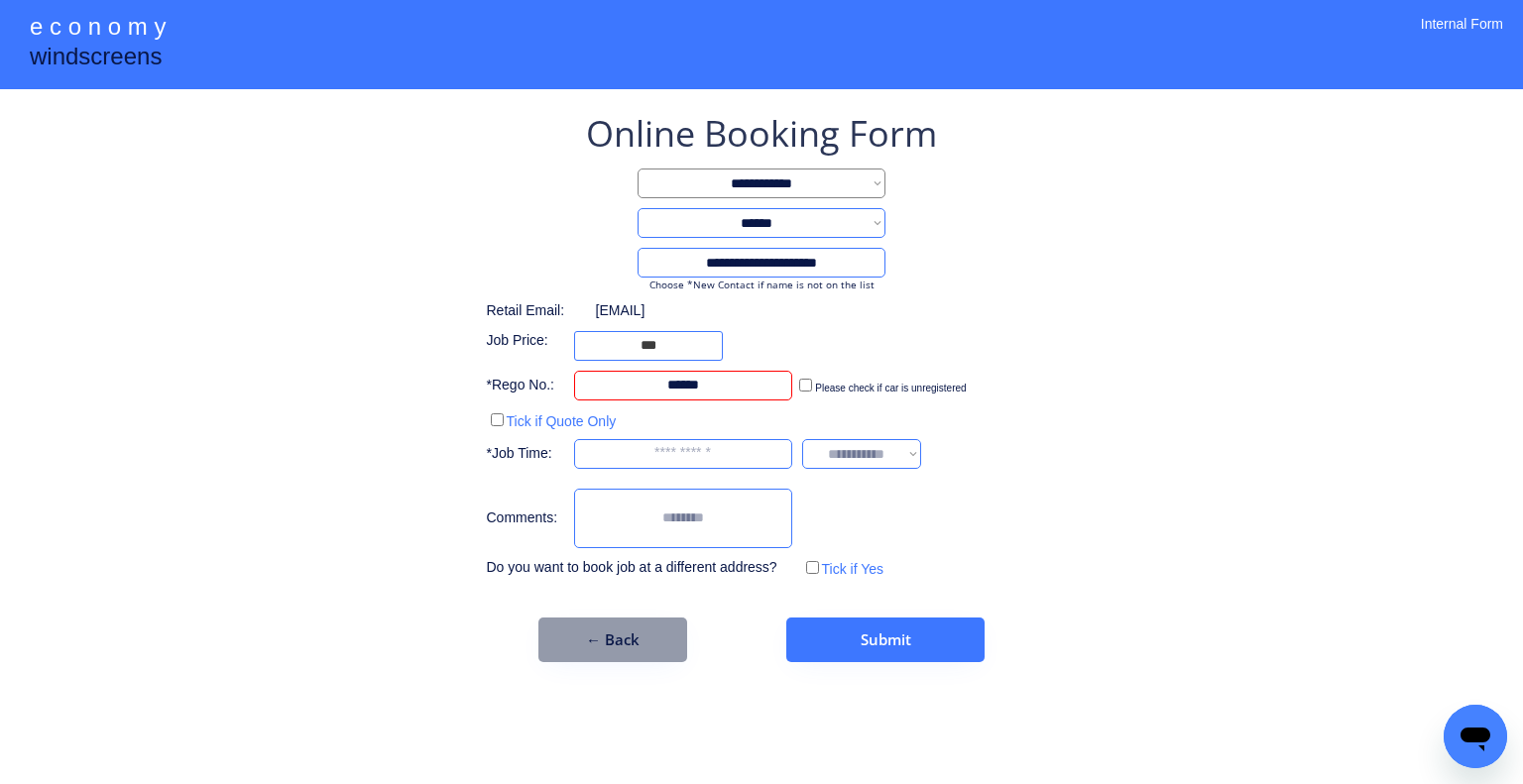 type on "******" 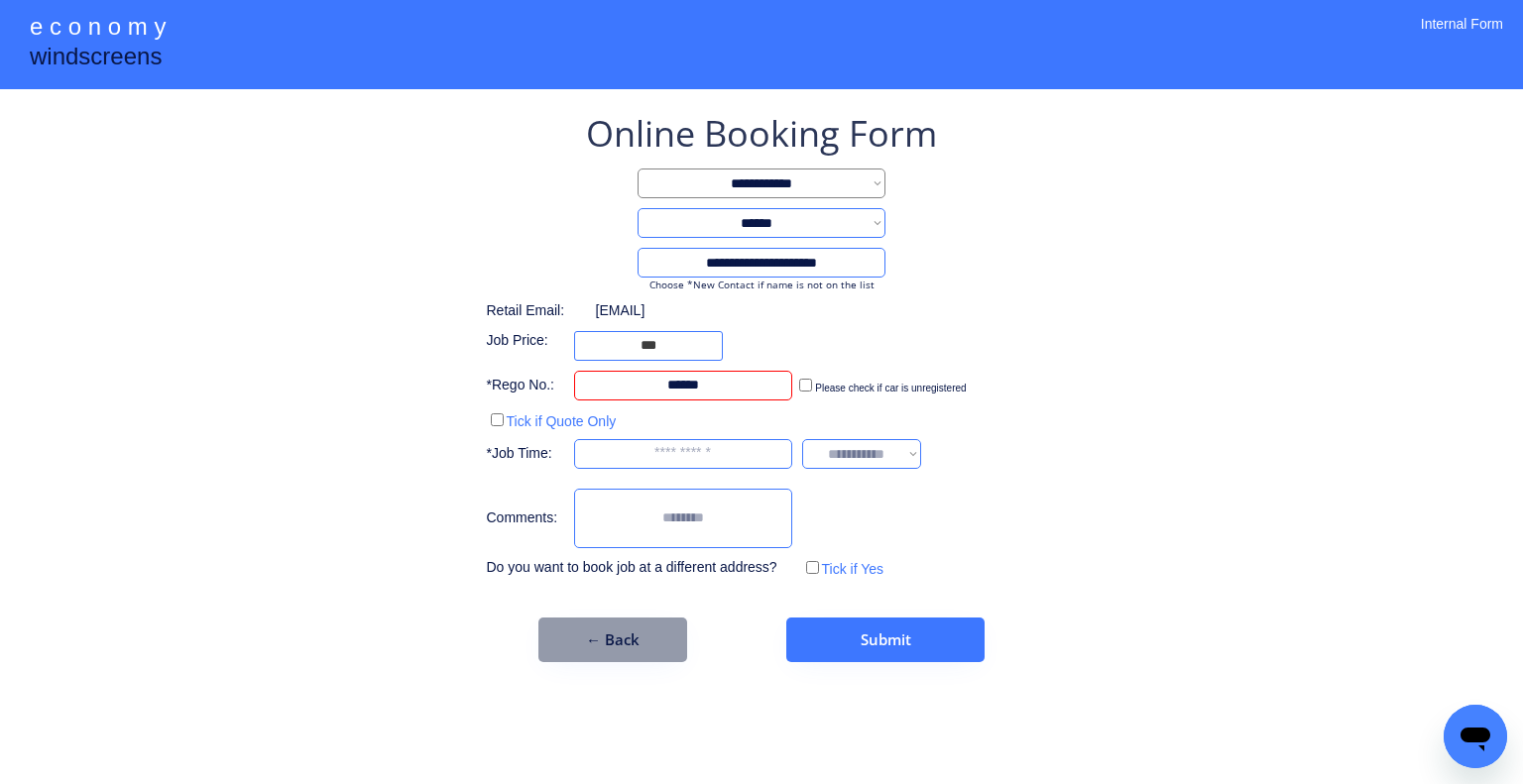 click at bounding box center (683, 454) 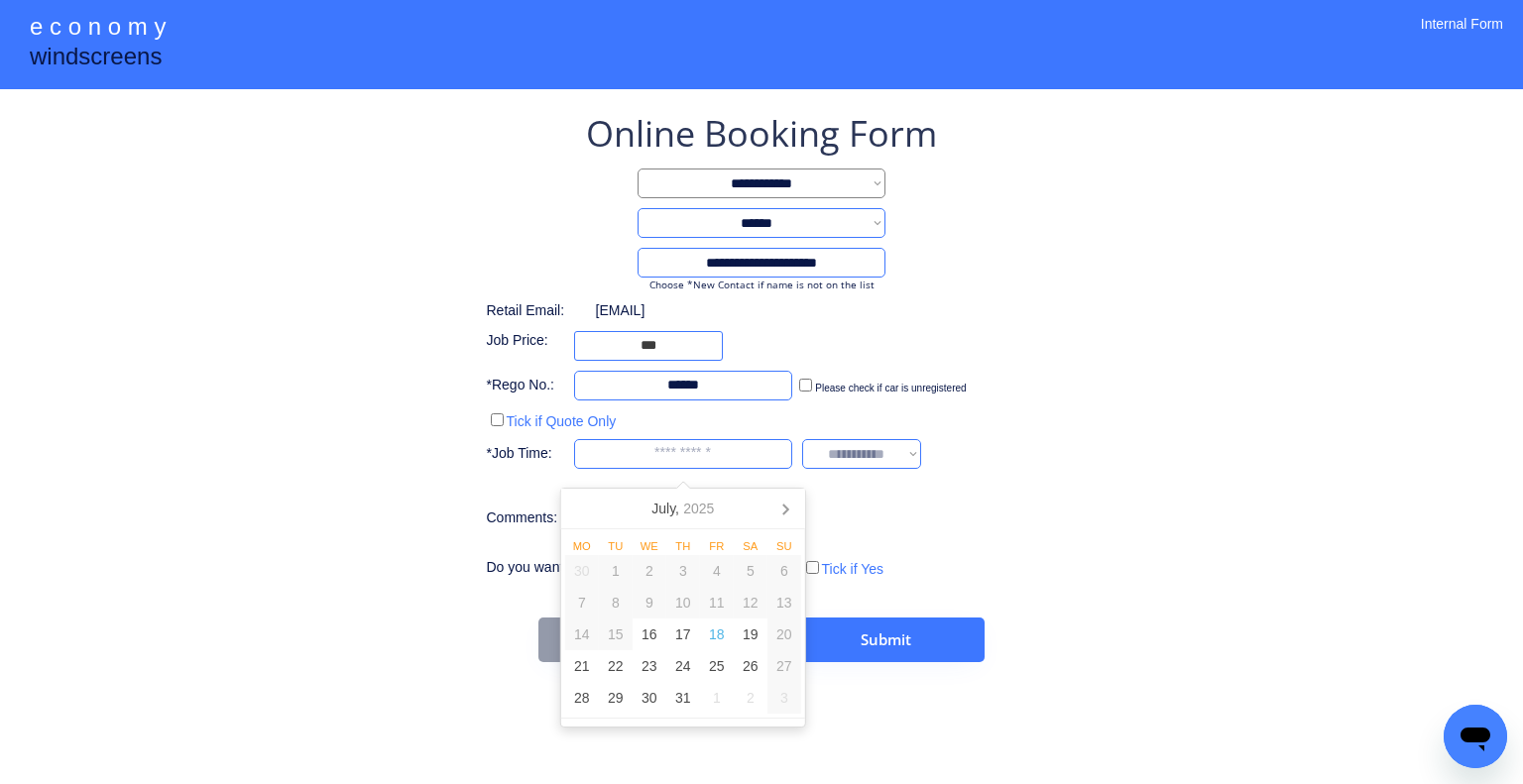 click on "**********" at bounding box center (762, 392) 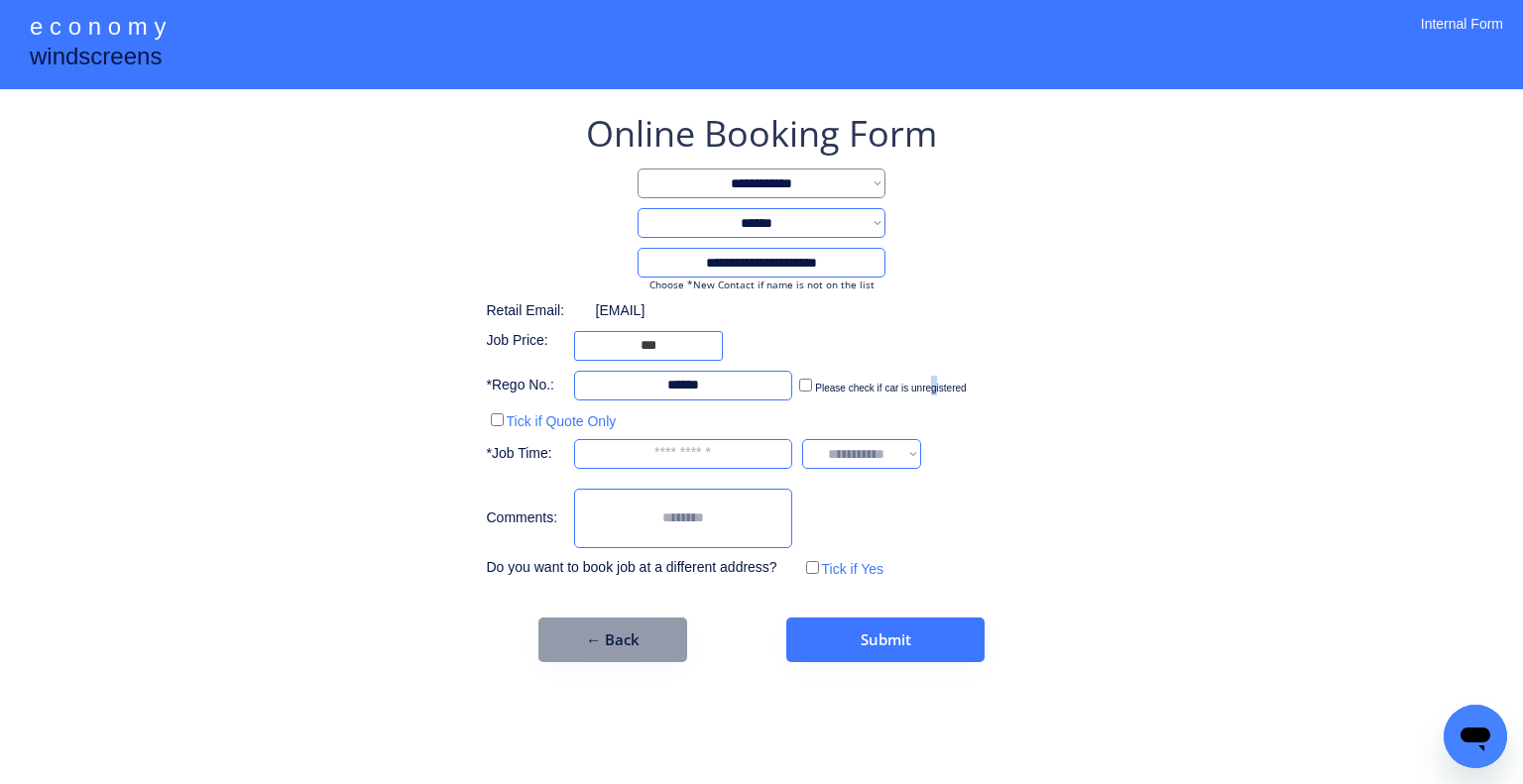 click on "**********" at bounding box center [762, 386] 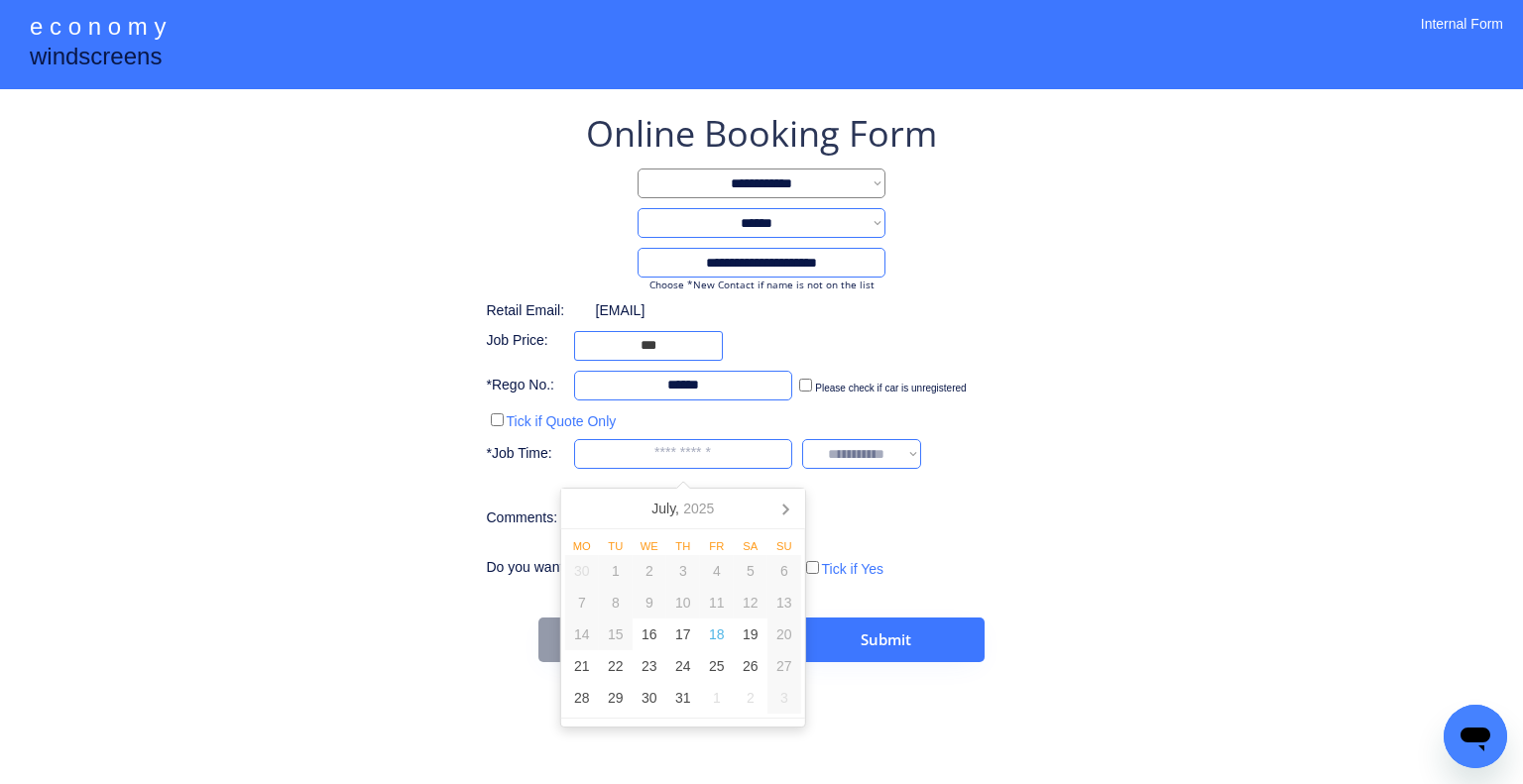 click at bounding box center (683, 454) 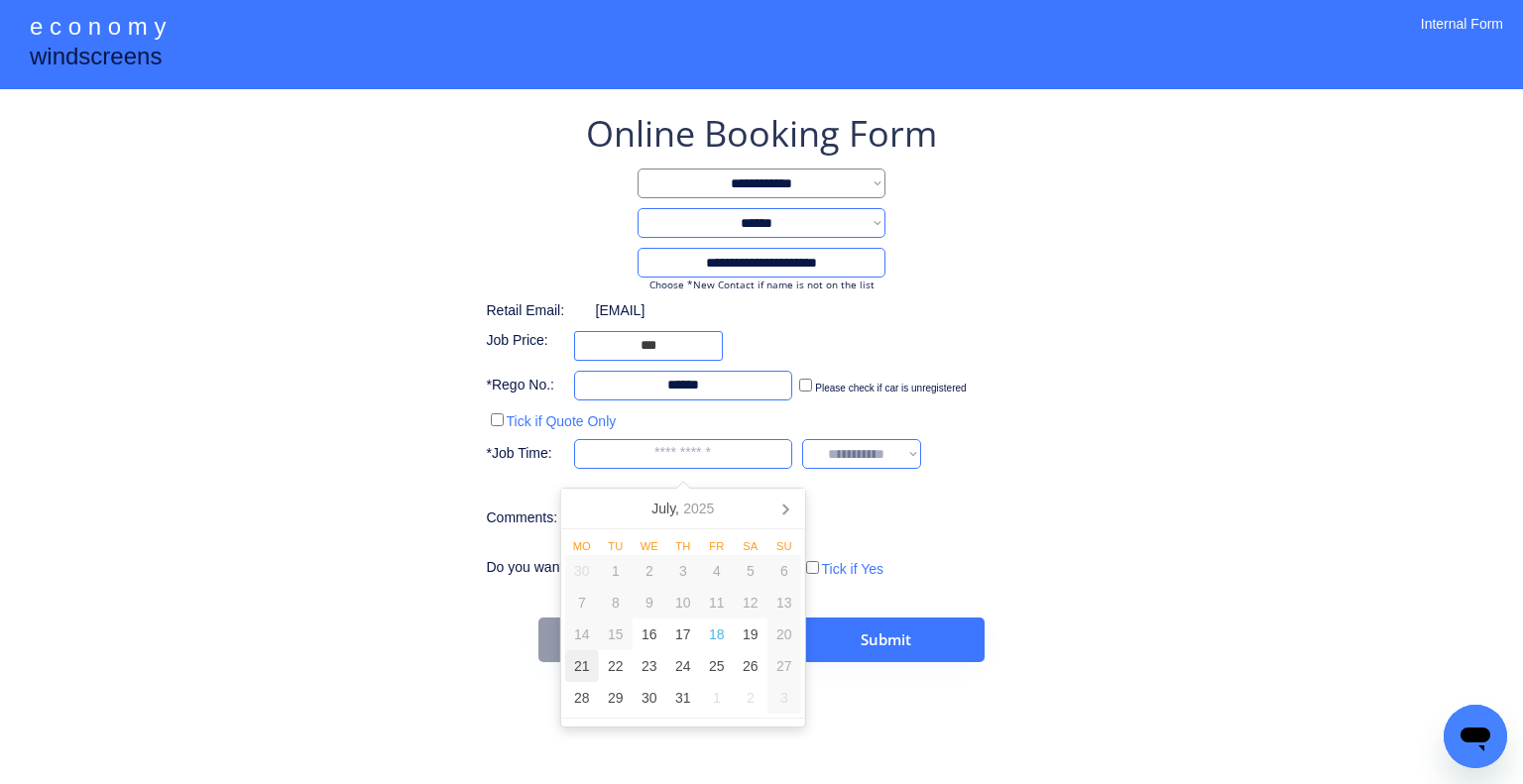 drag, startPoint x: 585, startPoint y: 666, endPoint x: 892, endPoint y: 418, distance: 394.65555 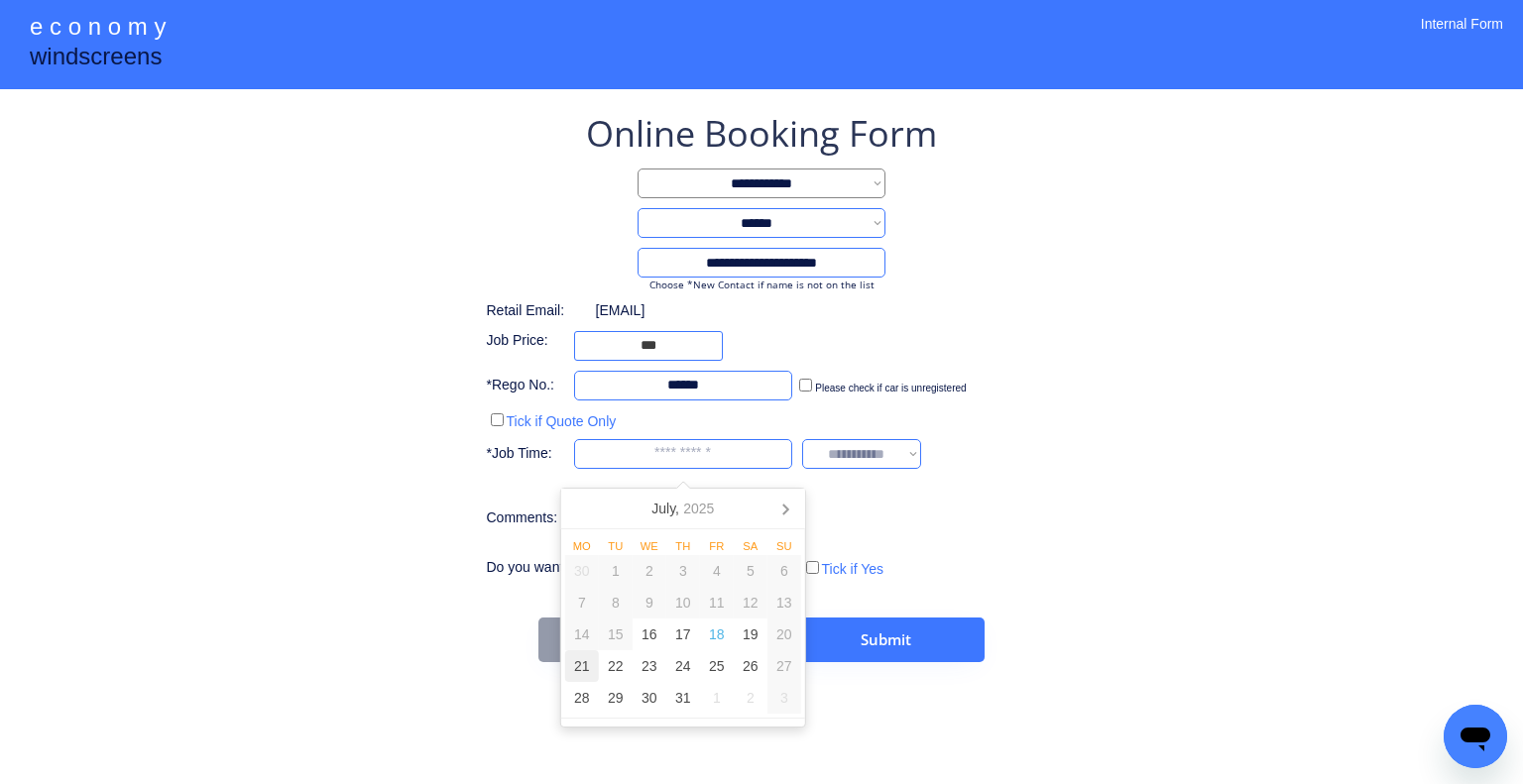 click on "21" at bounding box center (582, 666) 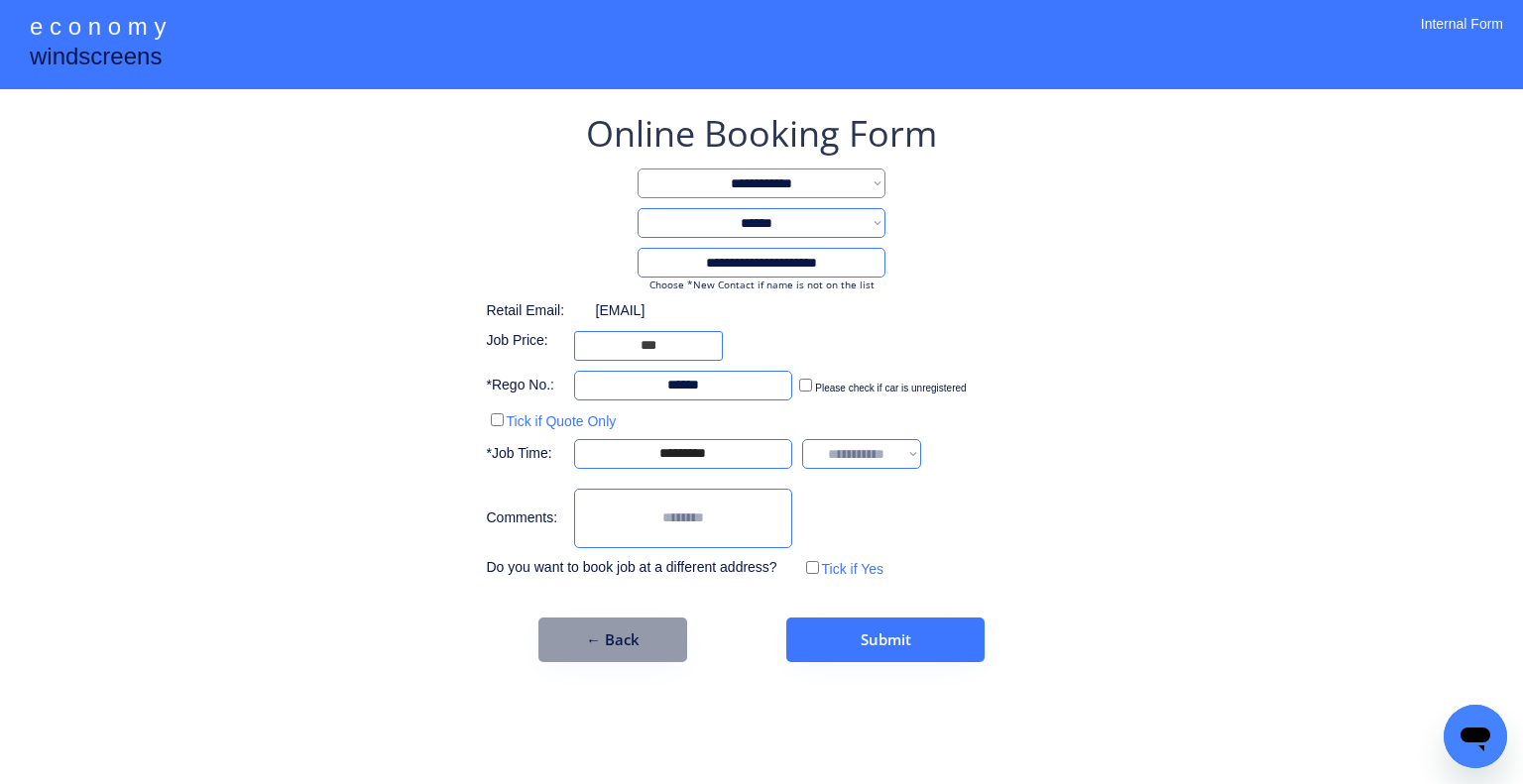 click on "**********" at bounding box center [762, 392] 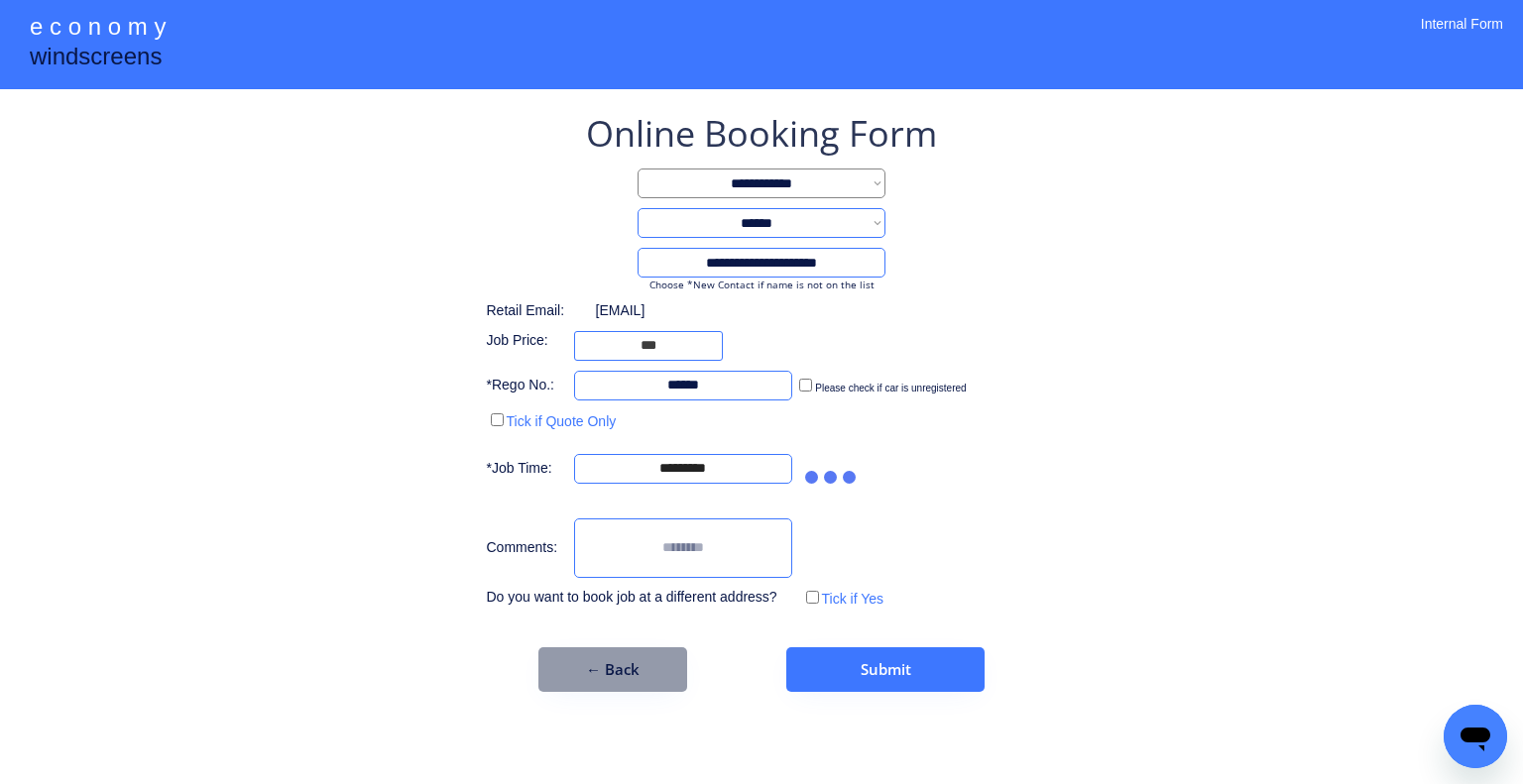 click on "**********" at bounding box center [762, 400] 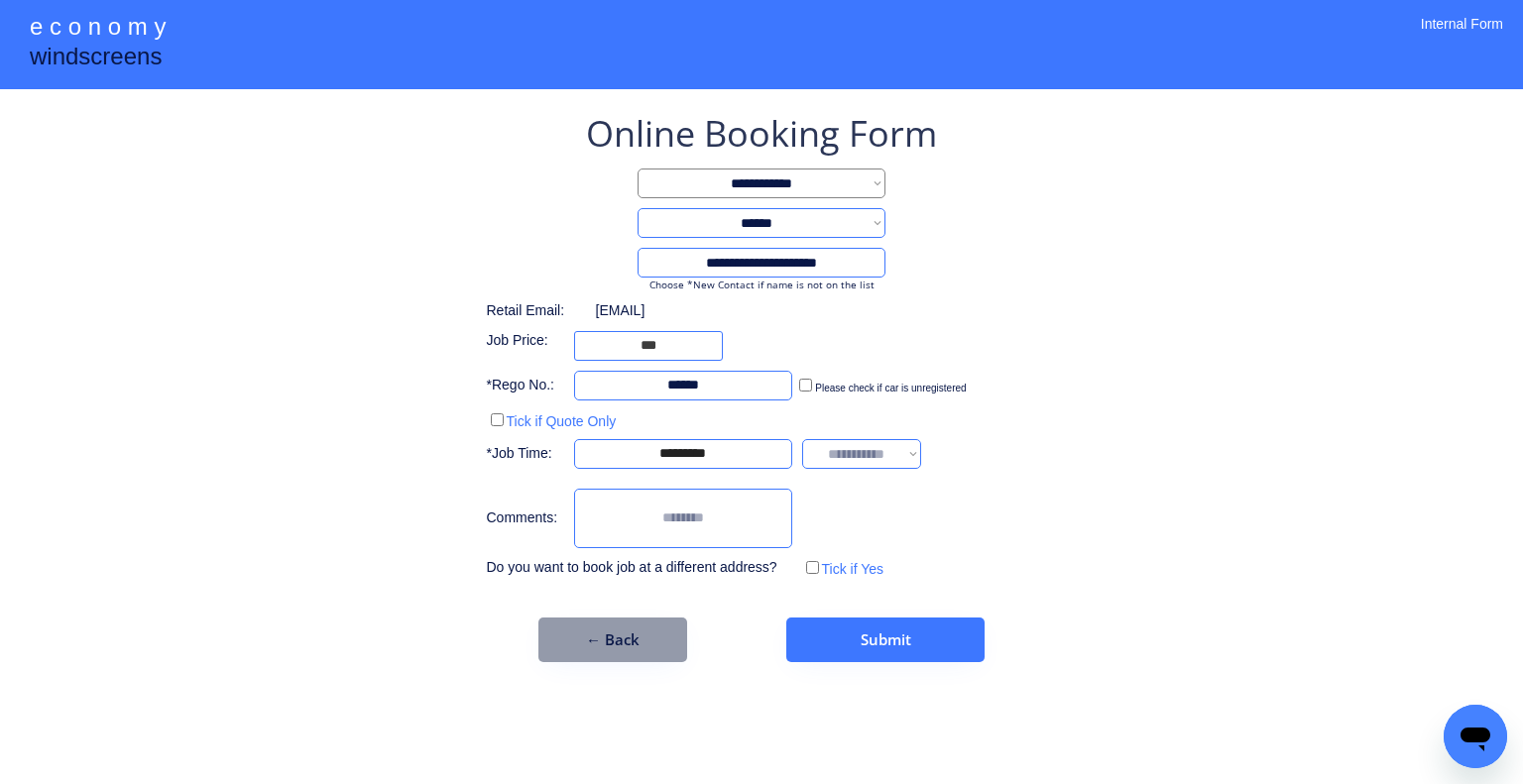 click on "**********" at bounding box center [862, 454] 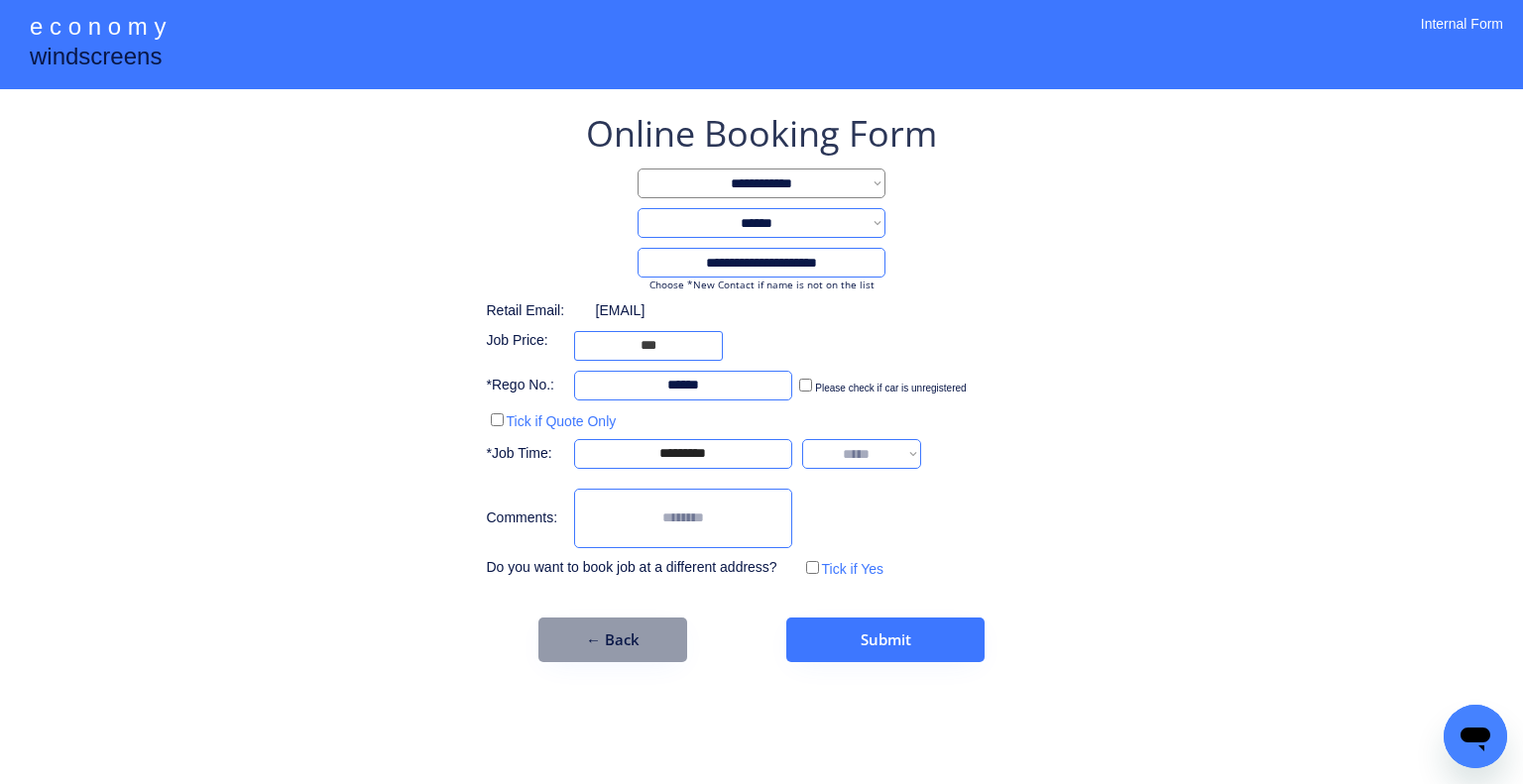 click on "**********" at bounding box center (862, 454) 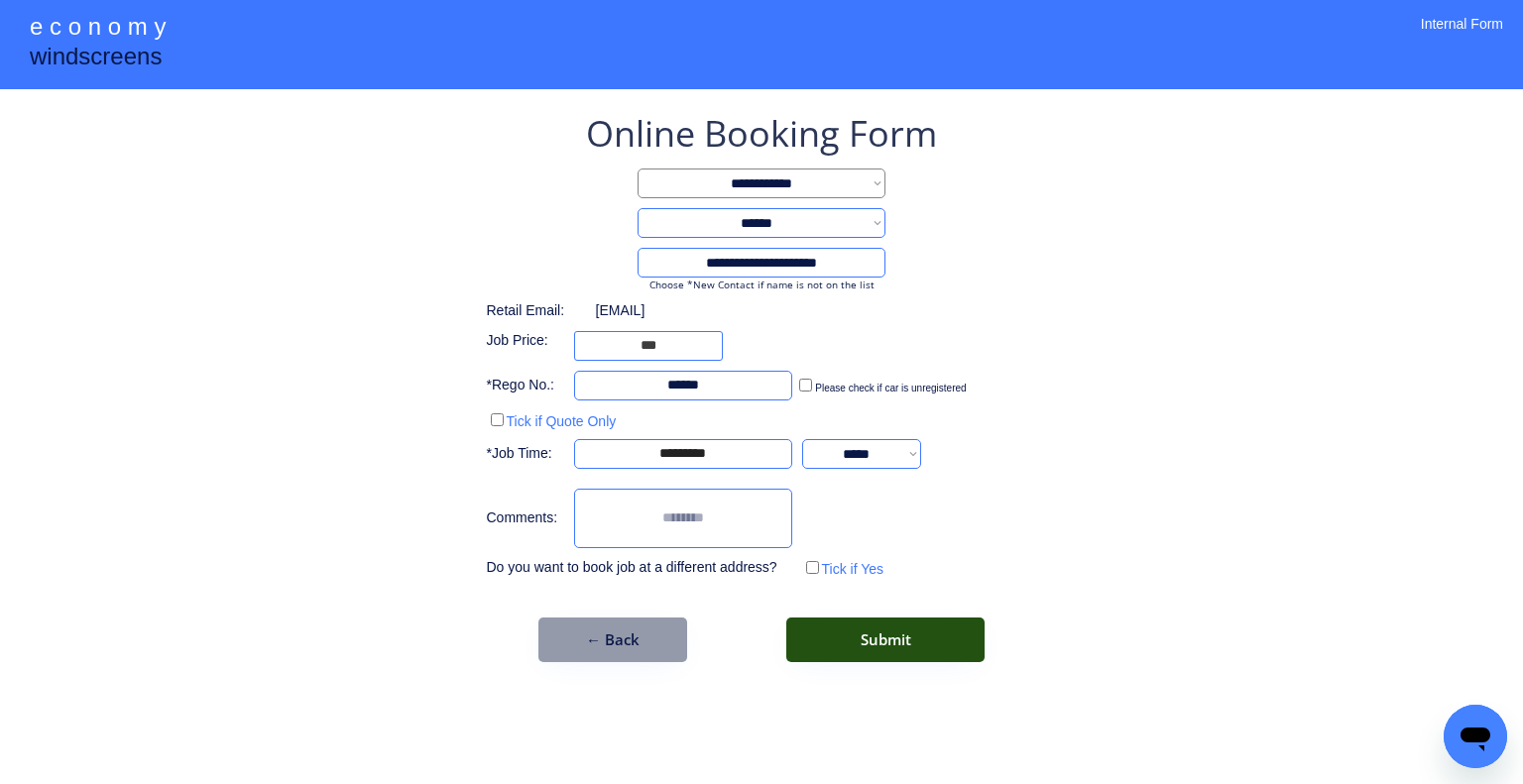 click on "Submit" at bounding box center (885, 639) 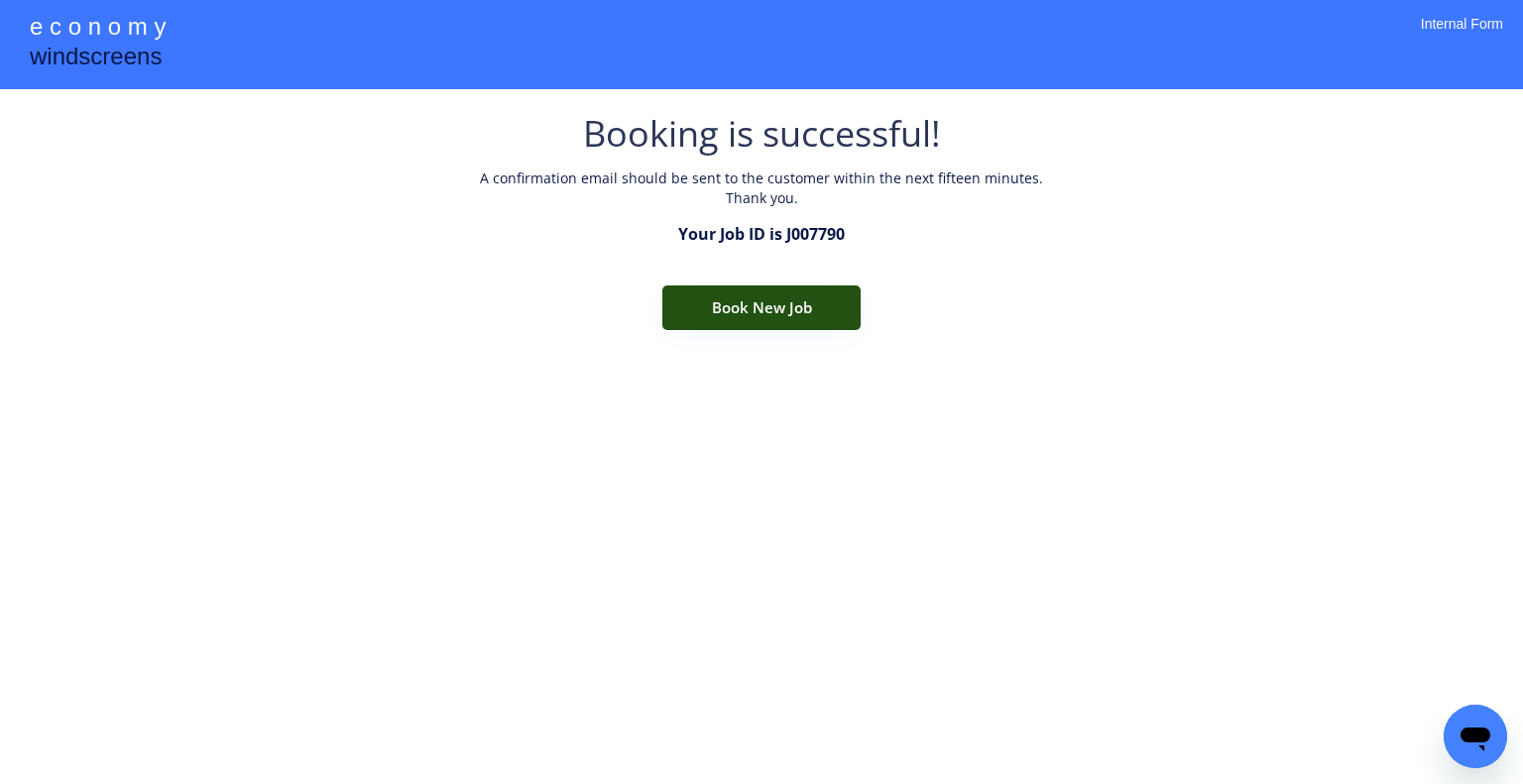 click on "Book New Job" at bounding box center (762, 307) 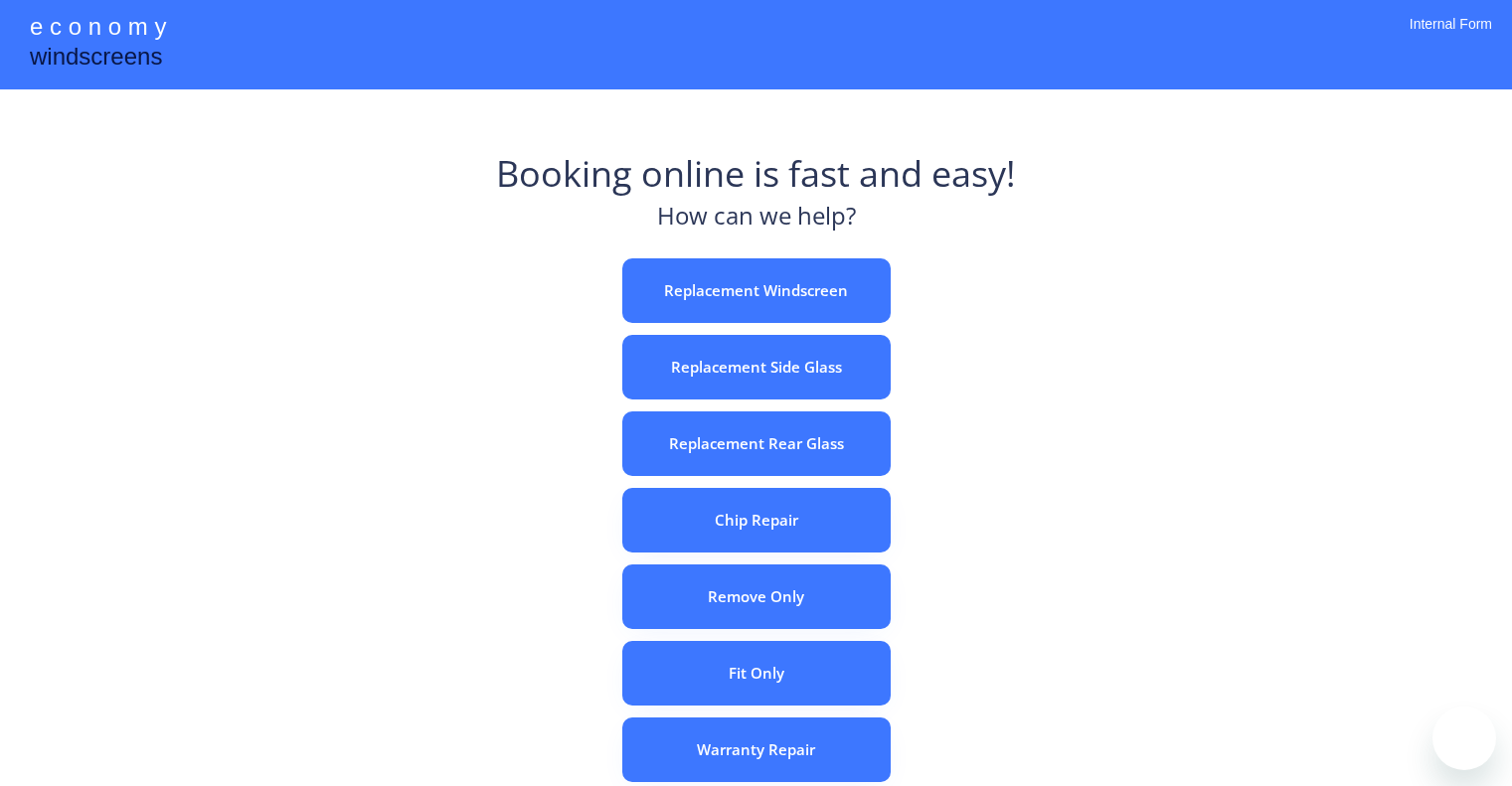 scroll, scrollTop: 0, scrollLeft: 0, axis: both 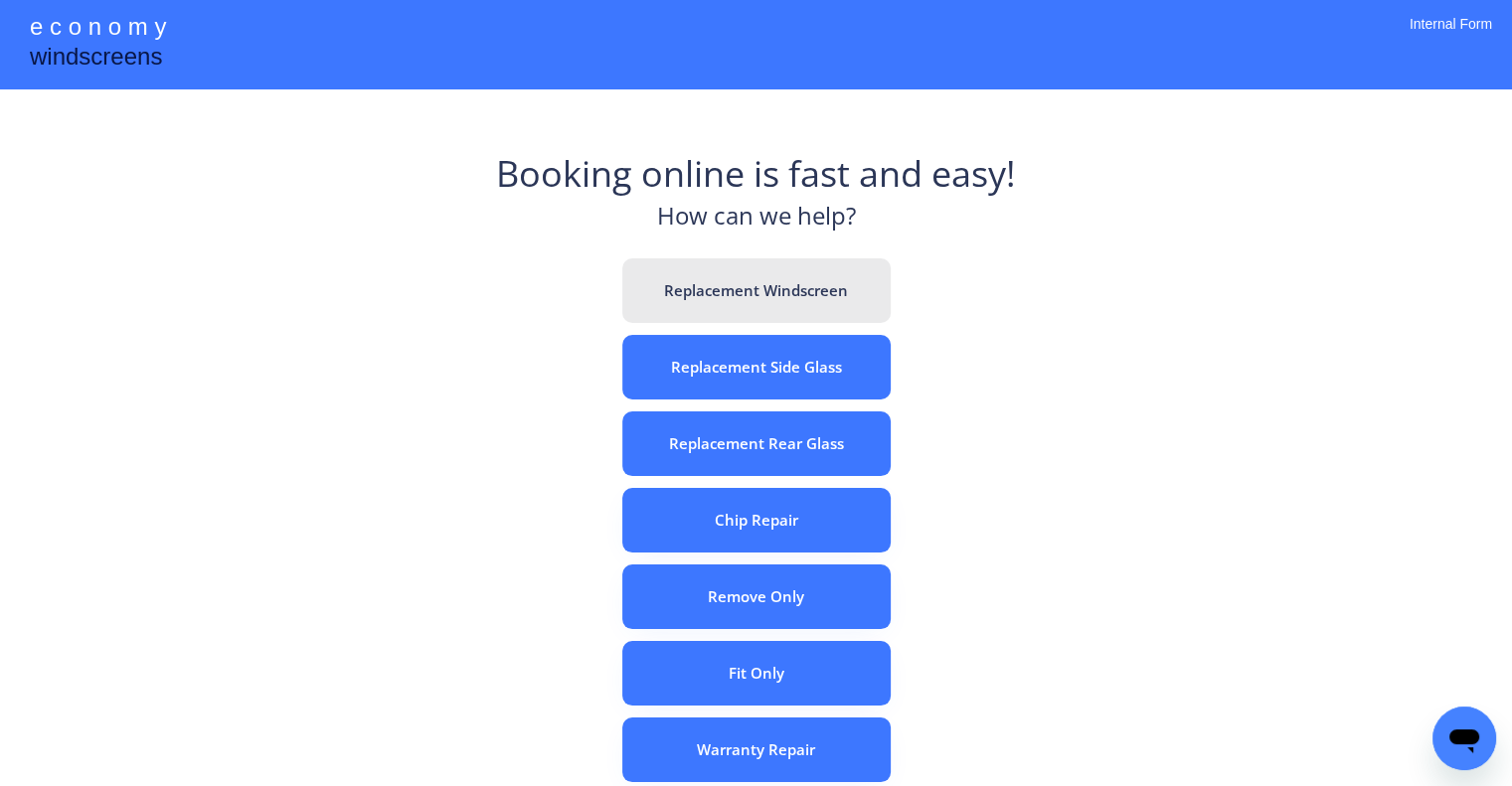 click on "Replacement Windscreen" at bounding box center [756, 290] 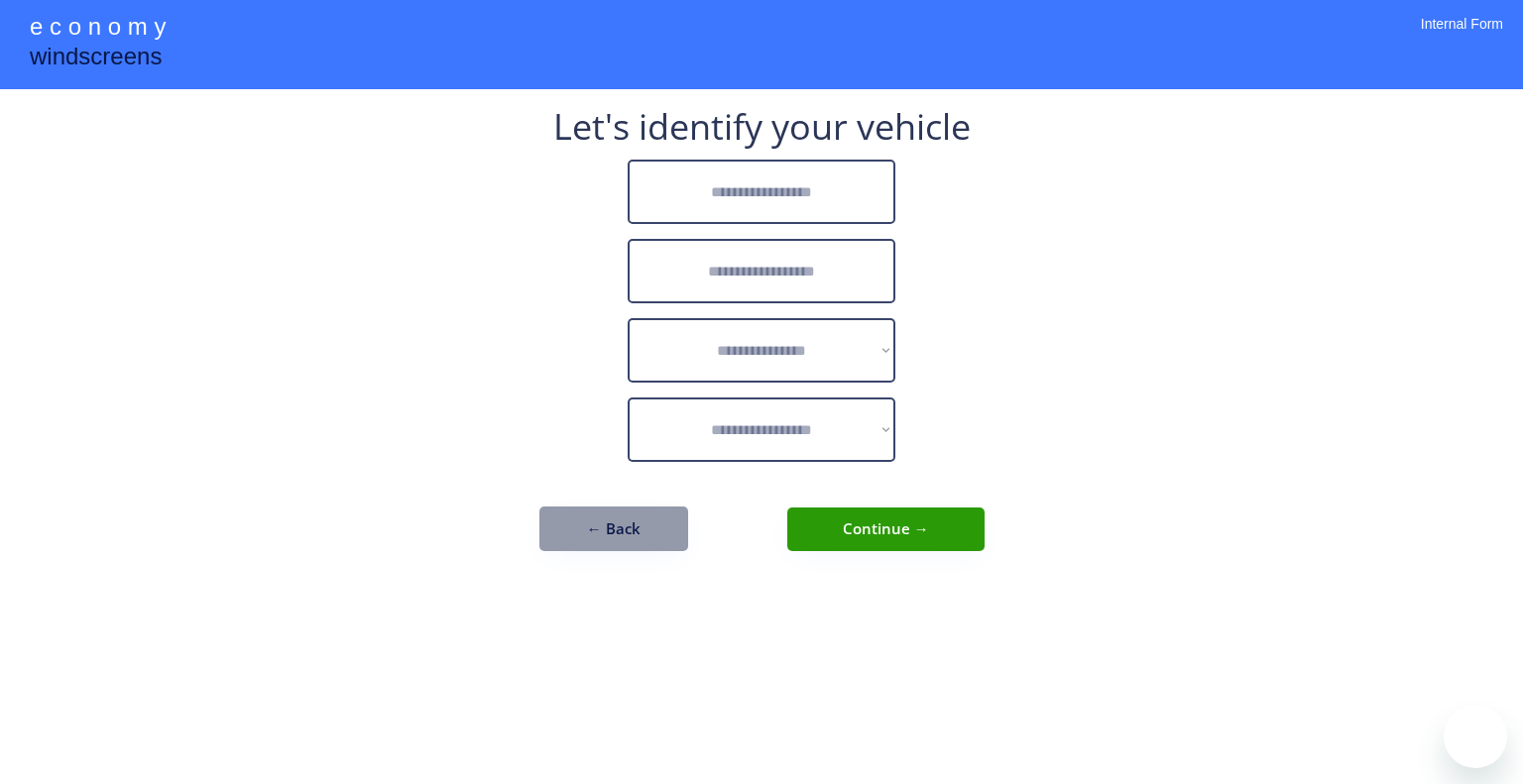 scroll, scrollTop: 0, scrollLeft: 0, axis: both 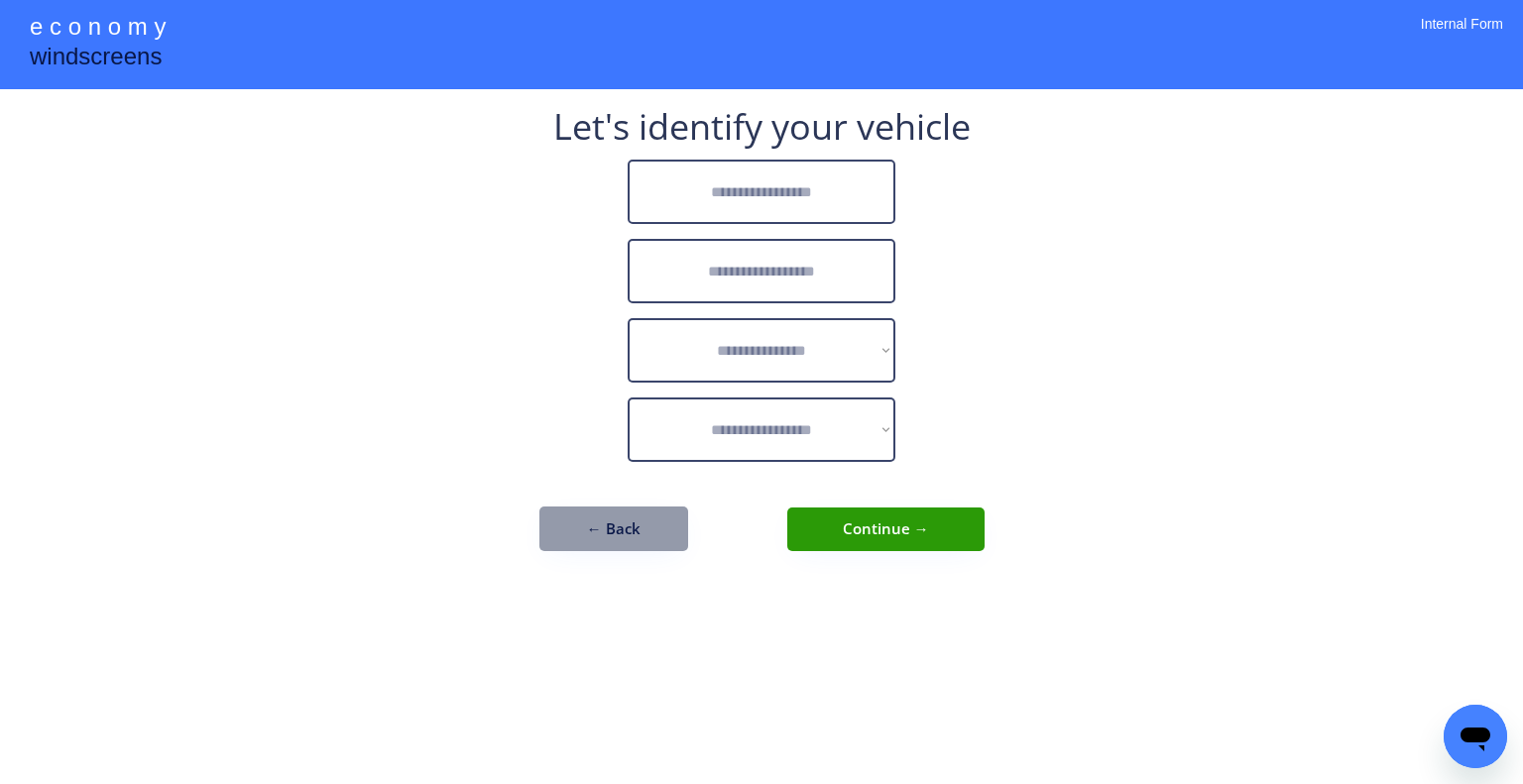 click at bounding box center [762, 191] 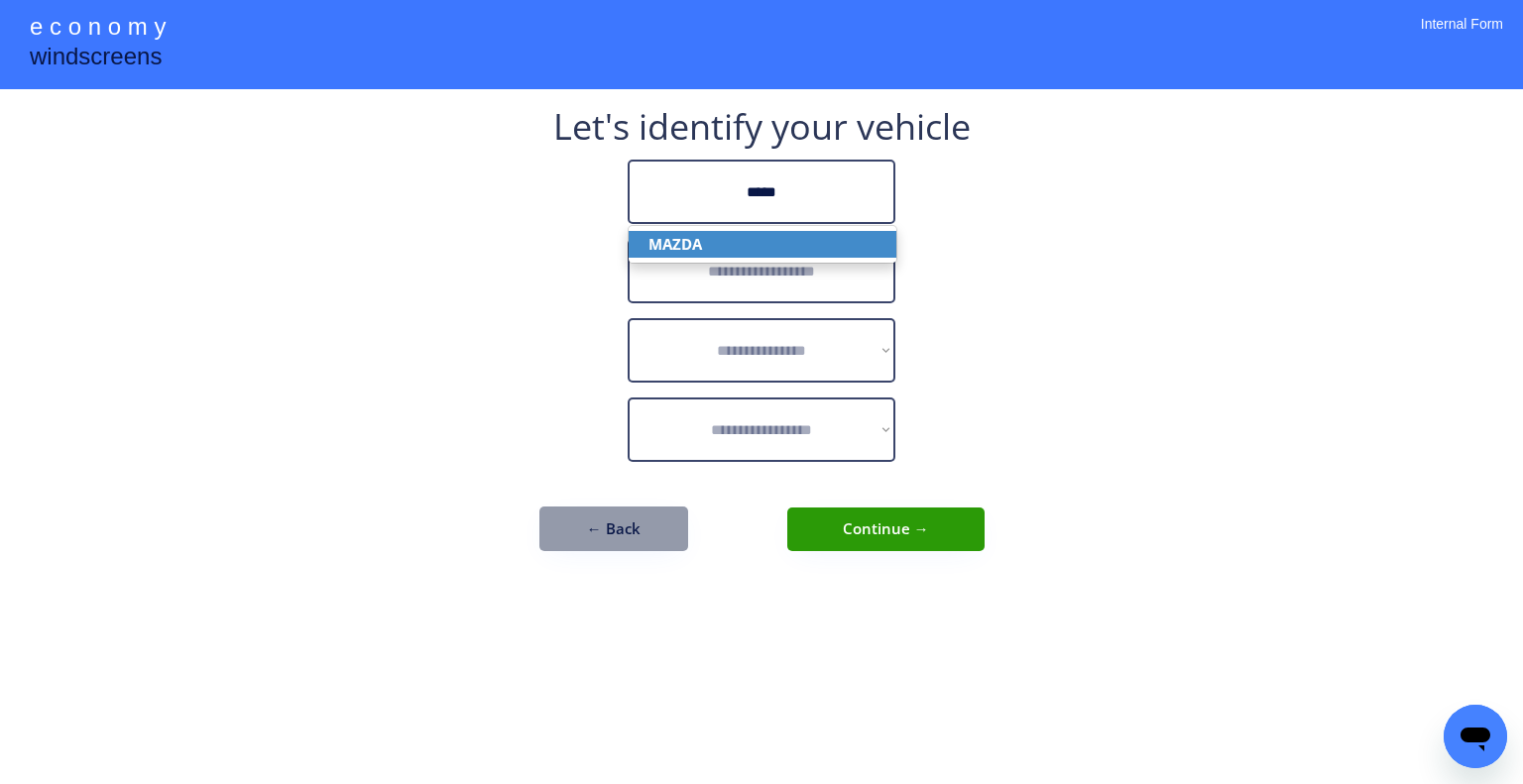 click on "MAZDA" at bounding box center [762, 244] 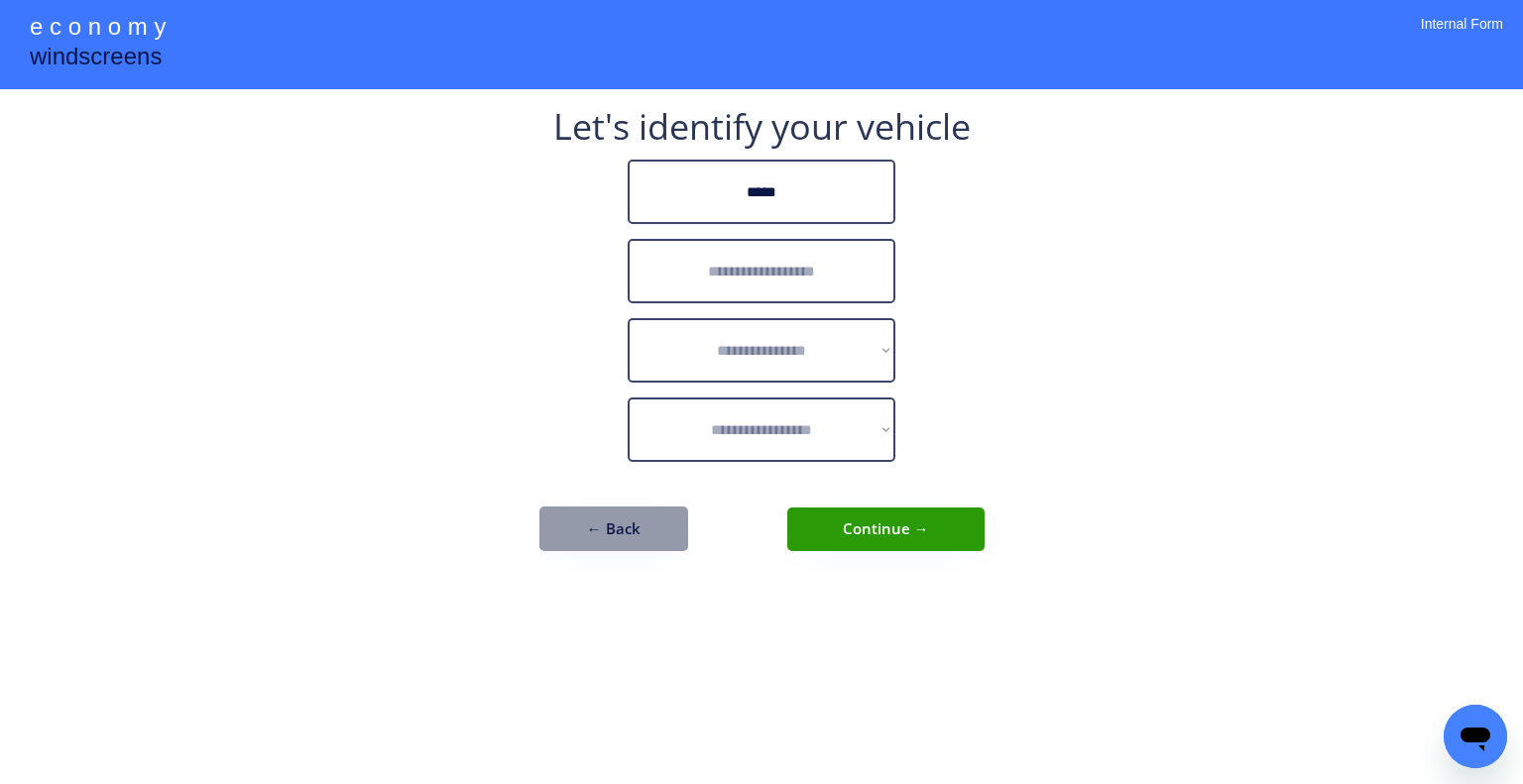 click at bounding box center [762, 271] 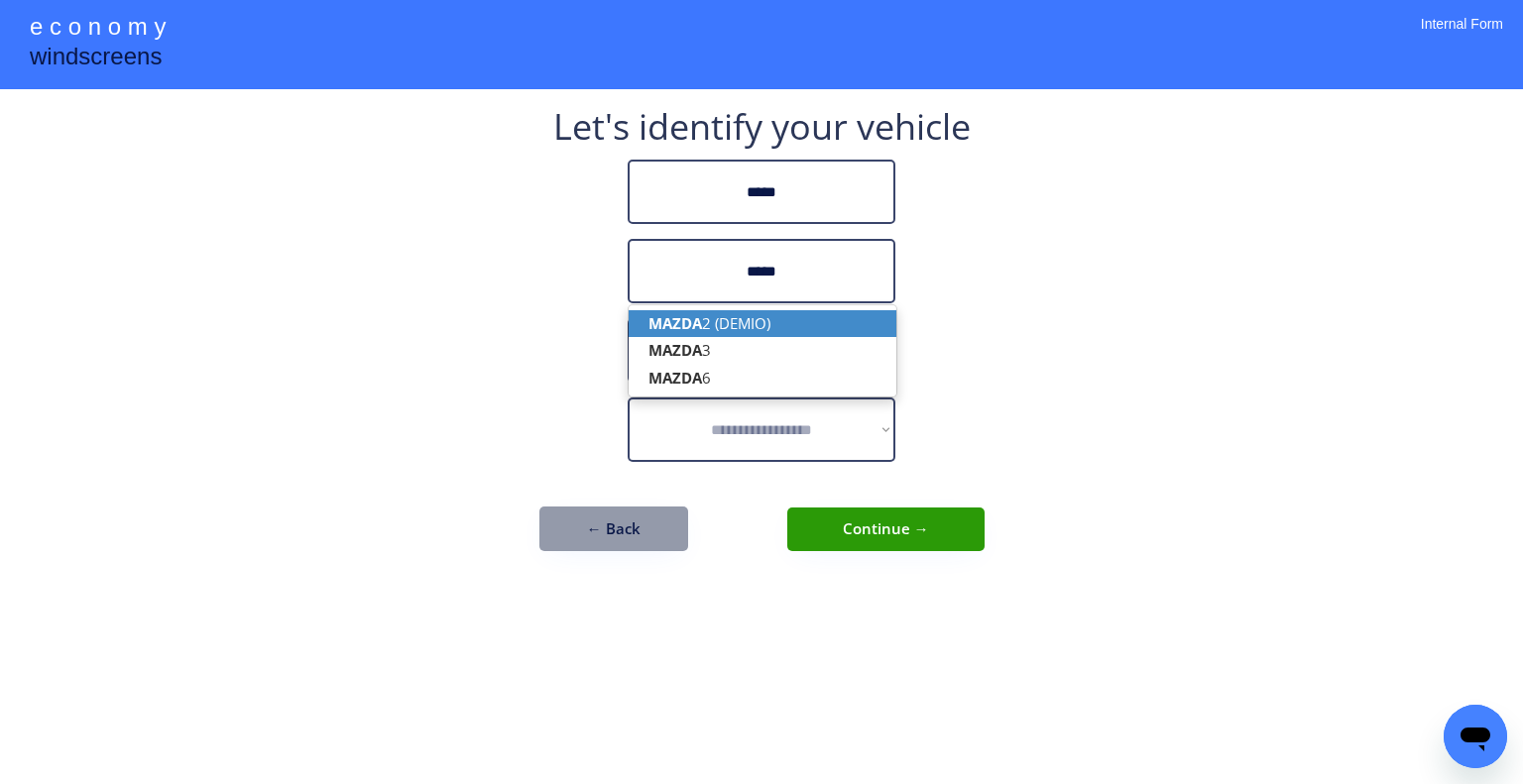 click on "MAZDA 2 (DEMIO)" at bounding box center (762, 323) 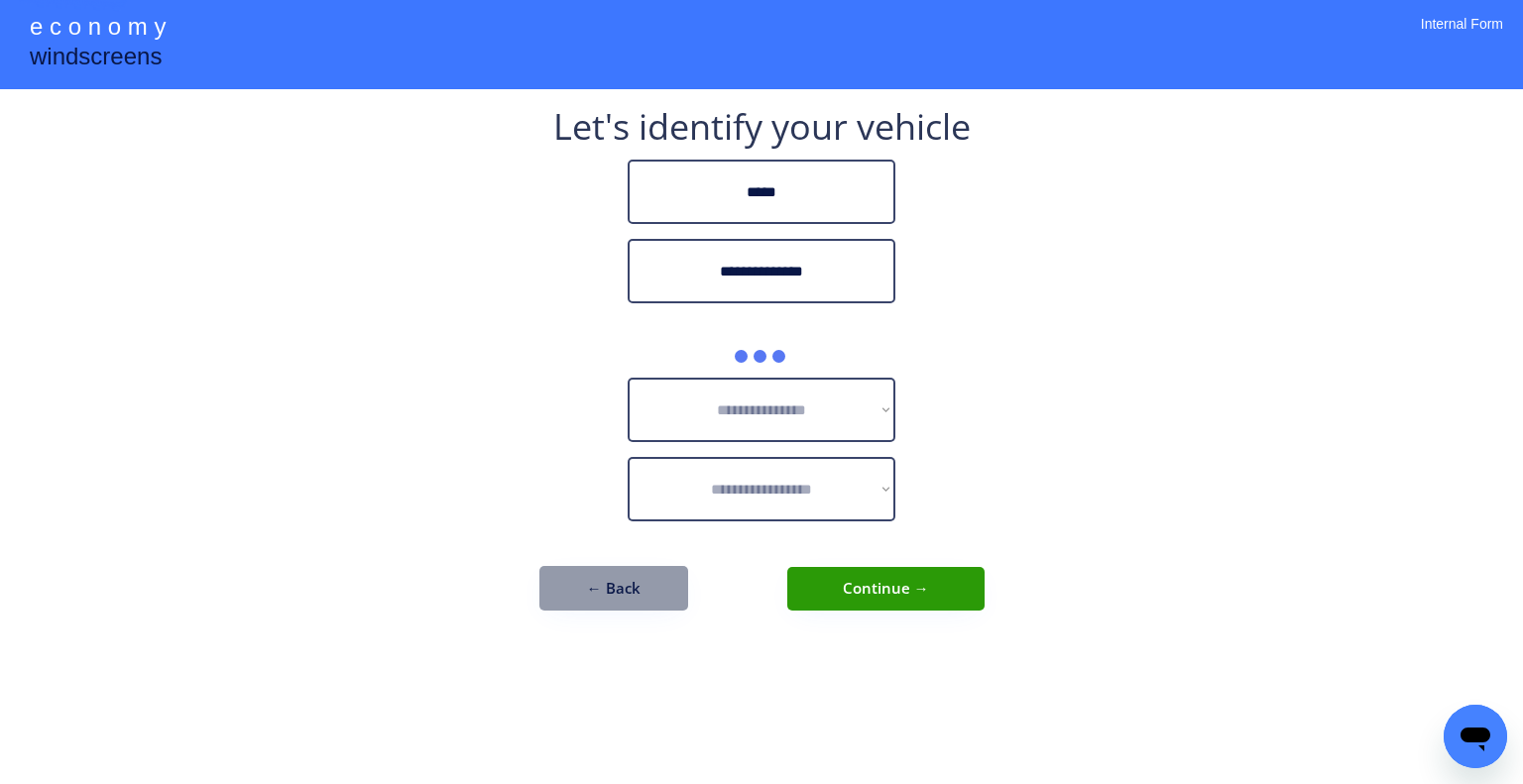 type on "**********" 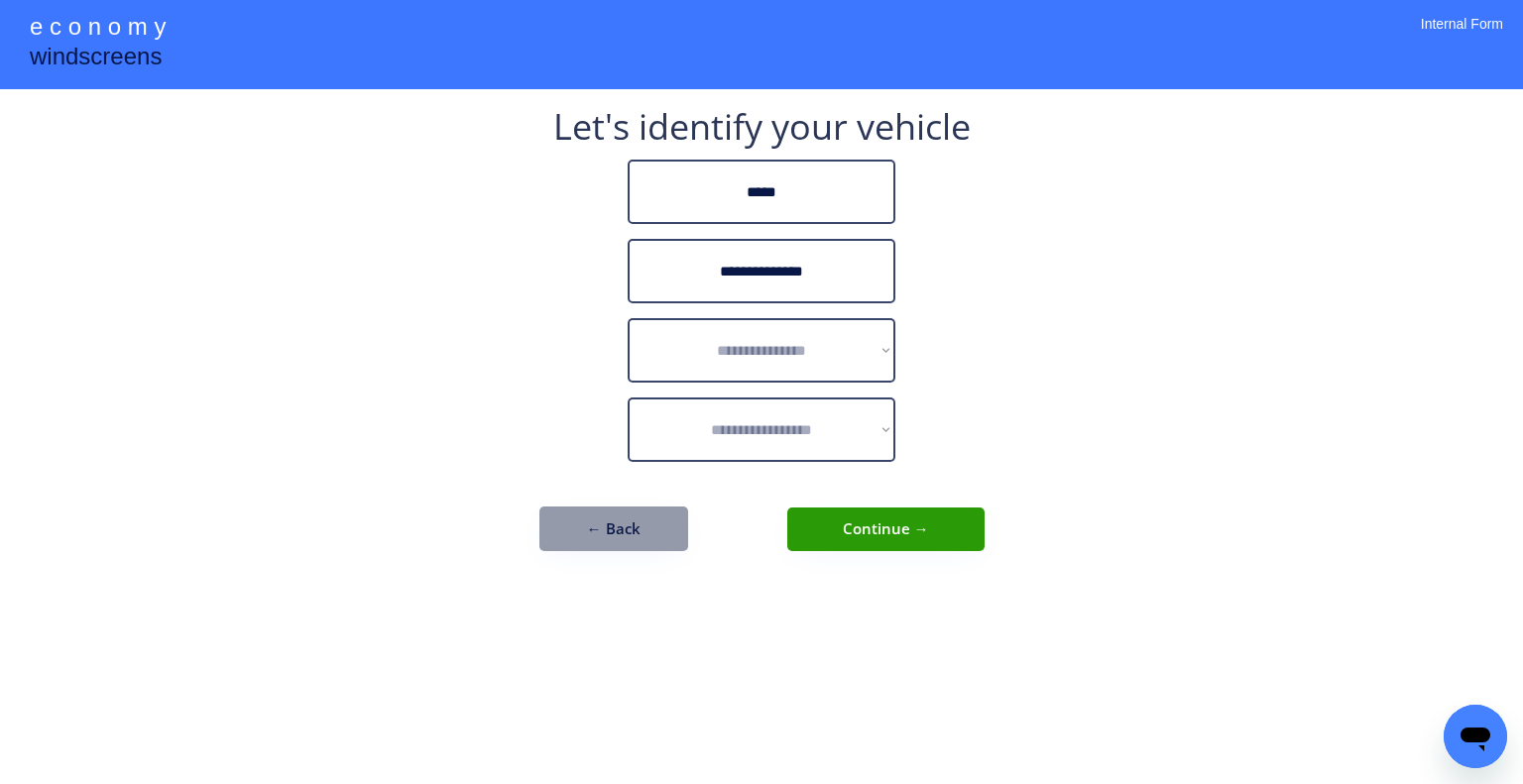 click on "**********" at bounding box center [762, 392] 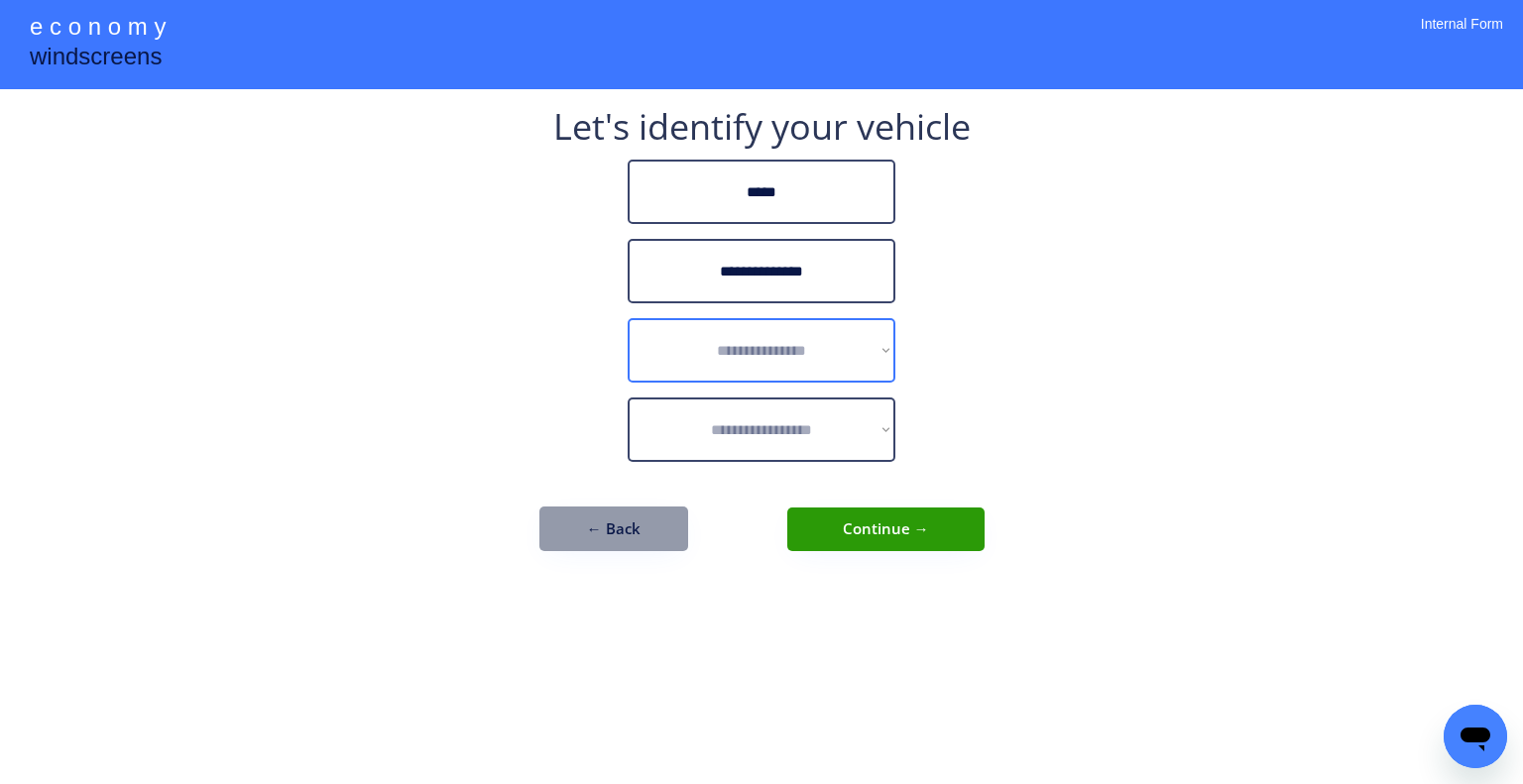 click on "**********" at bounding box center [762, 350] 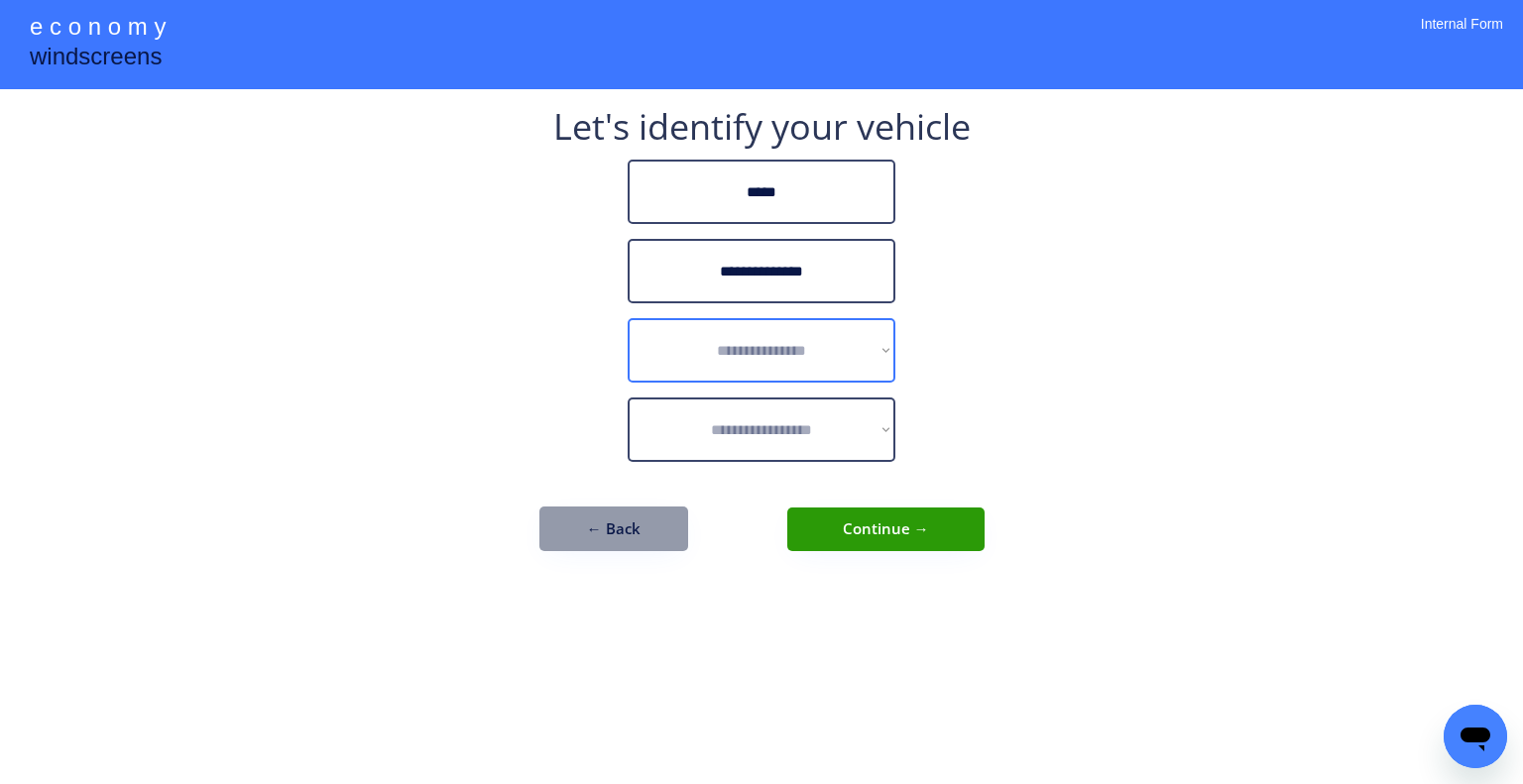 select on "******" 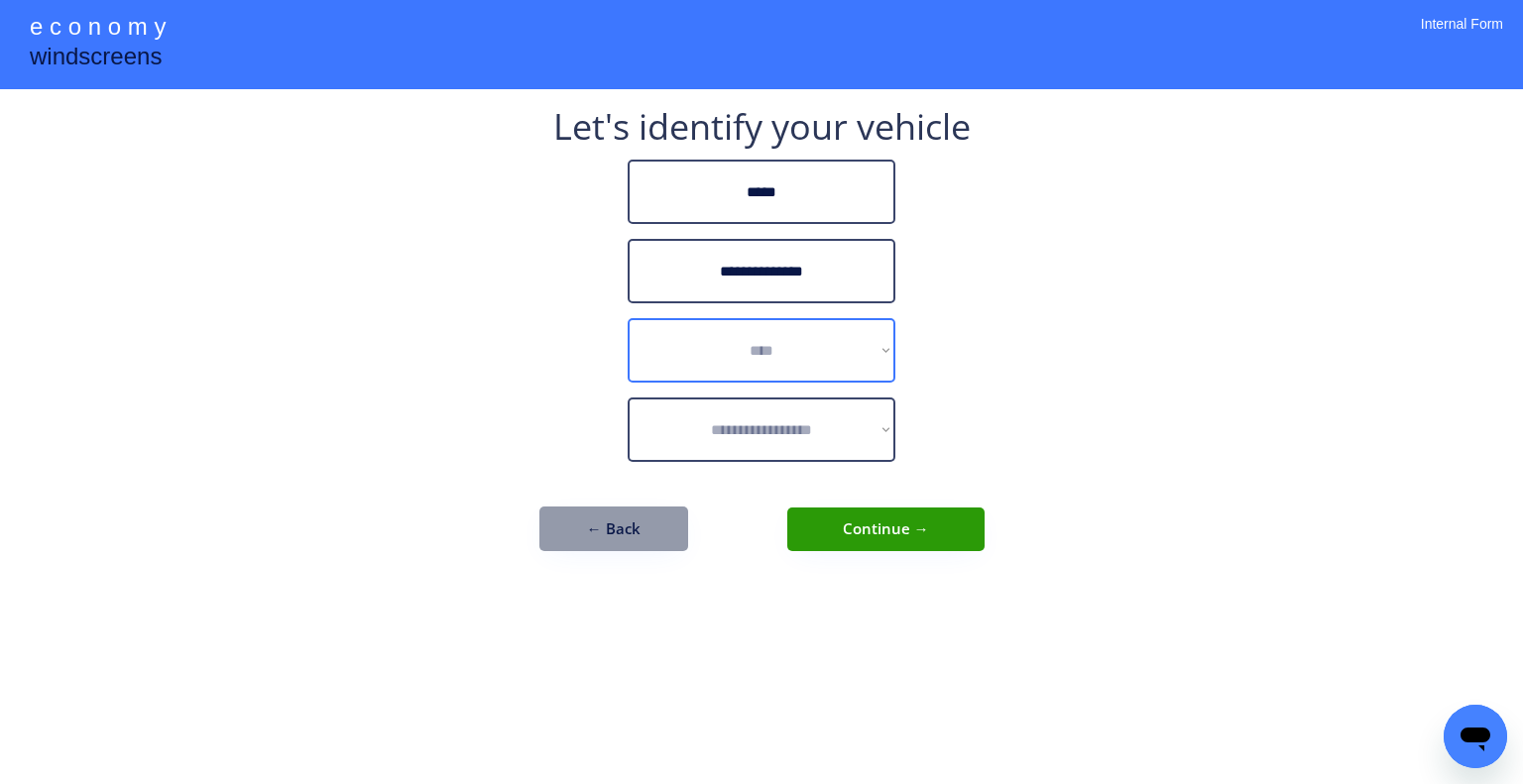 click on "**********" at bounding box center (762, 350) 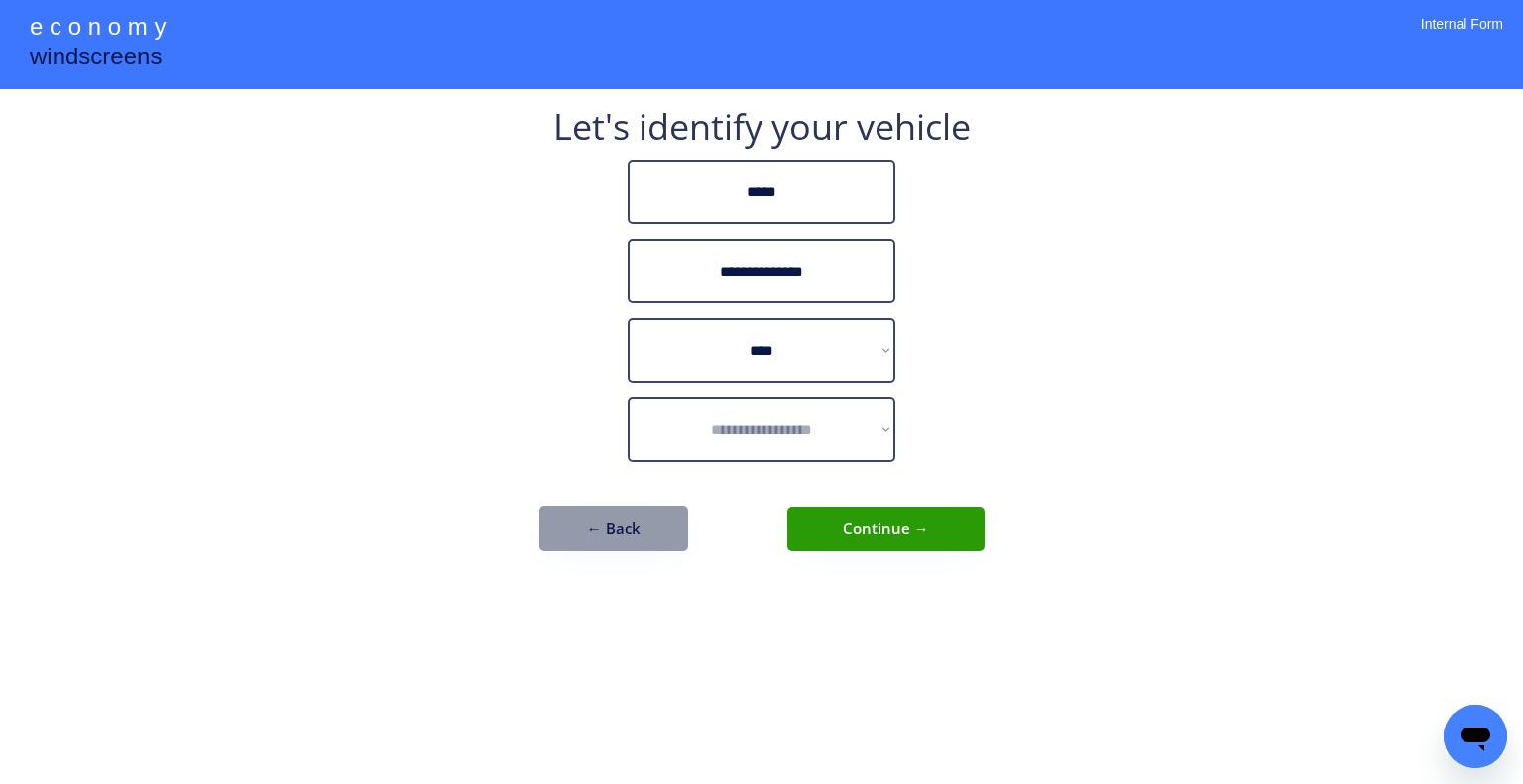 click on "**********" at bounding box center [762, 392] 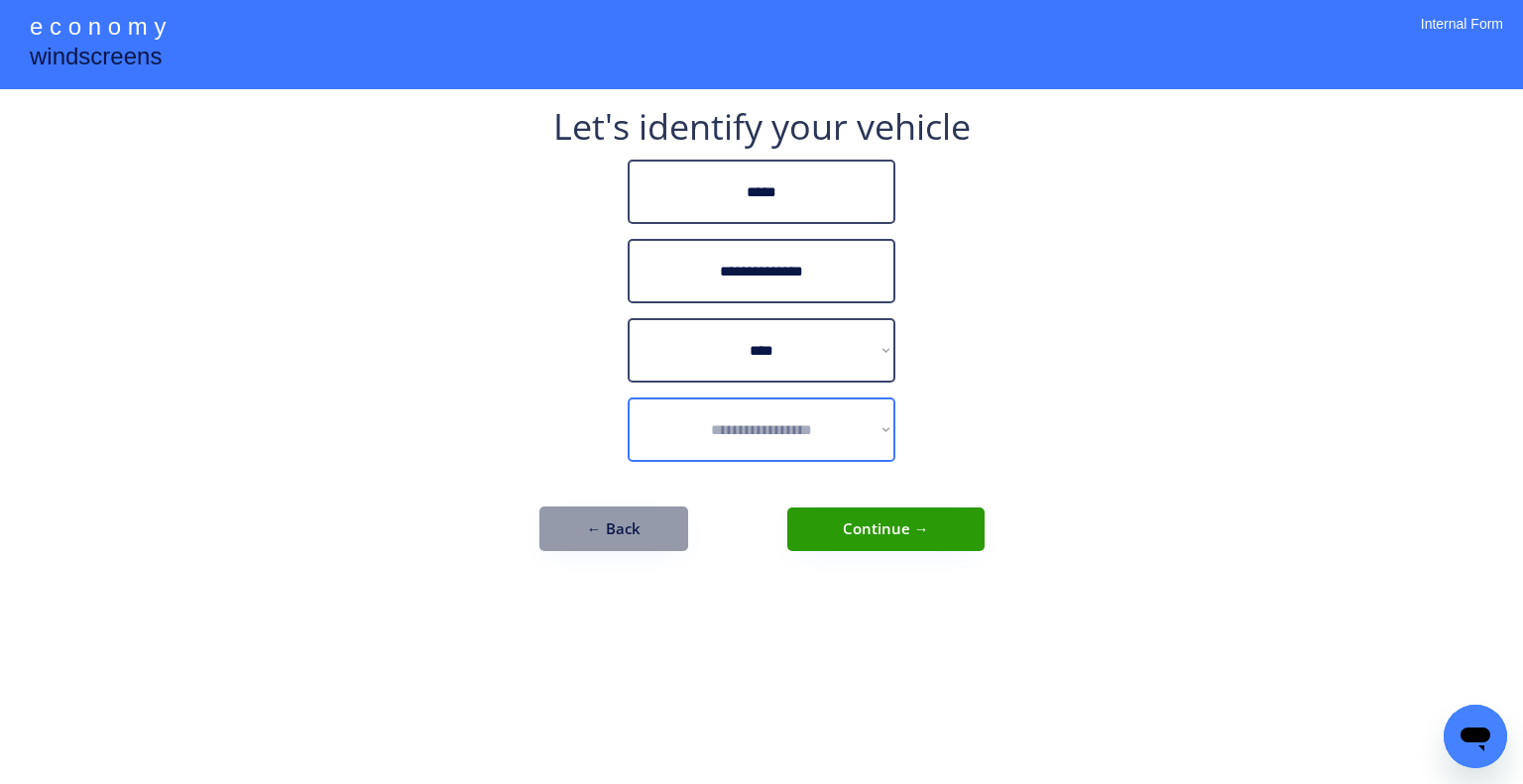 click on "**********" at bounding box center (762, 429) 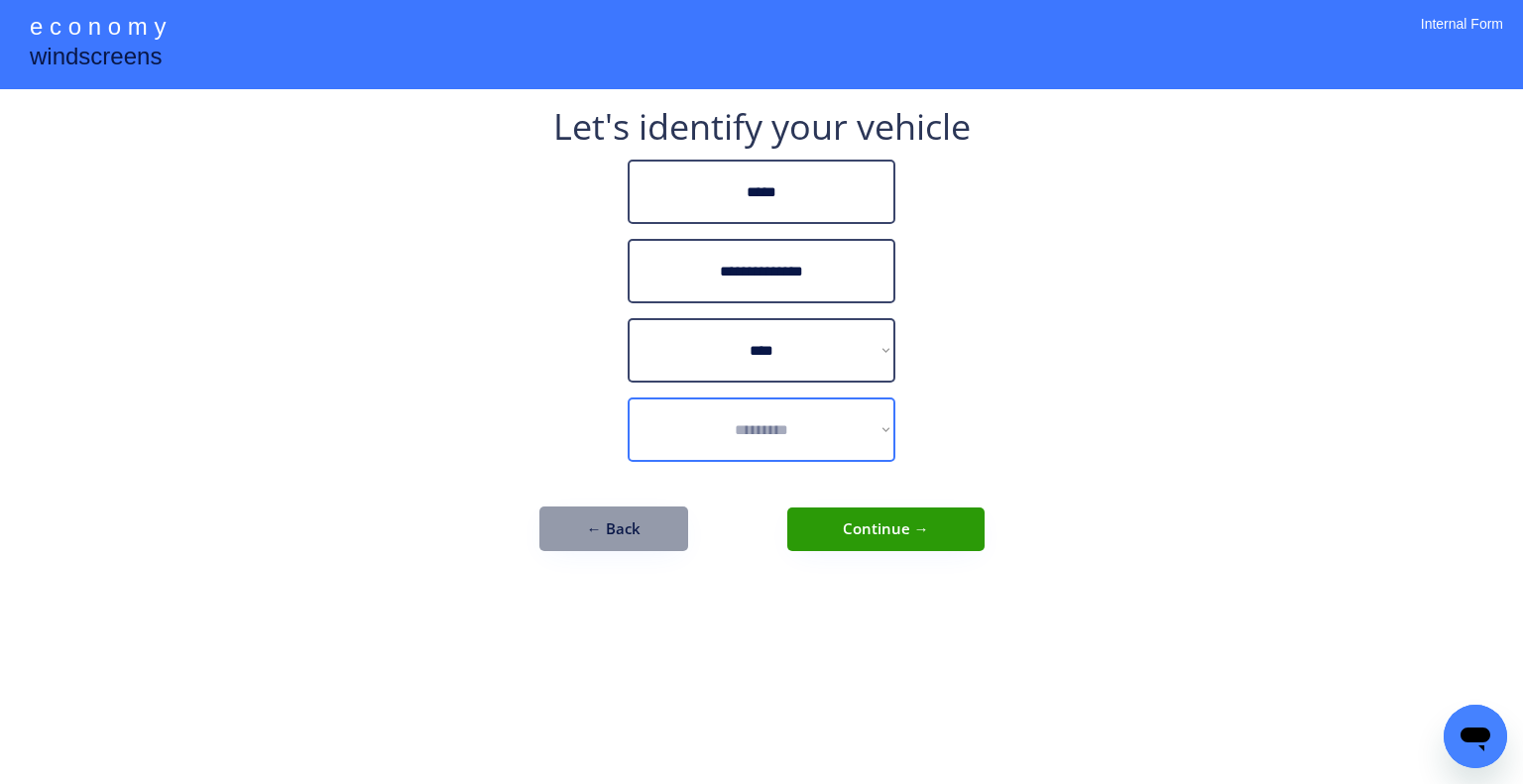 click on "**********" at bounding box center [762, 429] 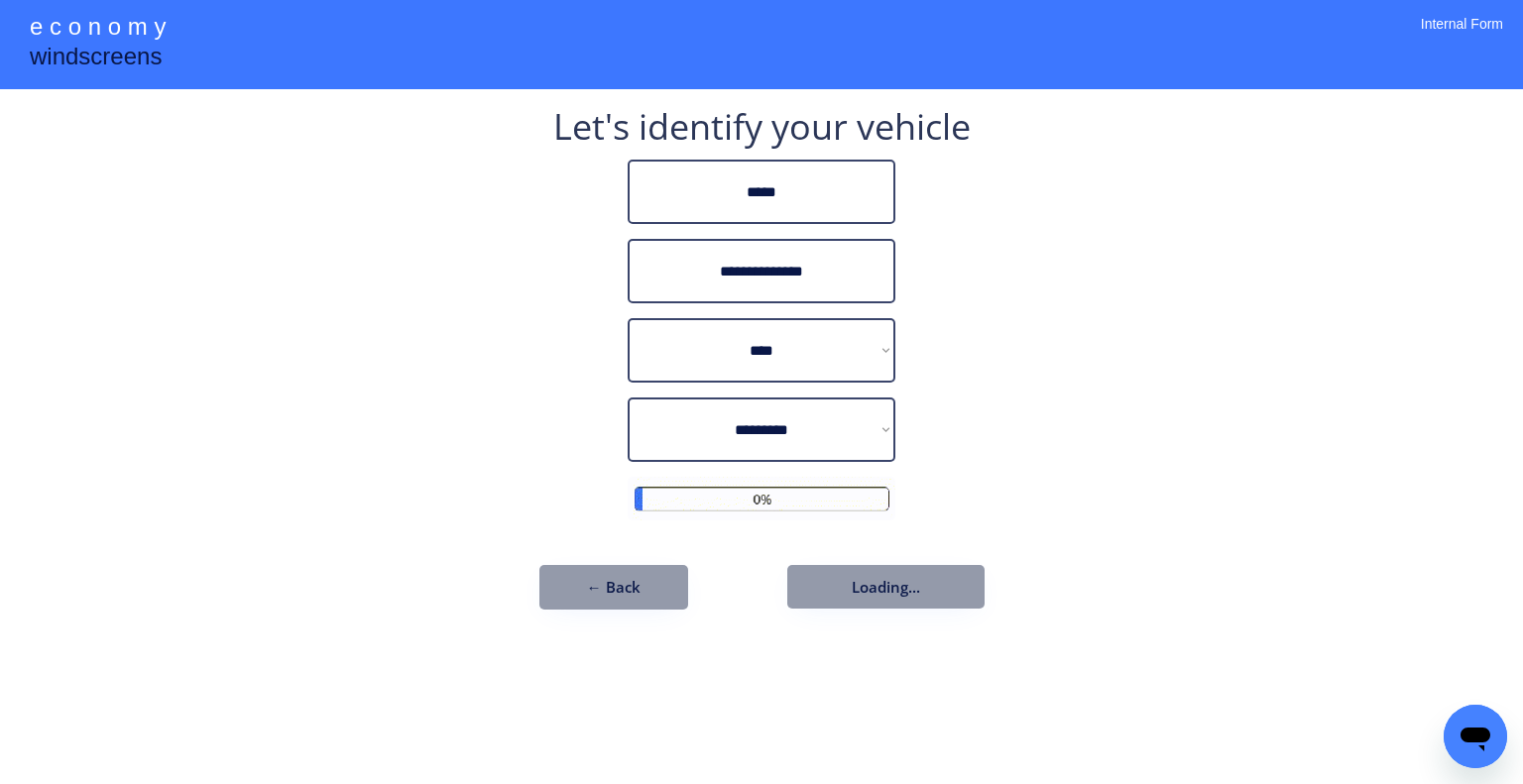 click on "**********" at bounding box center (762, 392) 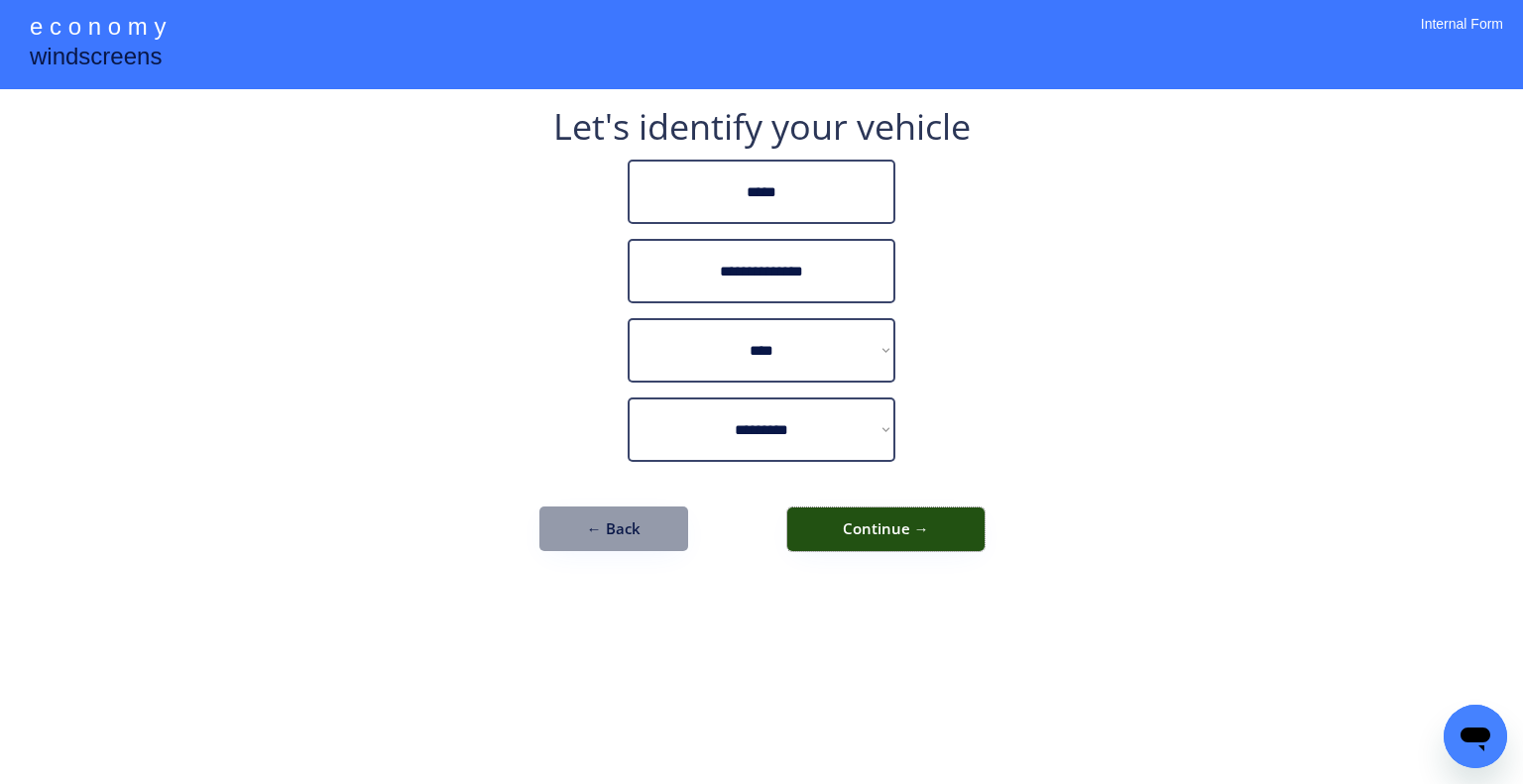 click on "Continue    →" at bounding box center [885, 529] 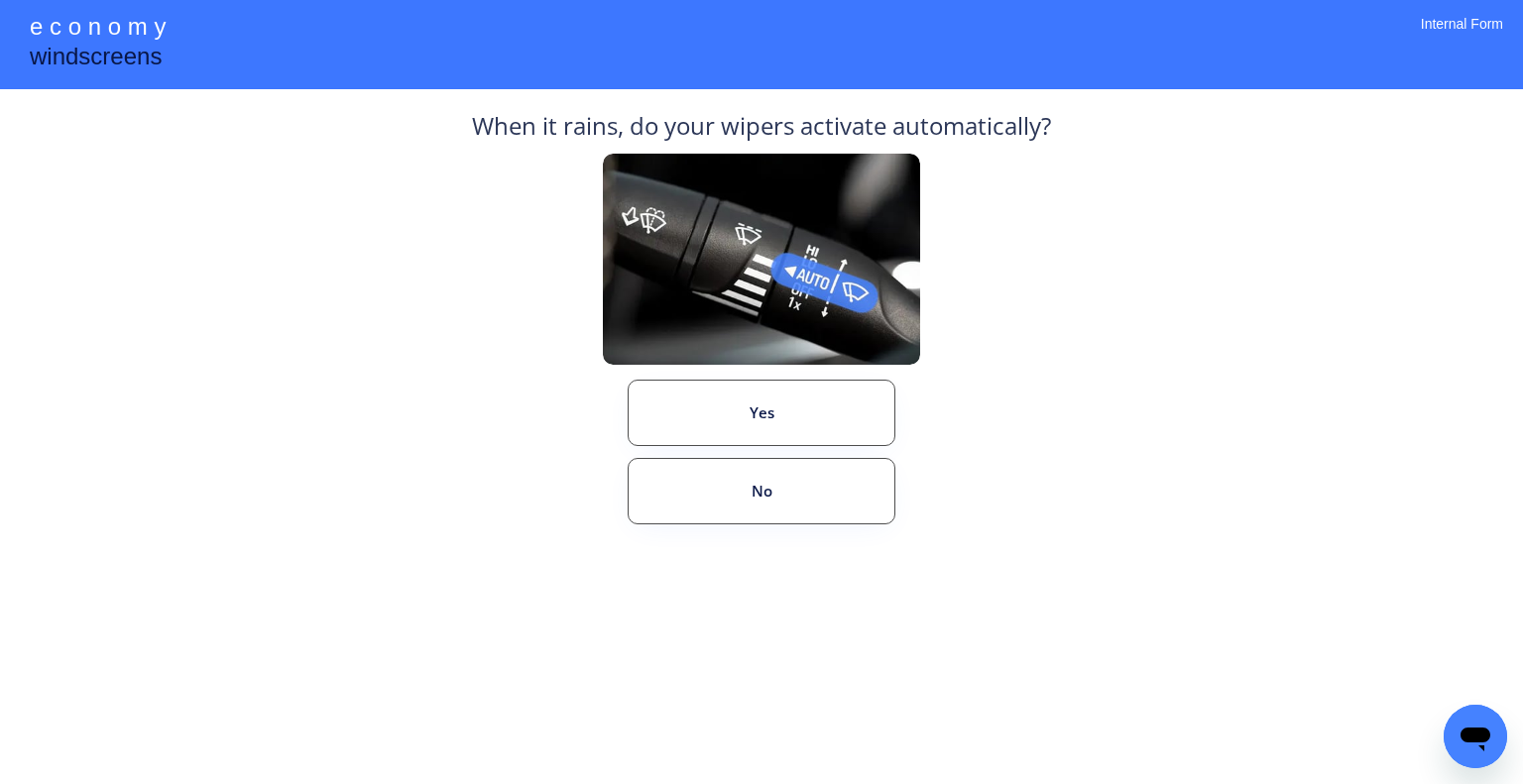 click on "**********" at bounding box center [762, 392] 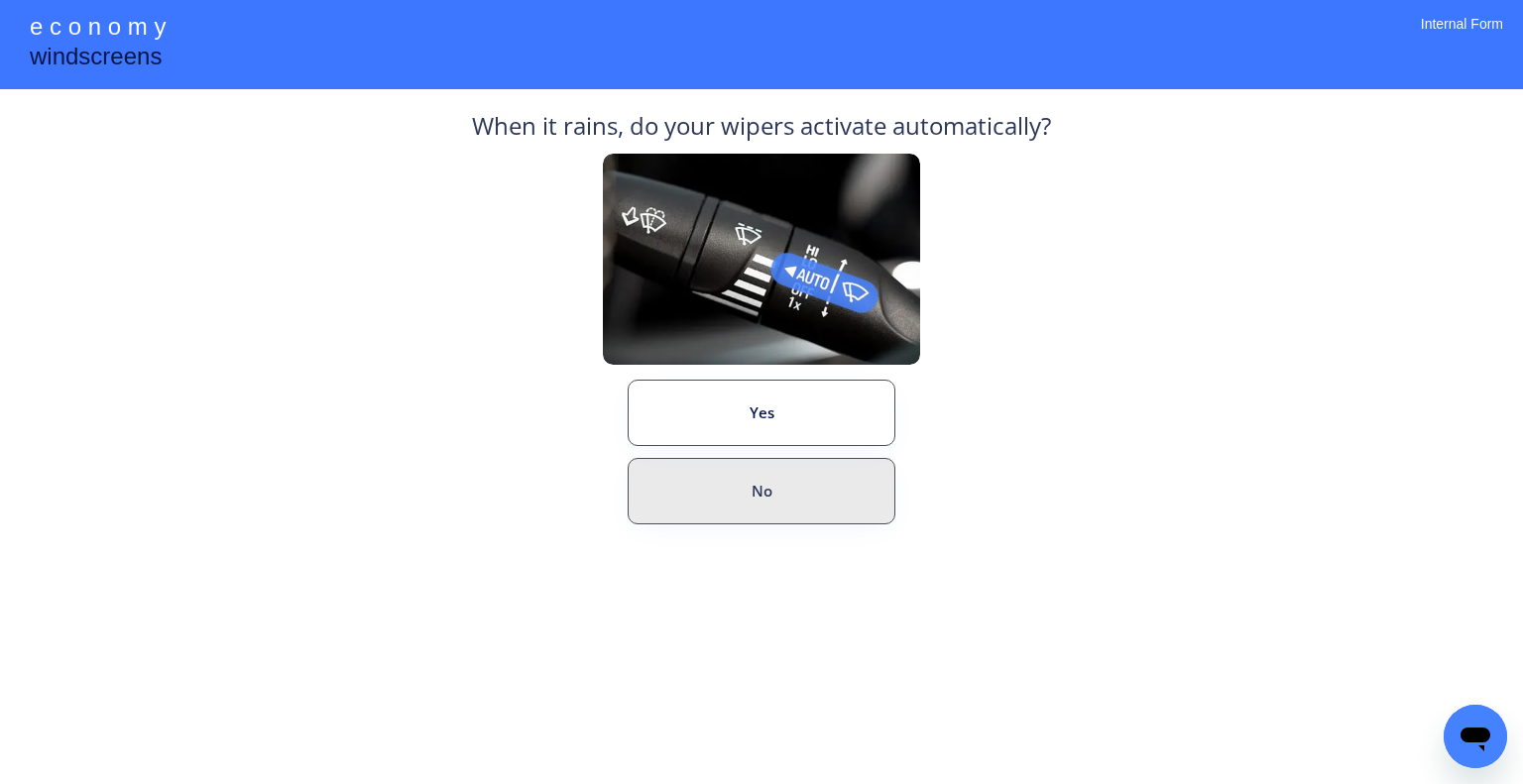 click on "No" at bounding box center (762, 491) 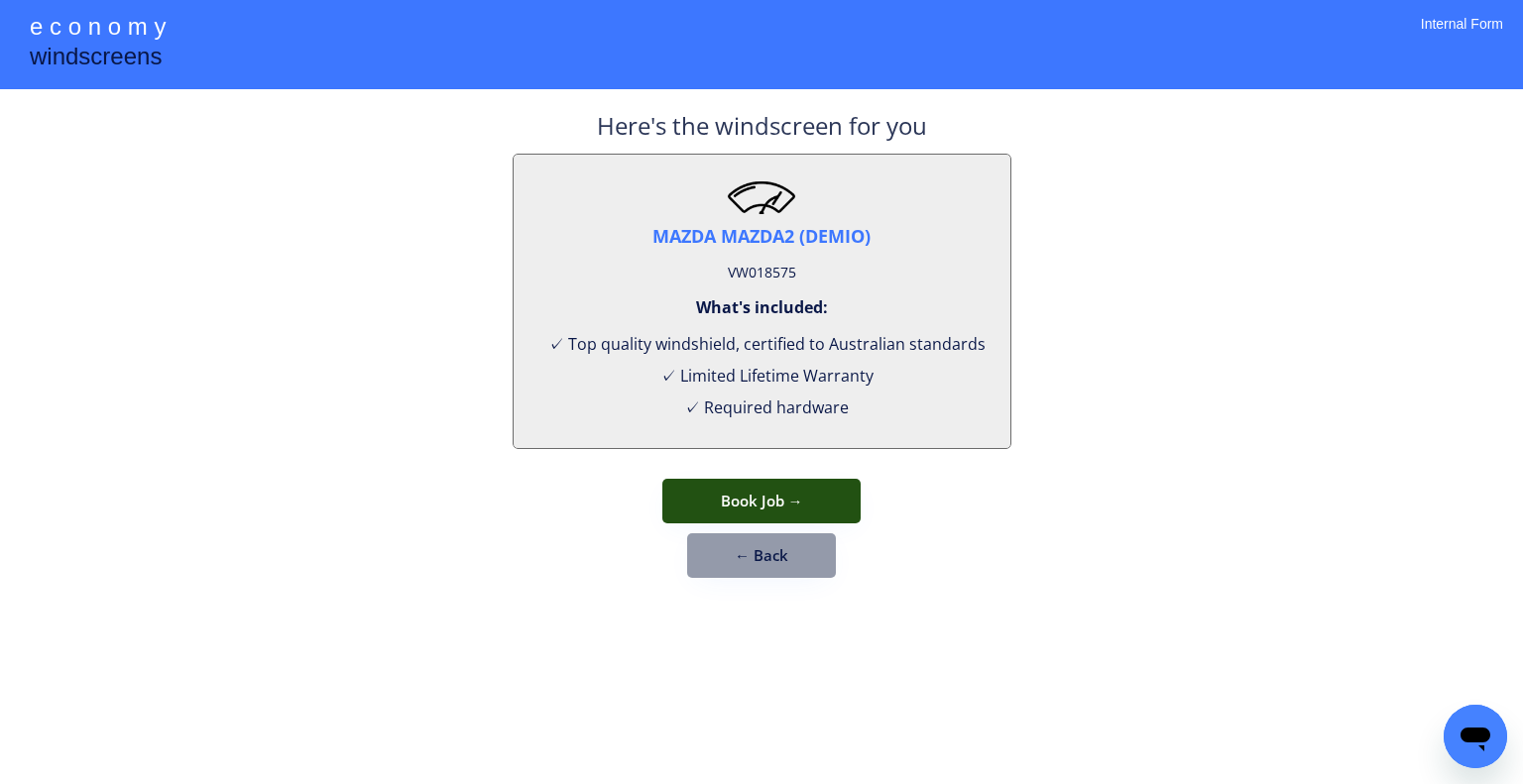 click on "Book Job    →" at bounding box center [762, 501] 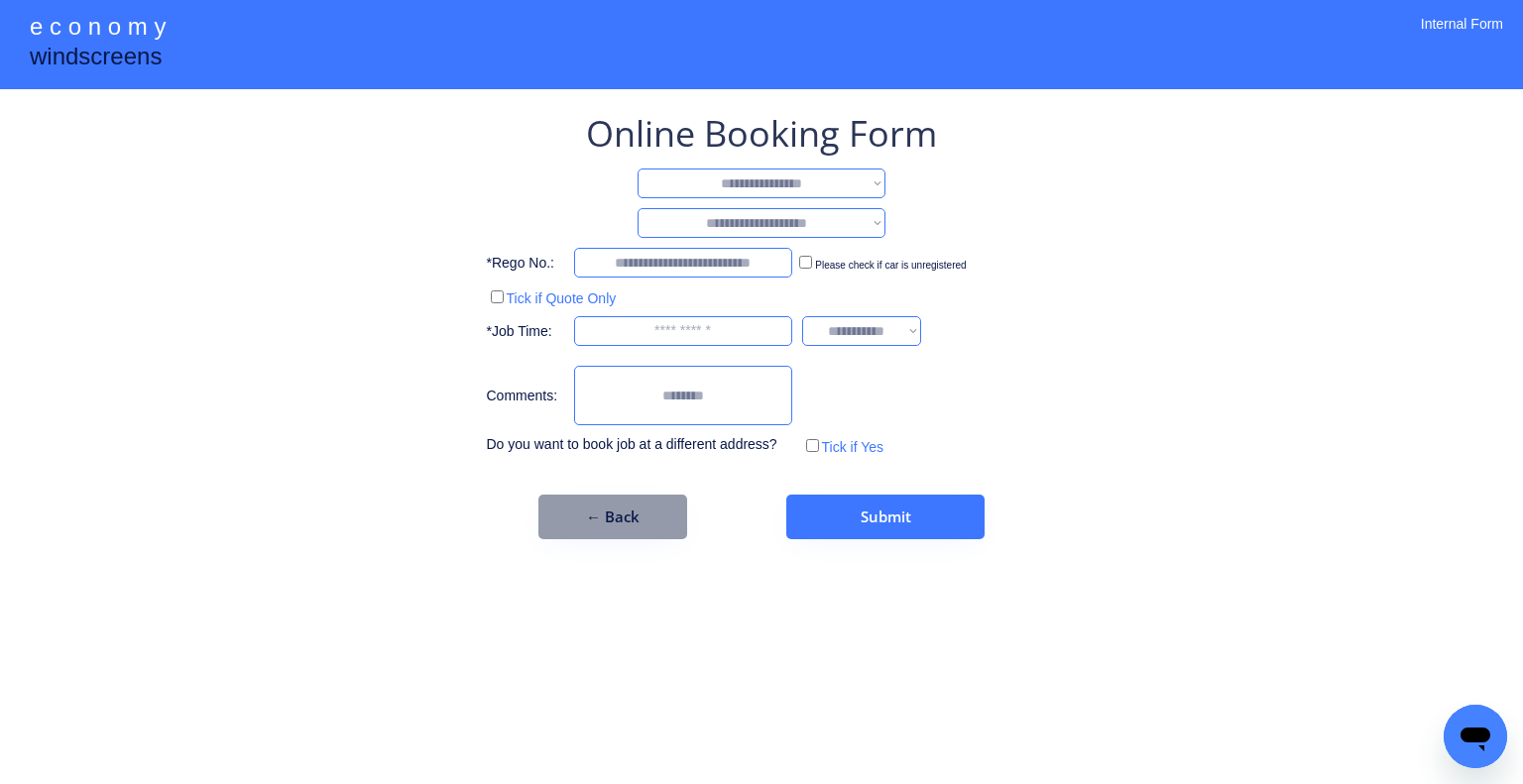 click on "**********" at bounding box center (762, 183) 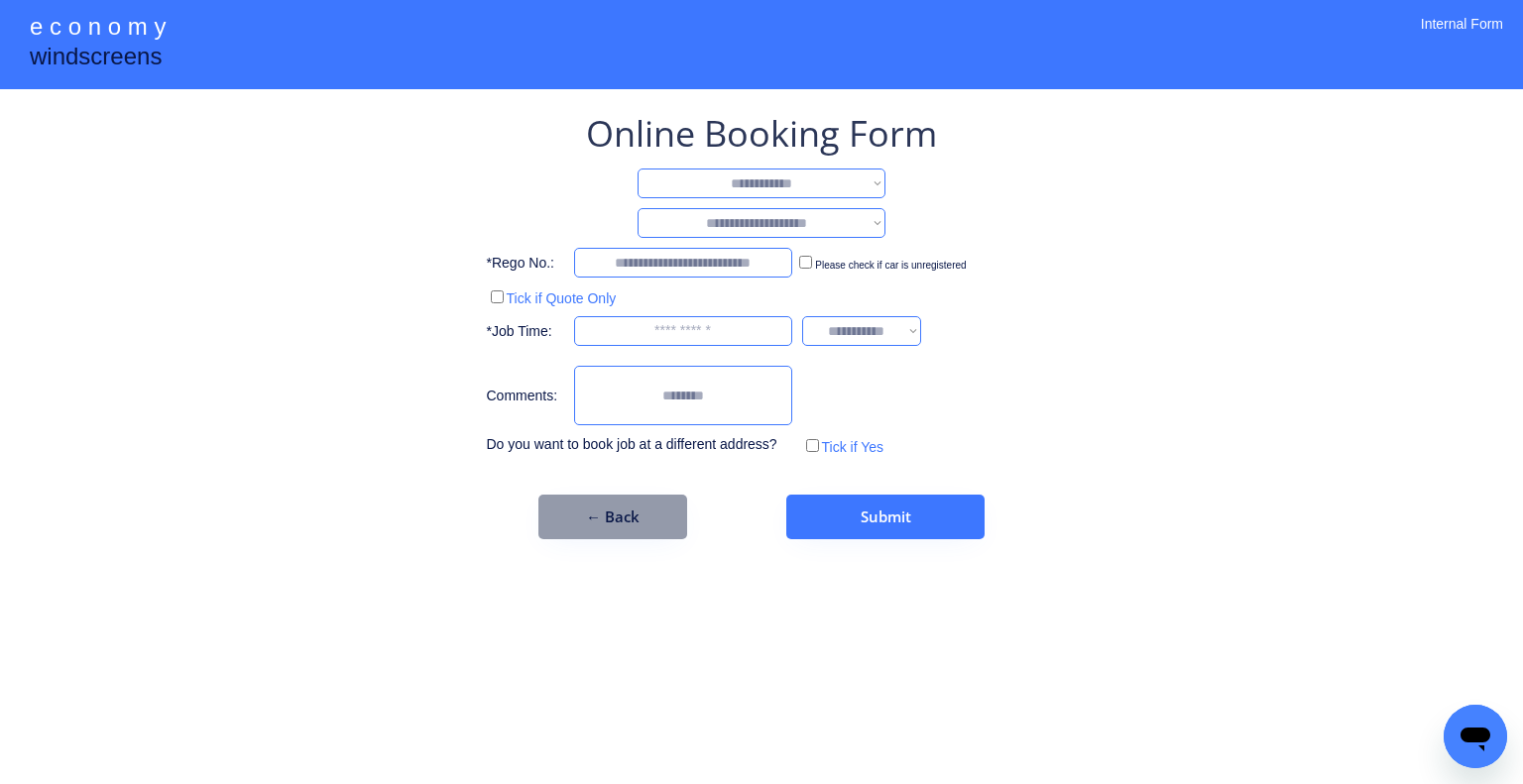 click on "**********" at bounding box center [762, 183] 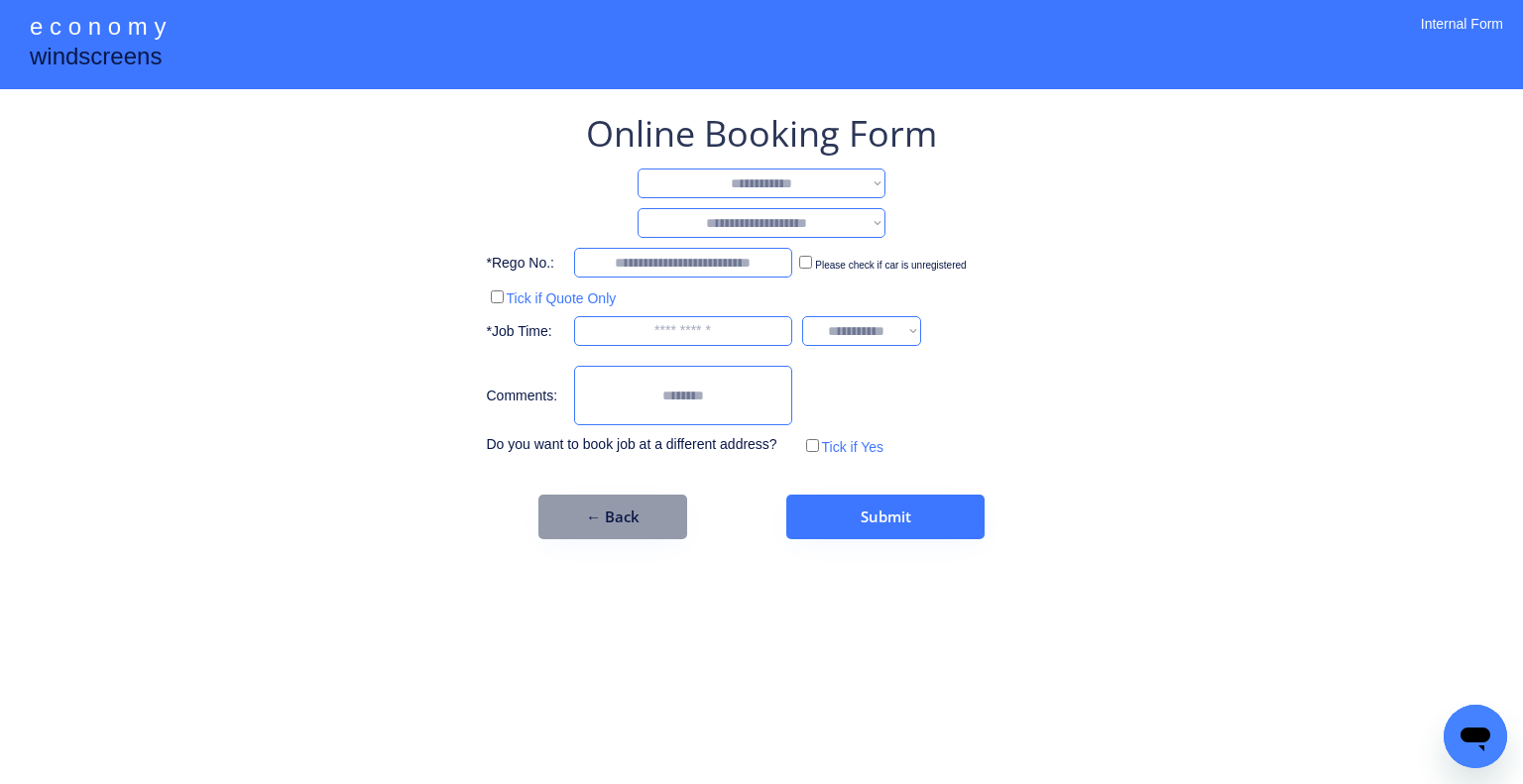 click on "**********" at bounding box center (762, 223) 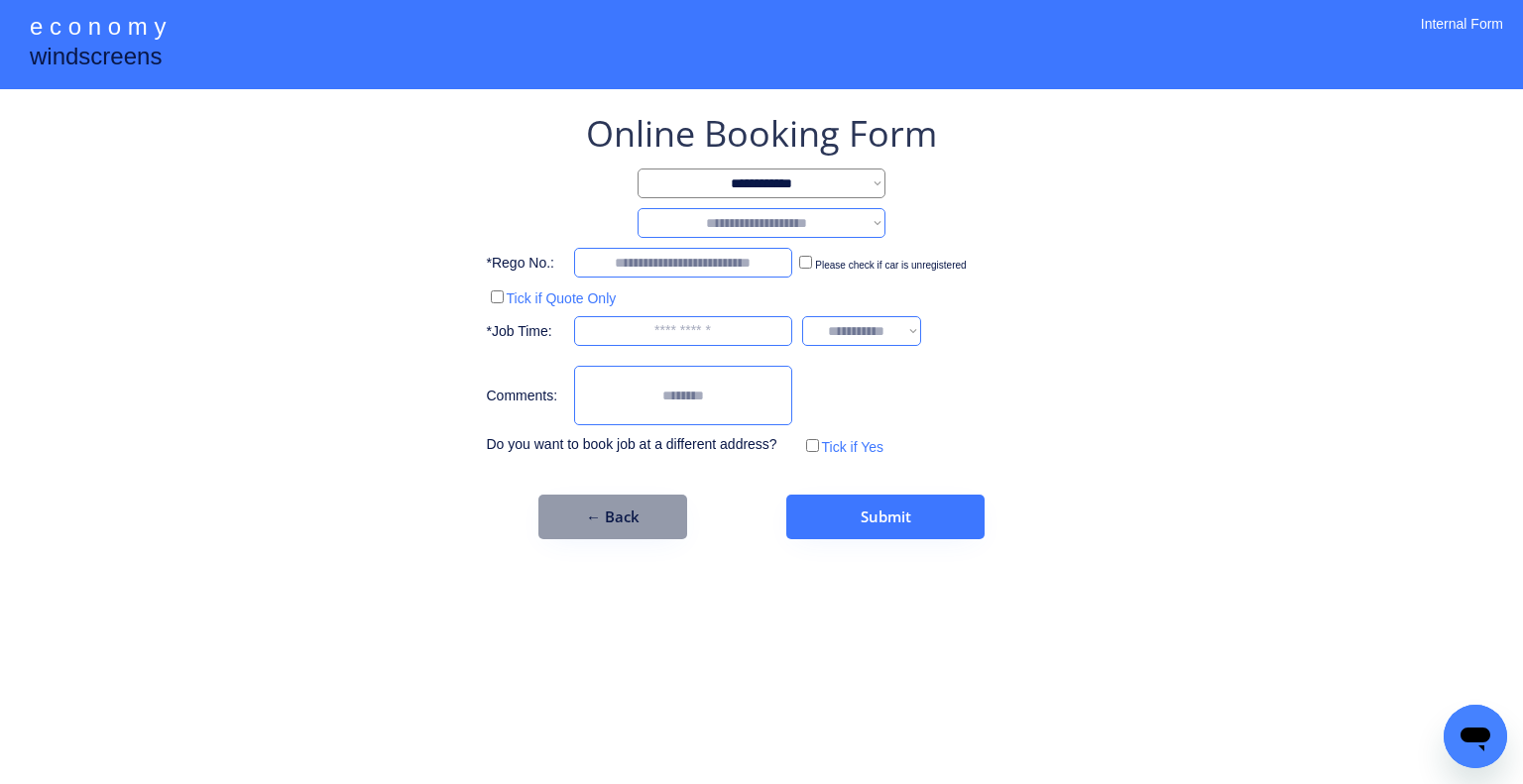 select on "********" 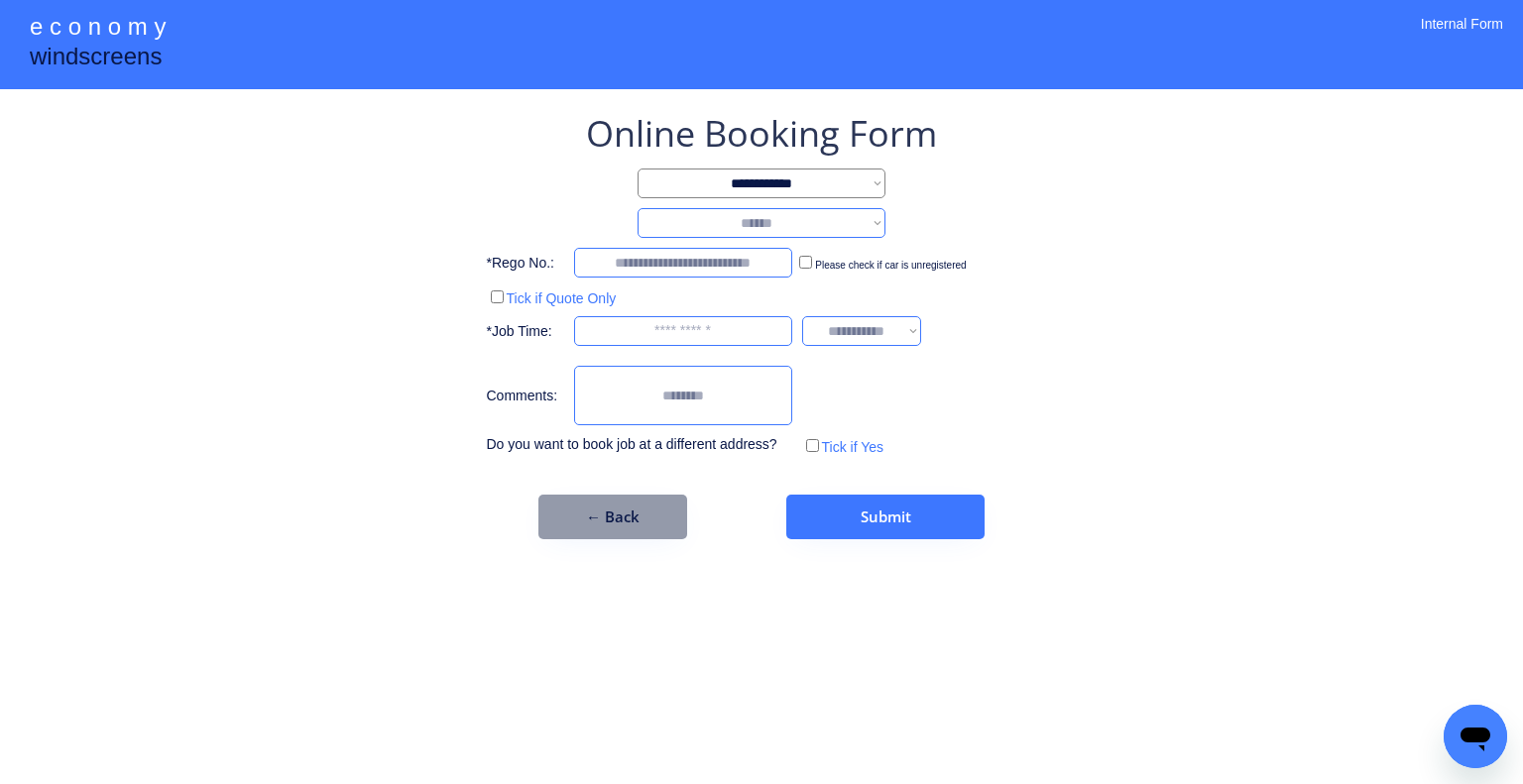 click on "**********" at bounding box center (762, 223) 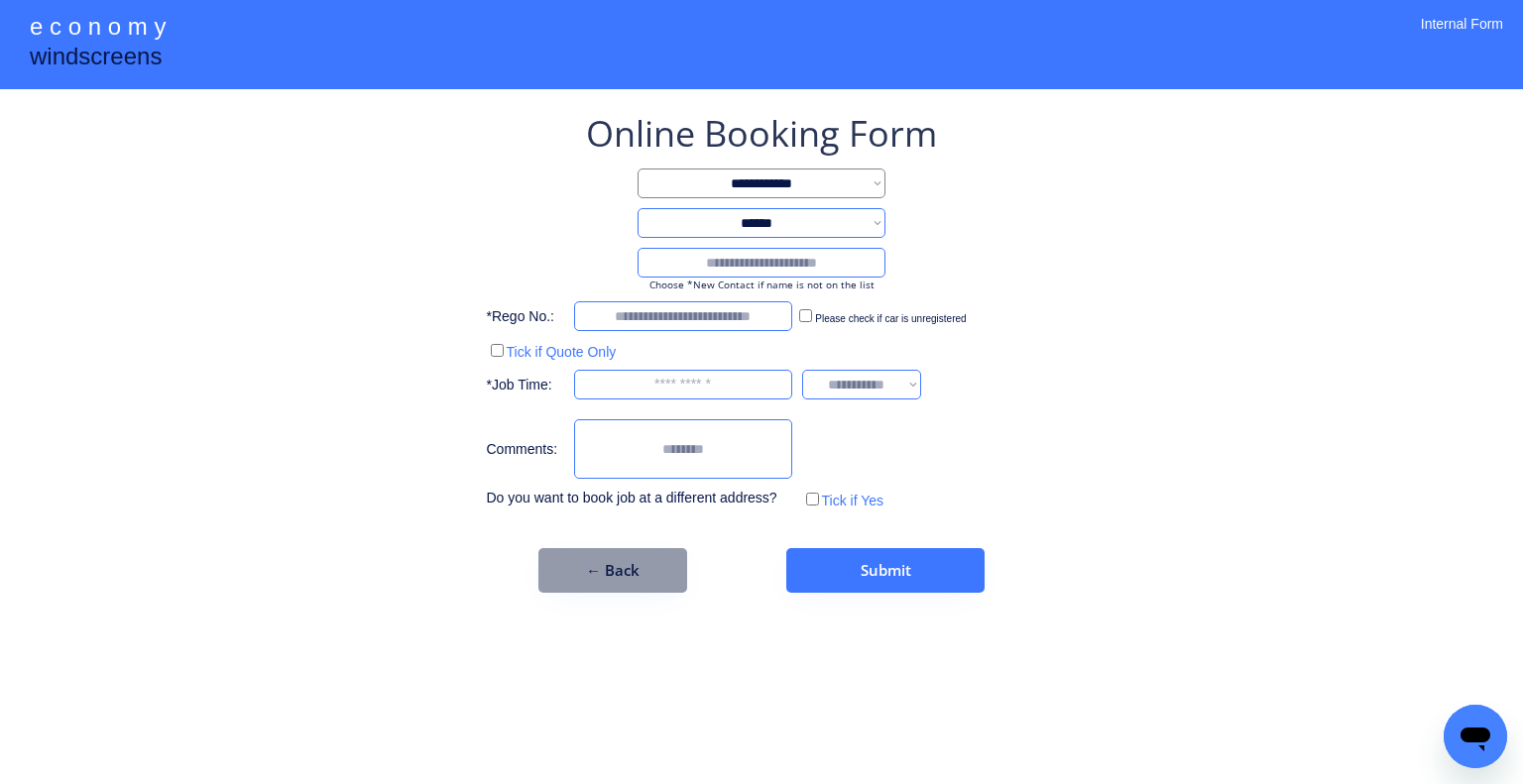 click at bounding box center [762, 263] 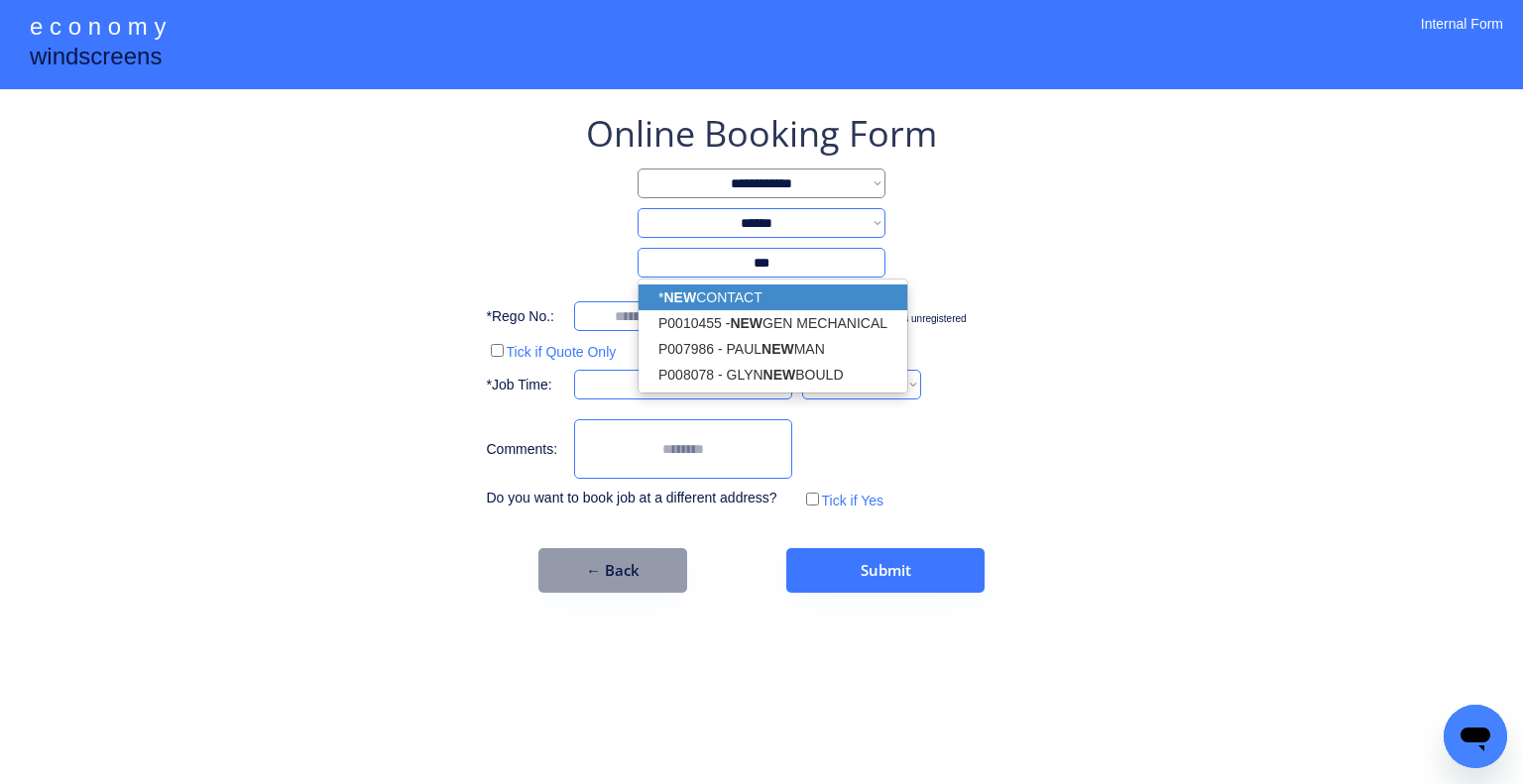 click on "* NEW  CONTACT" at bounding box center (772, 297) 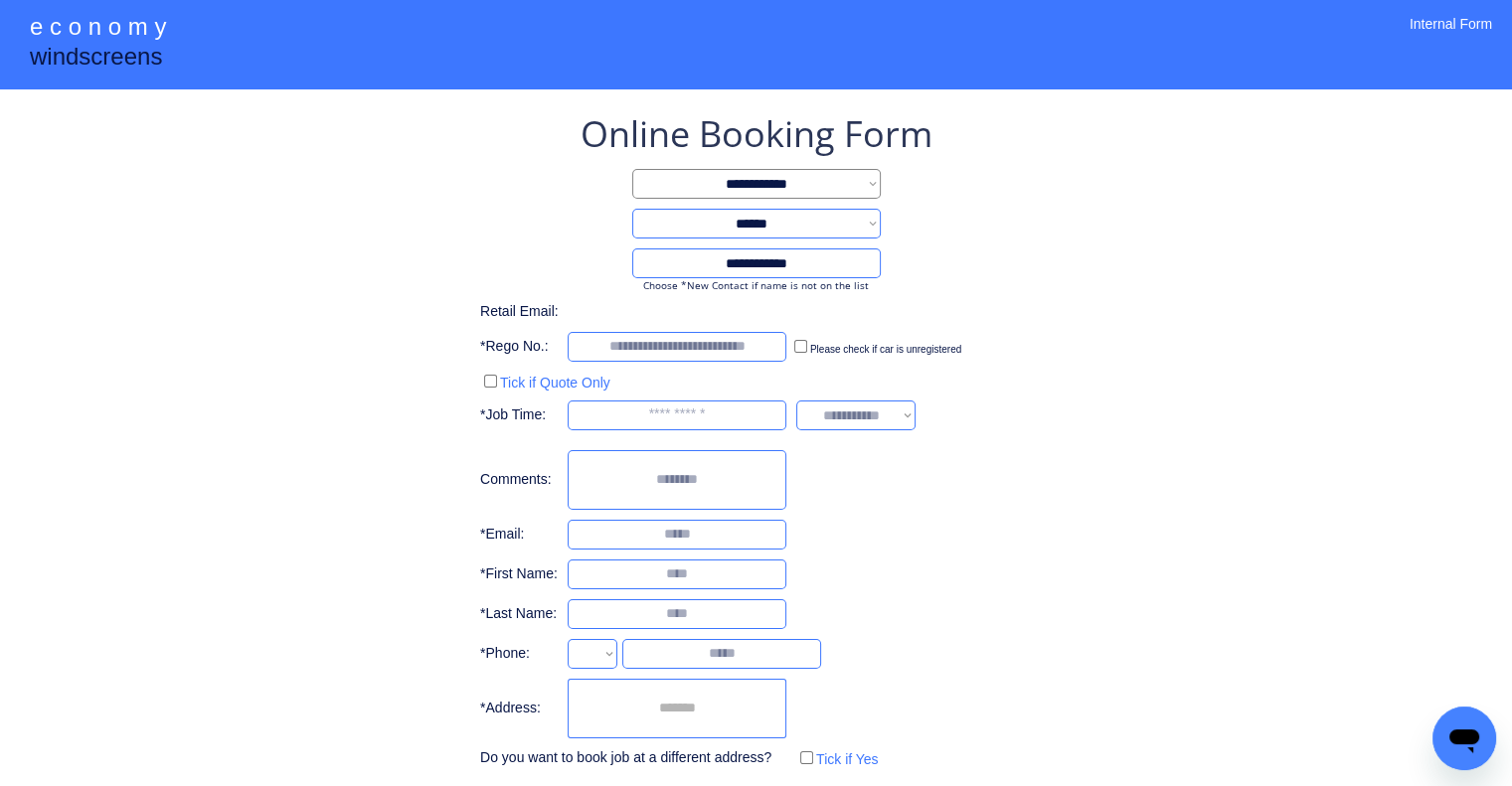 type on "**********" 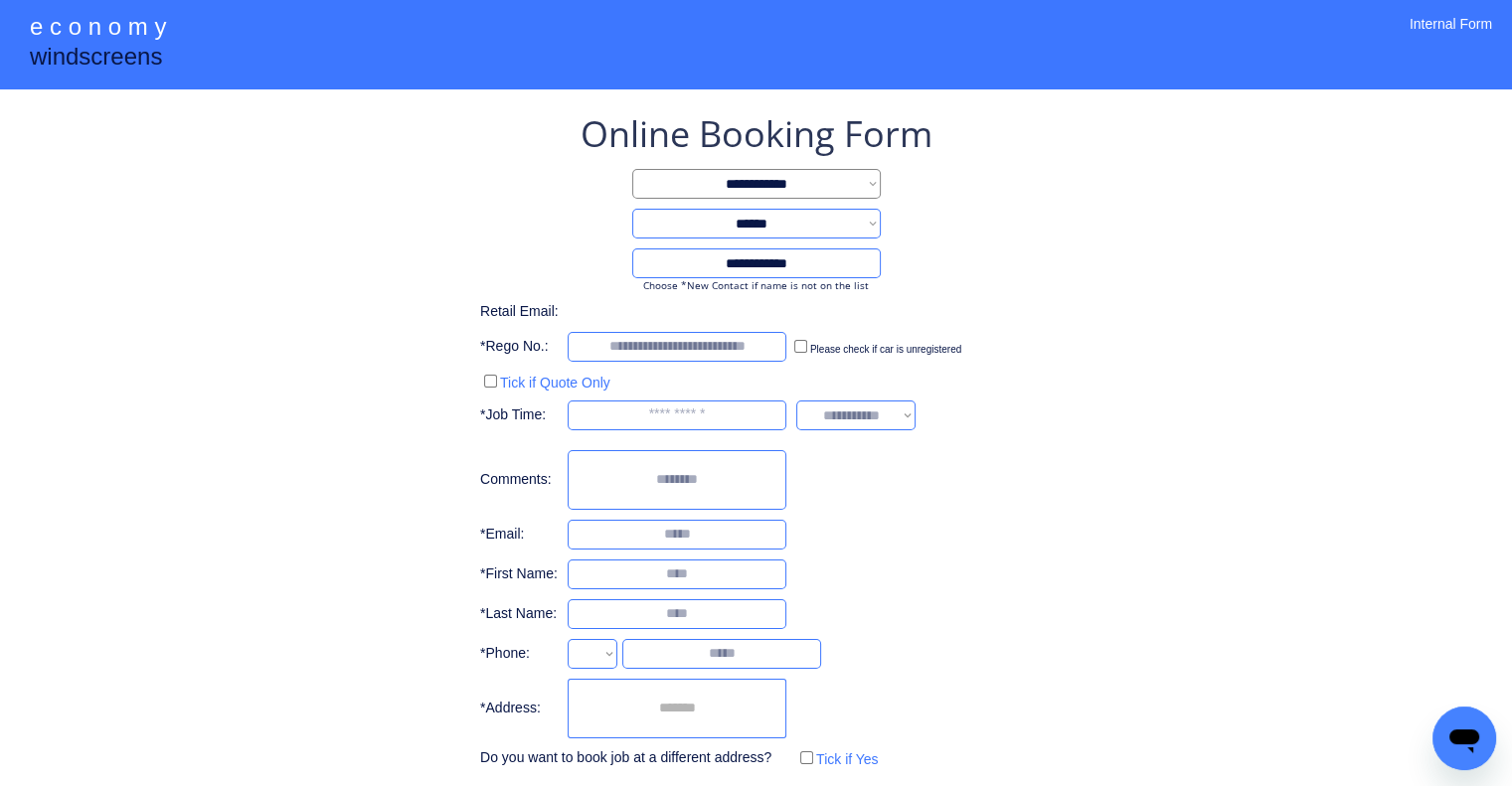 click on "**********" at bounding box center [756, 441] 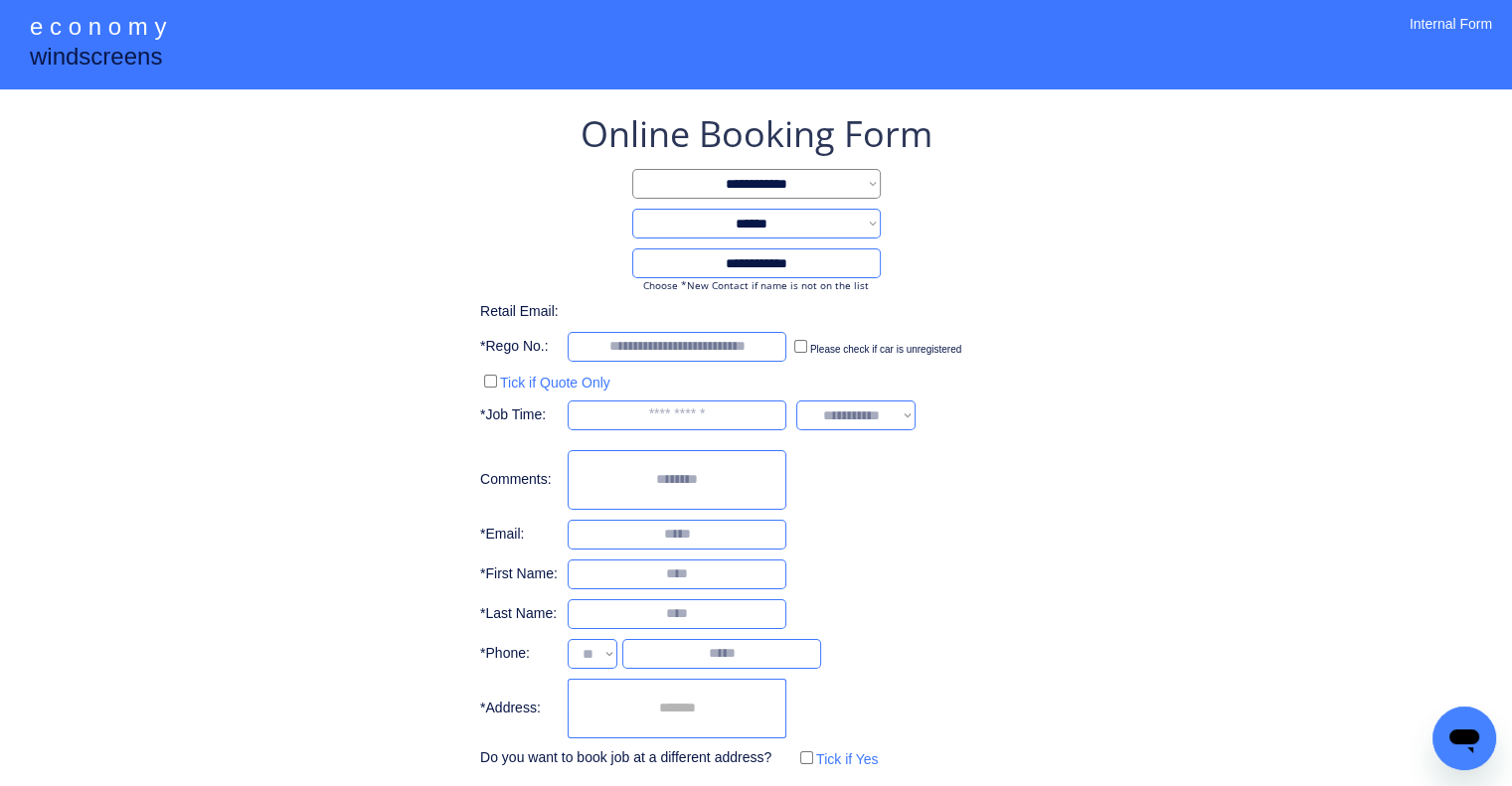 select on "**********" 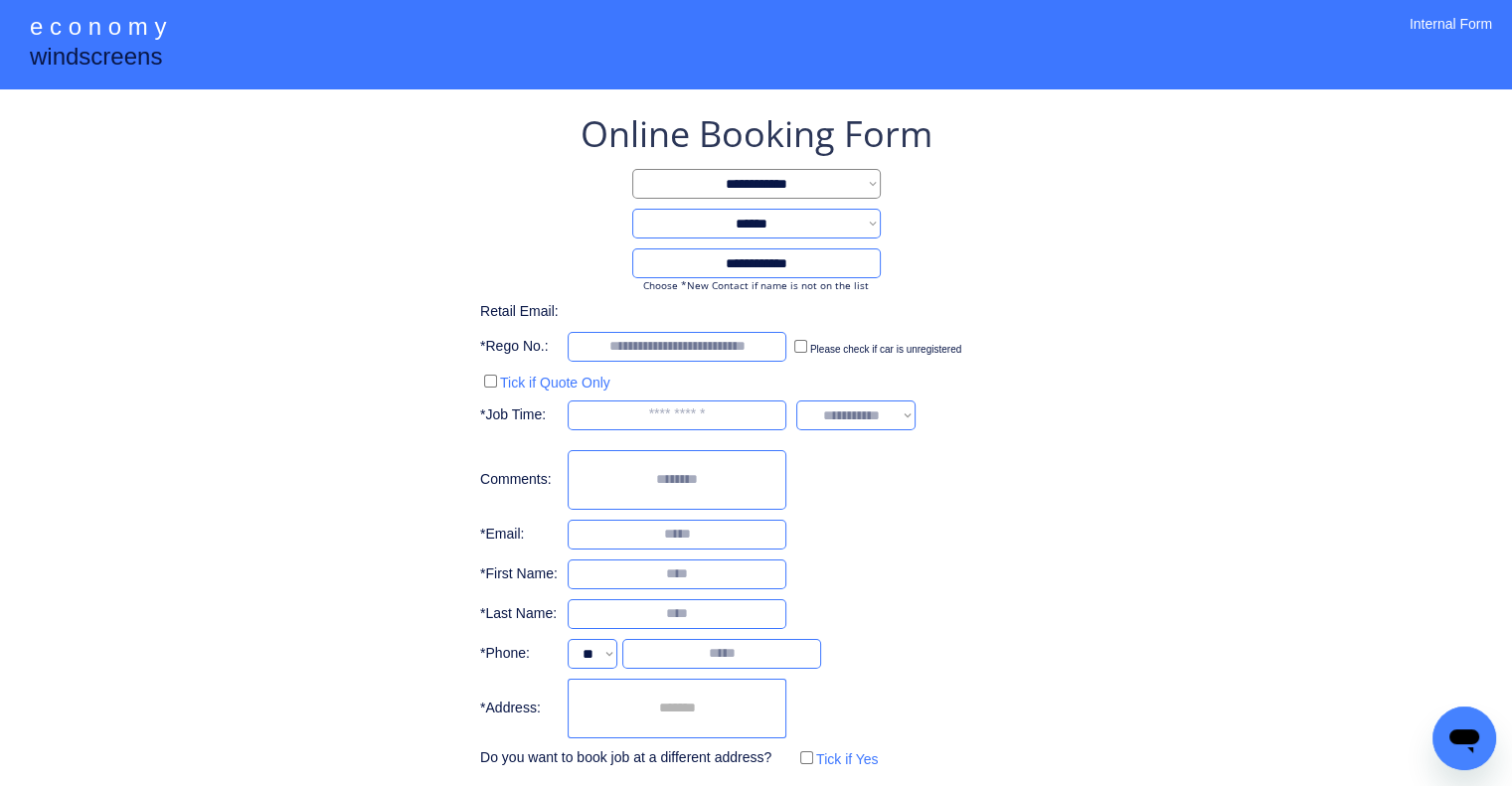 click at bounding box center (677, 708) 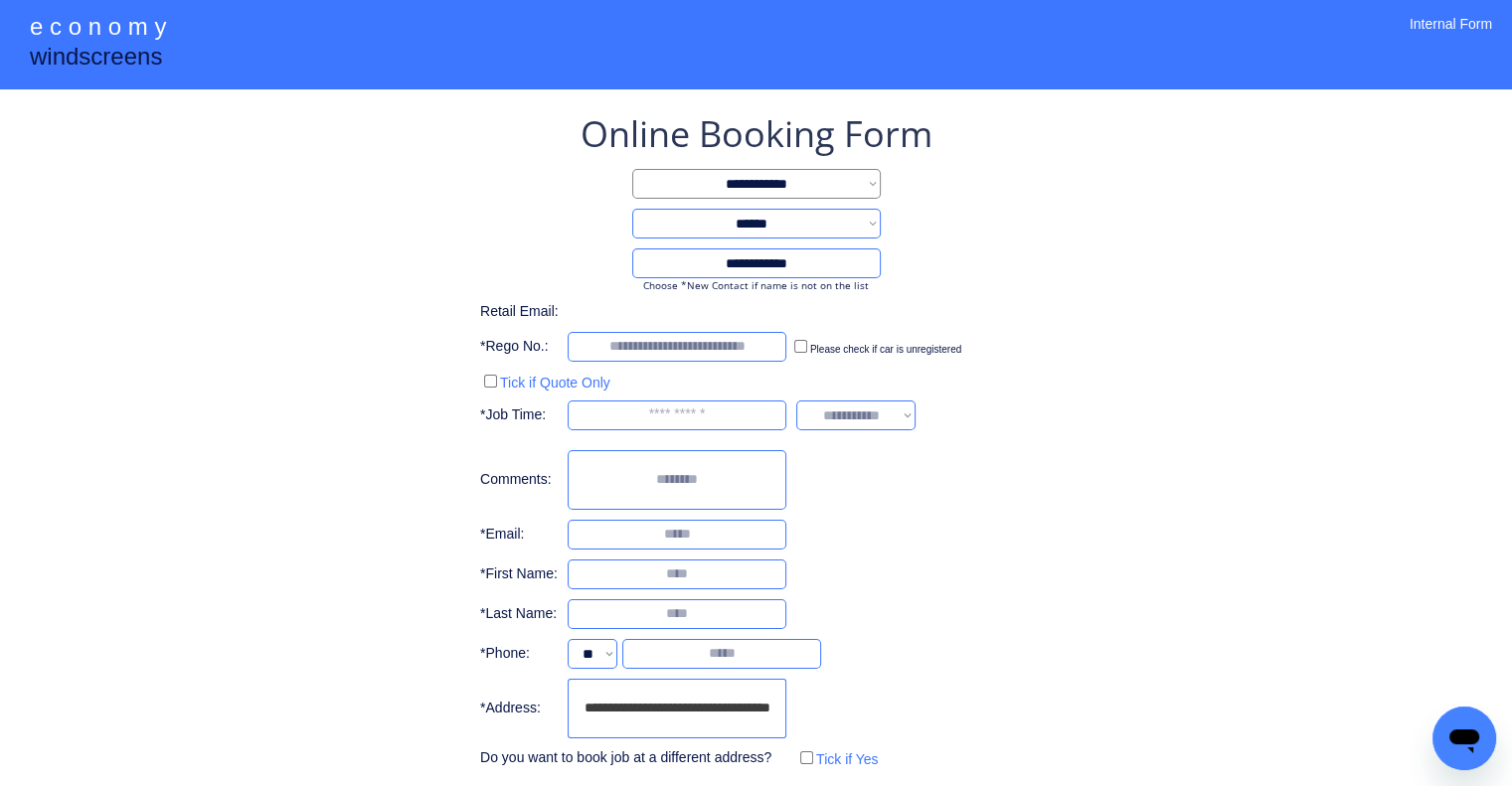 scroll, scrollTop: 0, scrollLeft: 43, axis: horizontal 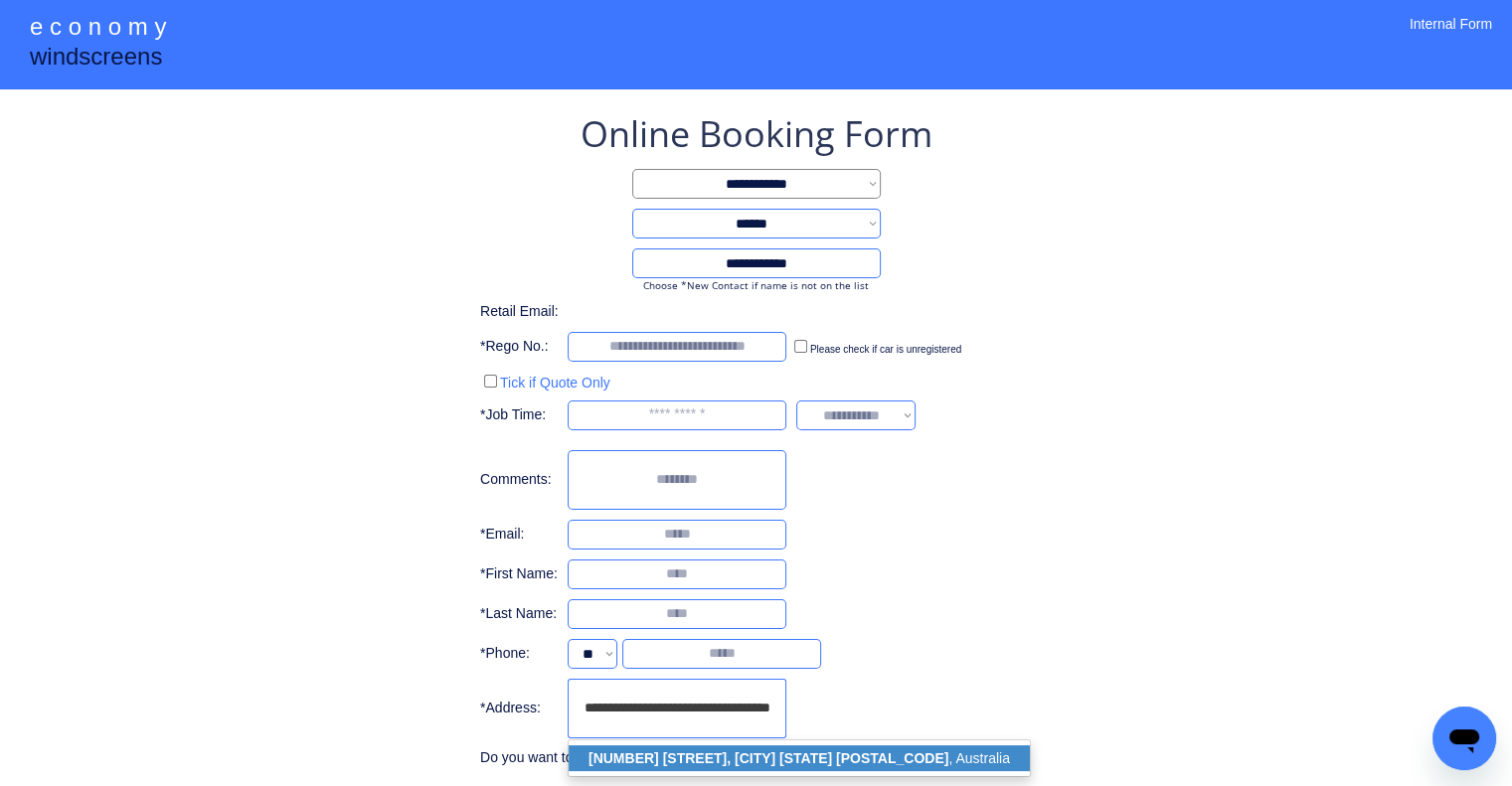 click on "17 Toomba Place, Forest Lake QLD 4078" 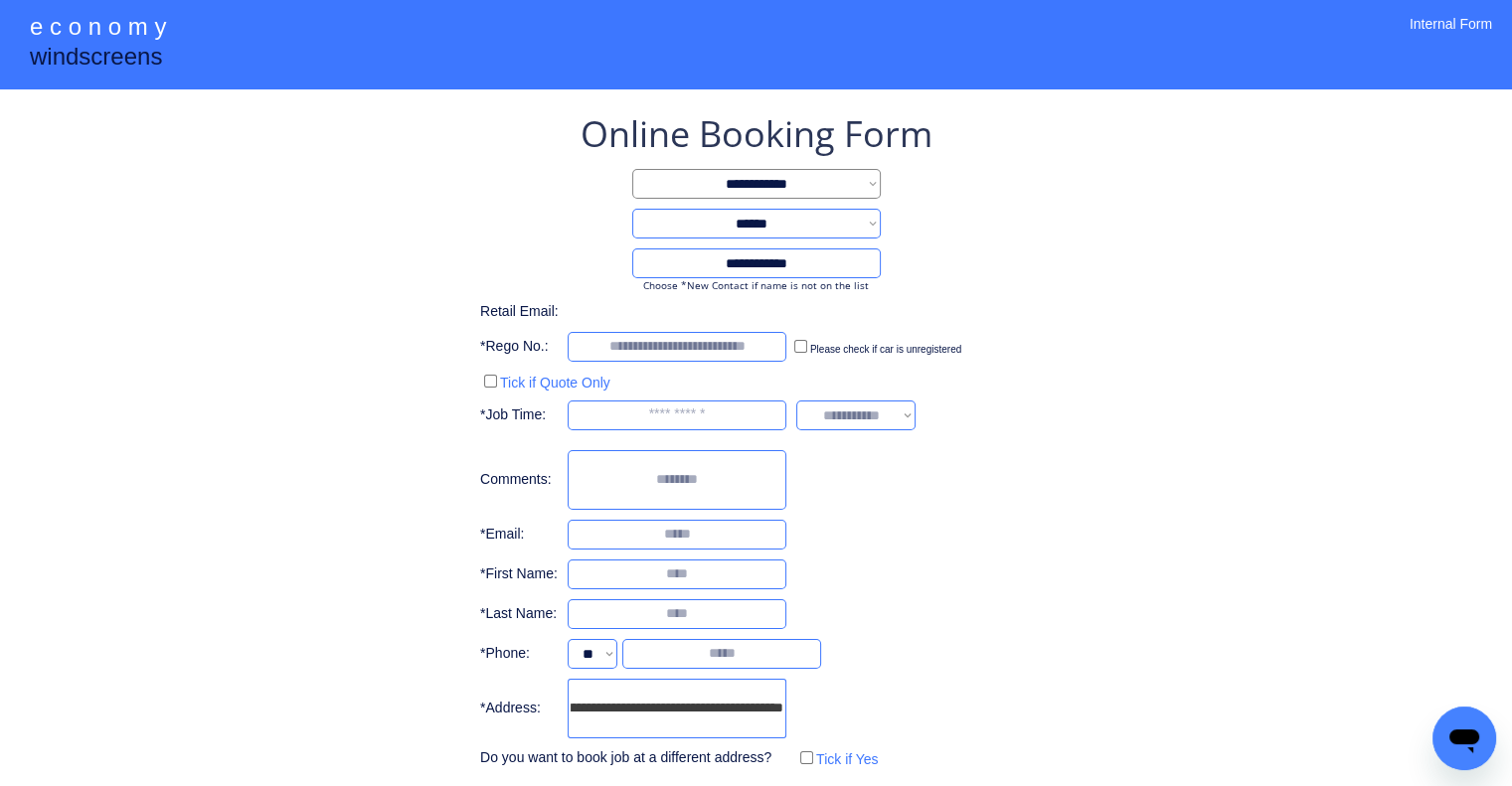 type on "**********" 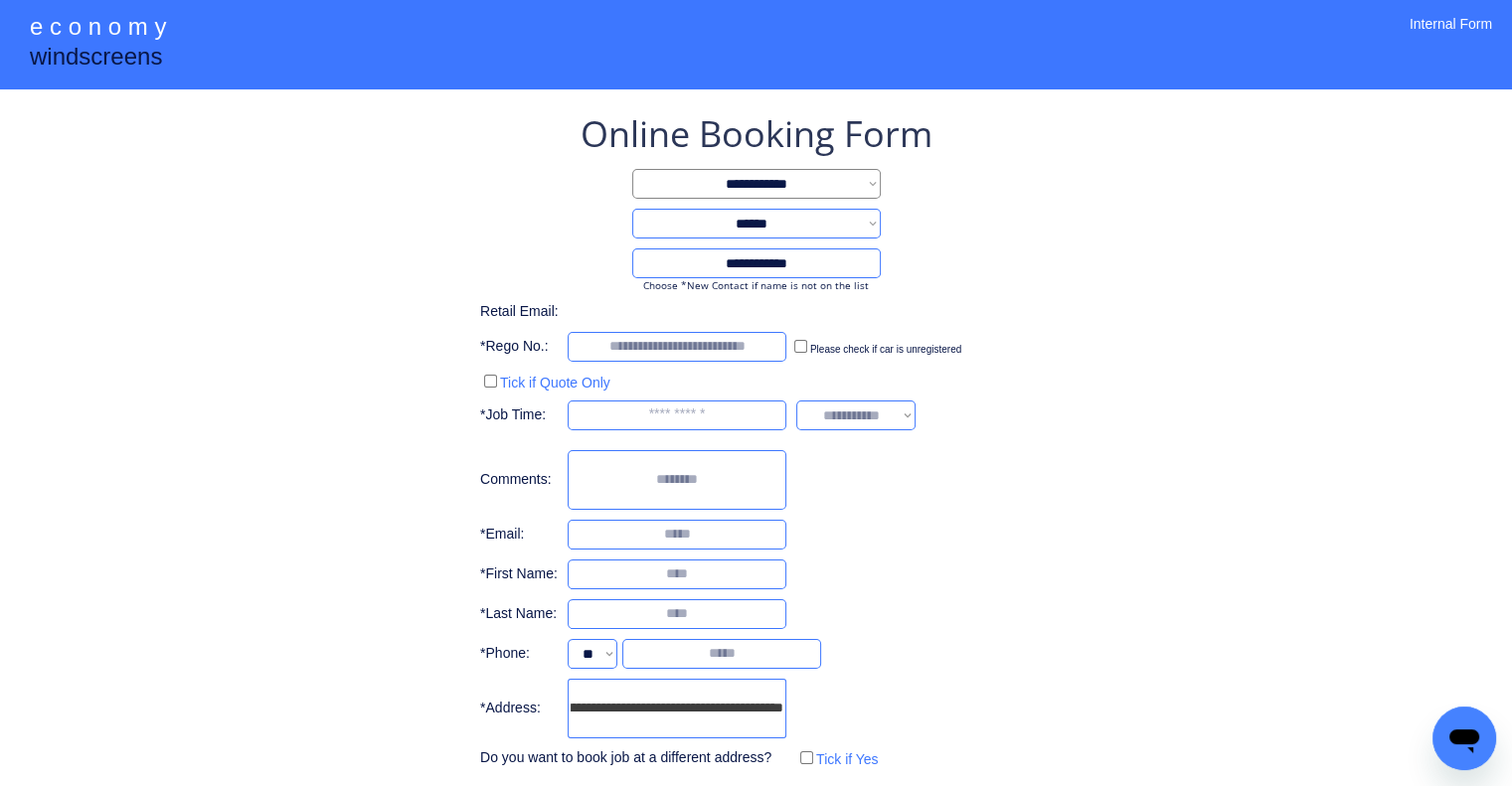 click on "**********" at bounding box center (756, 481) 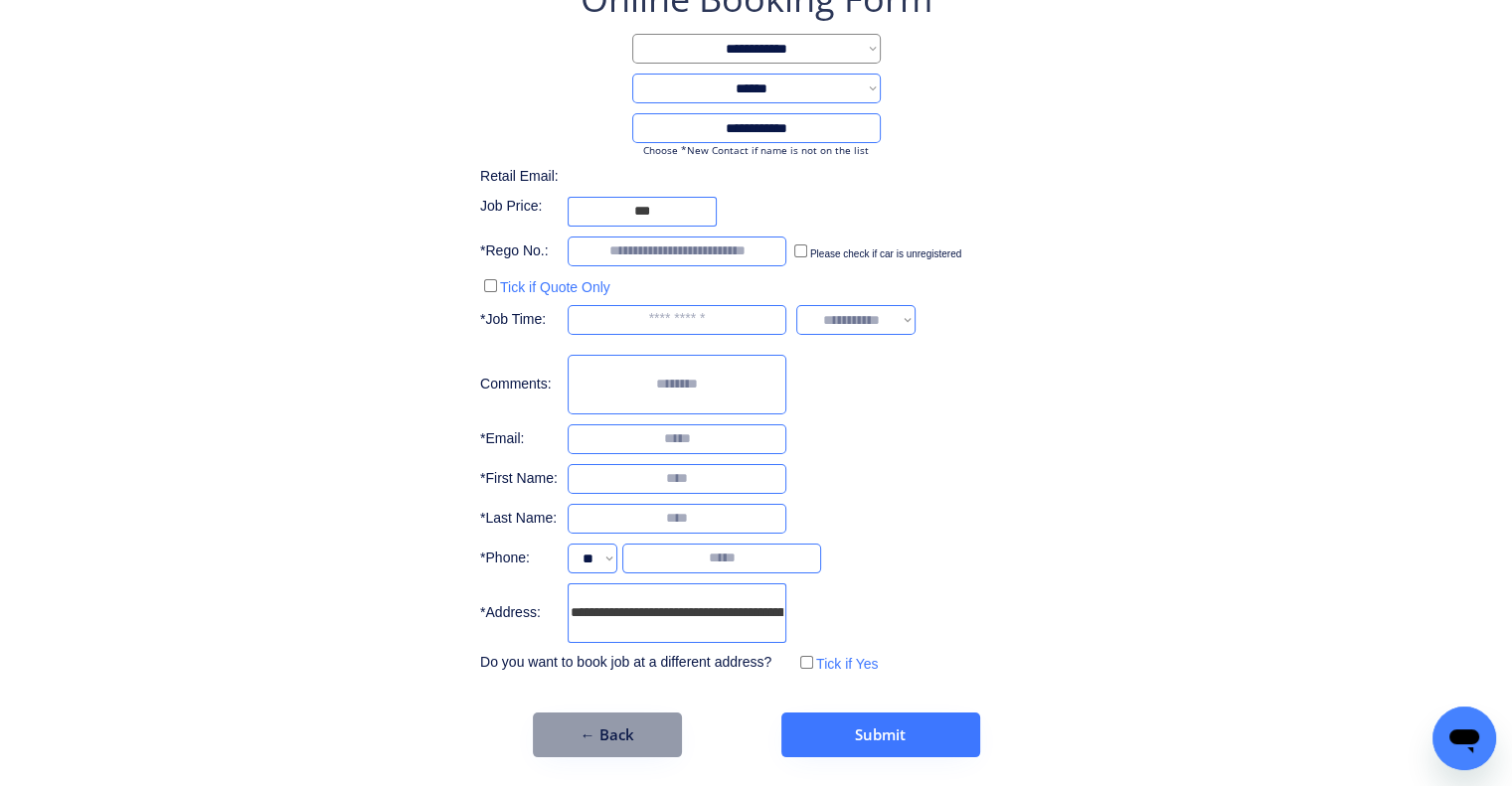 scroll, scrollTop: 135, scrollLeft: 0, axis: vertical 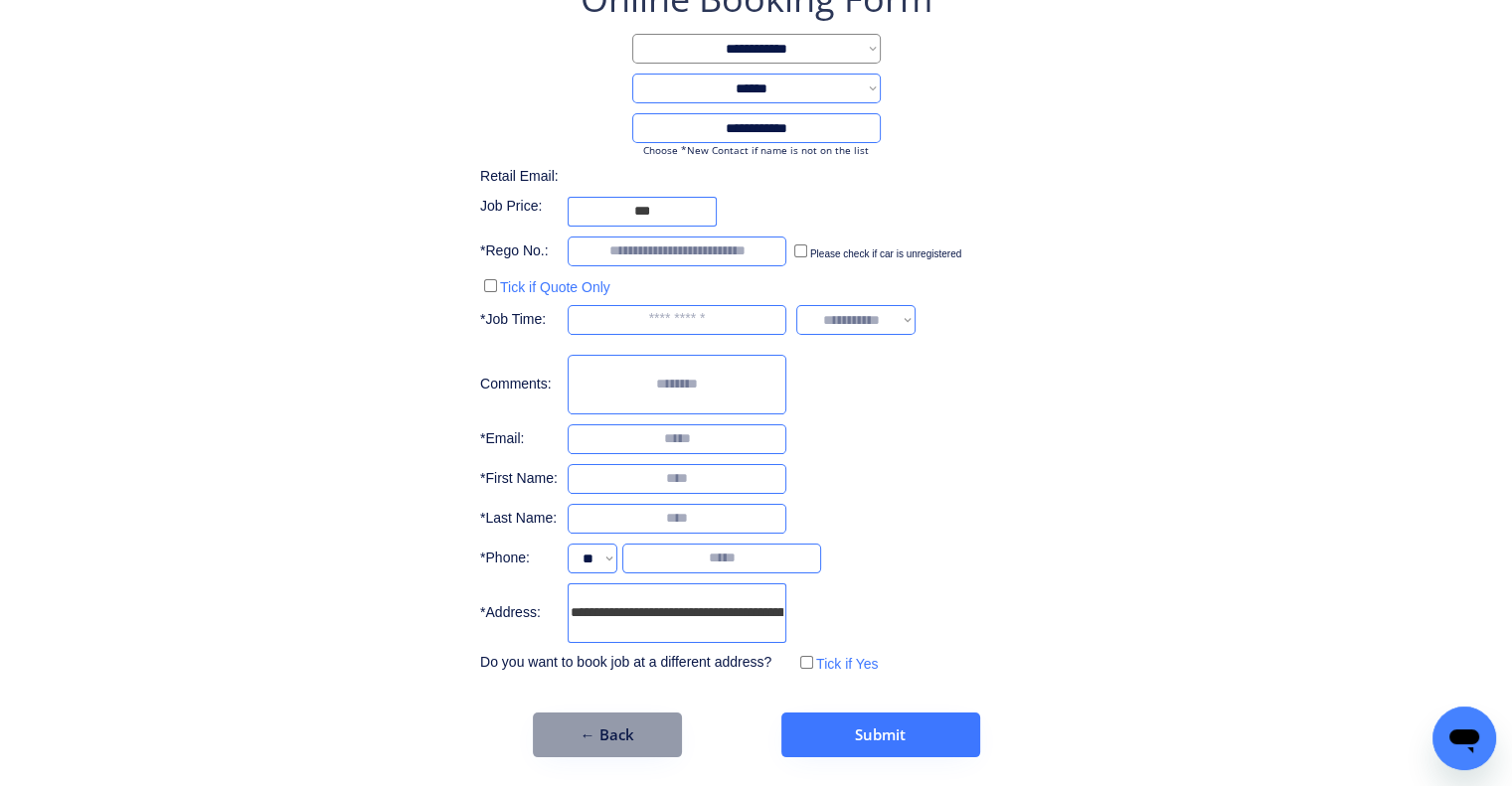 click on "**********" at bounding box center [756, 326] 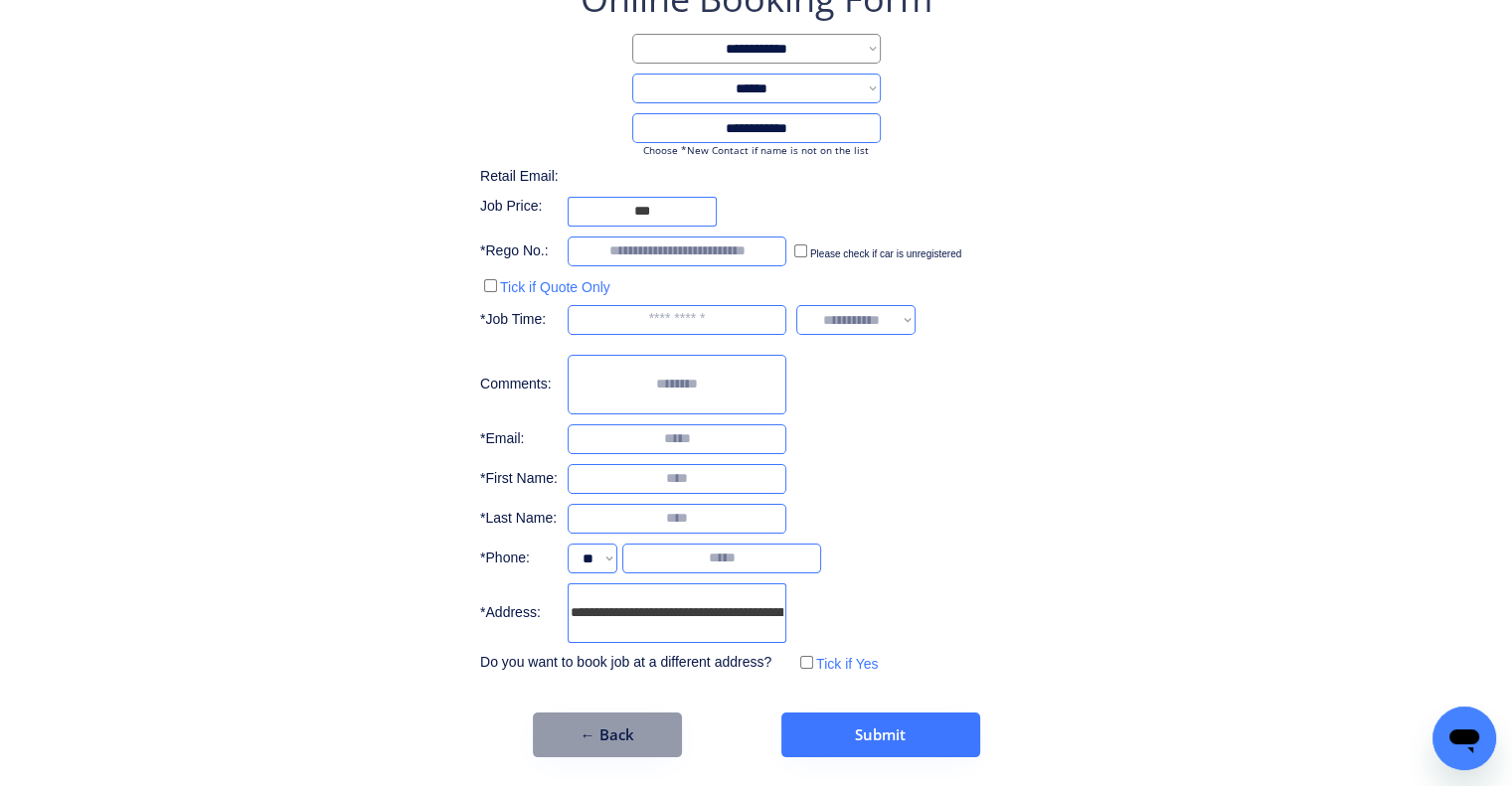 click on "**********" at bounding box center (756, 366) 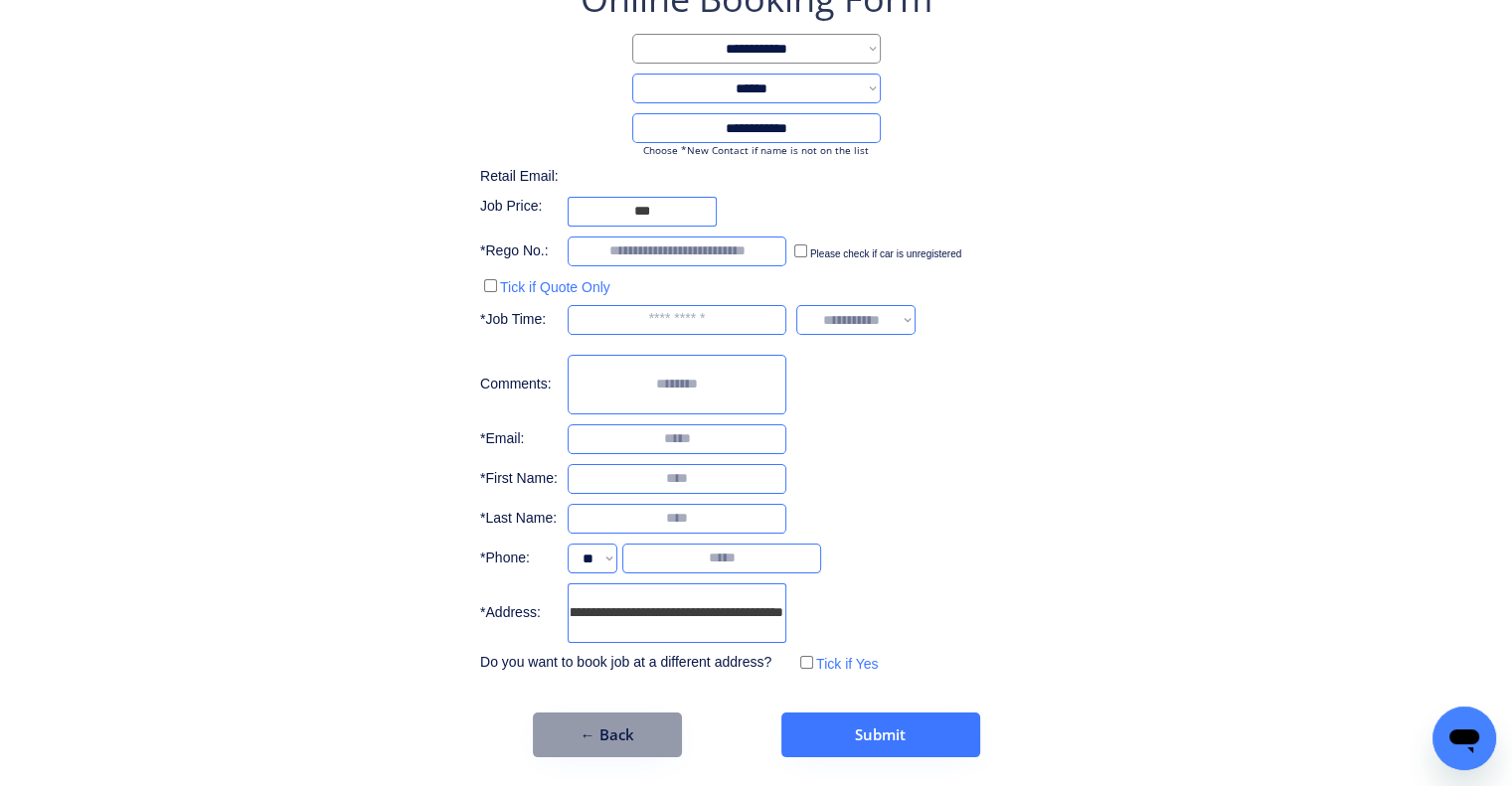 drag, startPoint x: 623, startPoint y: 618, endPoint x: 827, endPoint y: 611, distance: 204.12006 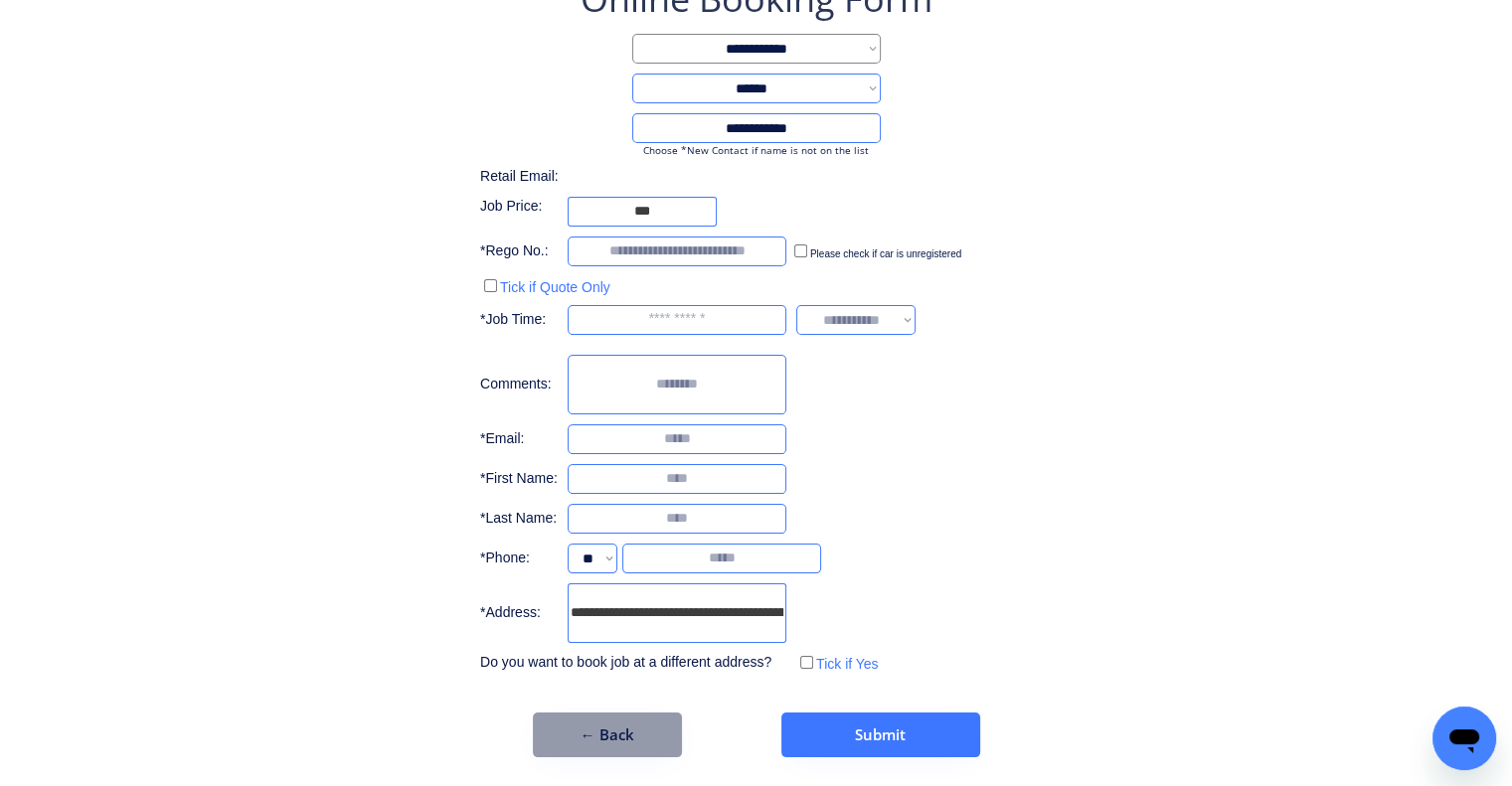 click on "**********" at bounding box center (756, 88) 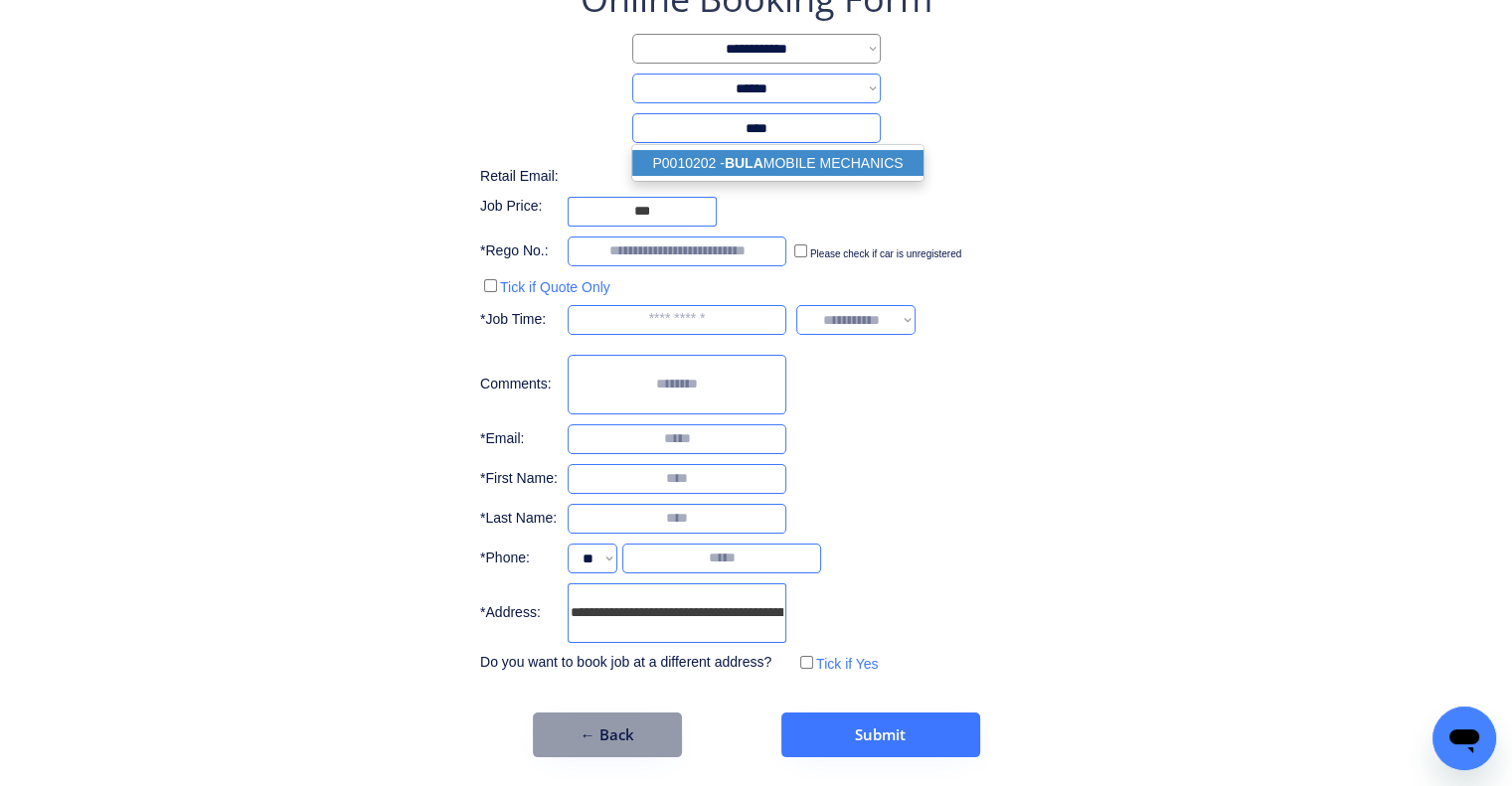 click on "P0010202 -  BULA  MOBILE MECHANICS" at bounding box center (777, 163) 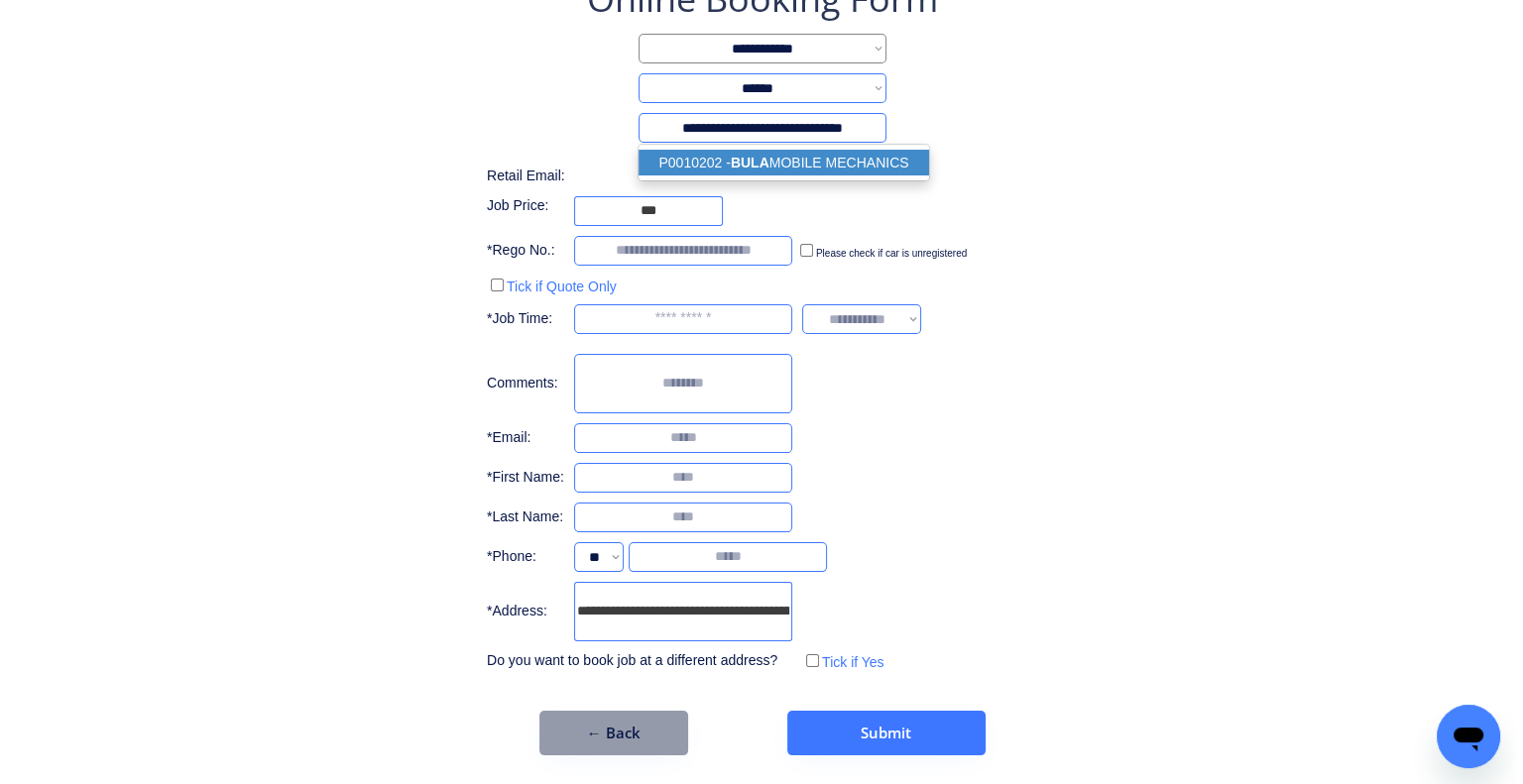 scroll, scrollTop: 0, scrollLeft: 0, axis: both 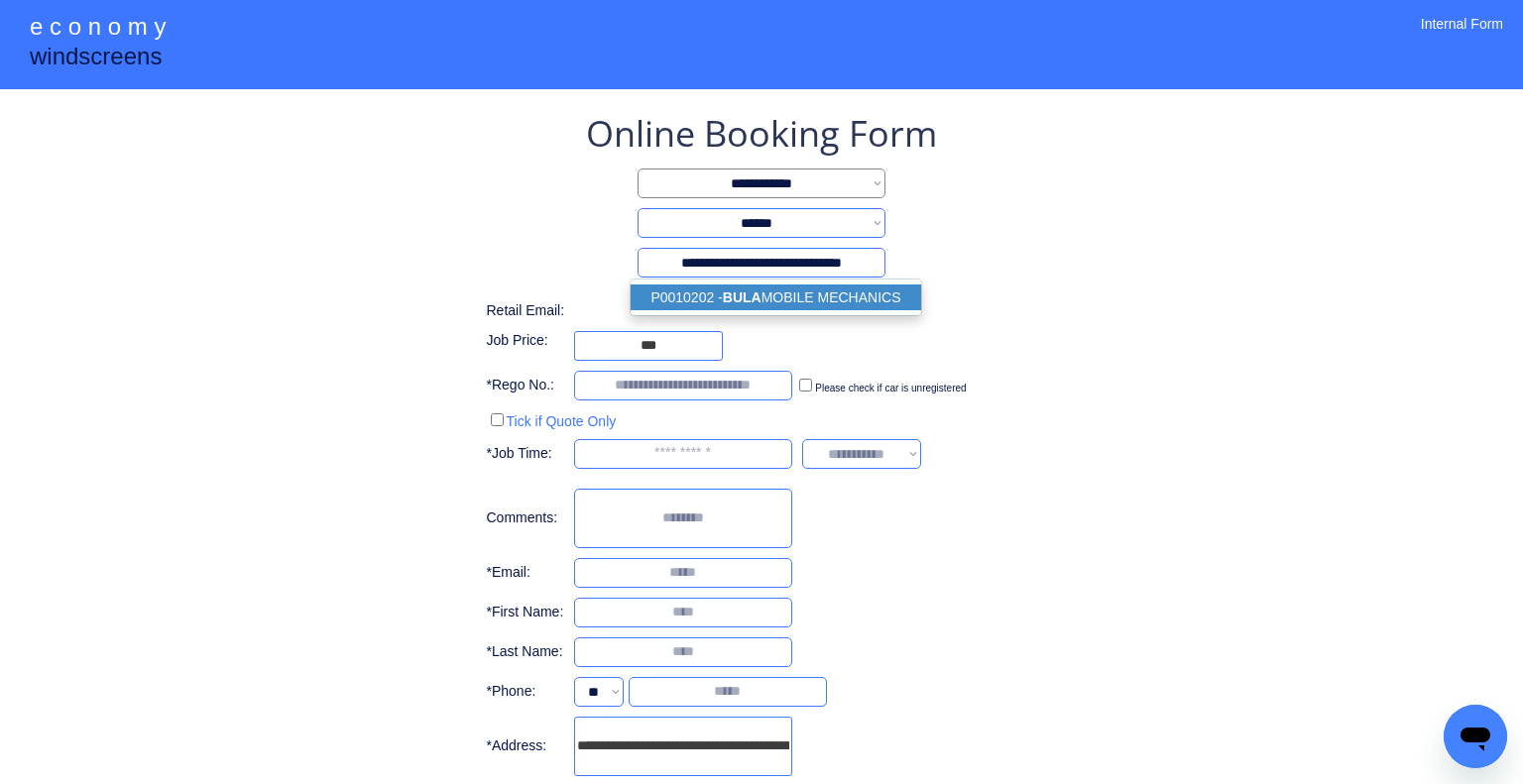 type on "**********" 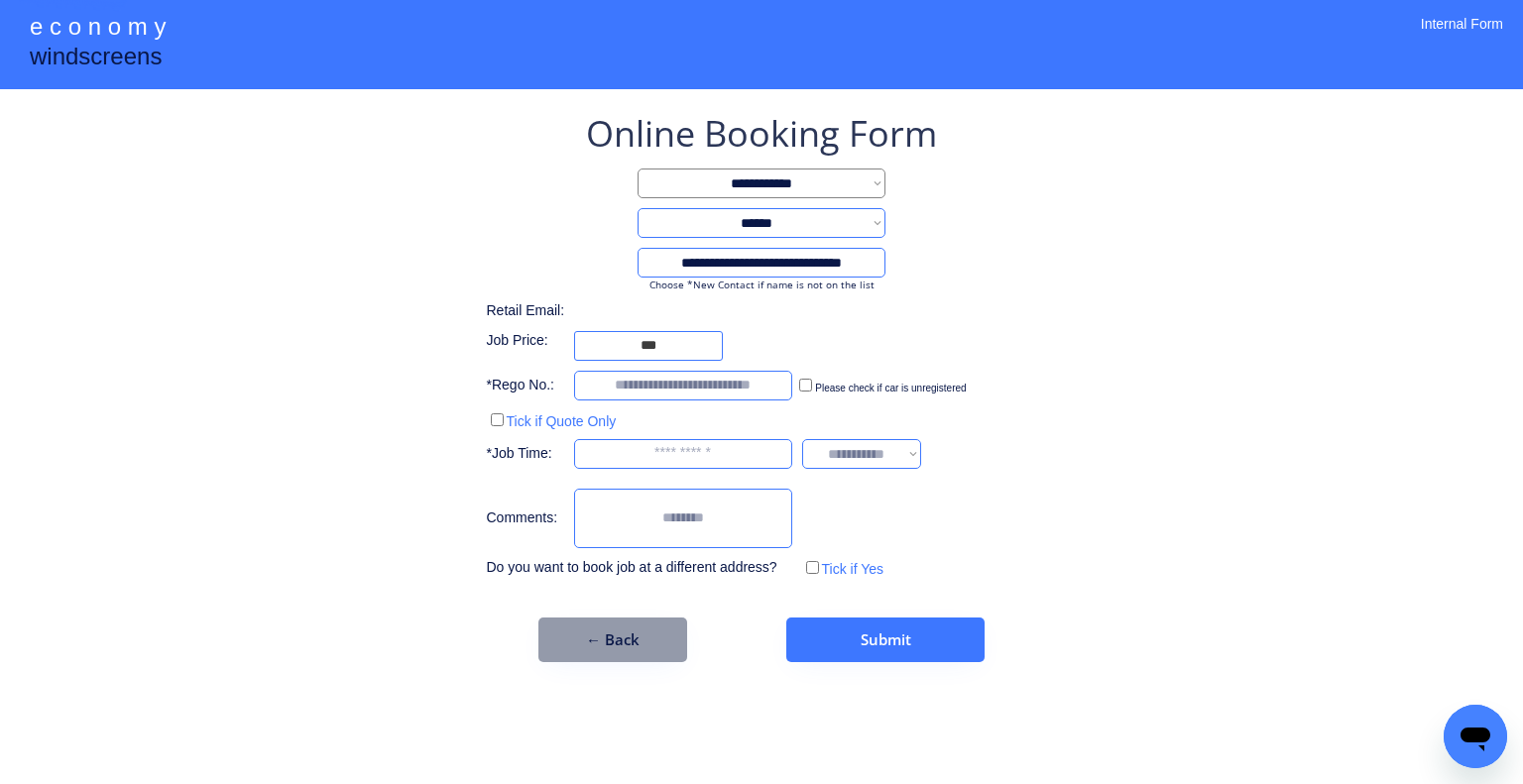 click on "**********" at bounding box center [762, 392] 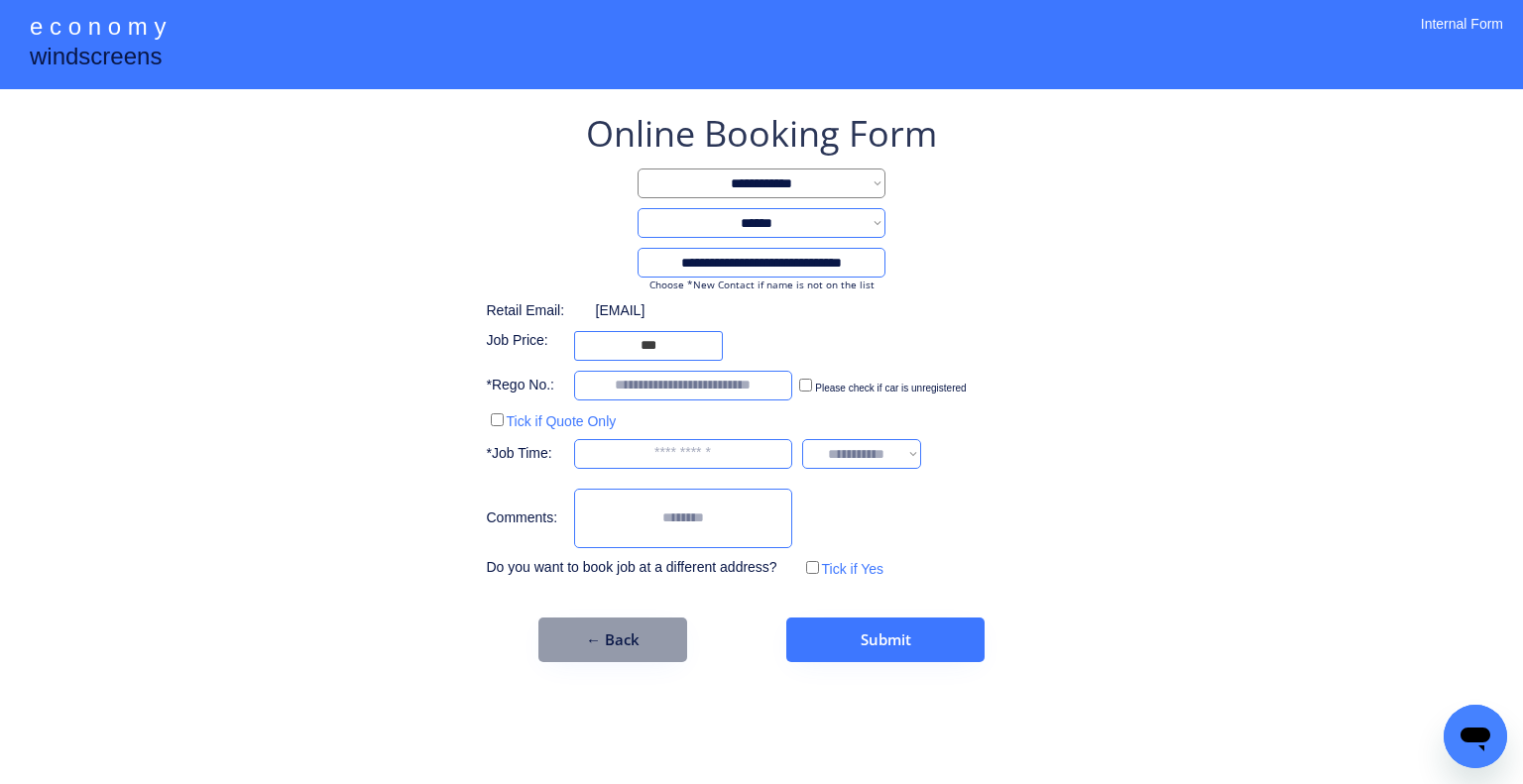 click at bounding box center (683, 386) 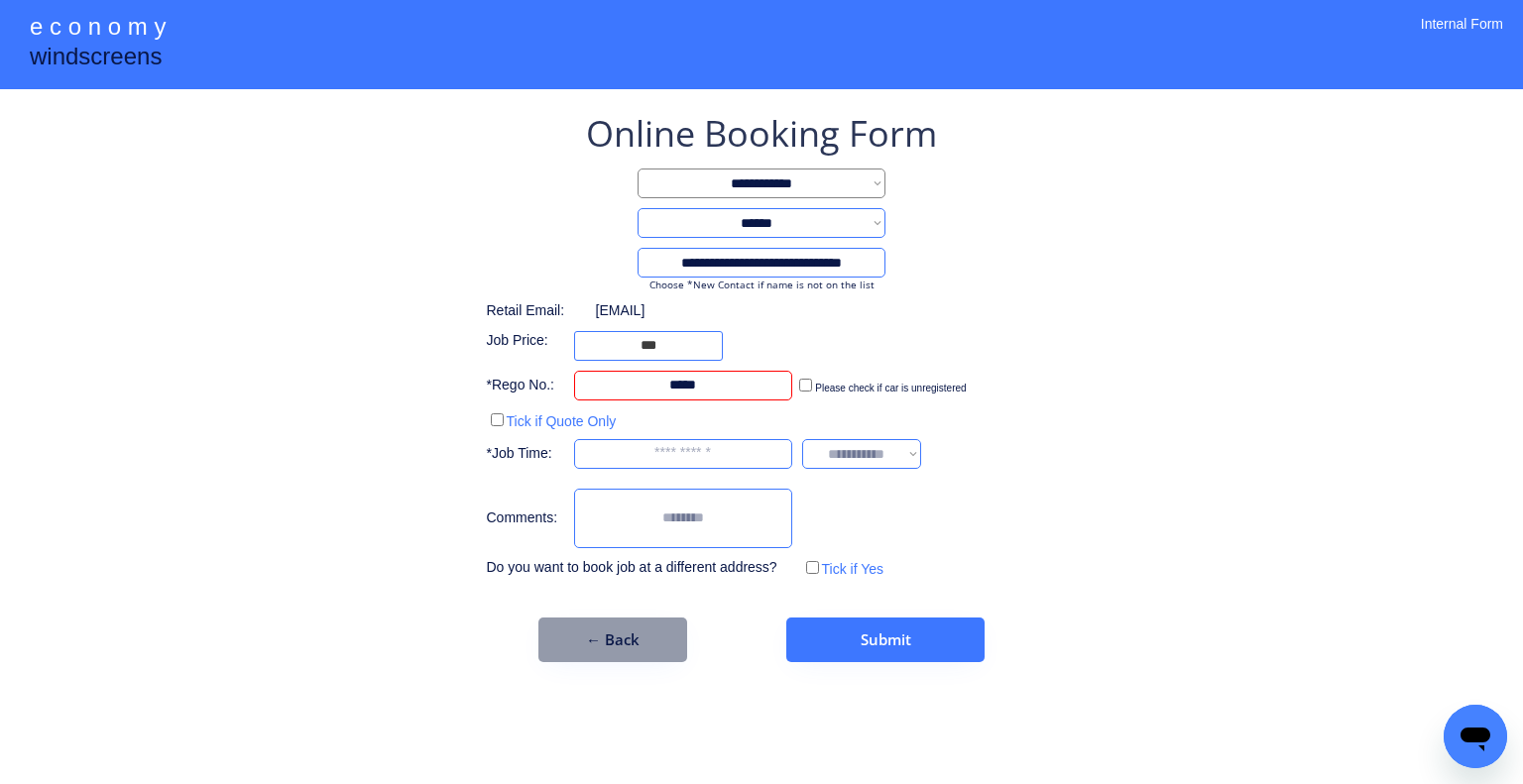 type on "*****" 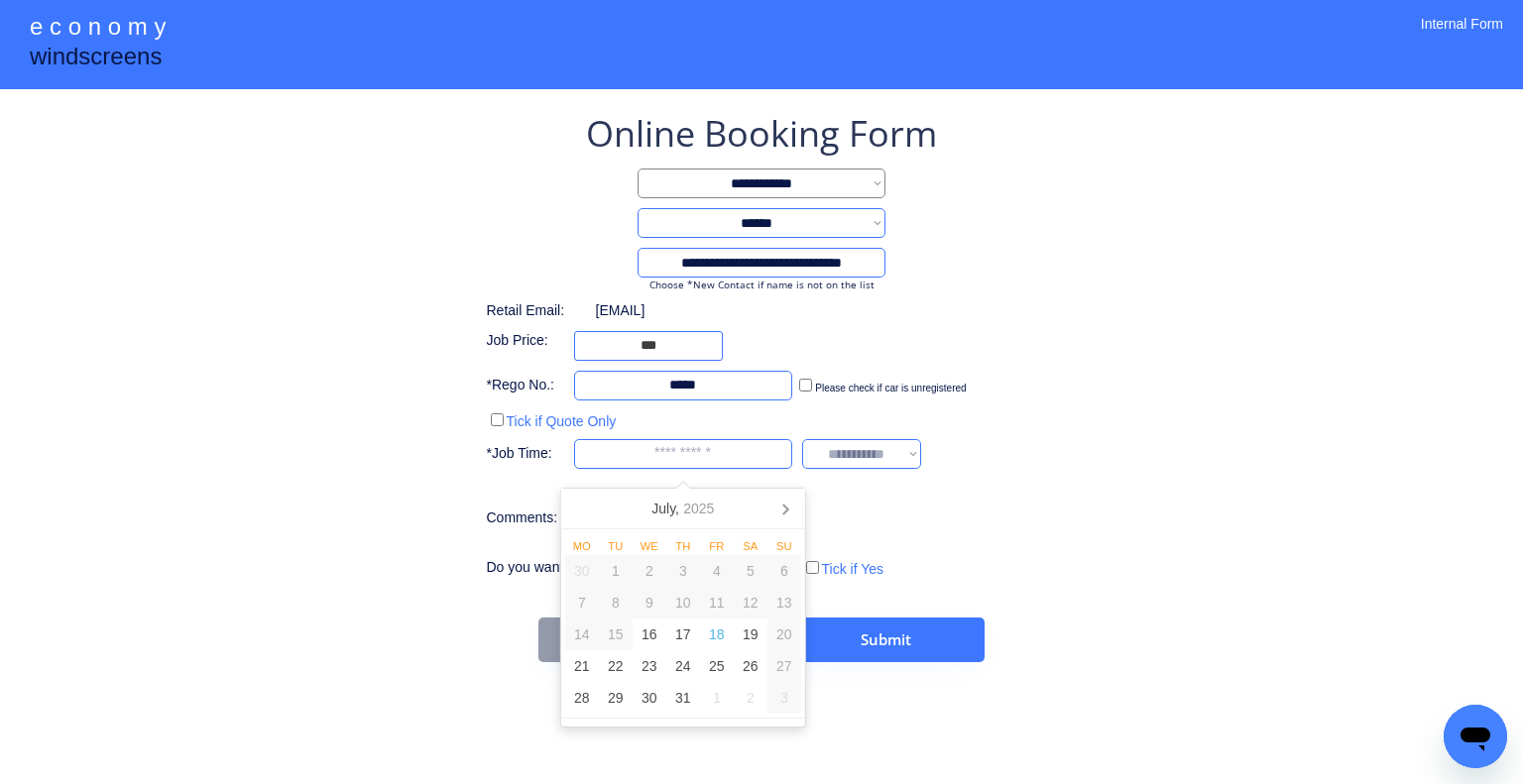 click on "**********" at bounding box center (762, 392) 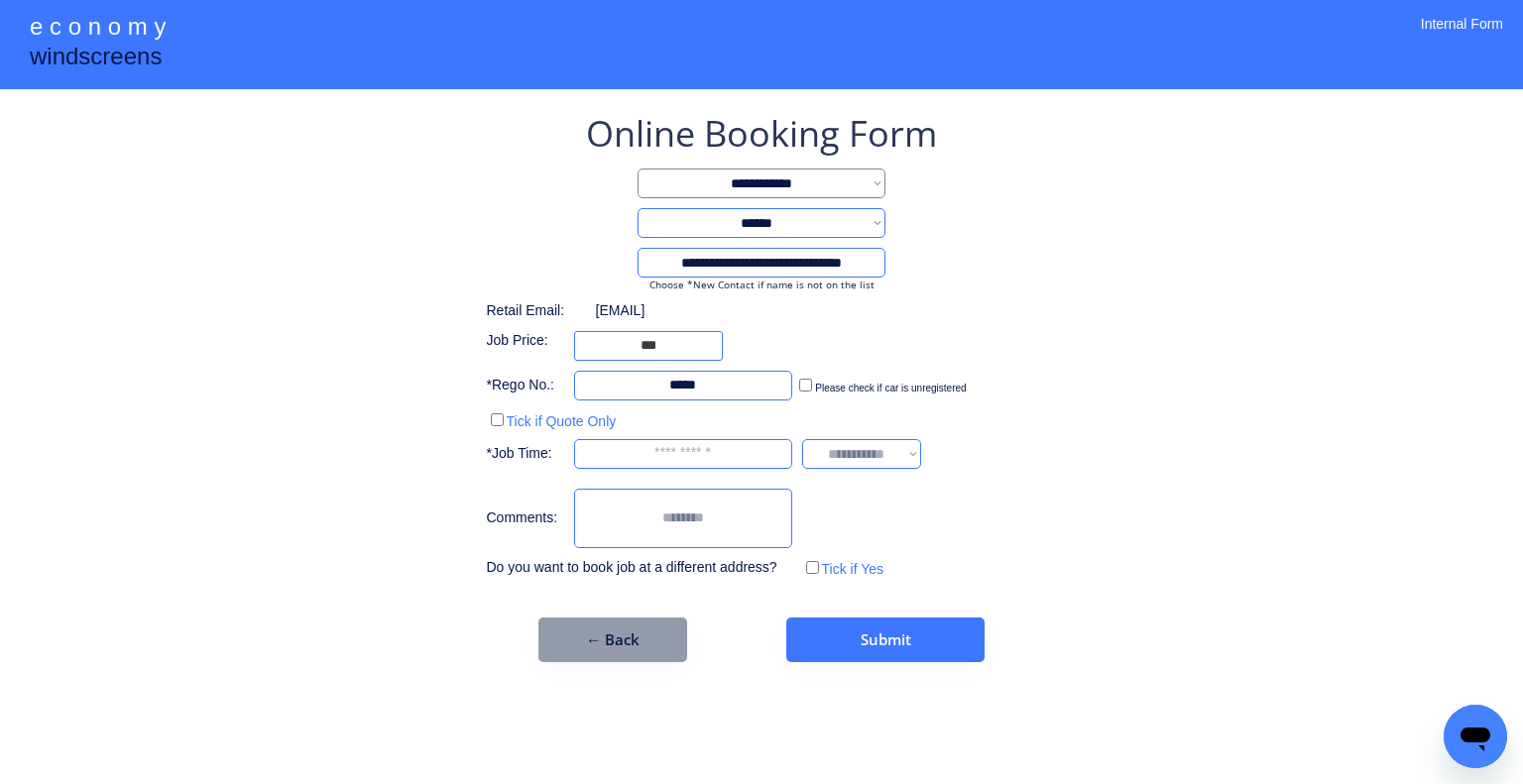 click on "**********" at bounding box center (862, 454) 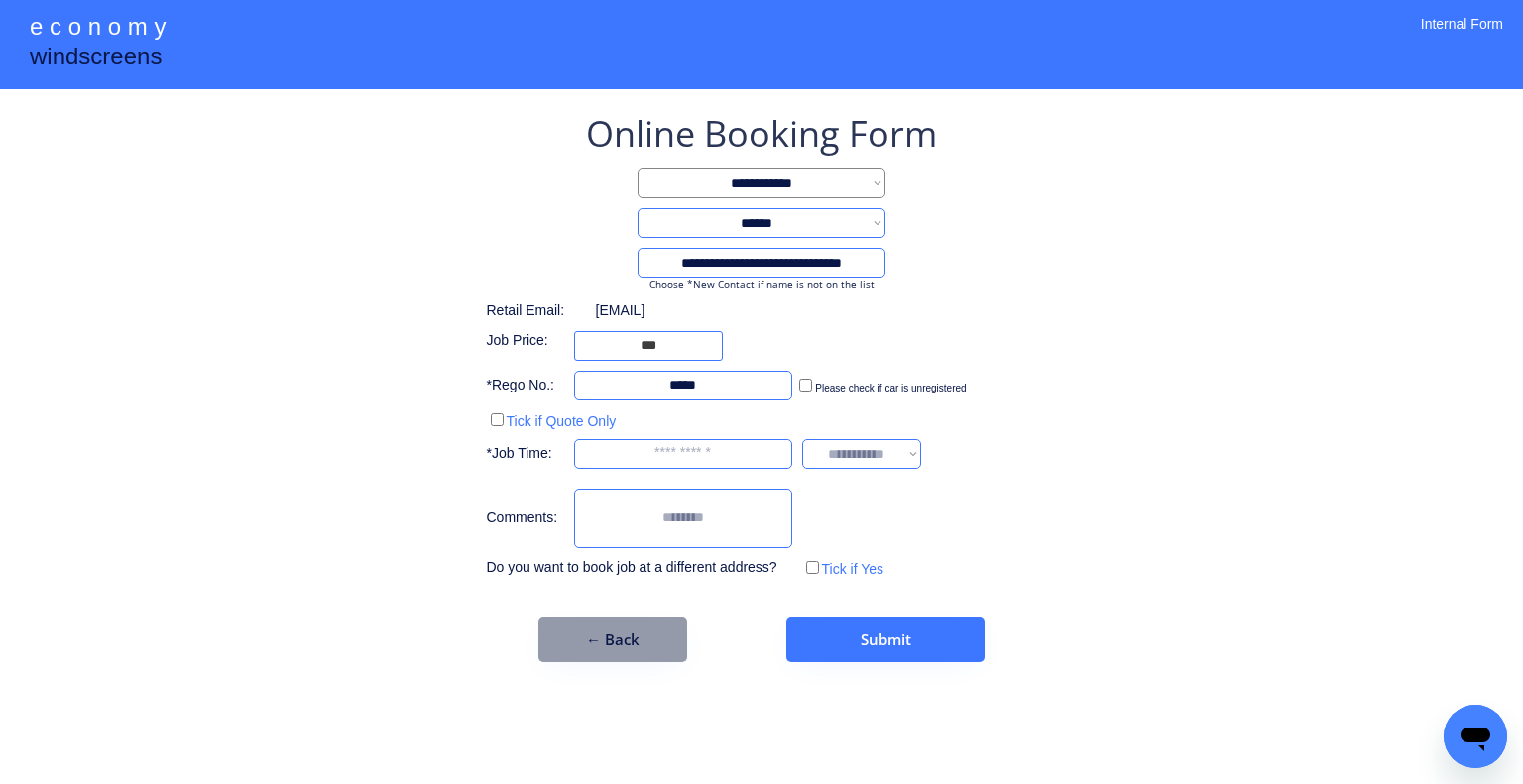 click at bounding box center [683, 454] 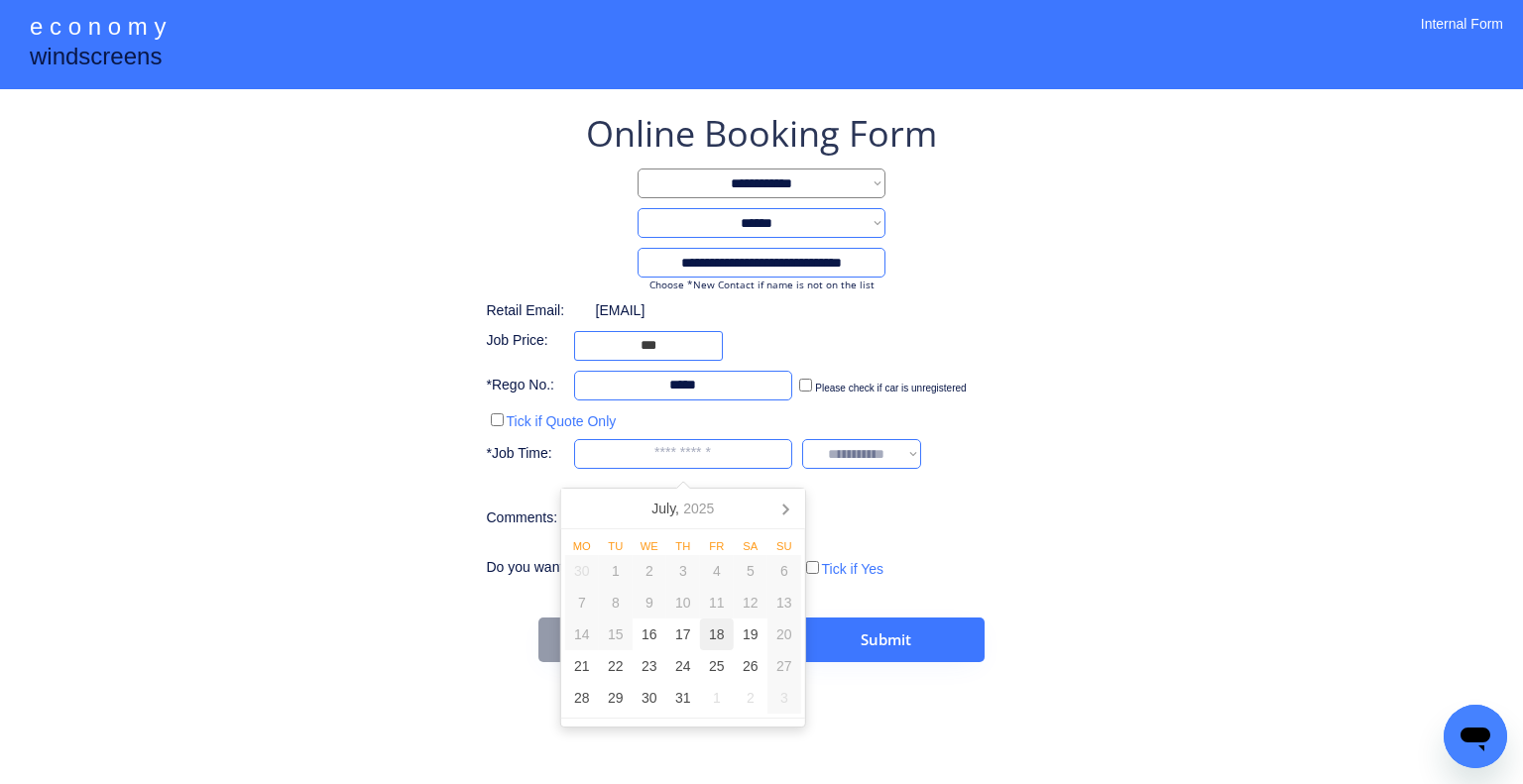 click on "18" at bounding box center (717, 634) 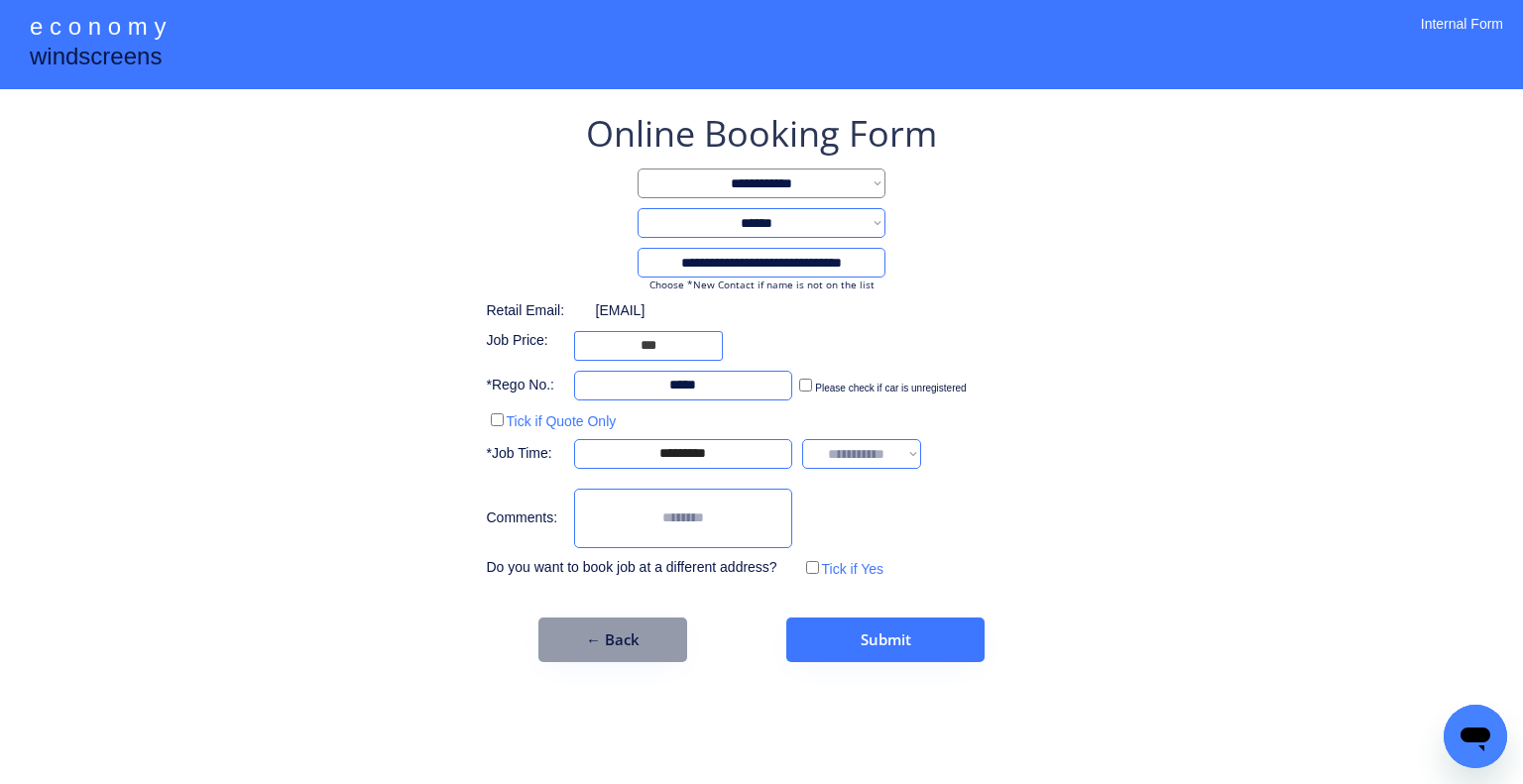 click on "**********" at bounding box center [762, 392] 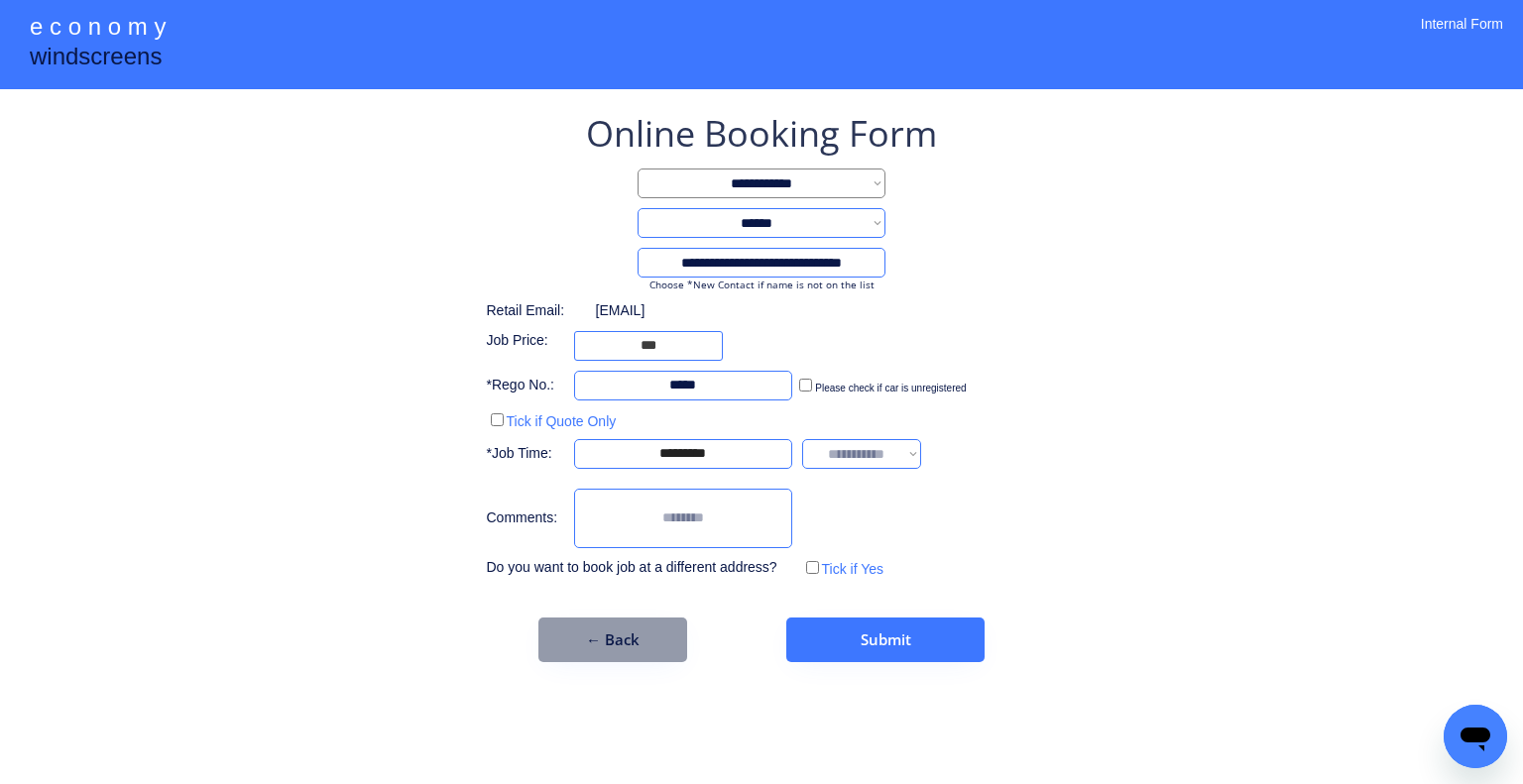 click on "**********" at bounding box center (862, 454) 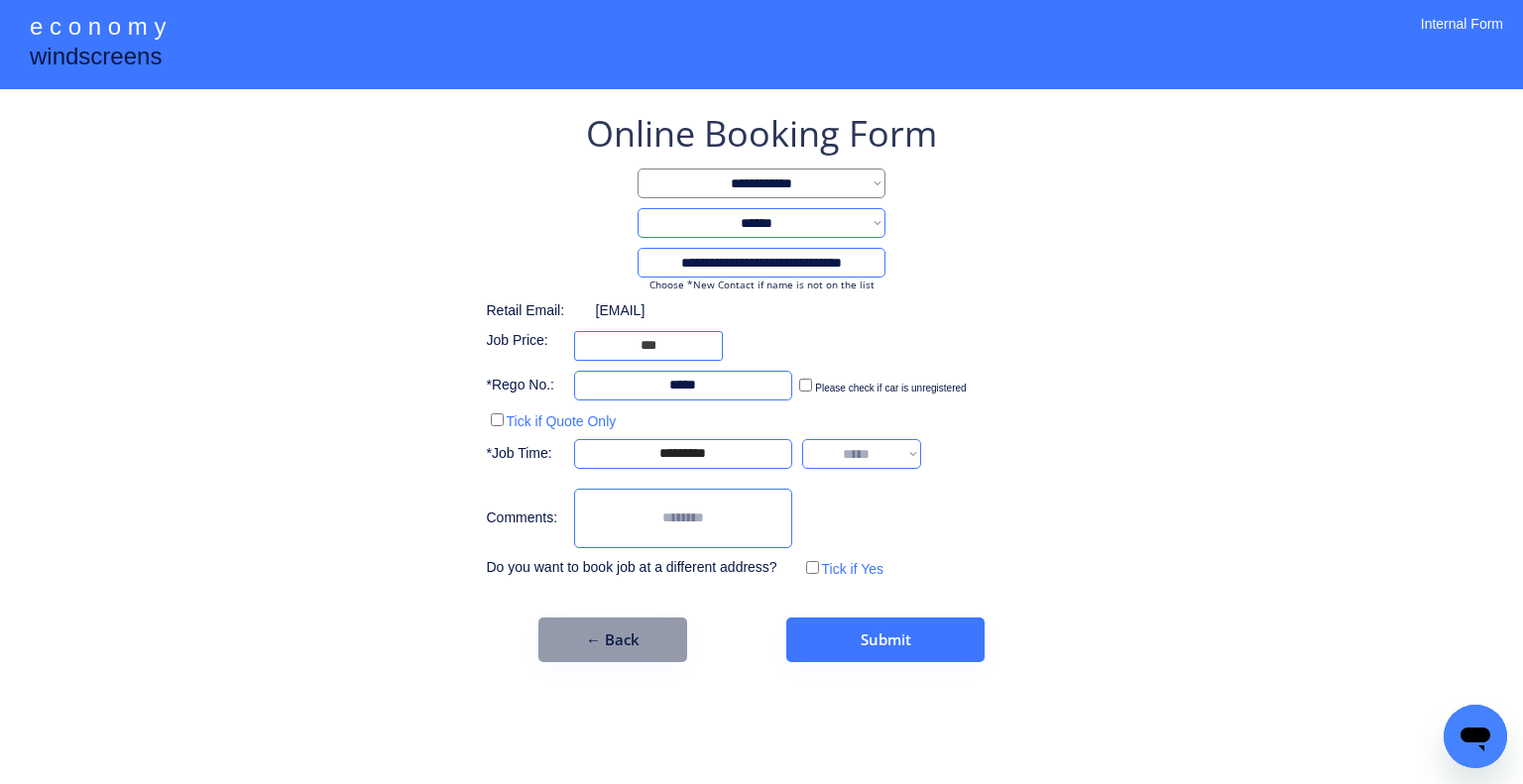 click on "**********" at bounding box center [862, 454] 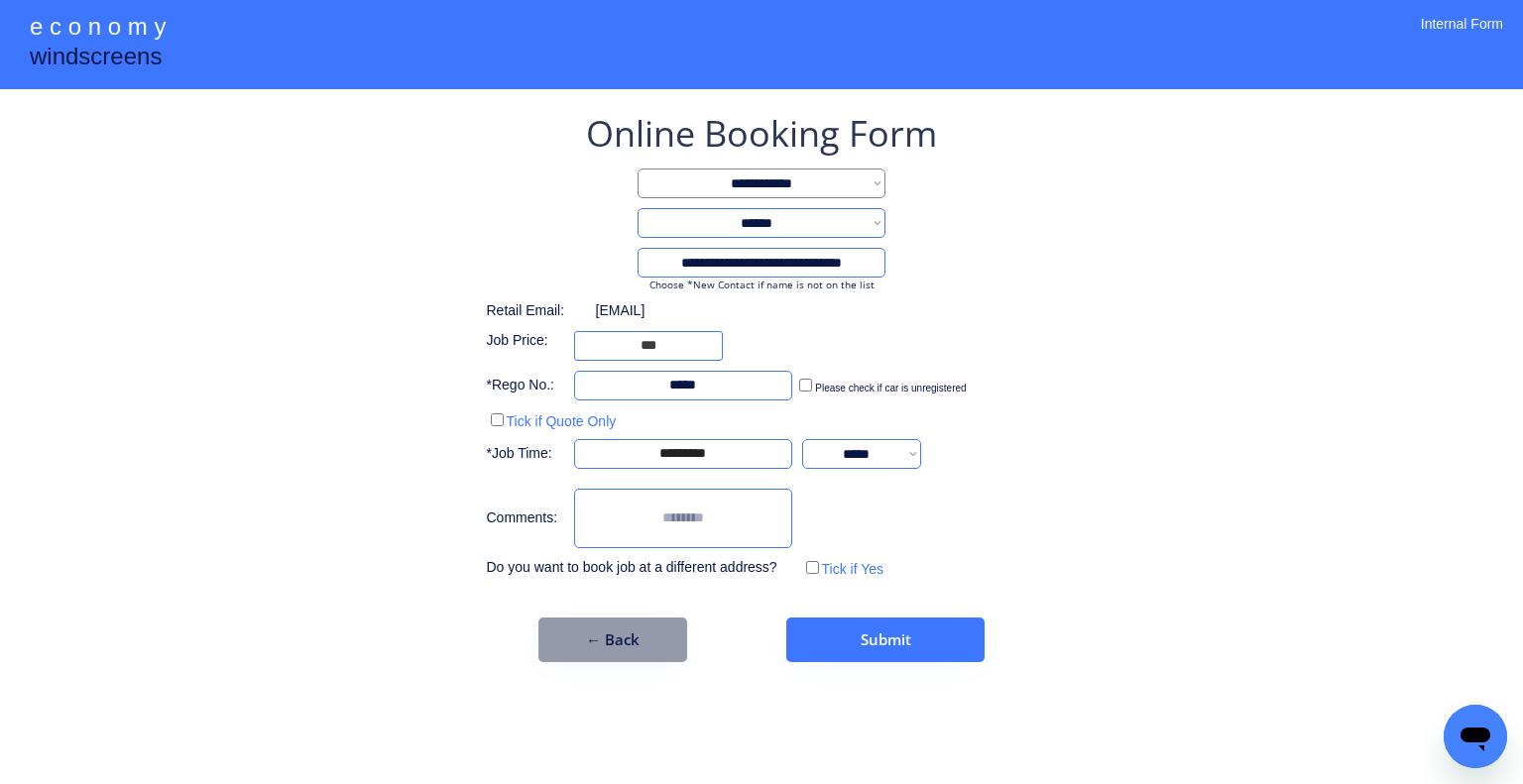 click on "**********" at bounding box center [762, 392] 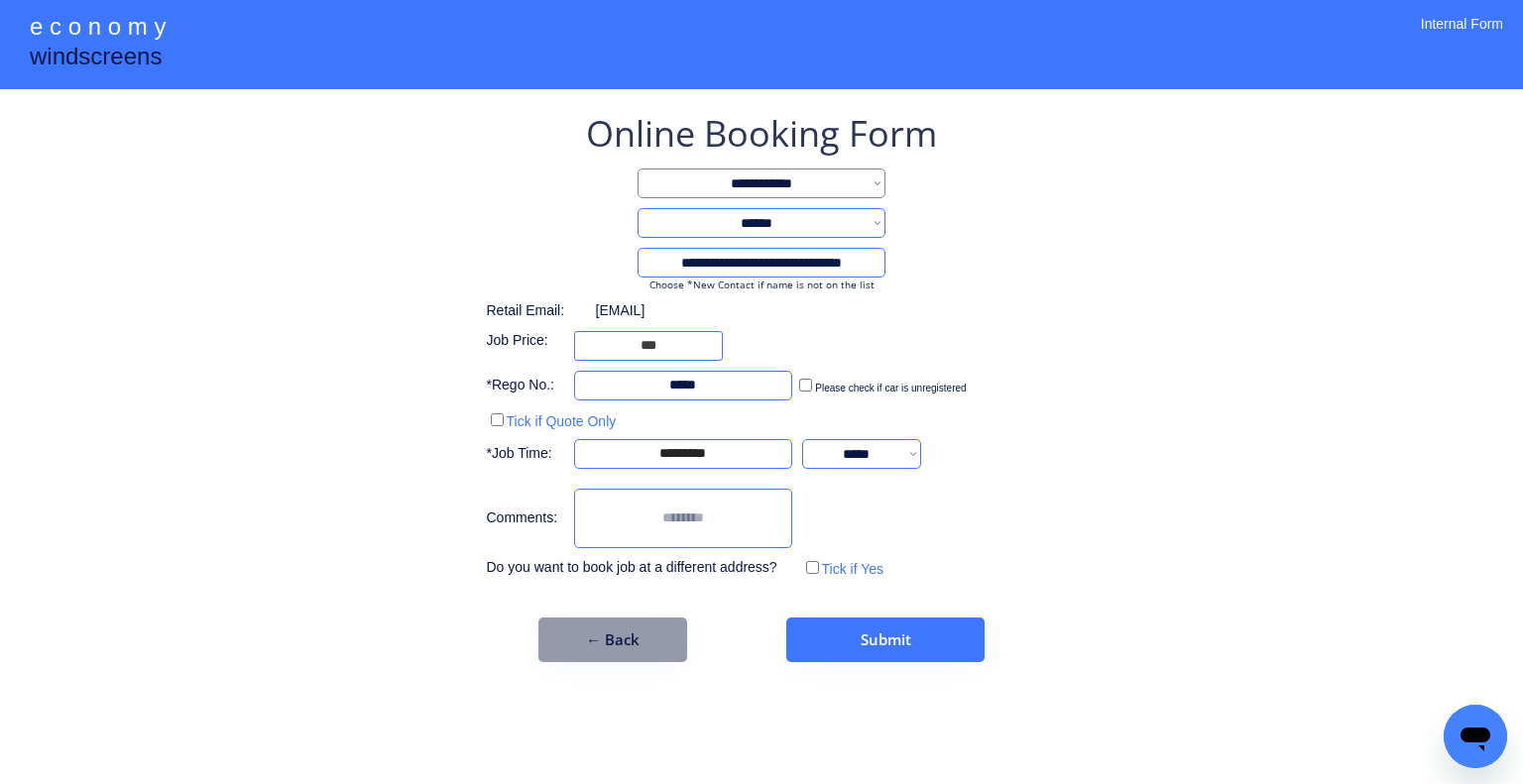 click at bounding box center [683, 518] 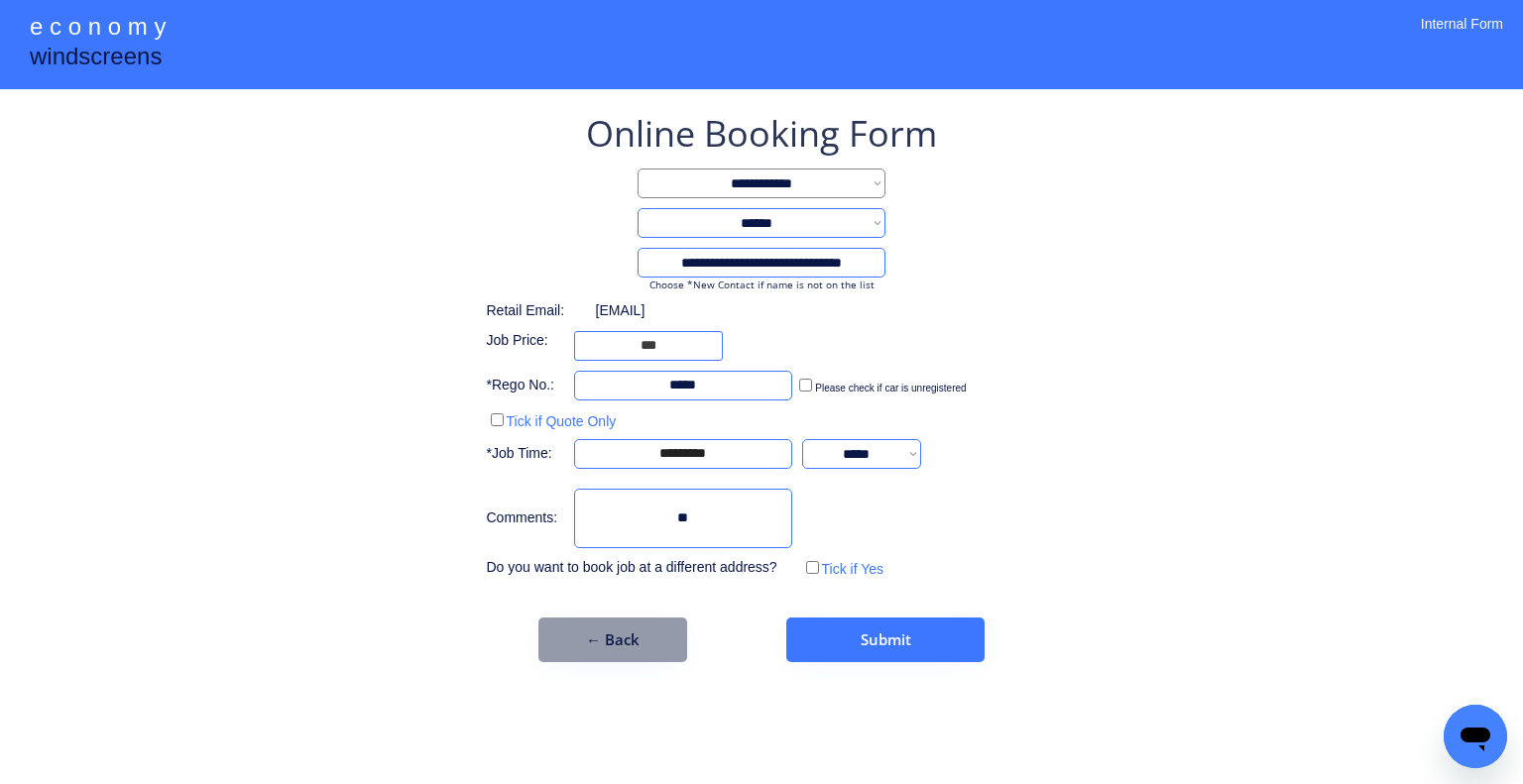 type on "*" 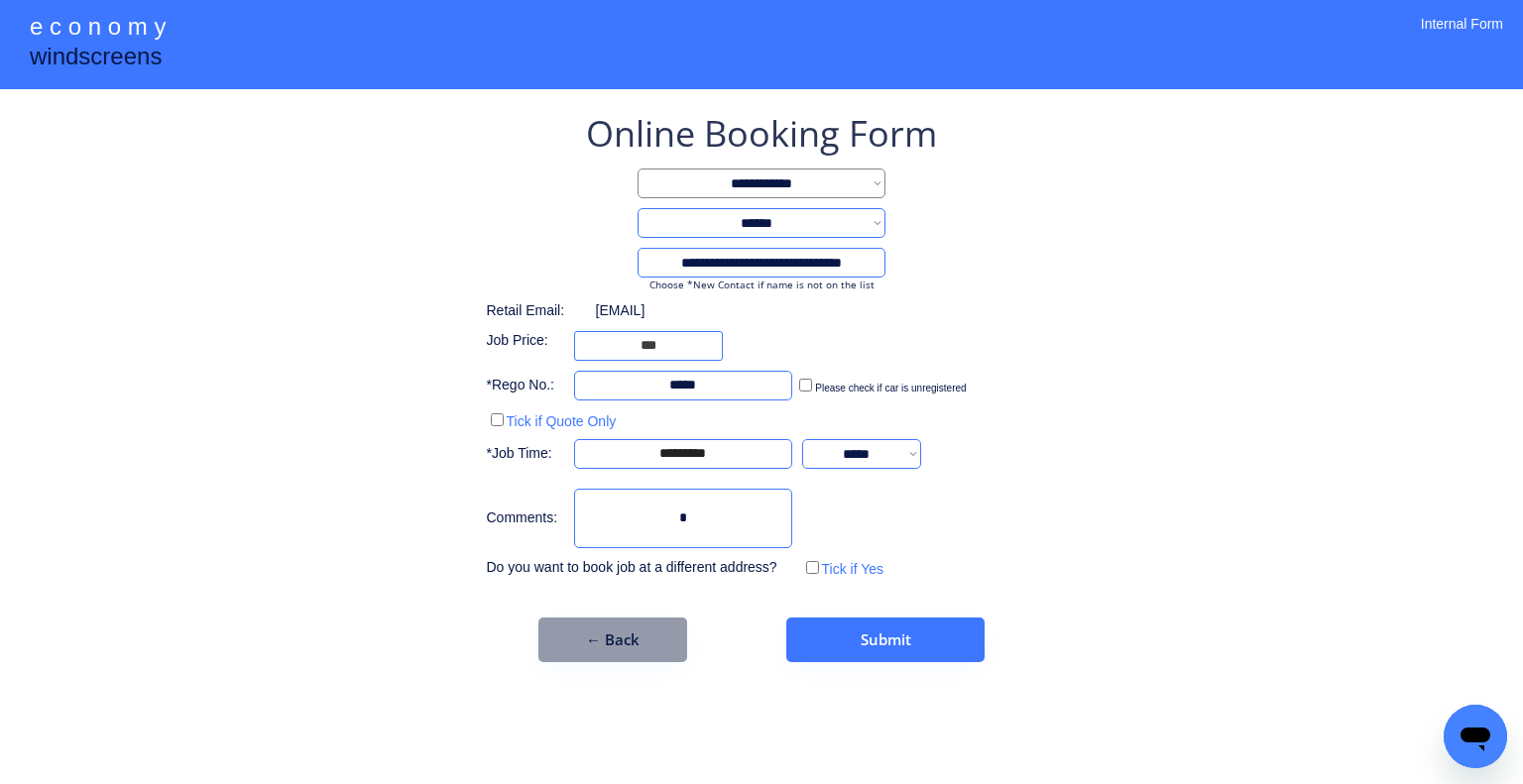 type 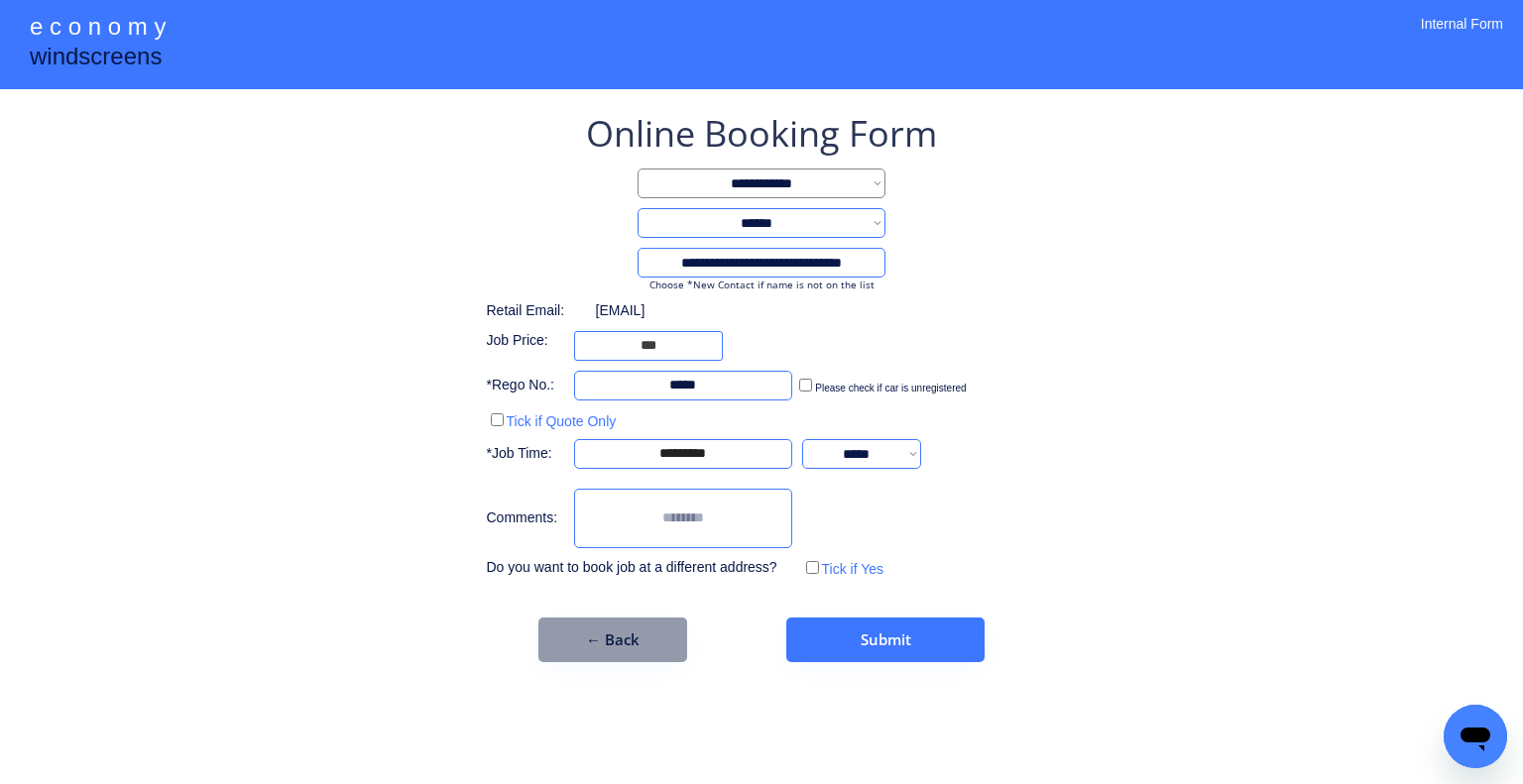 click on "**********" at bounding box center (762, 392) 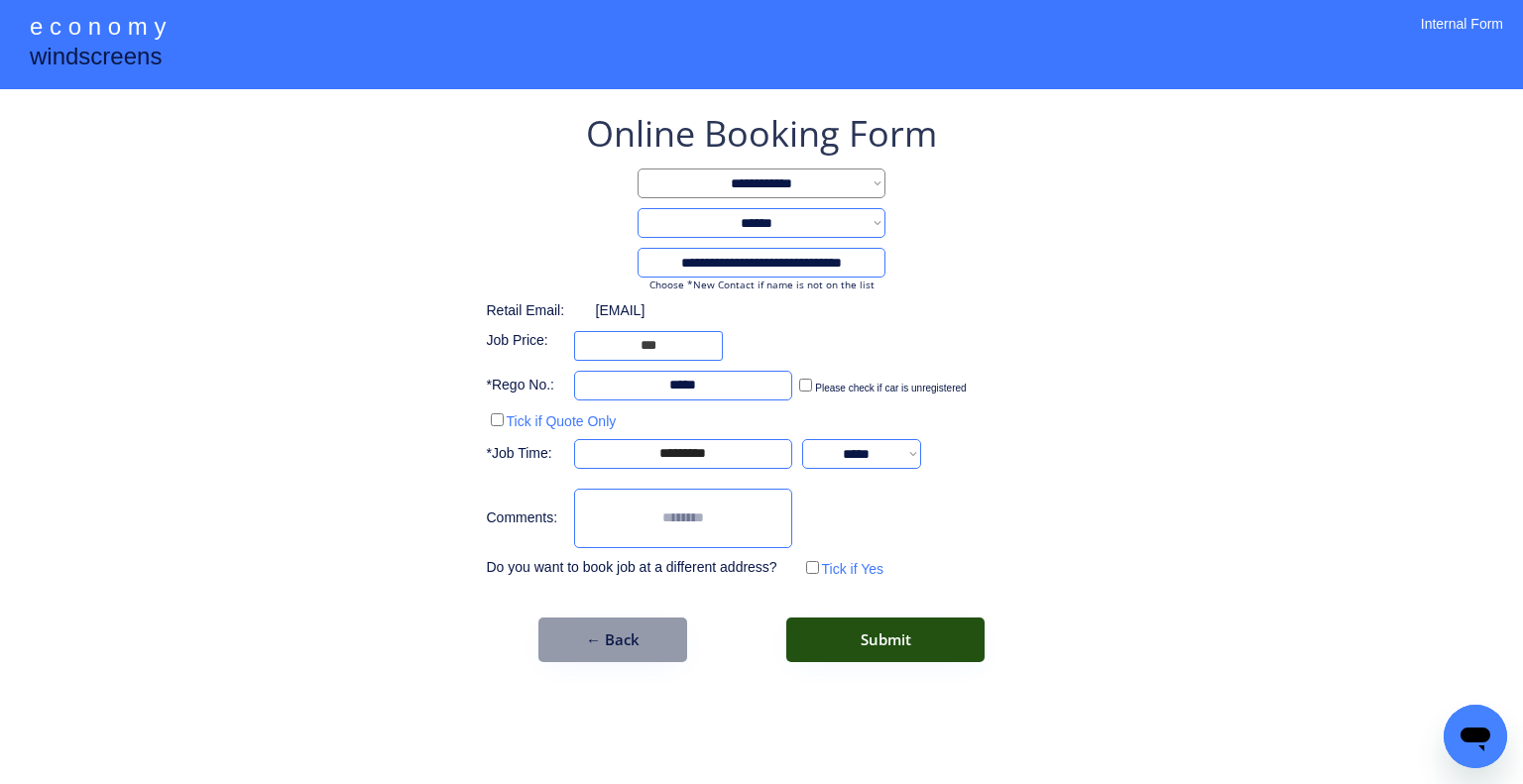 click on "Submit" at bounding box center (885, 639) 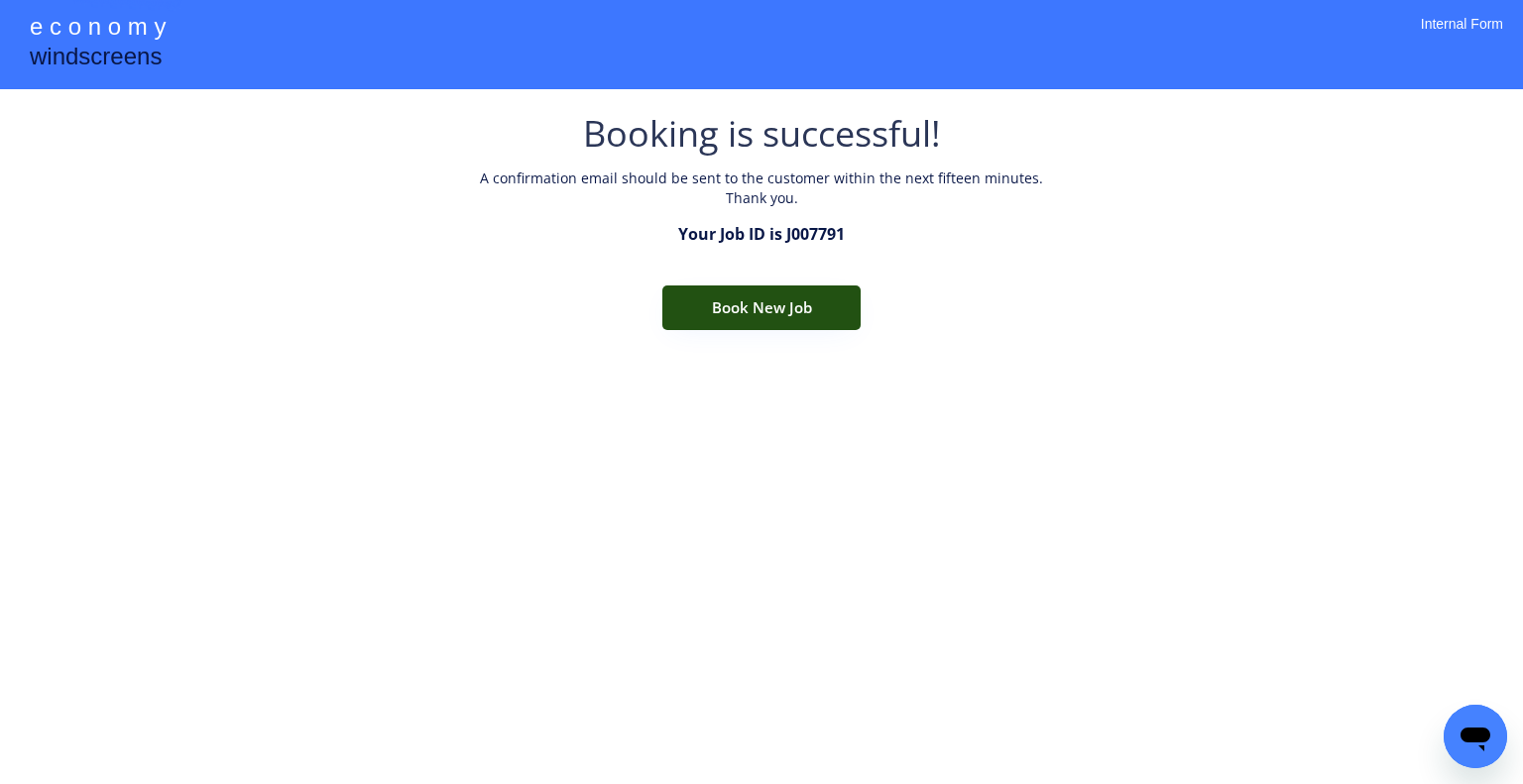 click on "Book New Job" at bounding box center [762, 307] 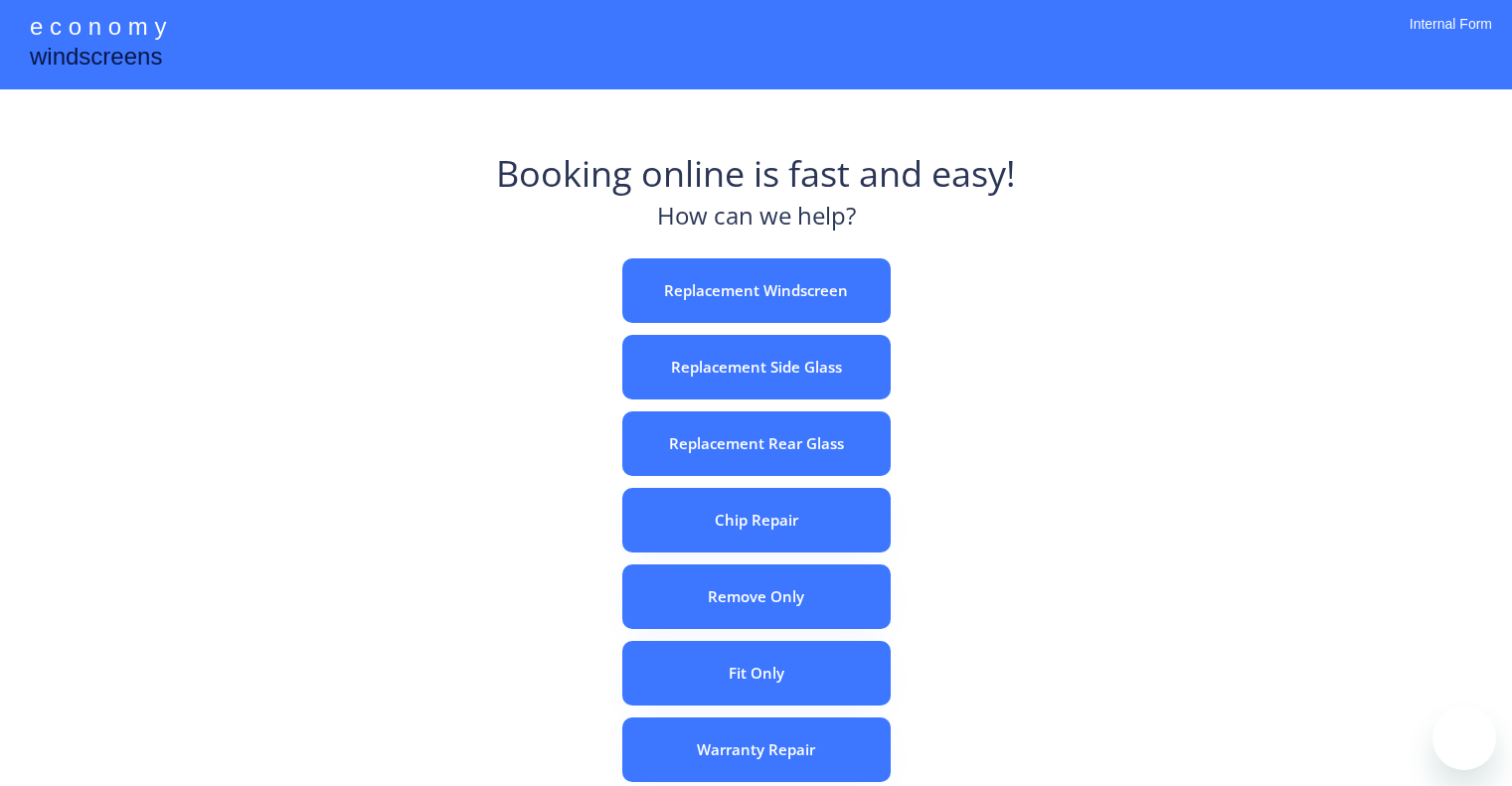 scroll, scrollTop: 0, scrollLeft: 0, axis: both 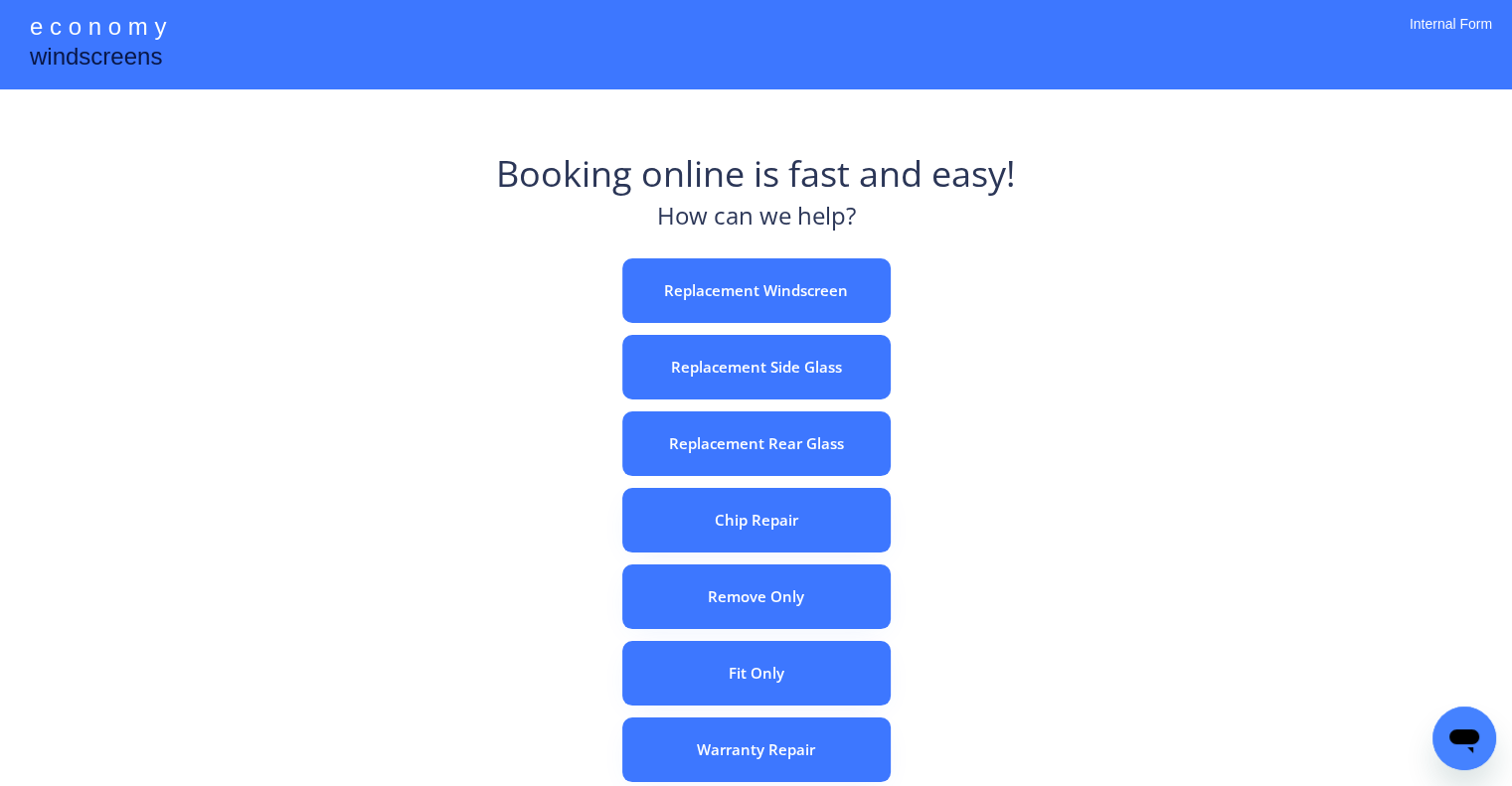 drag, startPoint x: 1046, startPoint y: 286, endPoint x: 938, endPoint y: 3, distance: 302.90758 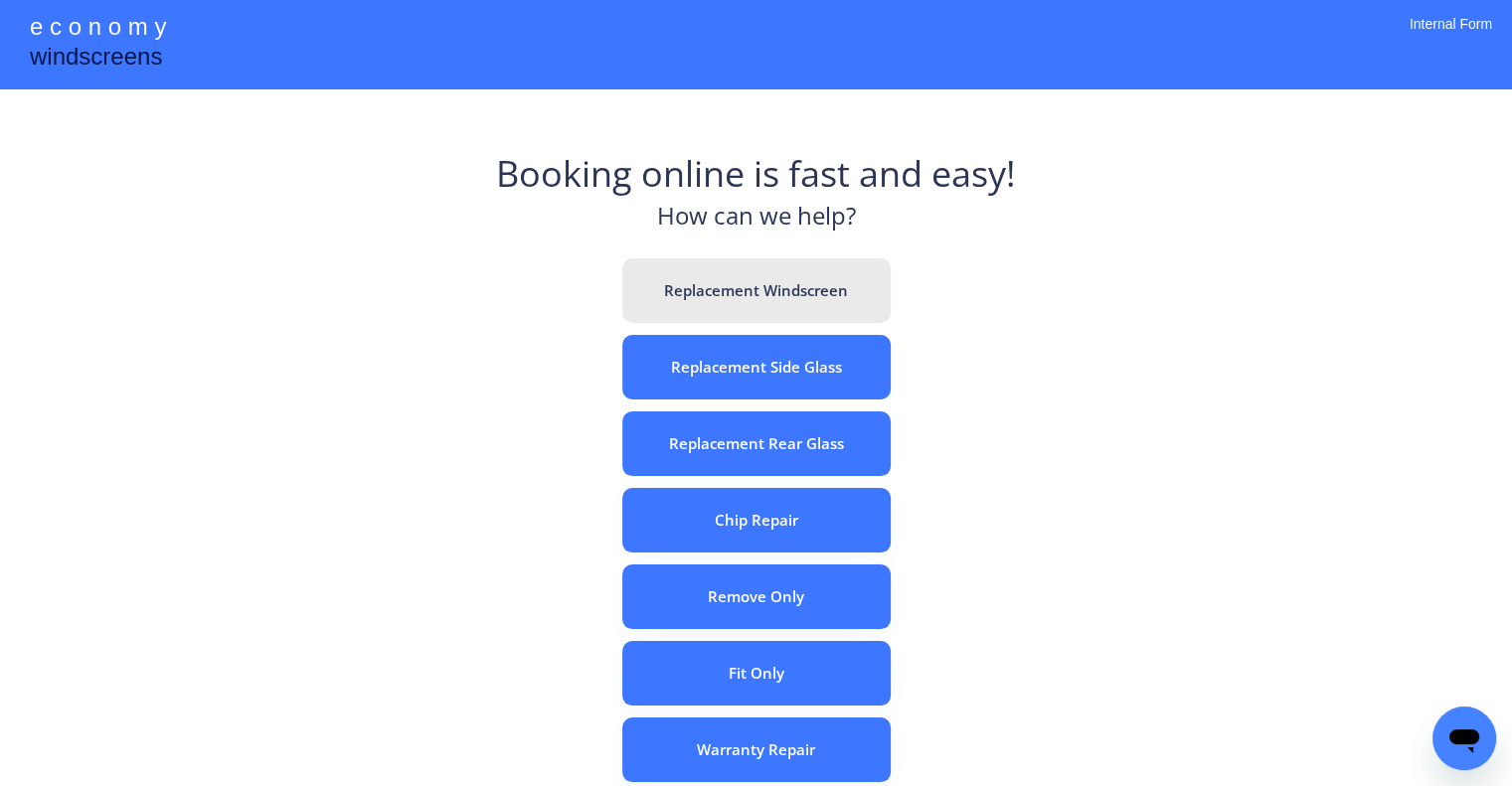click on "Replacement Windscreen" at bounding box center [756, 290] 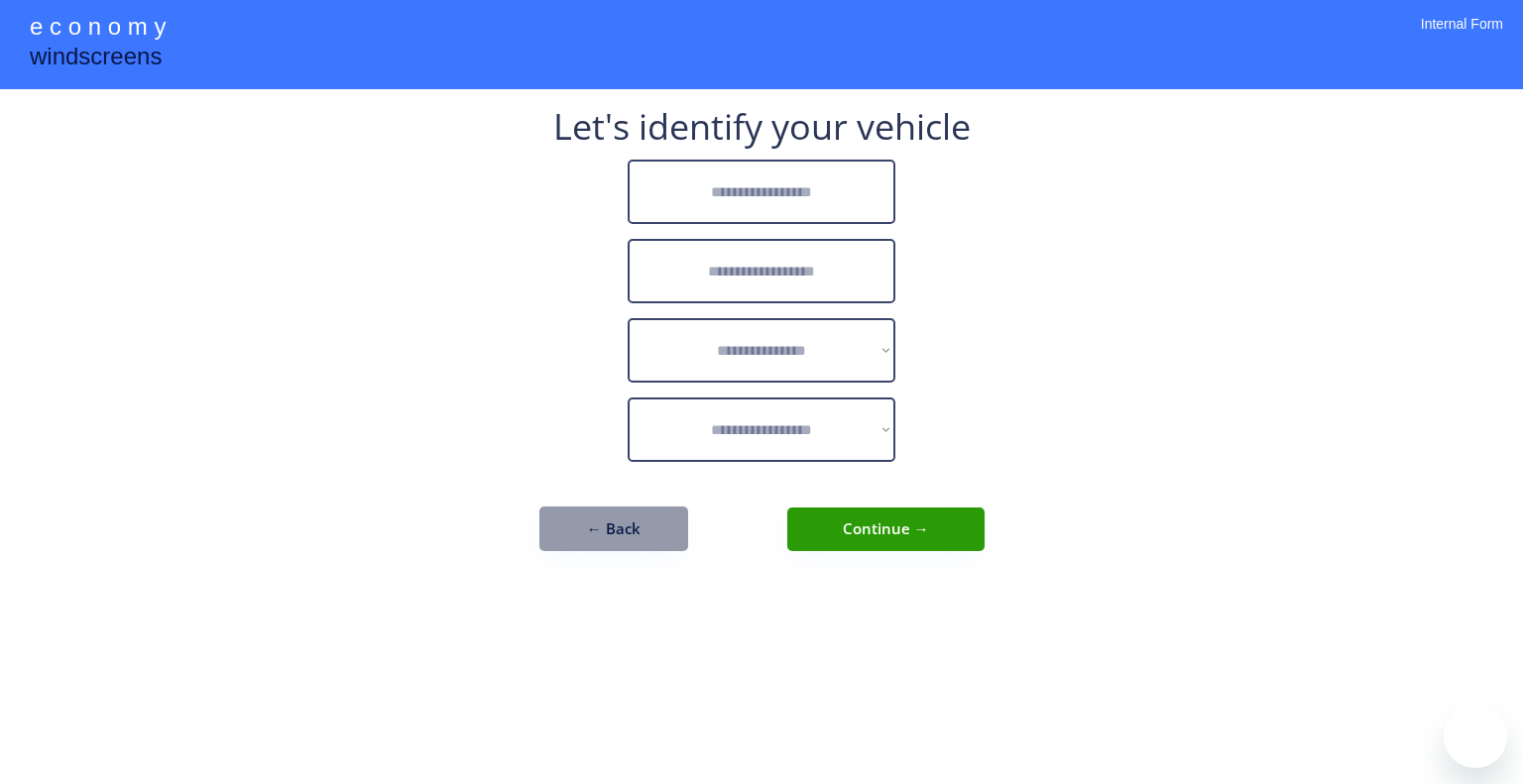 scroll, scrollTop: 0, scrollLeft: 0, axis: both 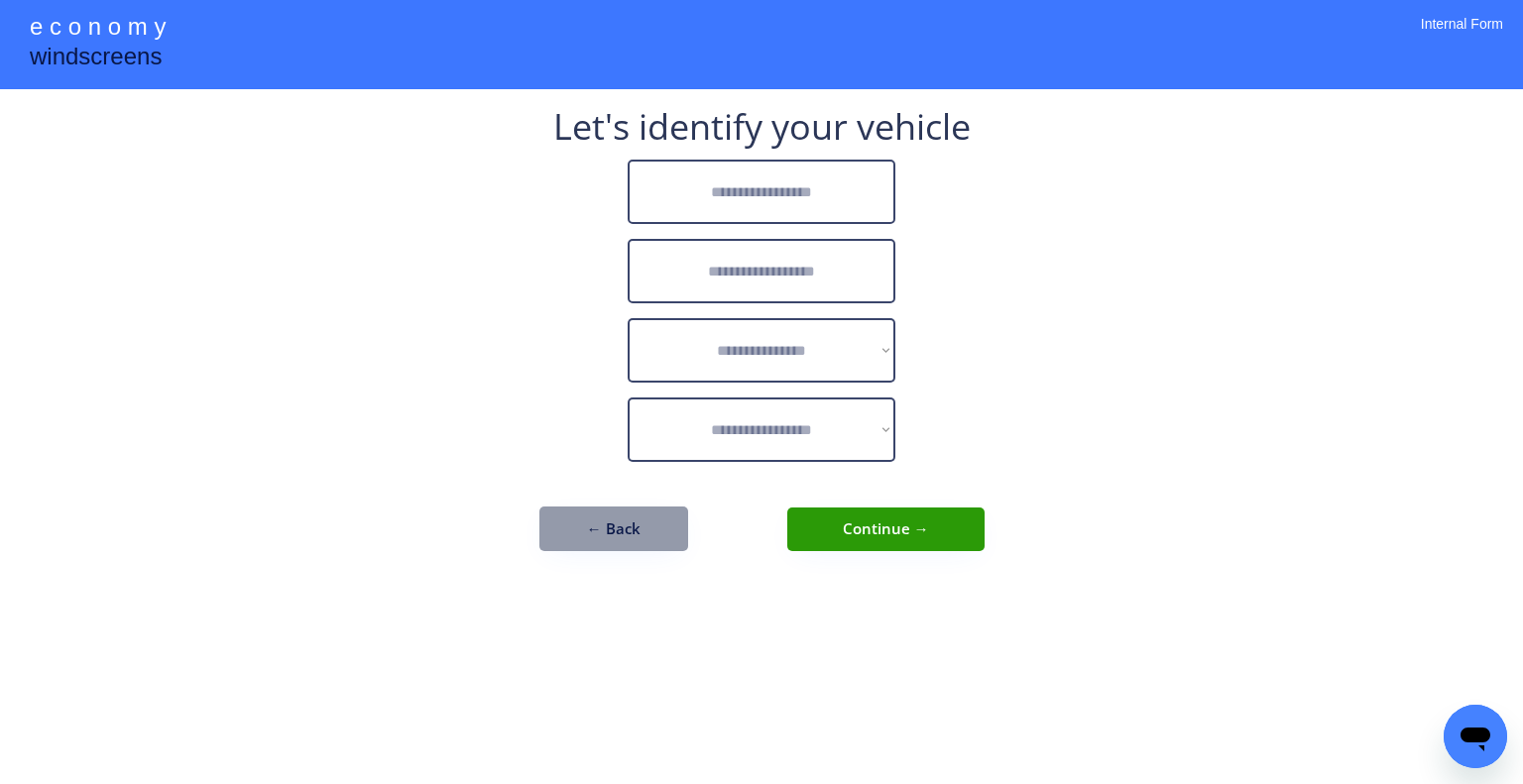 click at bounding box center (762, 191) 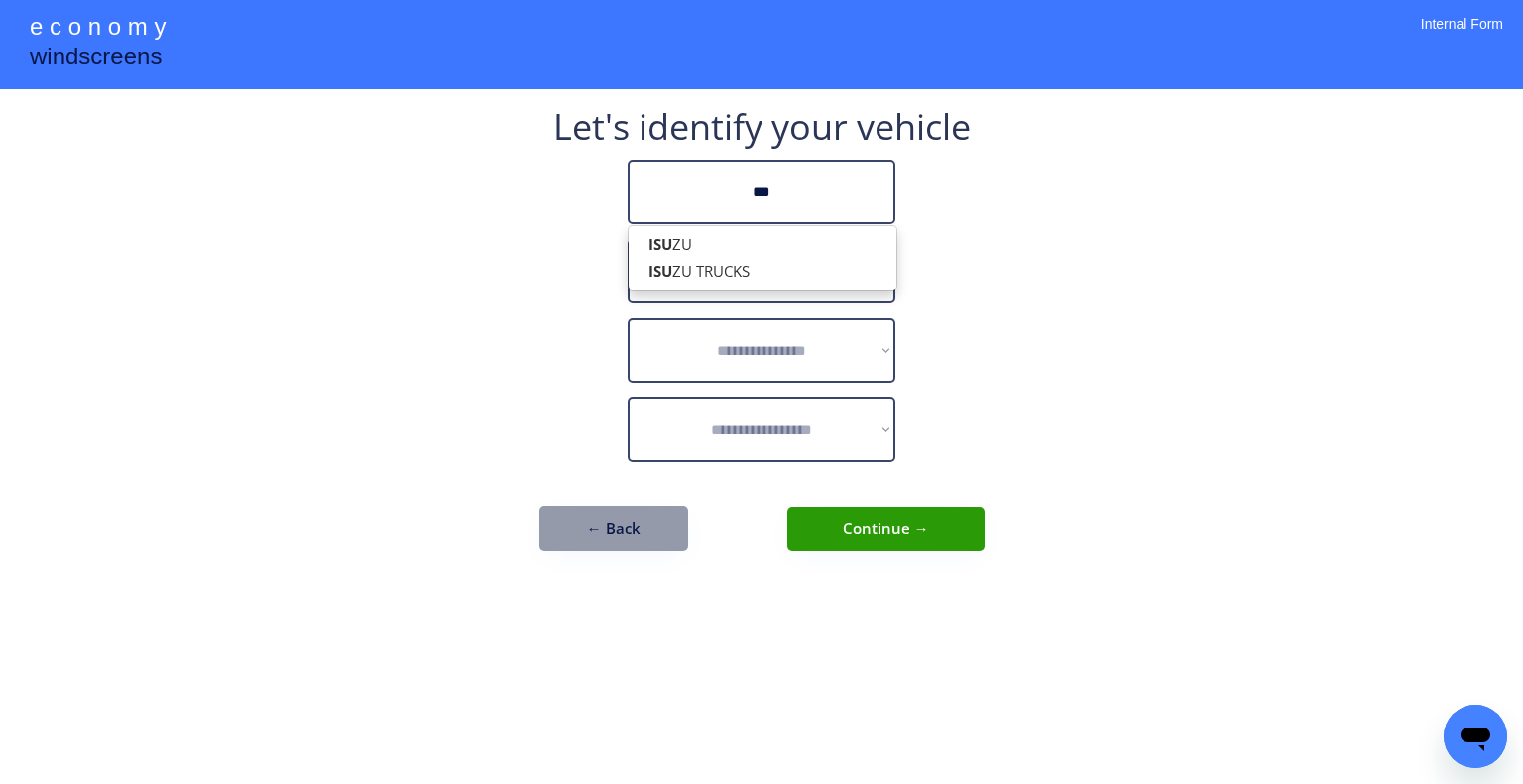 type on "***" 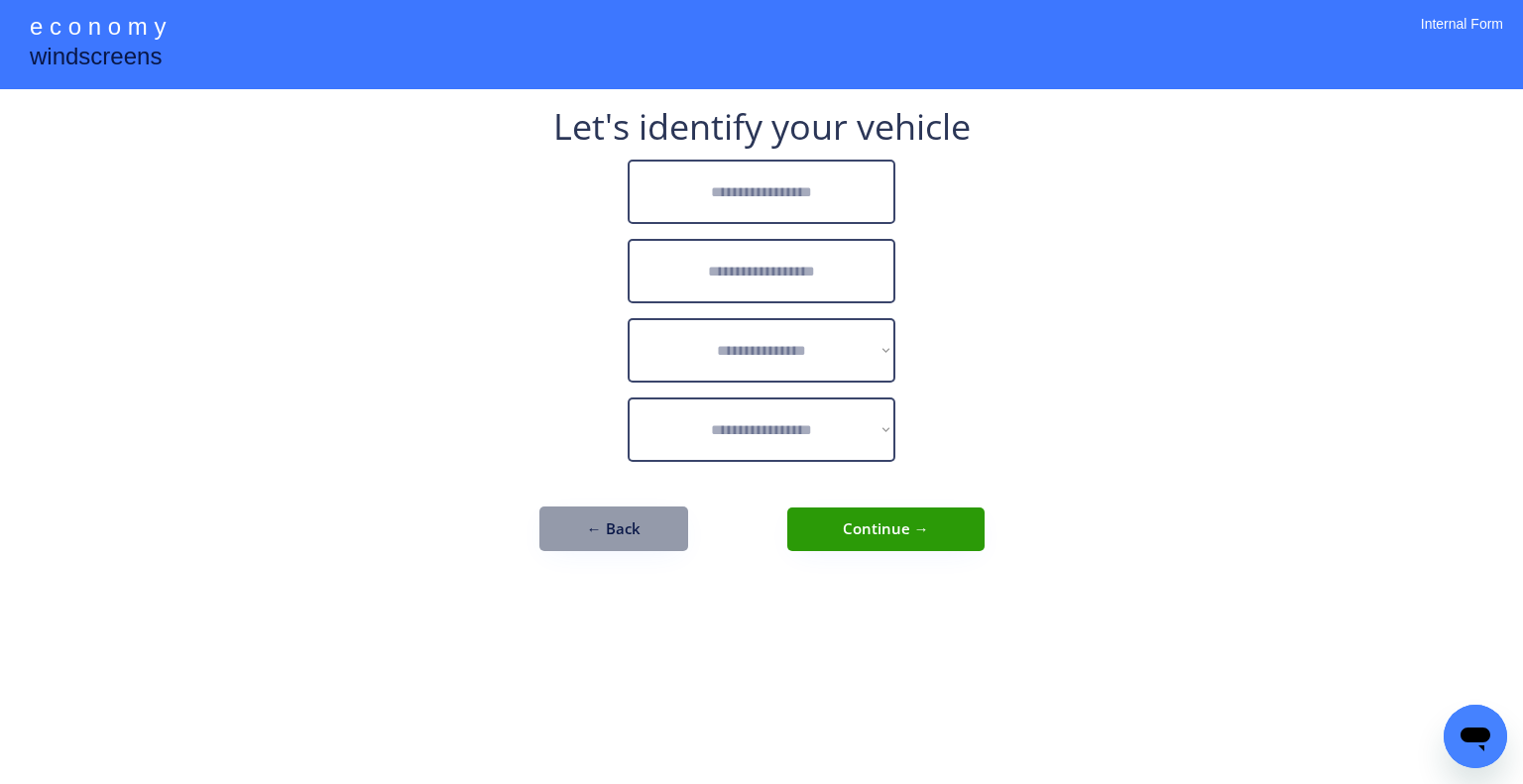 click at bounding box center (762, 191) 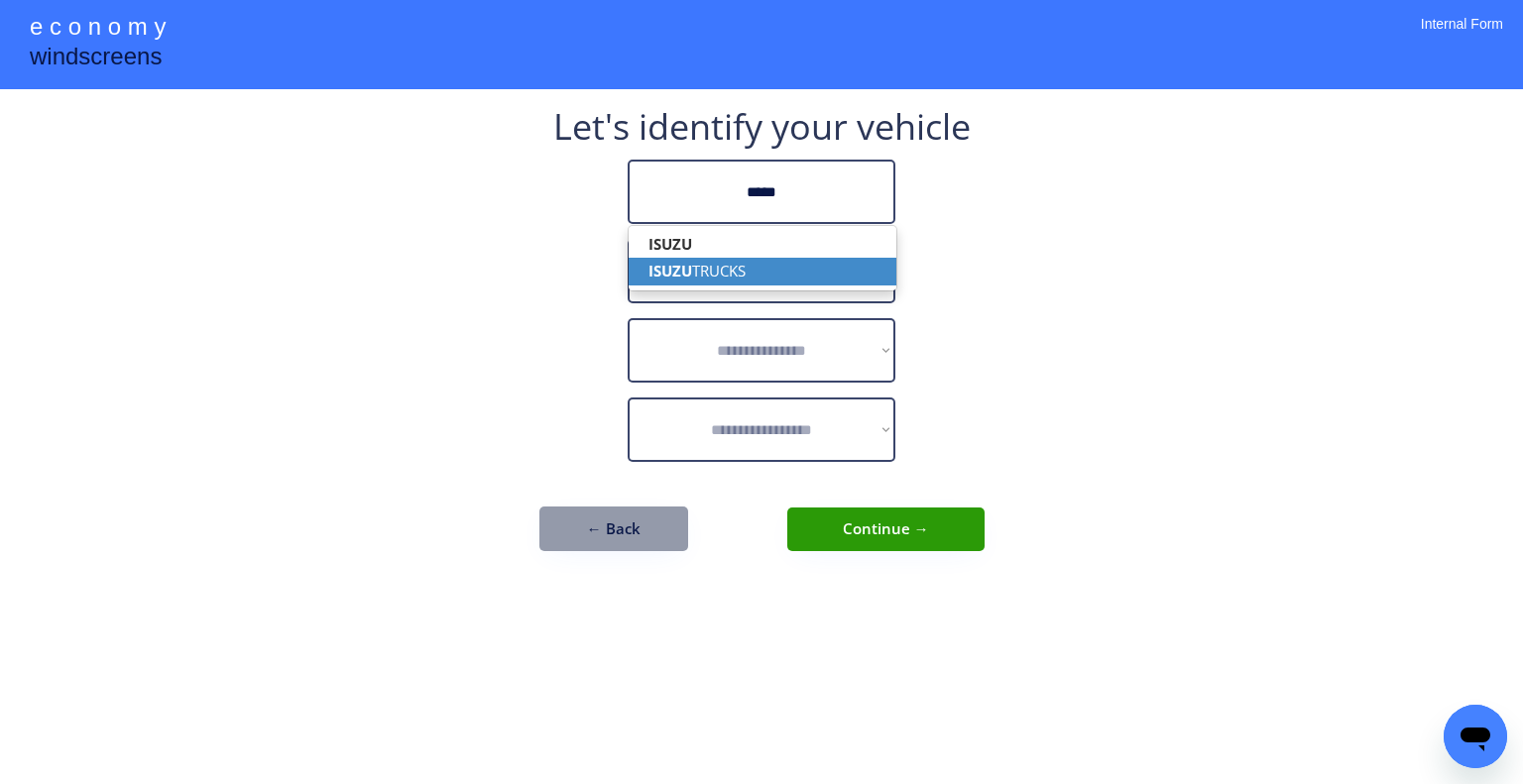click on "ISUZU  TRUCKS" at bounding box center (762, 271) 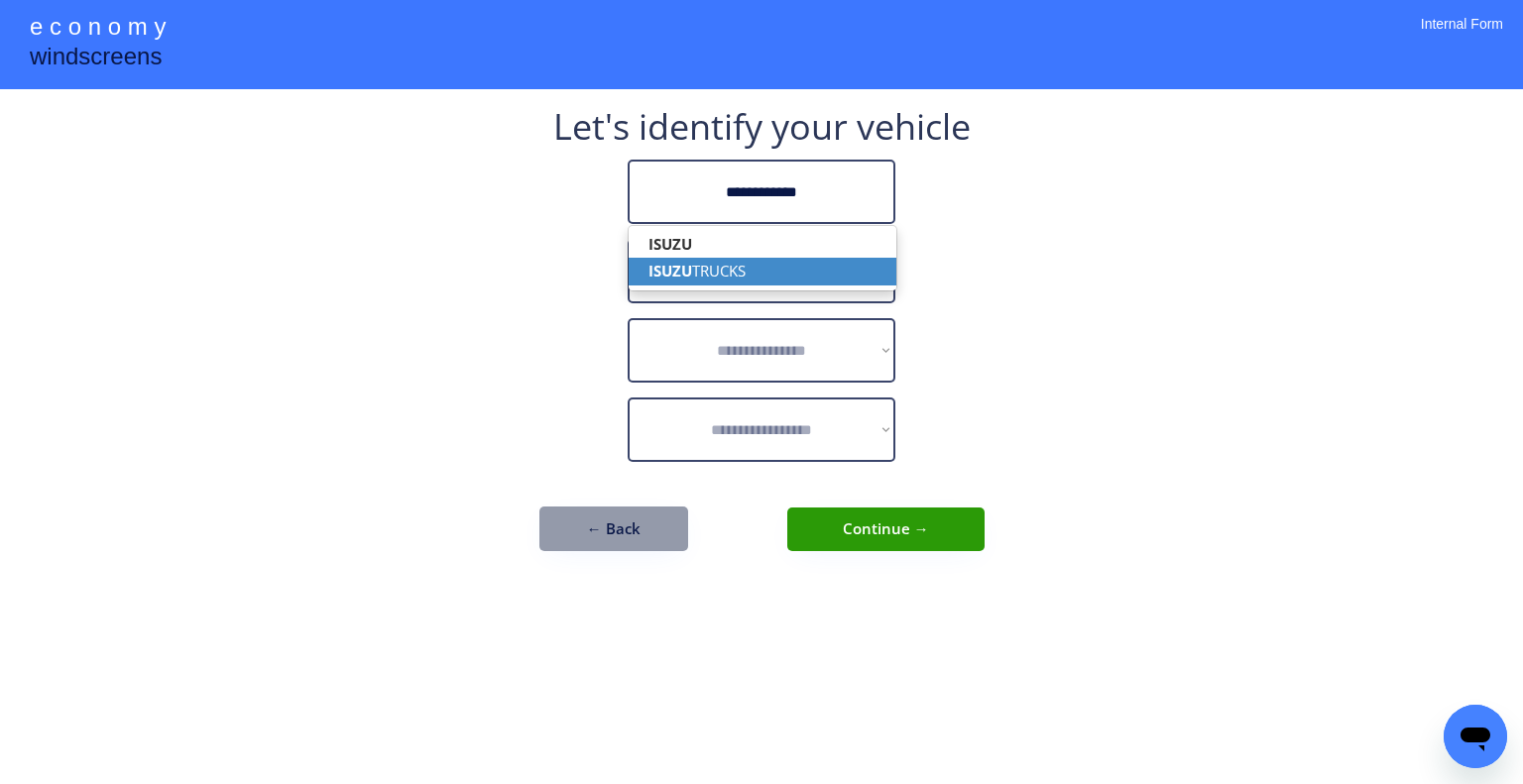 type on "**********" 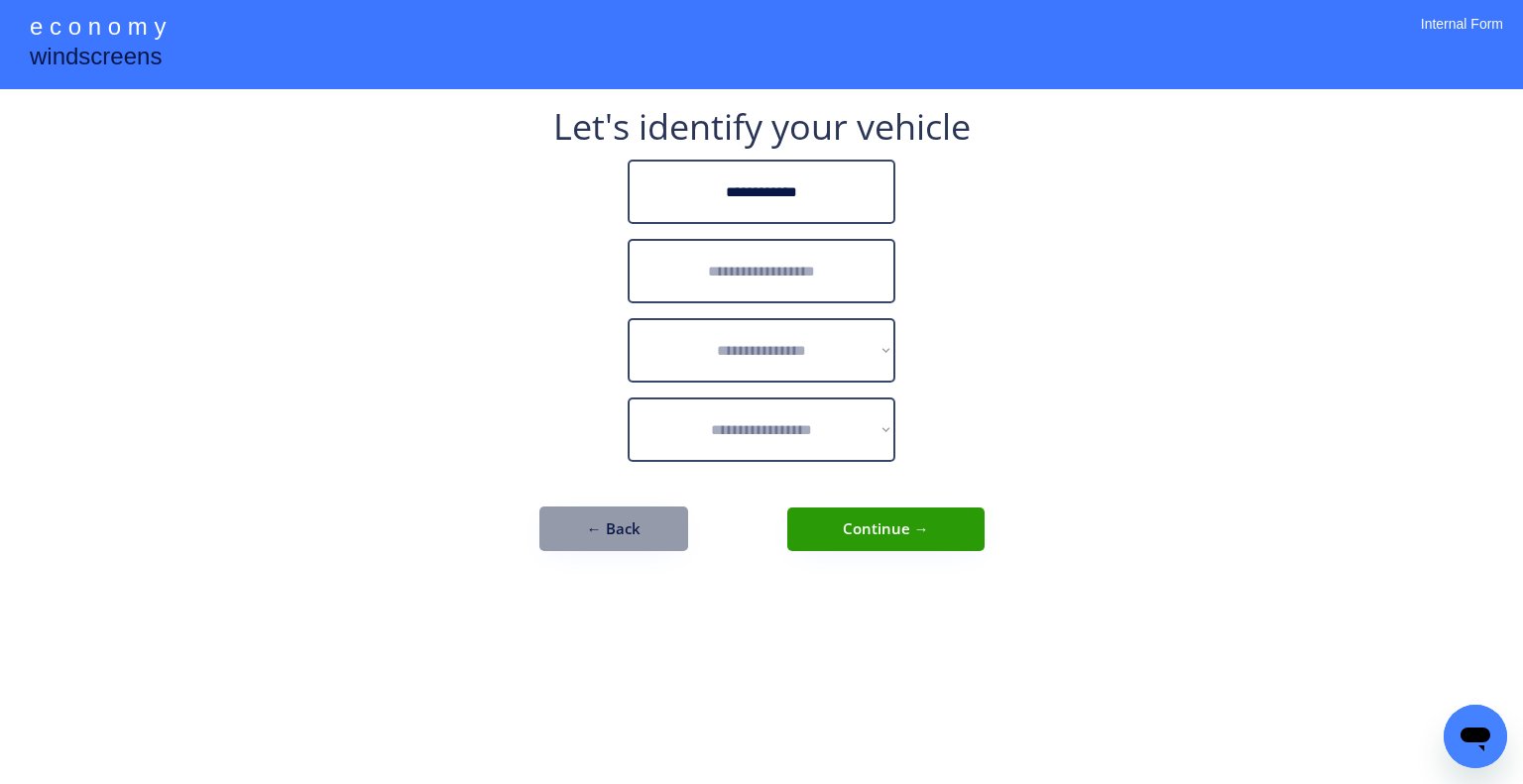 click at bounding box center [762, 271] 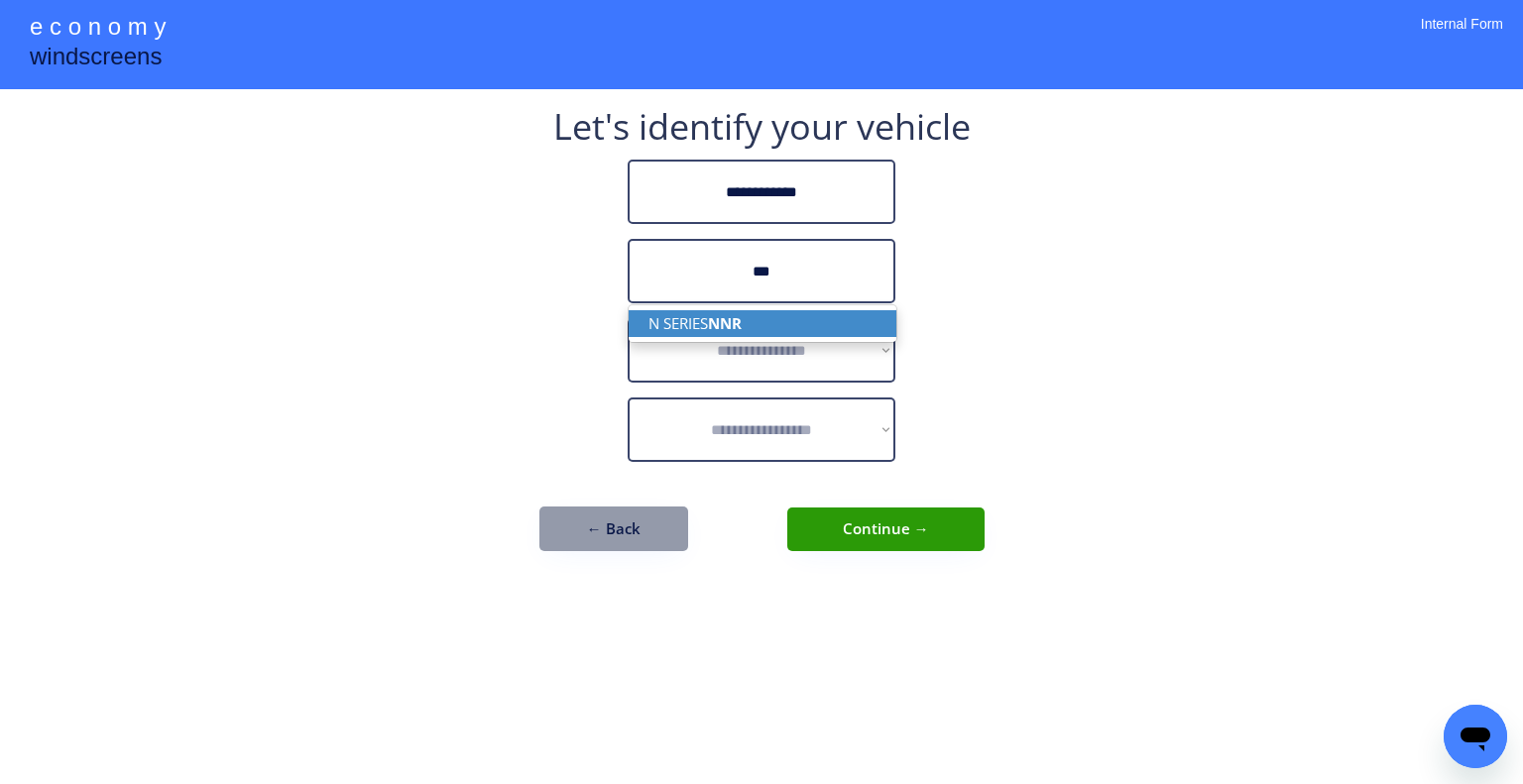 click on "N SERIES  NNR" at bounding box center [762, 323] 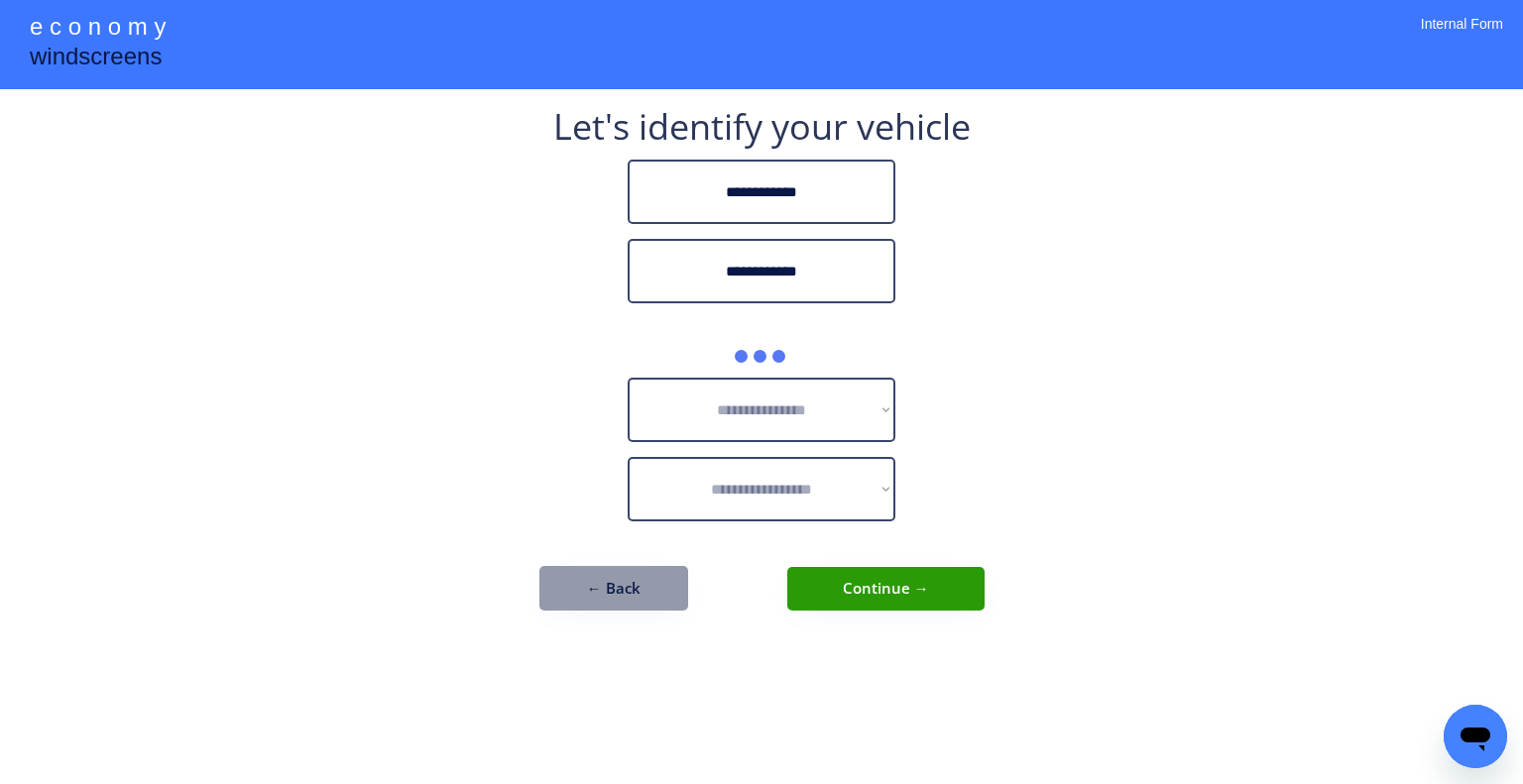 type on "**********" 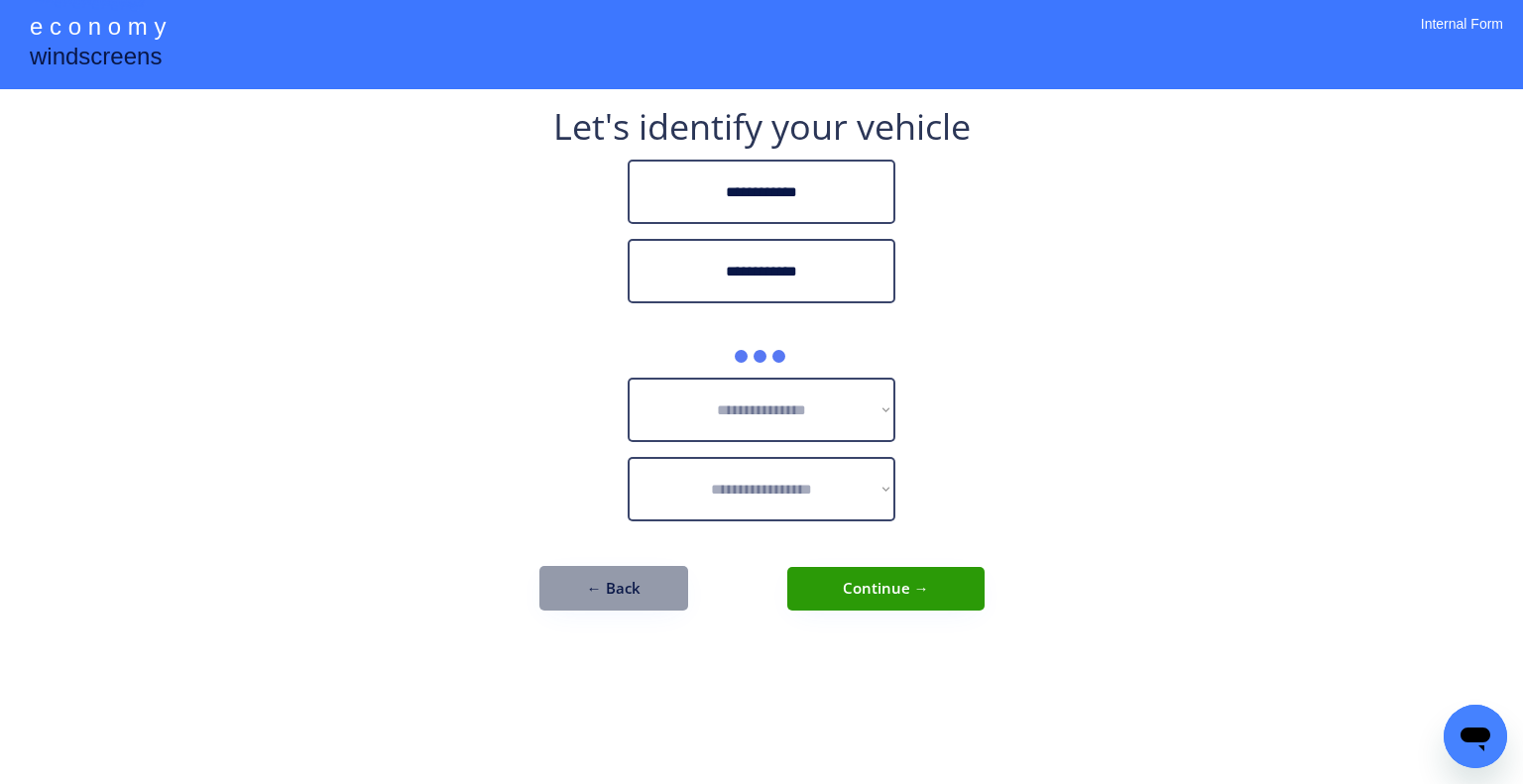 click on "**********" at bounding box center (762, 392) 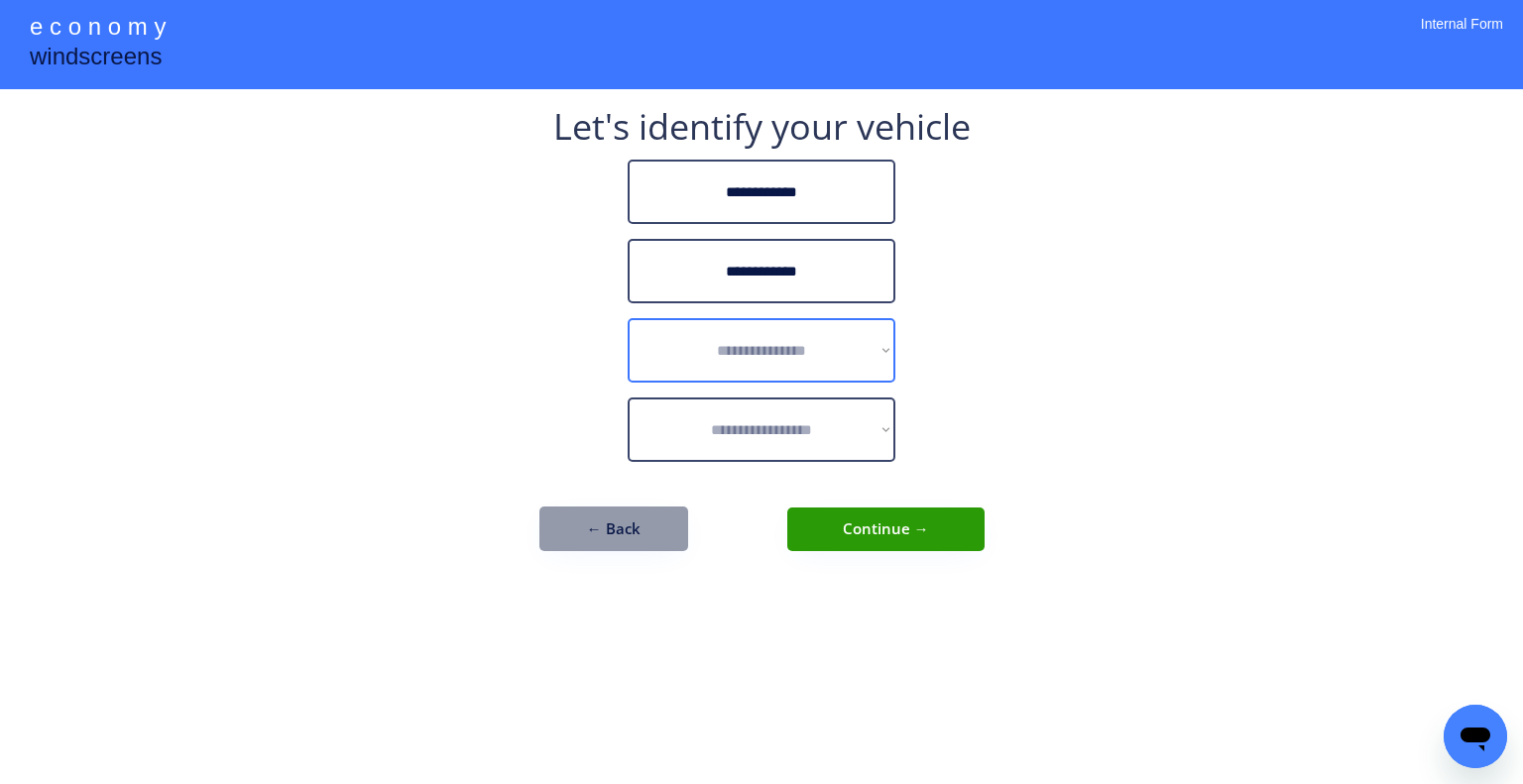 drag, startPoint x: 758, startPoint y: 364, endPoint x: 893, endPoint y: 369, distance: 135.09256 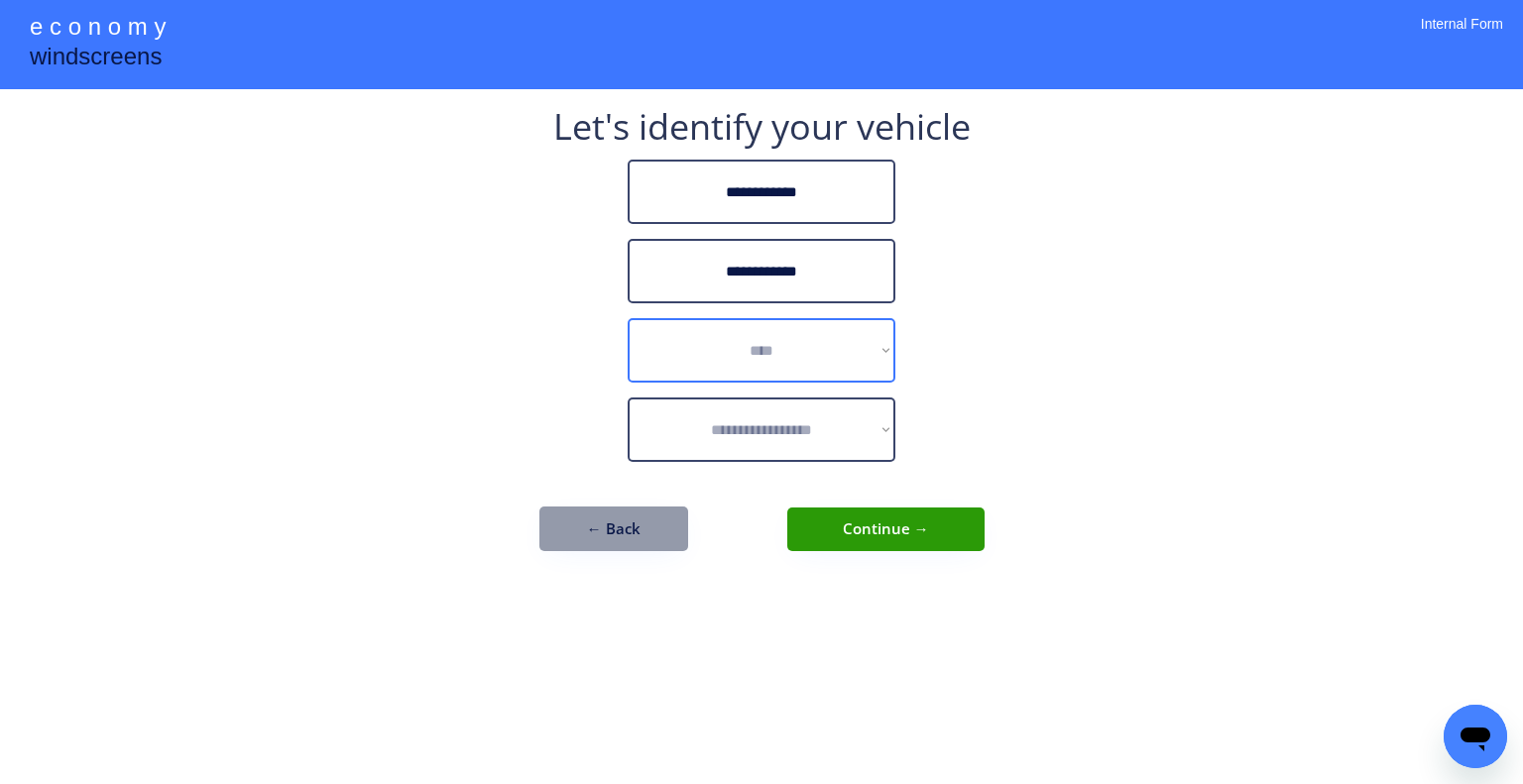 click on "**********" at bounding box center [762, 350] 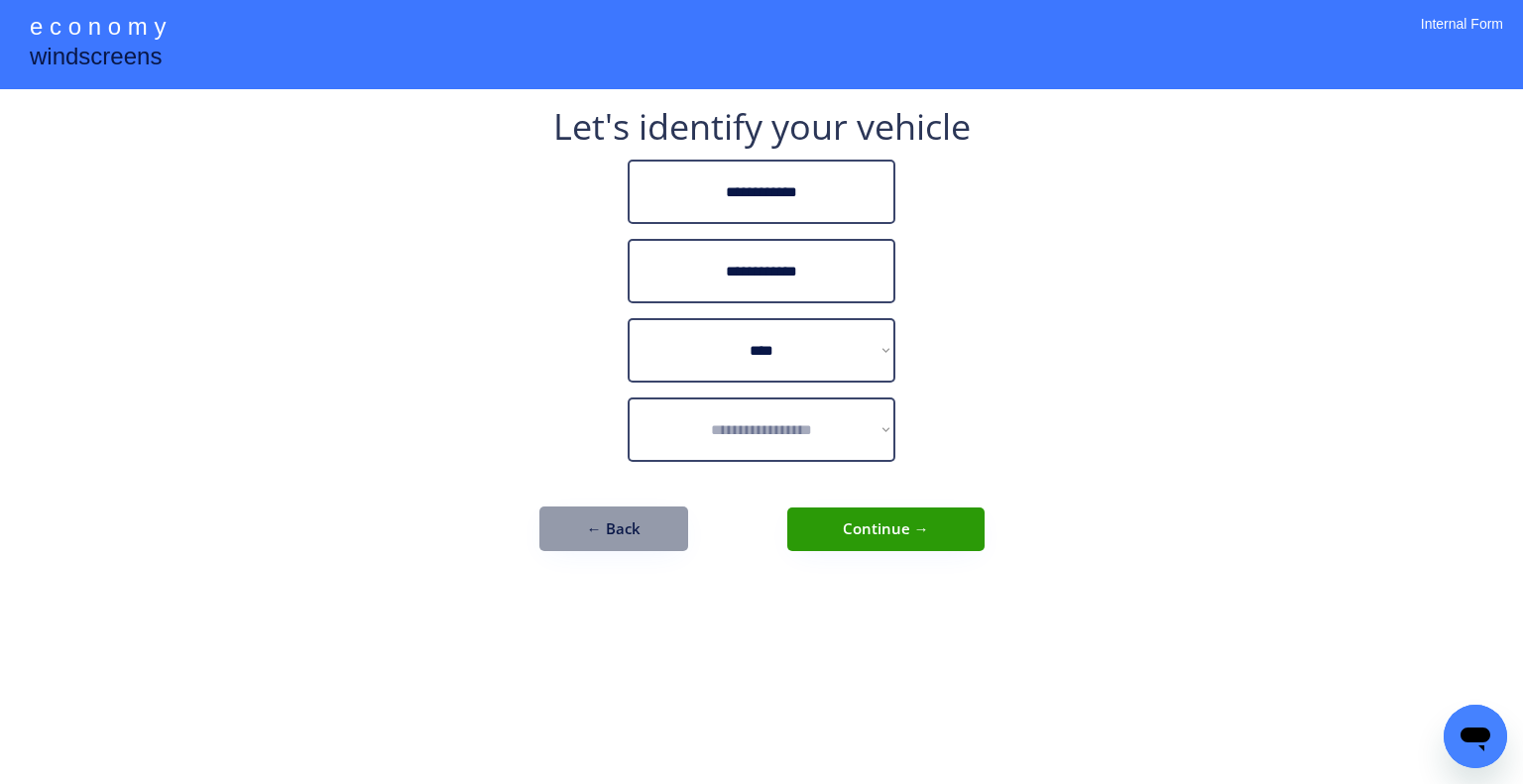 click on "**********" at bounding box center [762, 392] 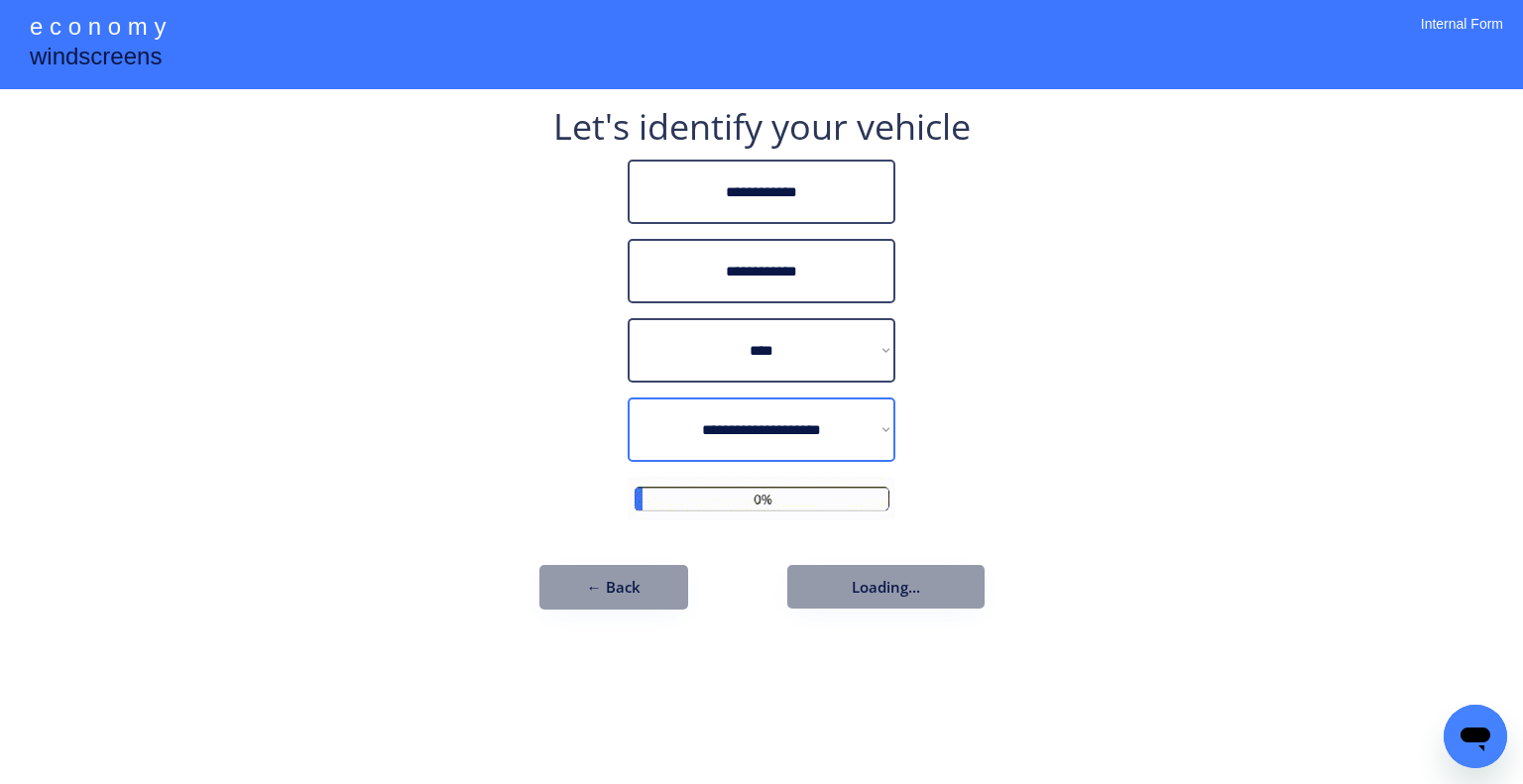 drag, startPoint x: 775, startPoint y: 411, endPoint x: 800, endPoint y: 416, distance: 25.495098 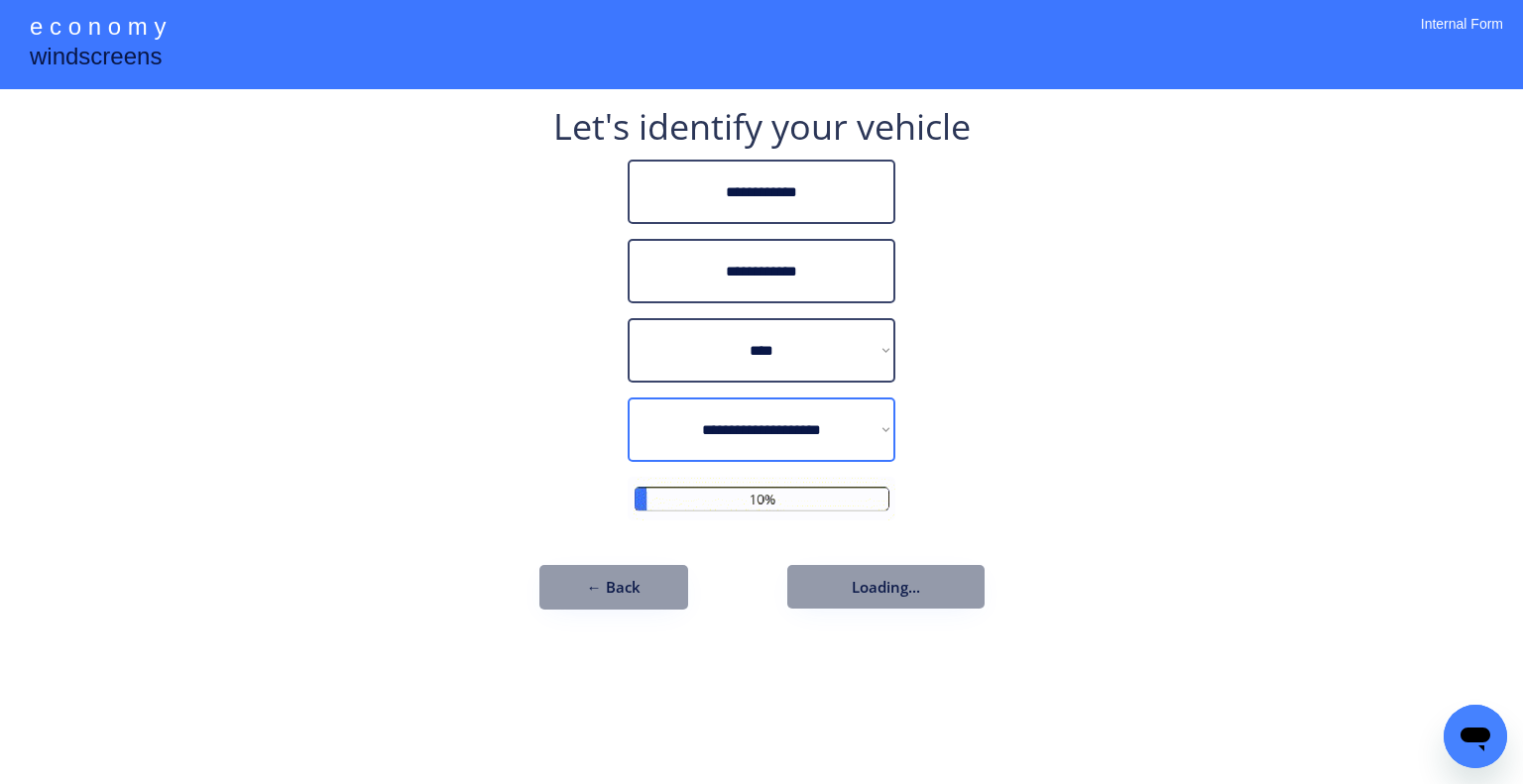 click on "**********" at bounding box center [762, 429] 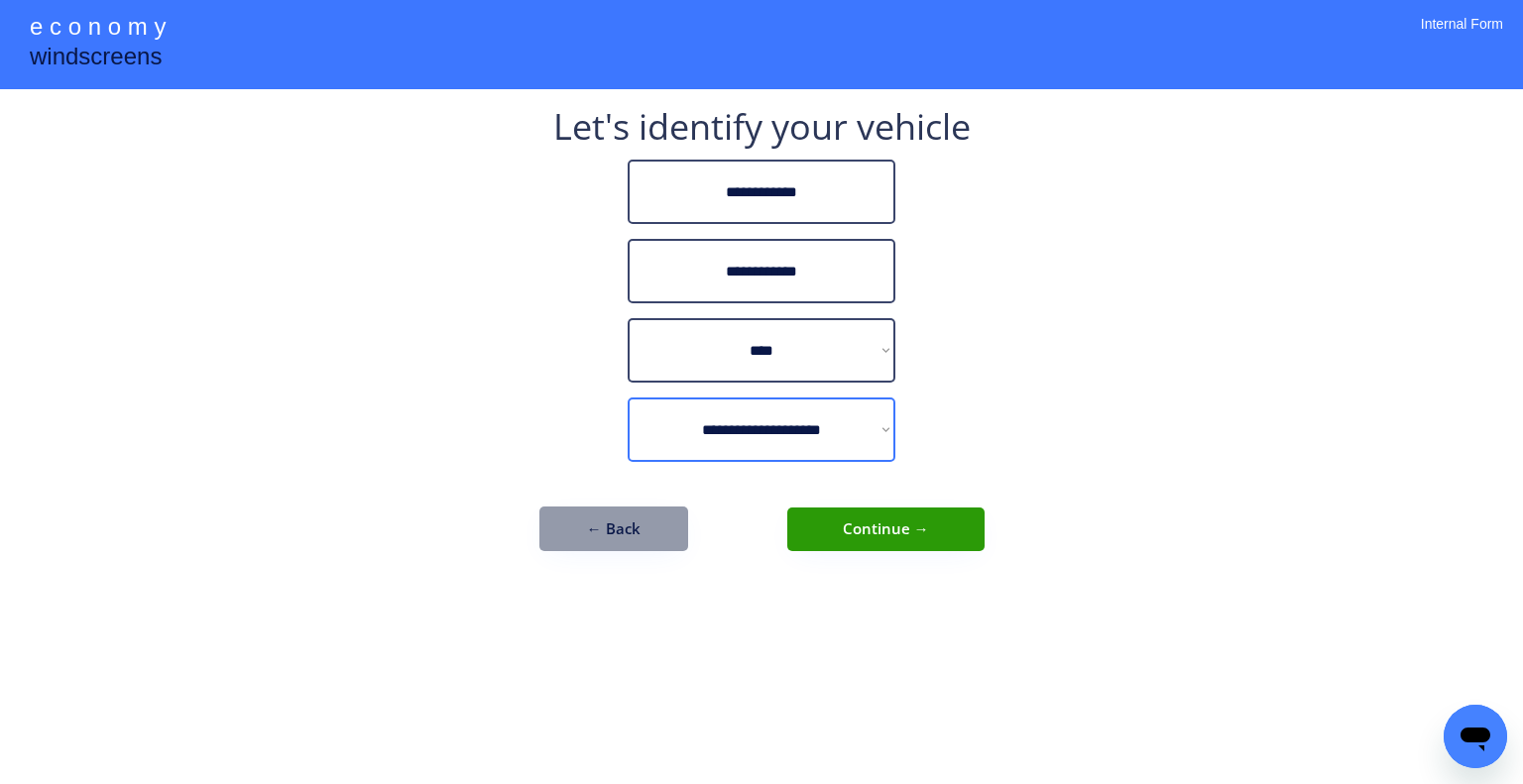 click on "**********" at bounding box center (762, 392) 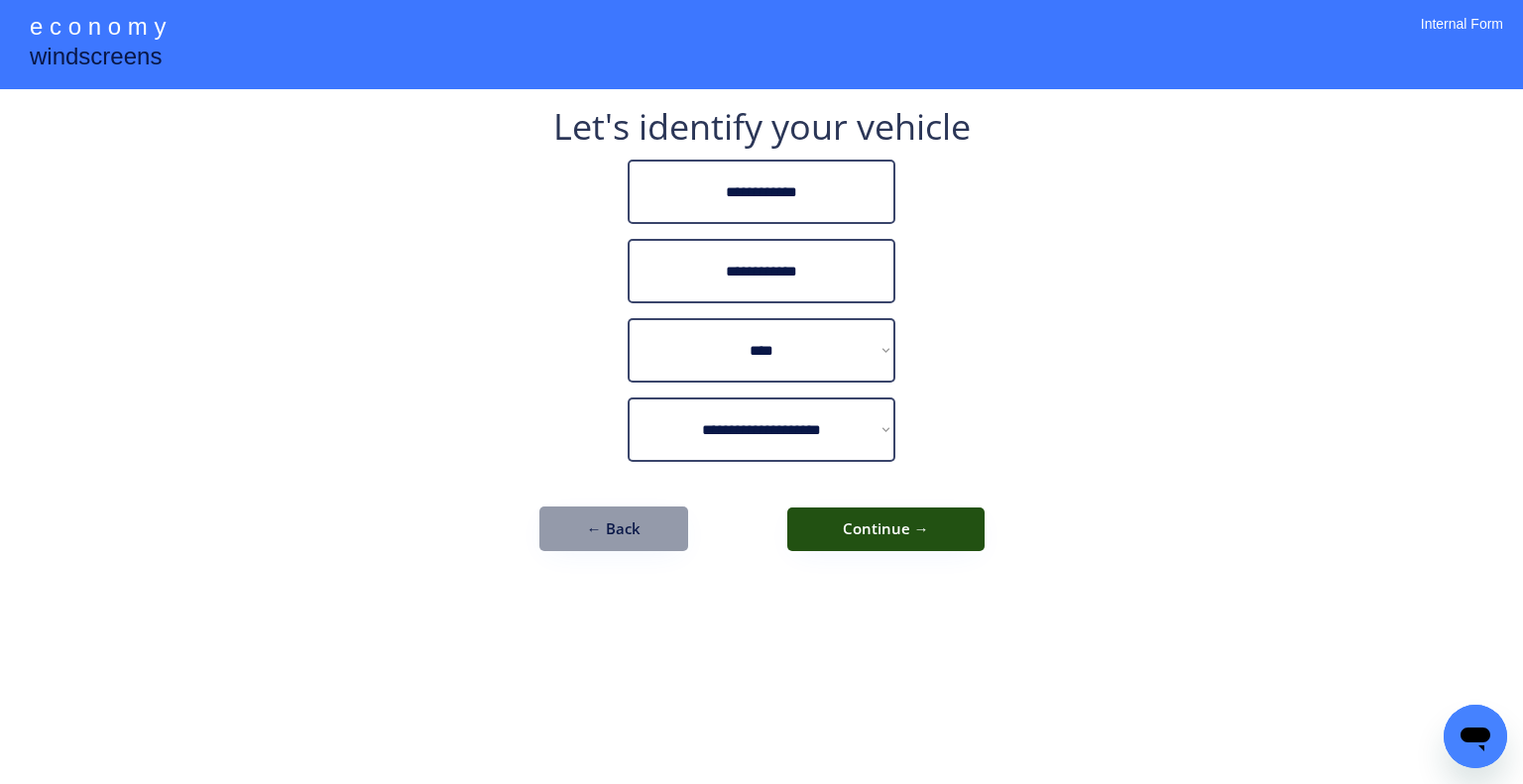 click on "Continue    →" at bounding box center [885, 529] 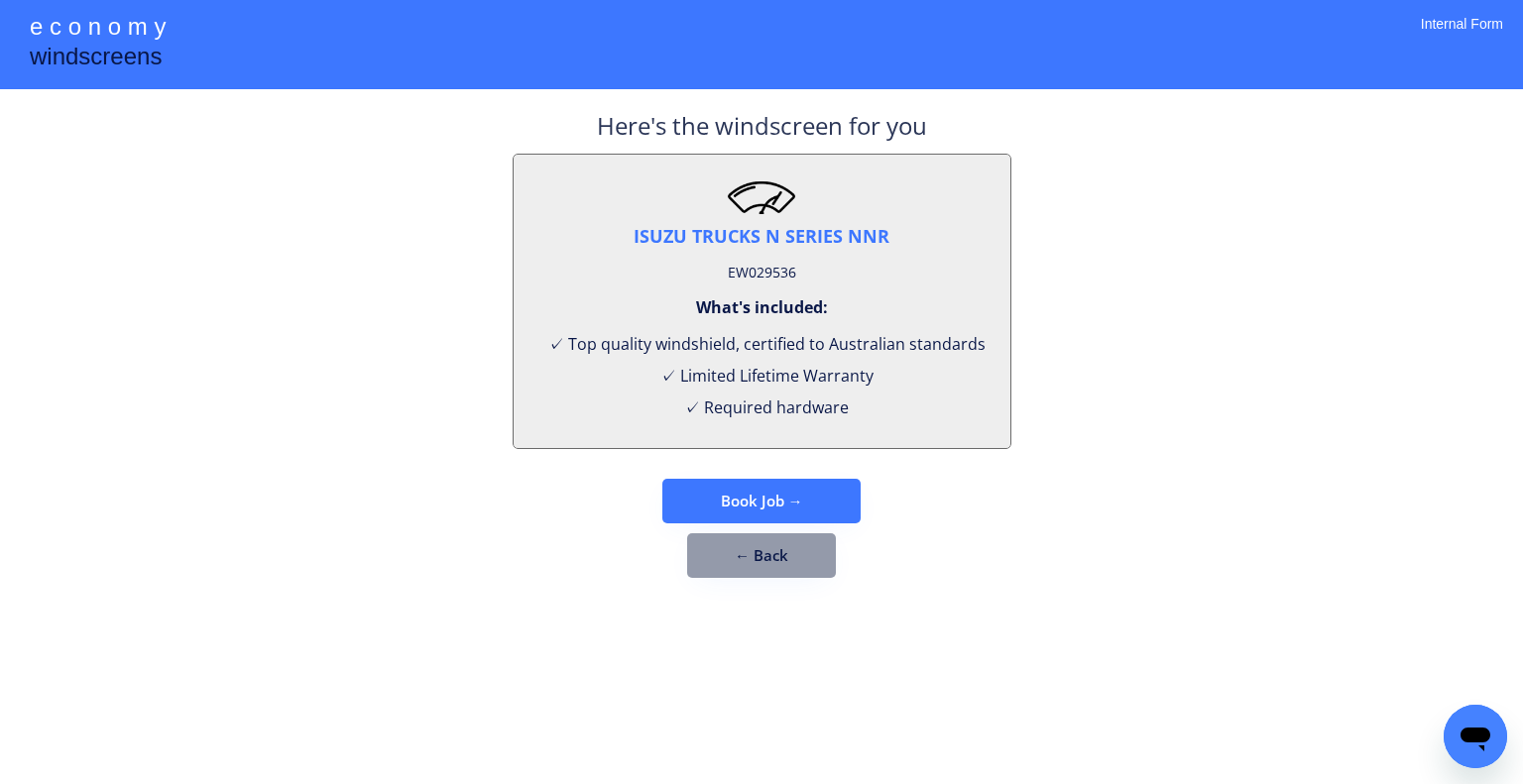 click on "EW029536" at bounding box center [762, 273] 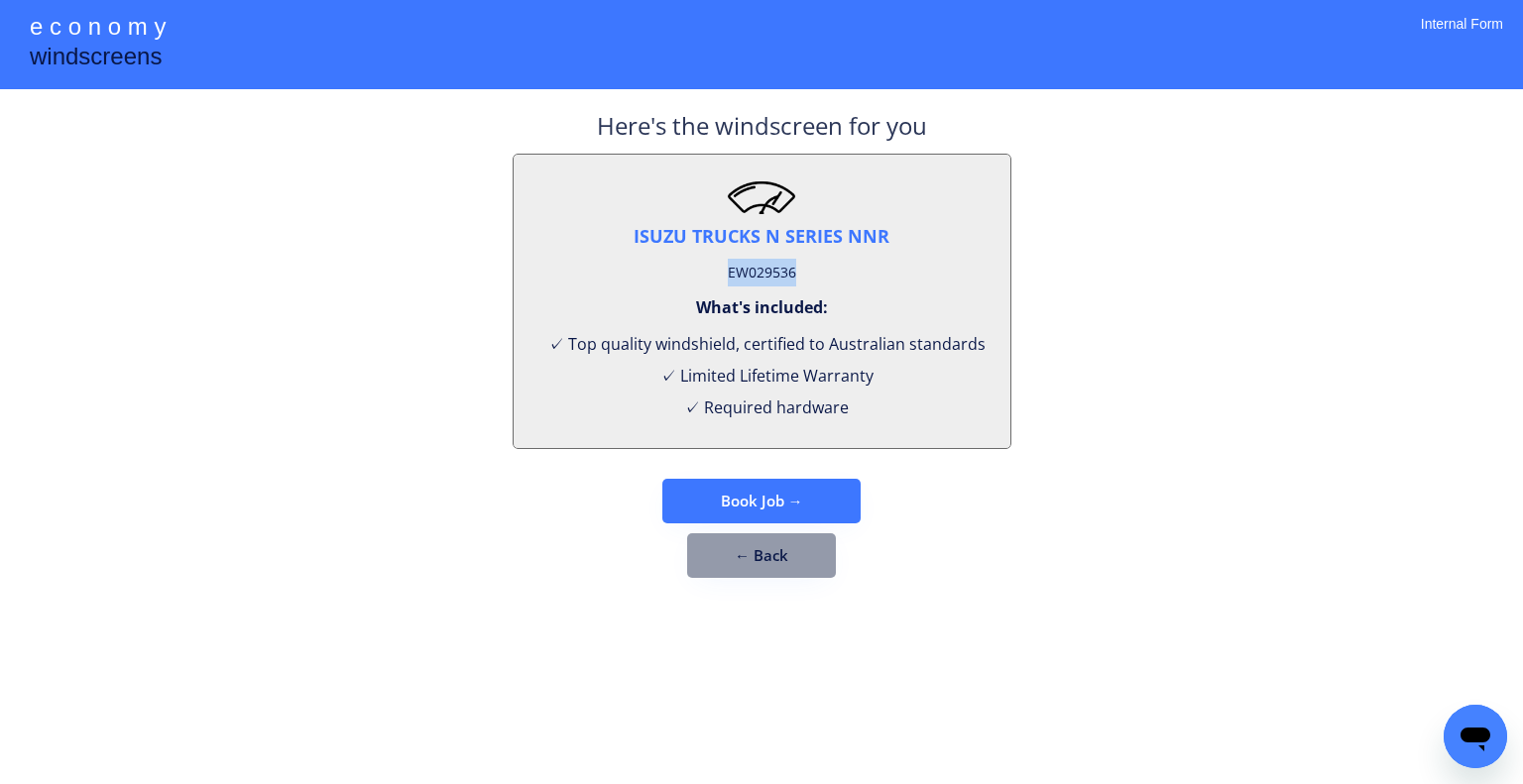 click on "EW029536" at bounding box center (762, 273) 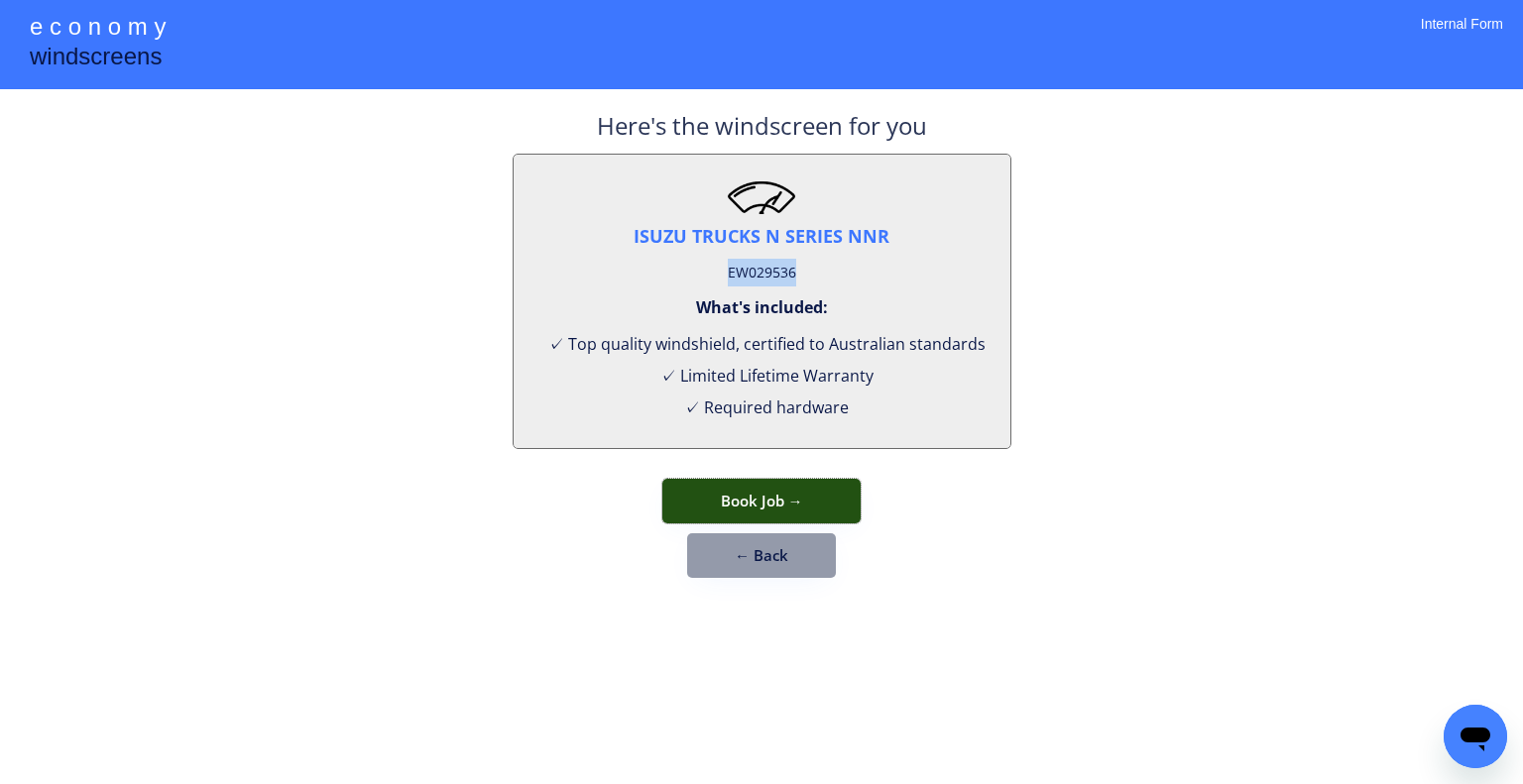 click on "Book Job    →" at bounding box center [762, 501] 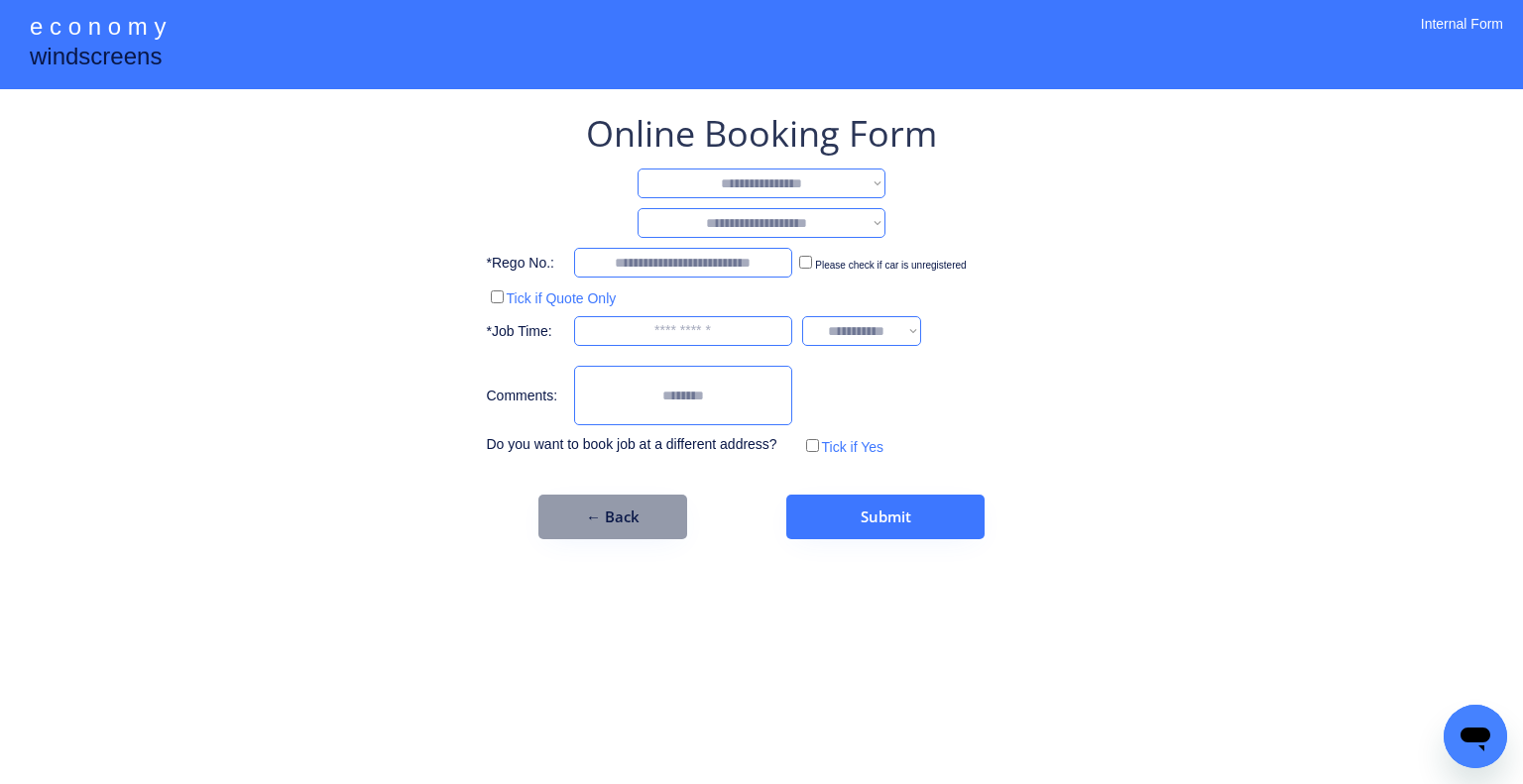 click on "Online Booking Form" at bounding box center (762, 134) 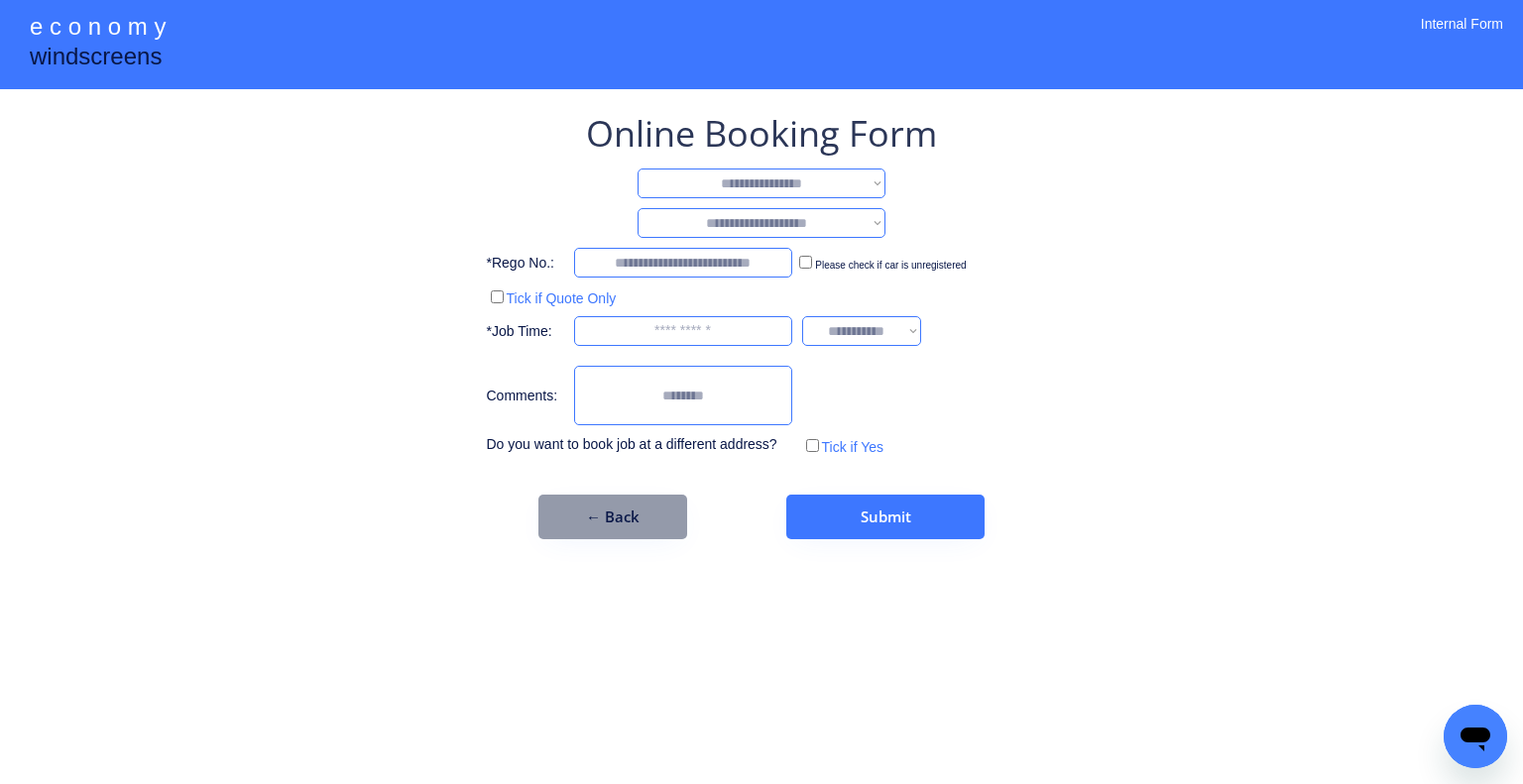 drag, startPoint x: 815, startPoint y: 177, endPoint x: 817, endPoint y: 189, distance: 12.165525 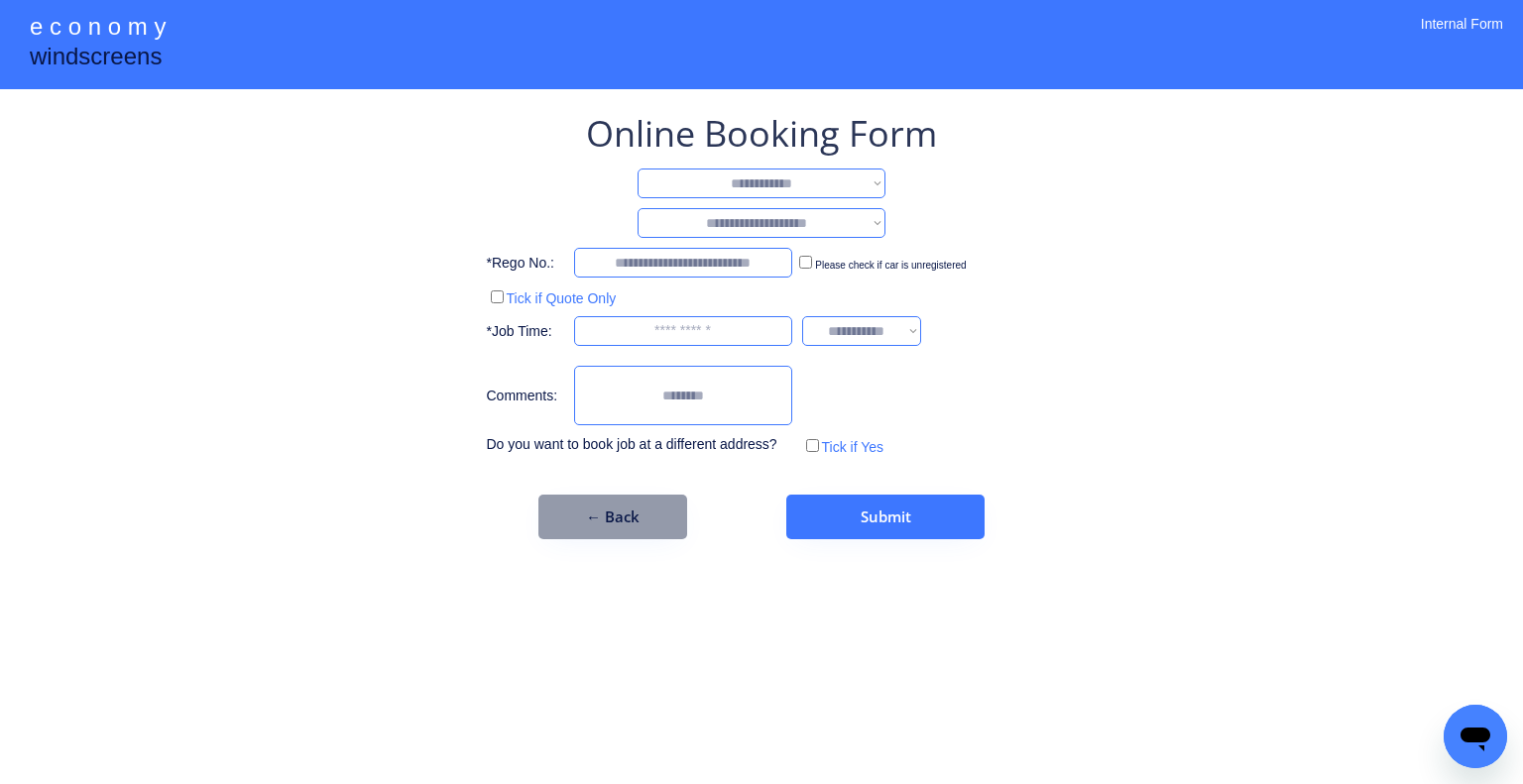 click on "**********" at bounding box center [762, 183] 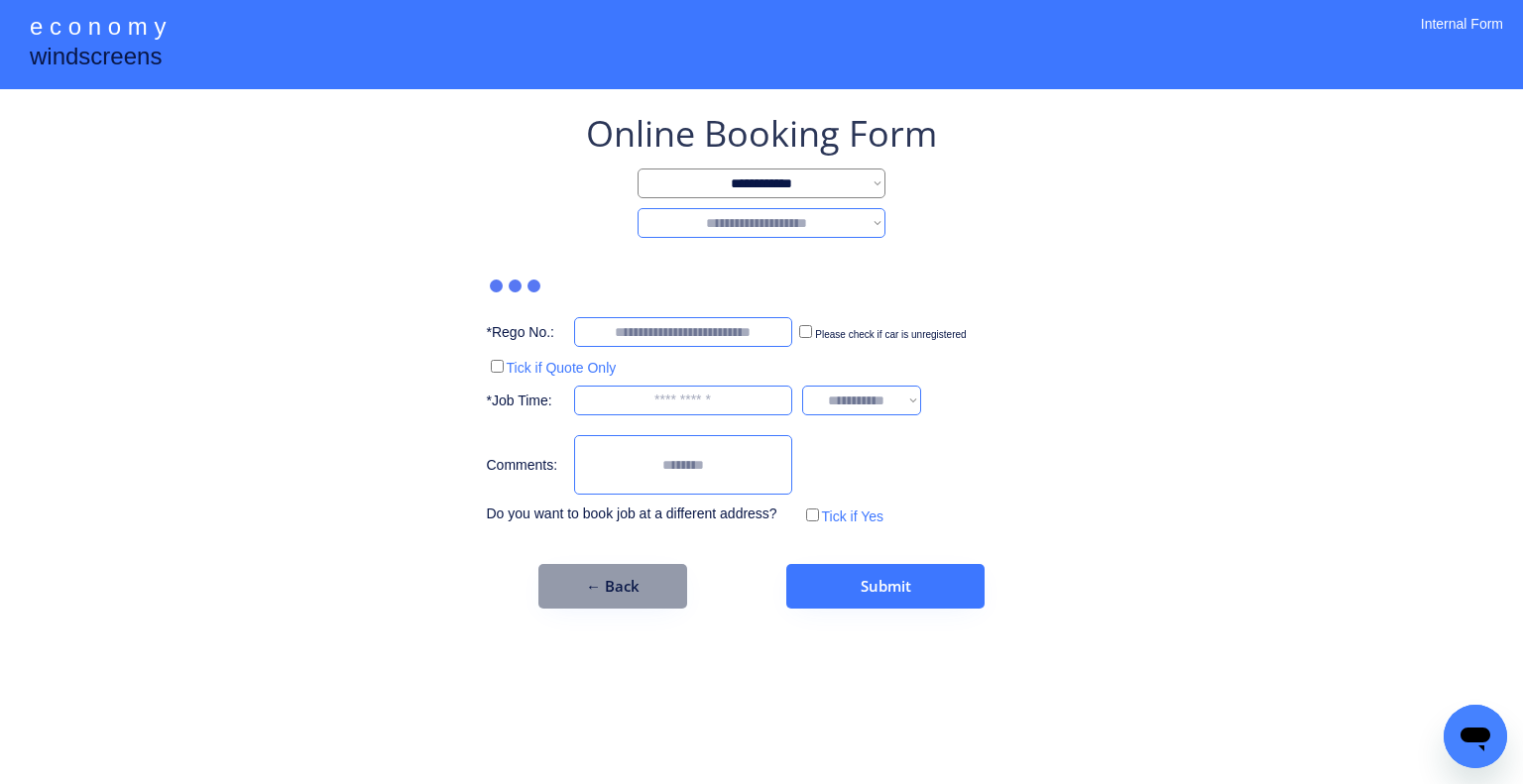 click on "**********" at bounding box center [762, 223] 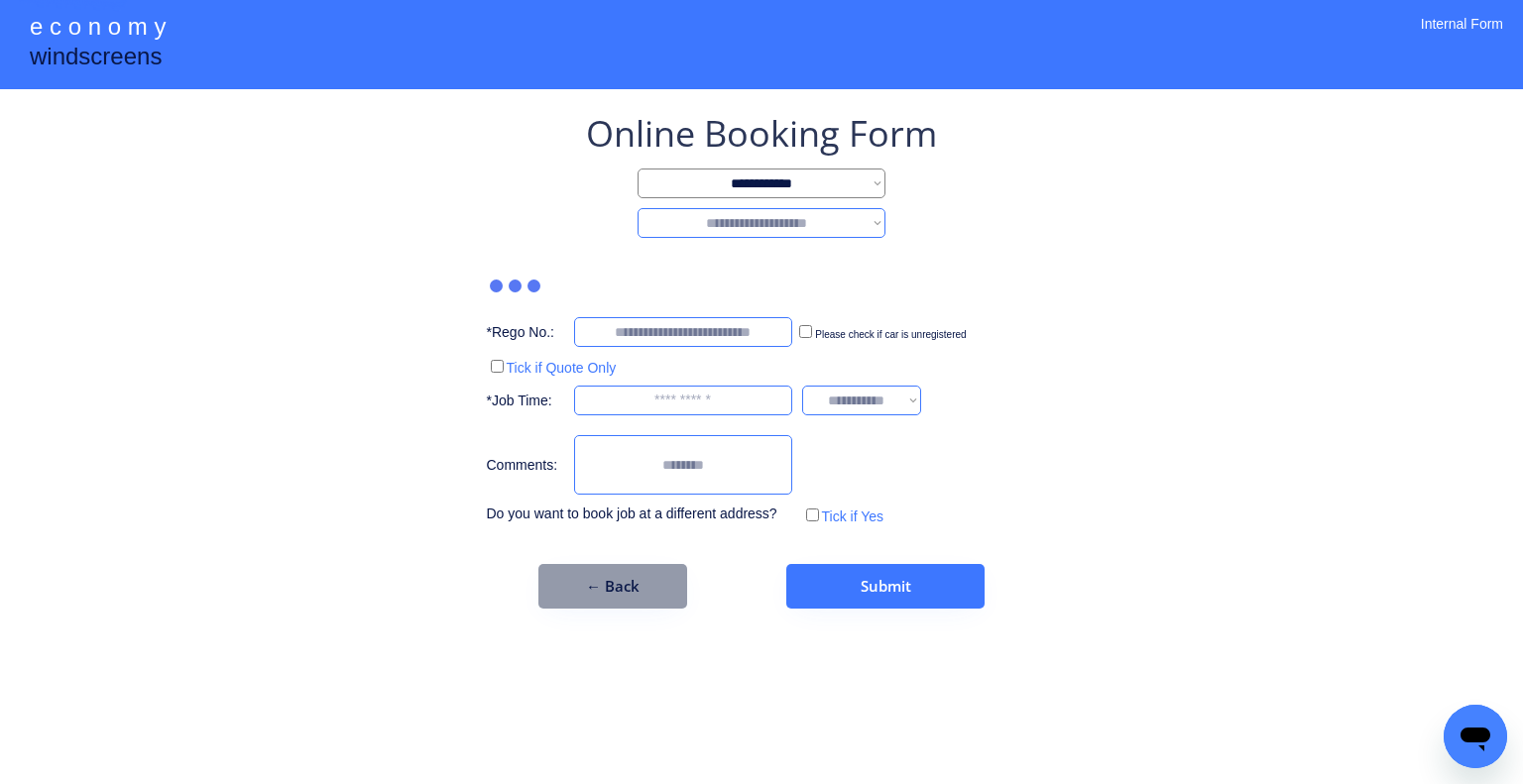 select on "********" 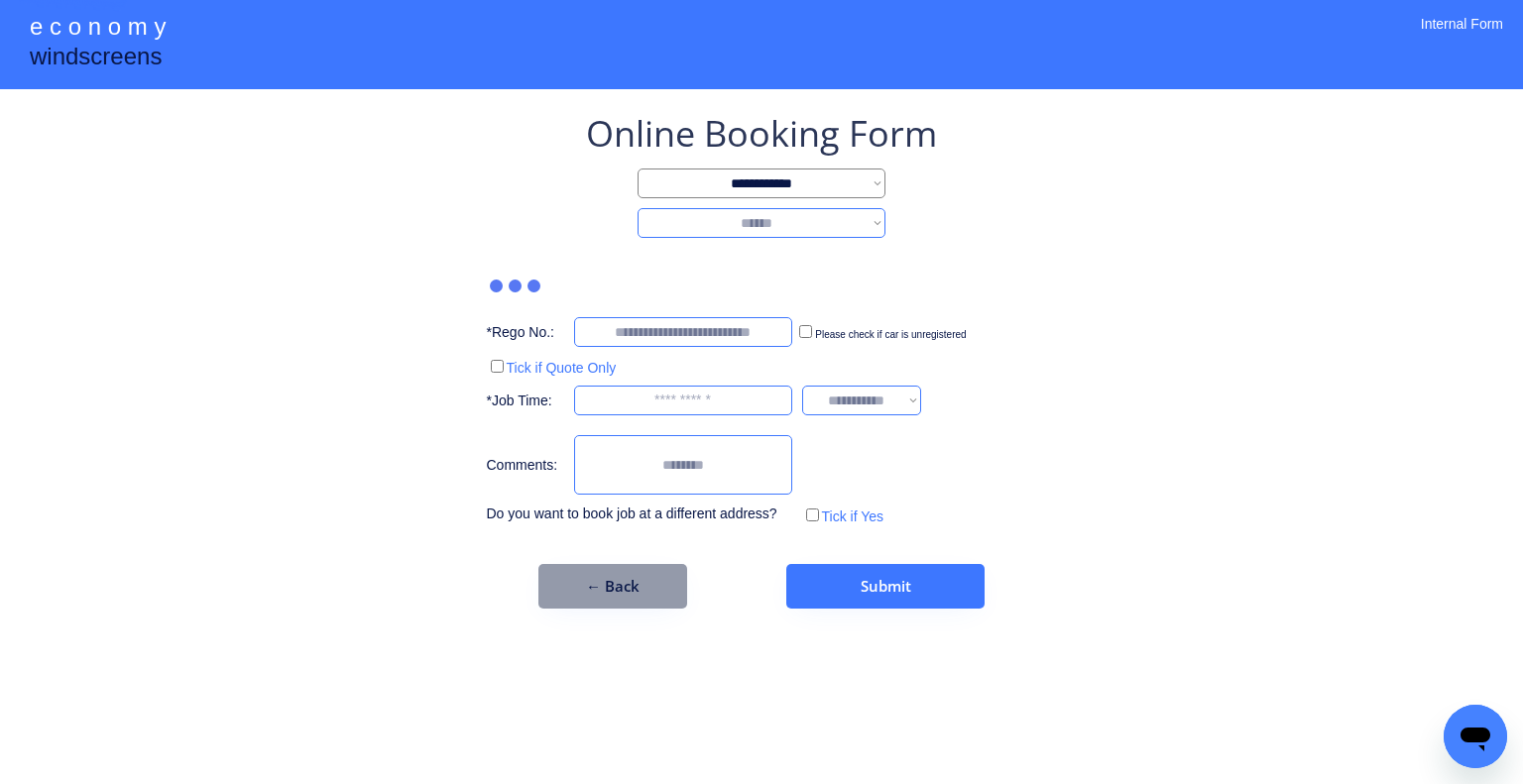 click on "**********" at bounding box center [762, 223] 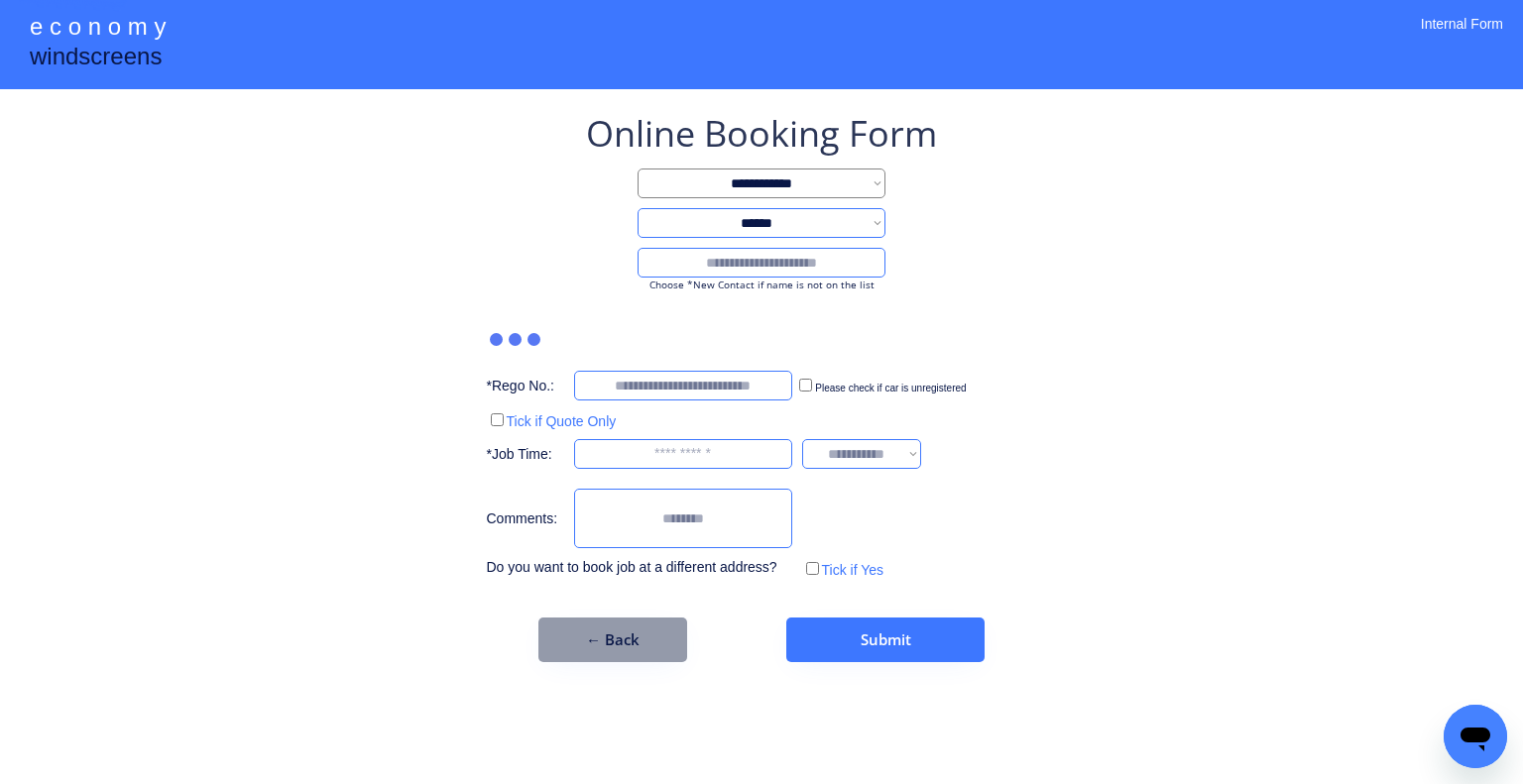 click at bounding box center [762, 263] 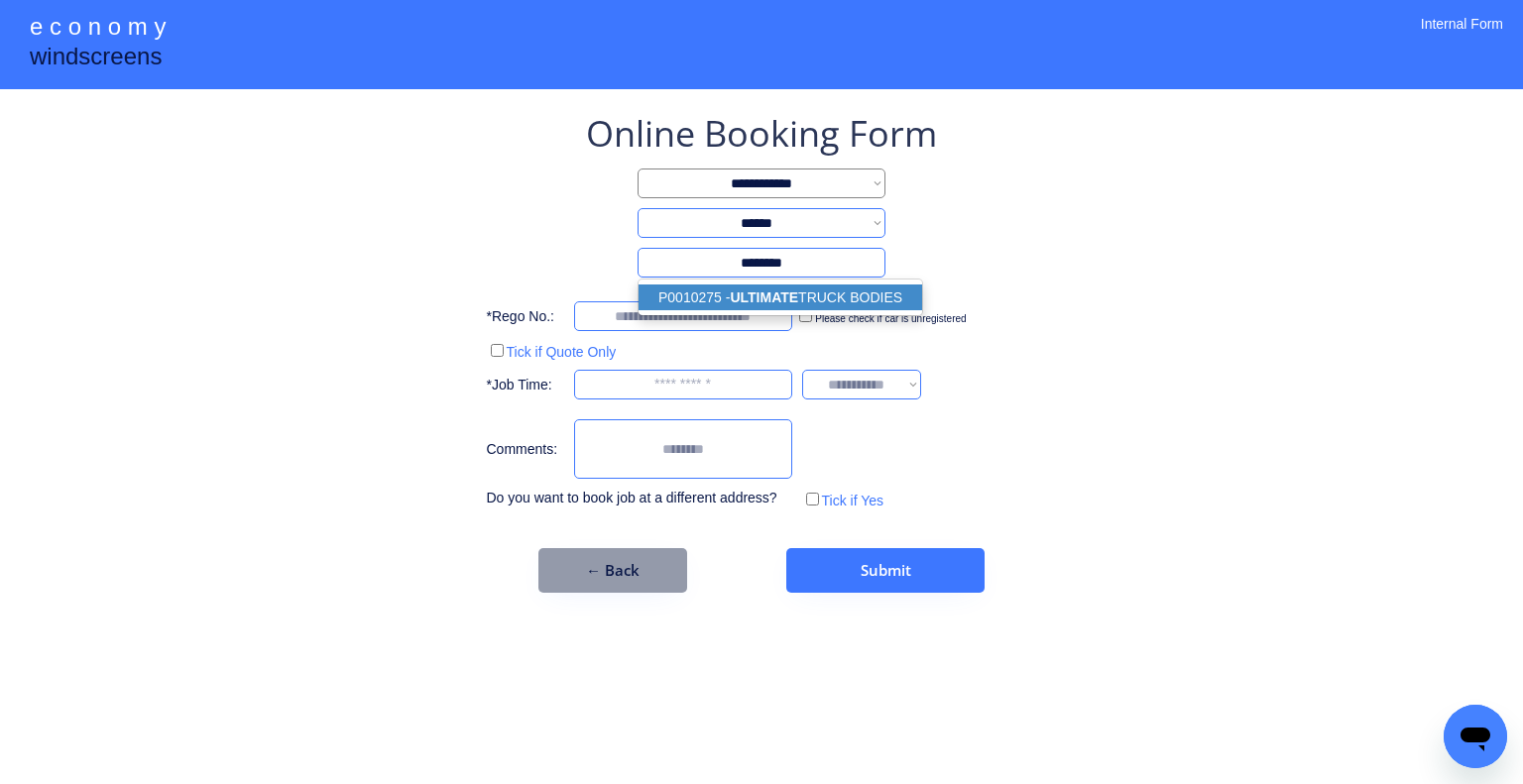 drag, startPoint x: 856, startPoint y: 288, endPoint x: 1000, endPoint y: 273, distance: 144.7791 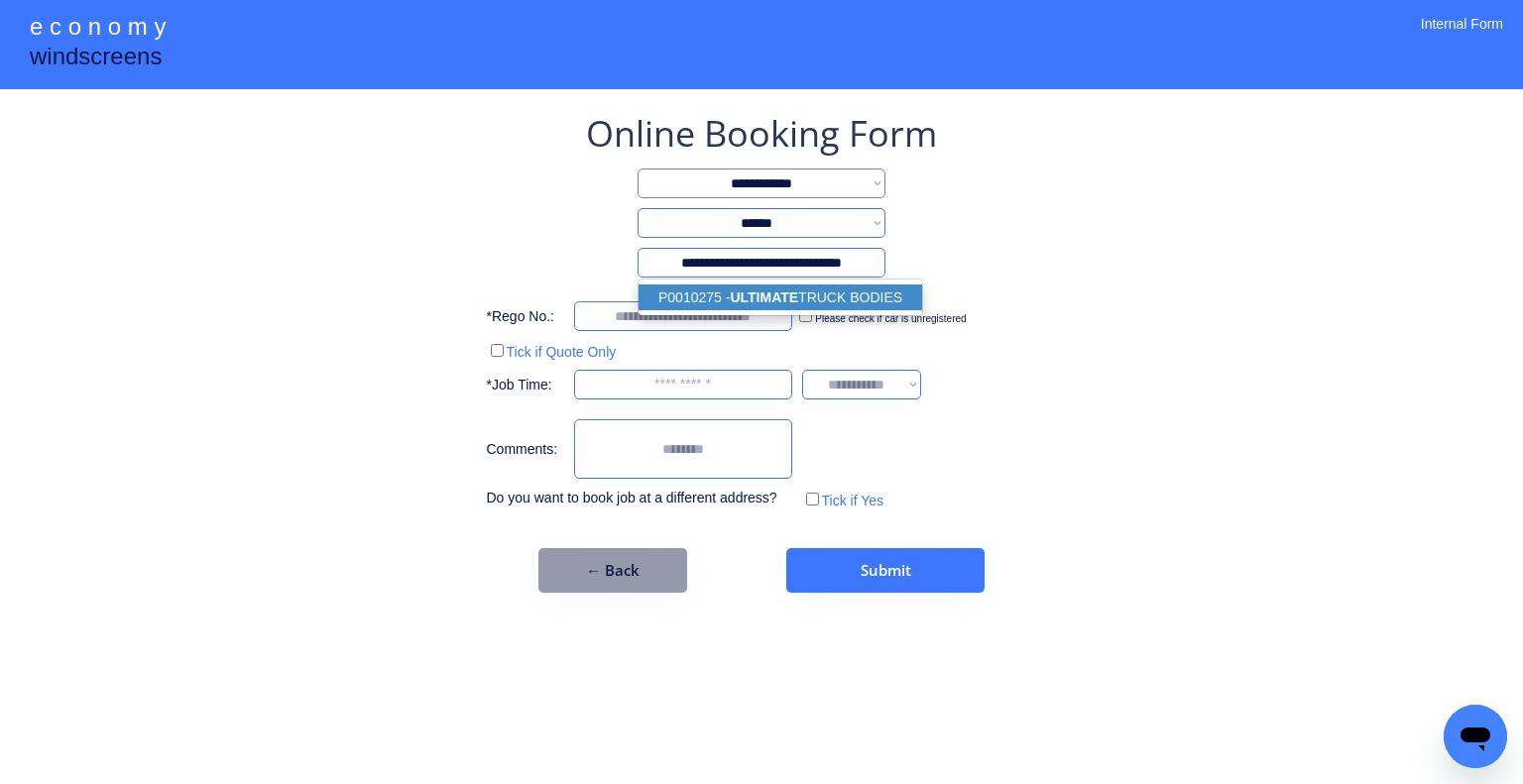 type on "**********" 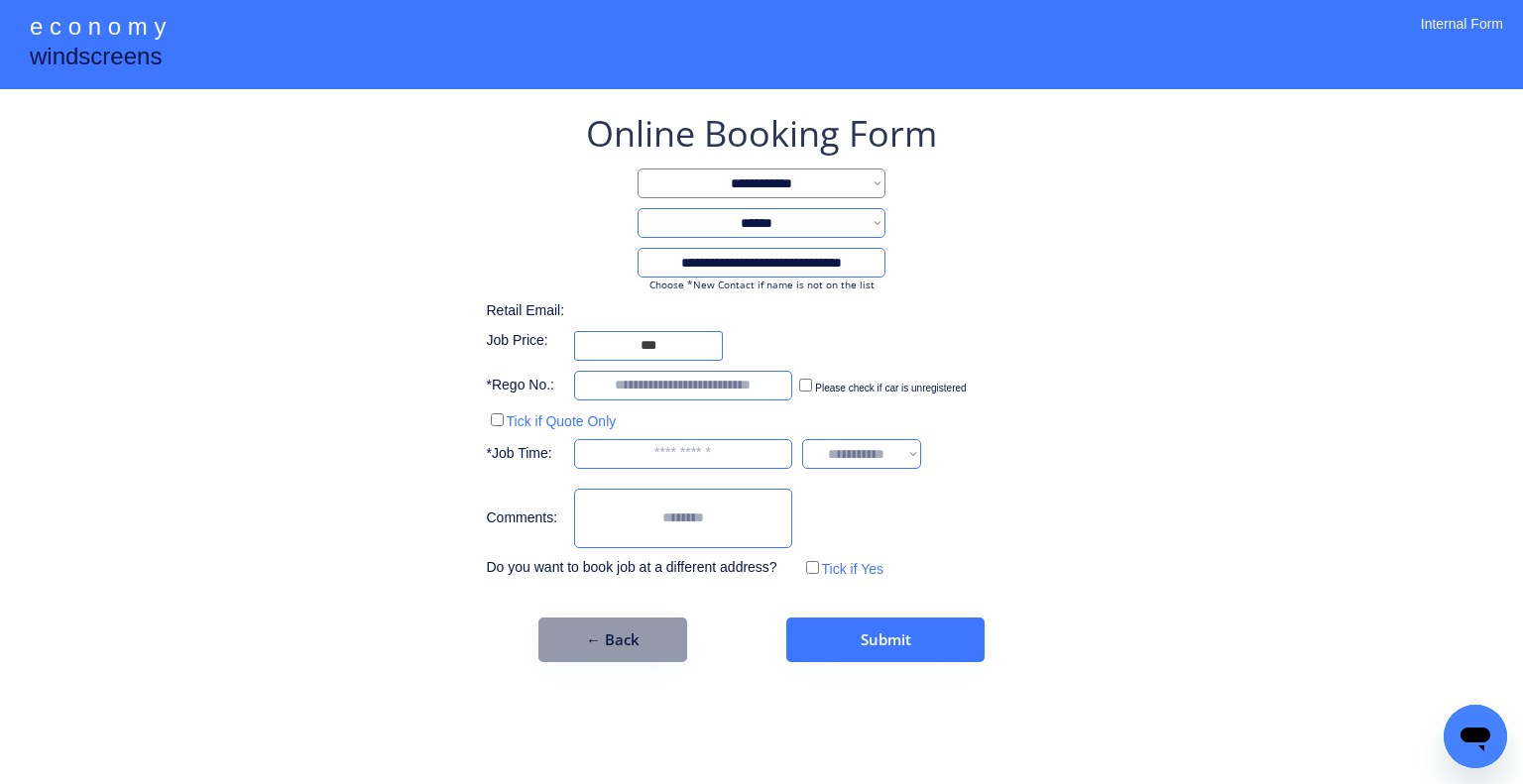 click on "**********" at bounding box center [762, 386] 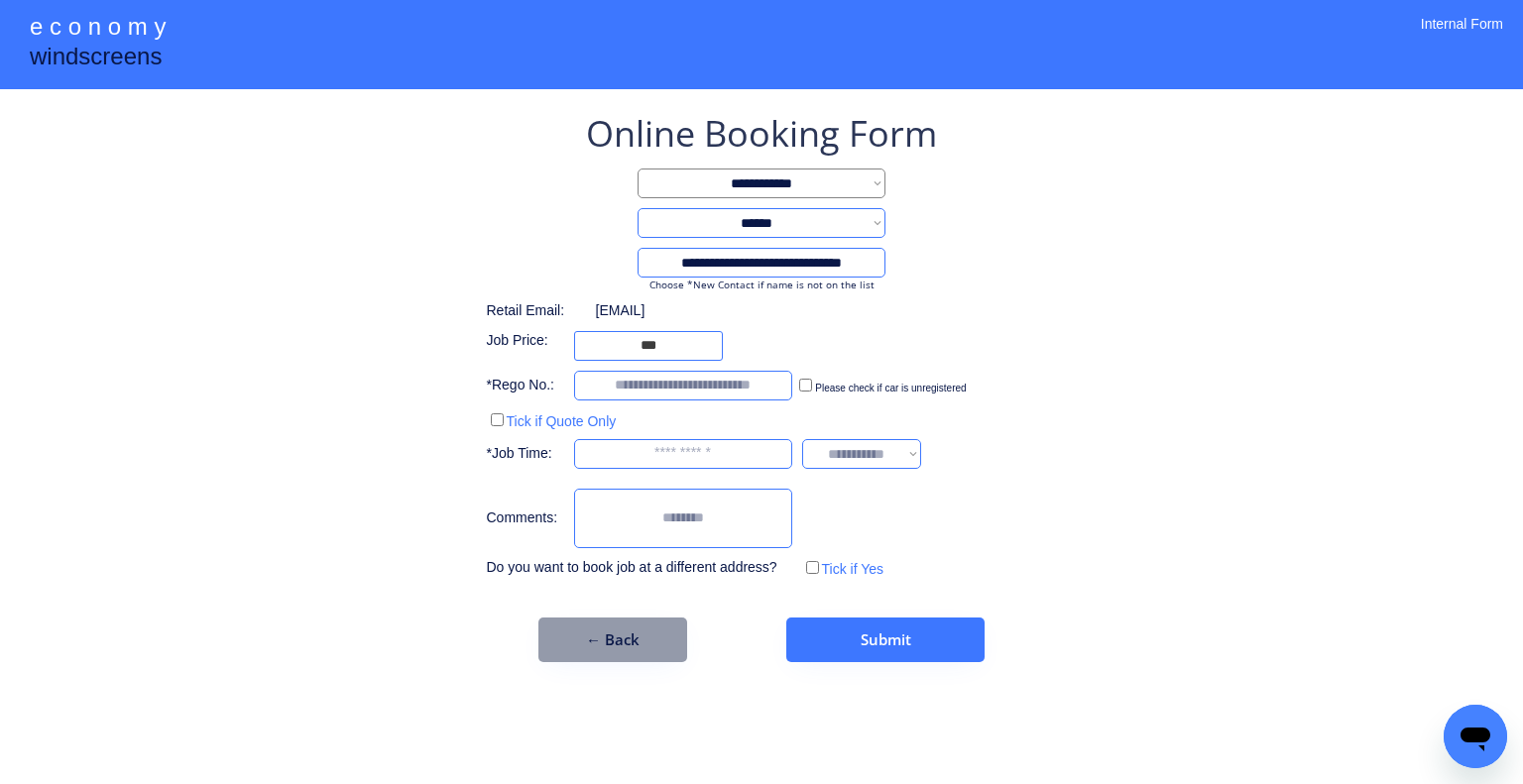 click on "**********" at bounding box center [762, 386] 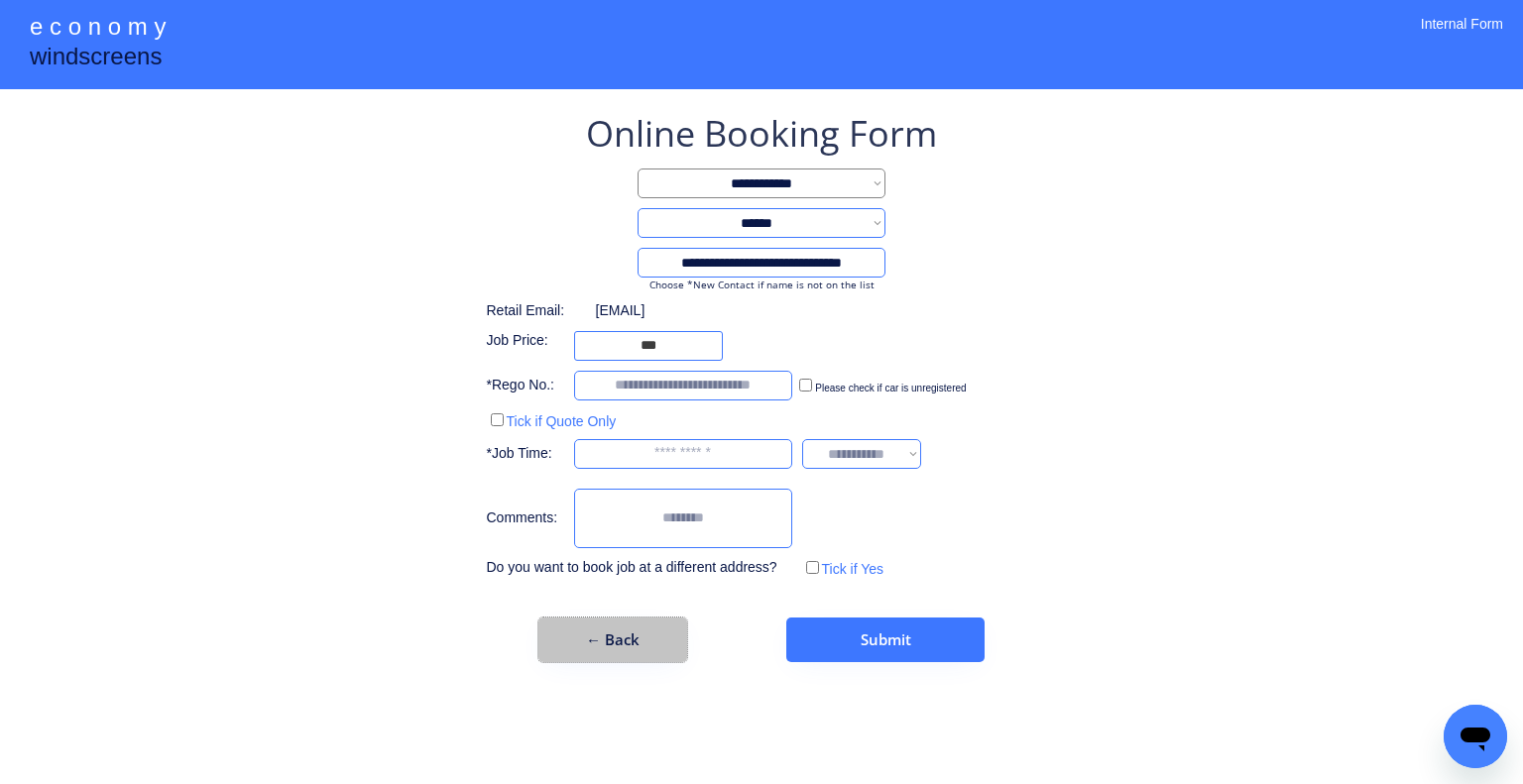 click on "←   Back" at bounding box center [613, 639] 